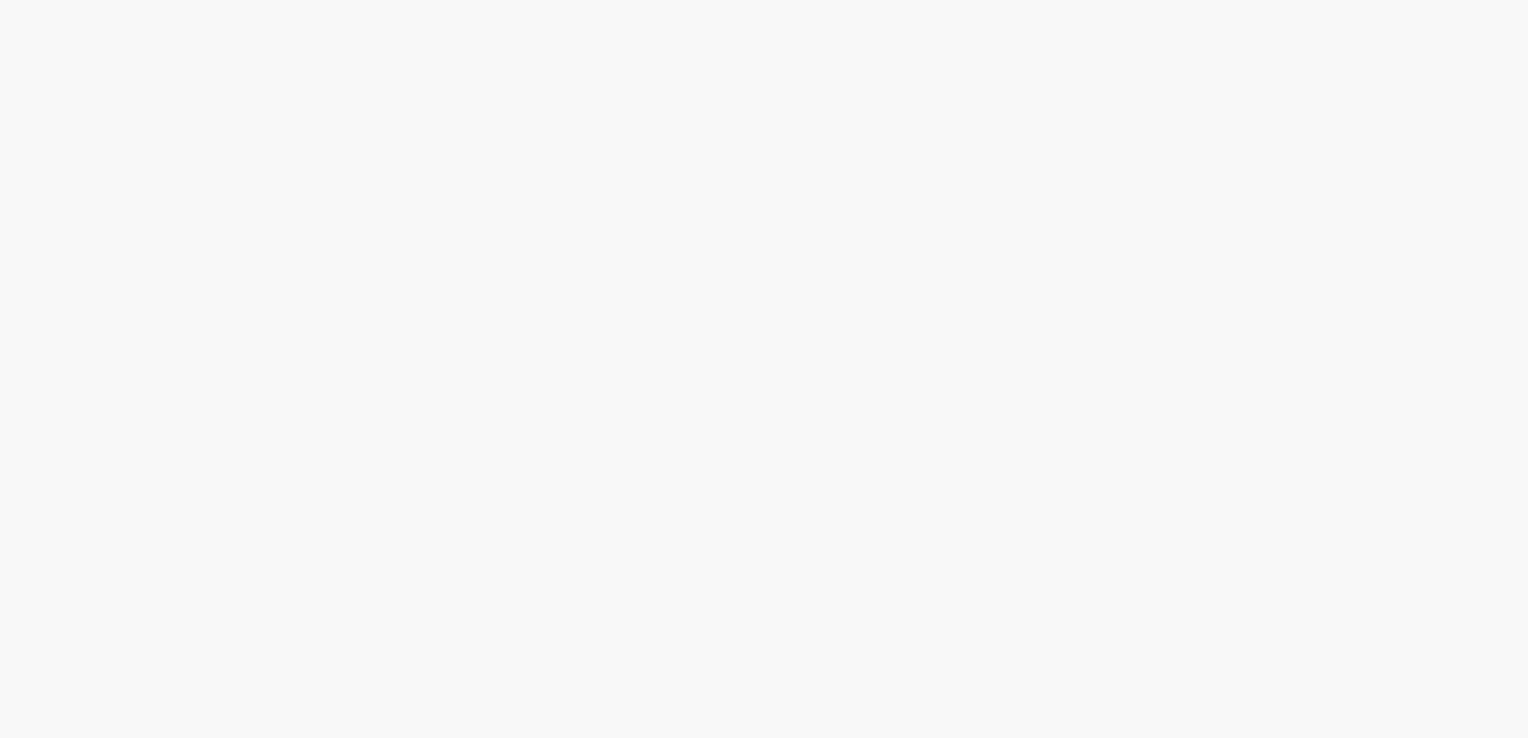 scroll, scrollTop: 0, scrollLeft: 0, axis: both 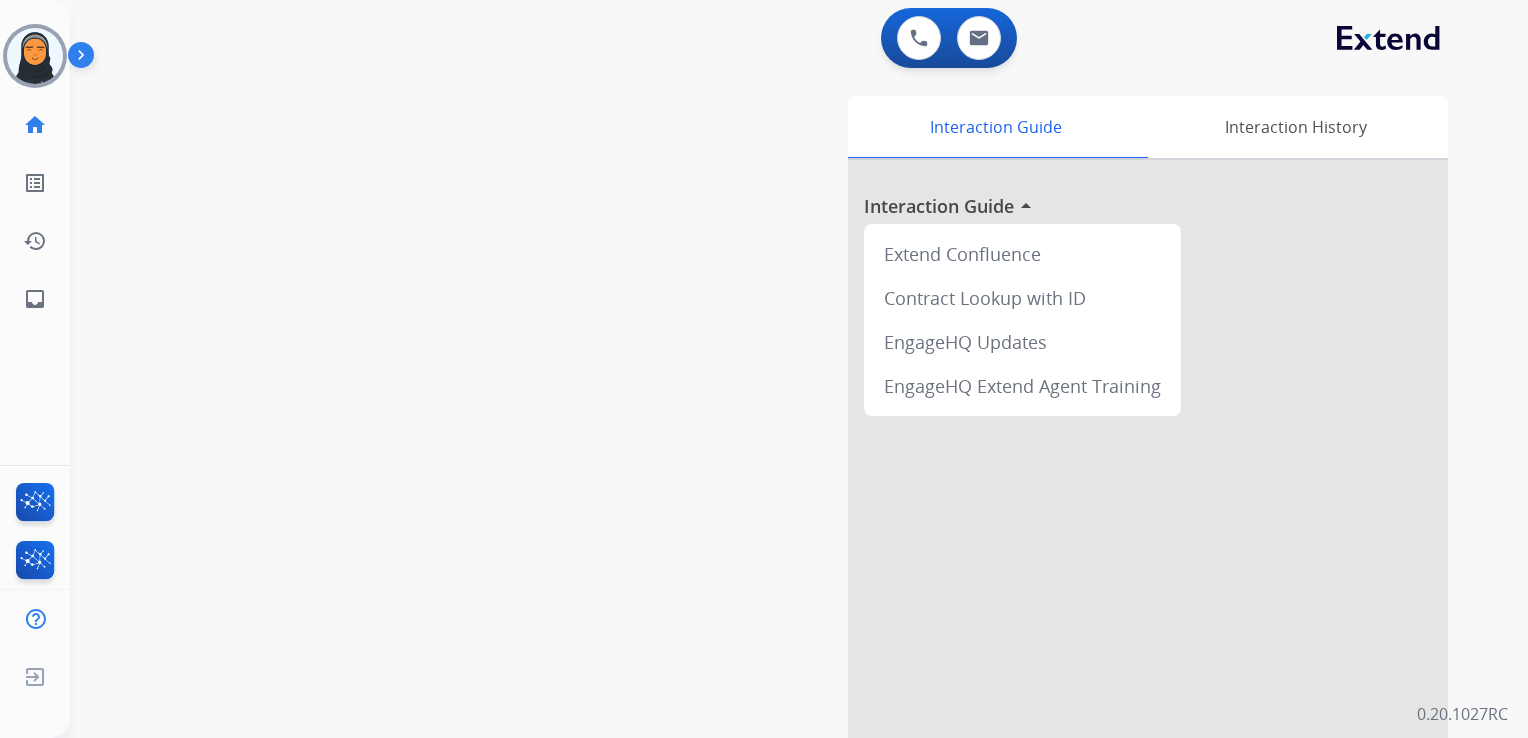 drag, startPoint x: 32, startPoint y: 58, endPoint x: 91, endPoint y: 75, distance: 61.400326 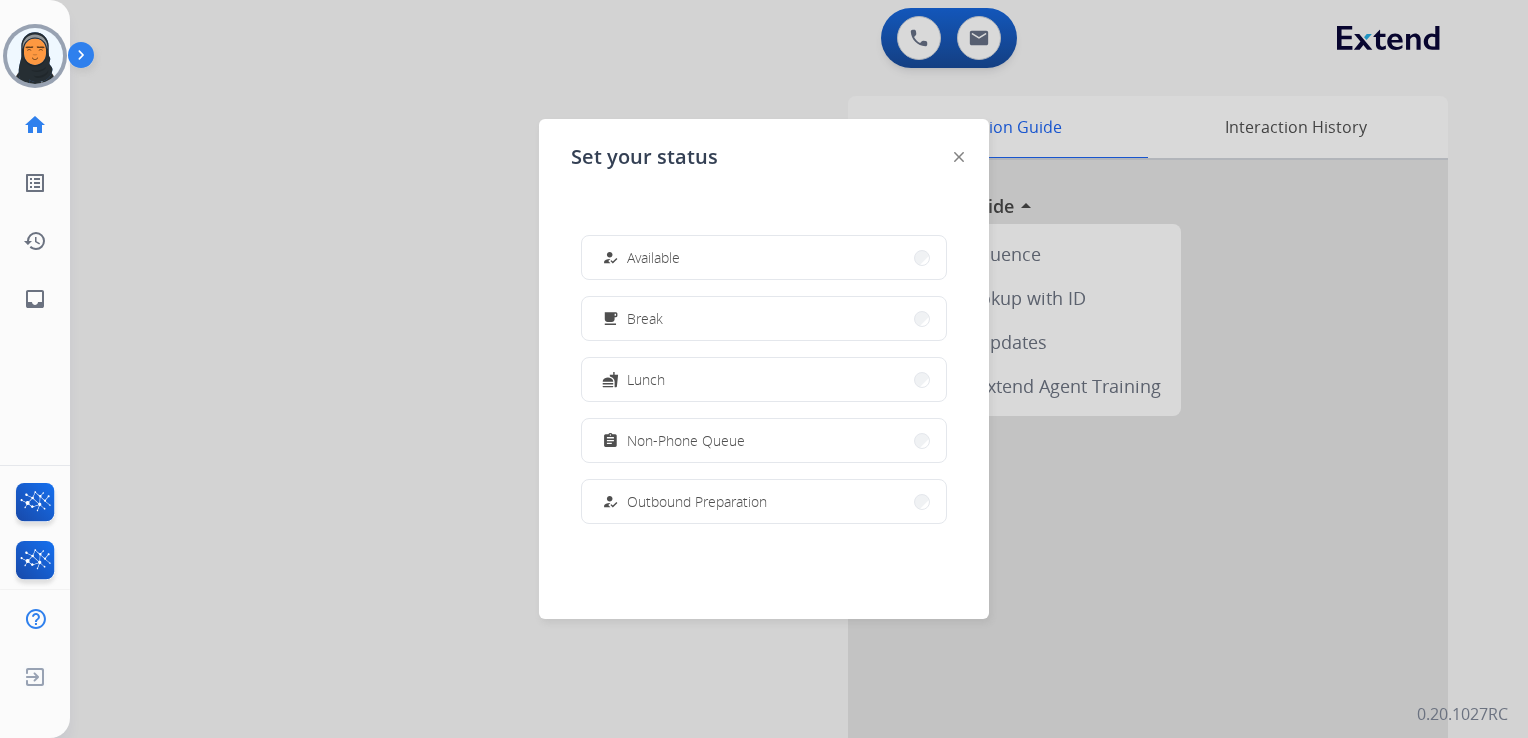 click on "how_to_reg Available" at bounding box center (764, 257) 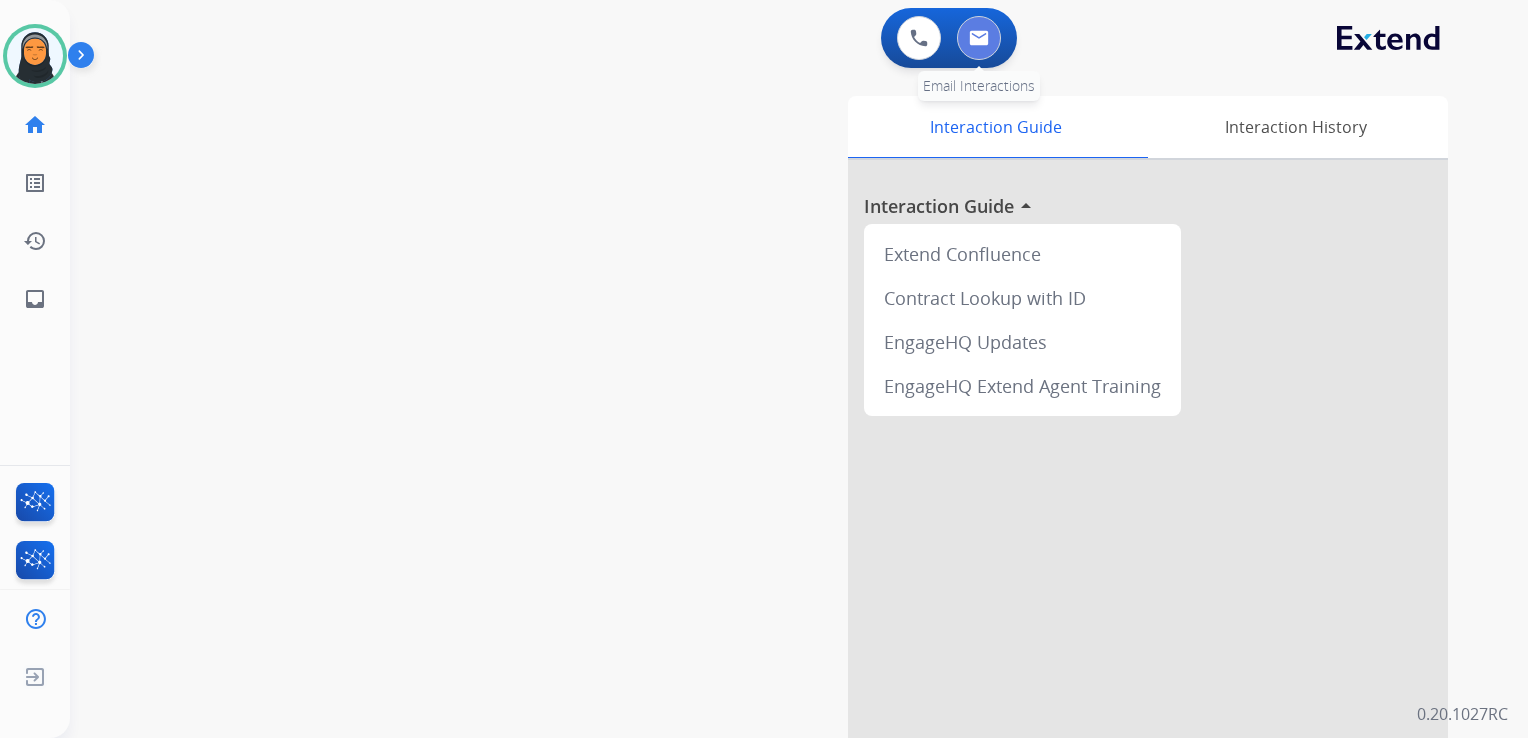 click at bounding box center [979, 38] 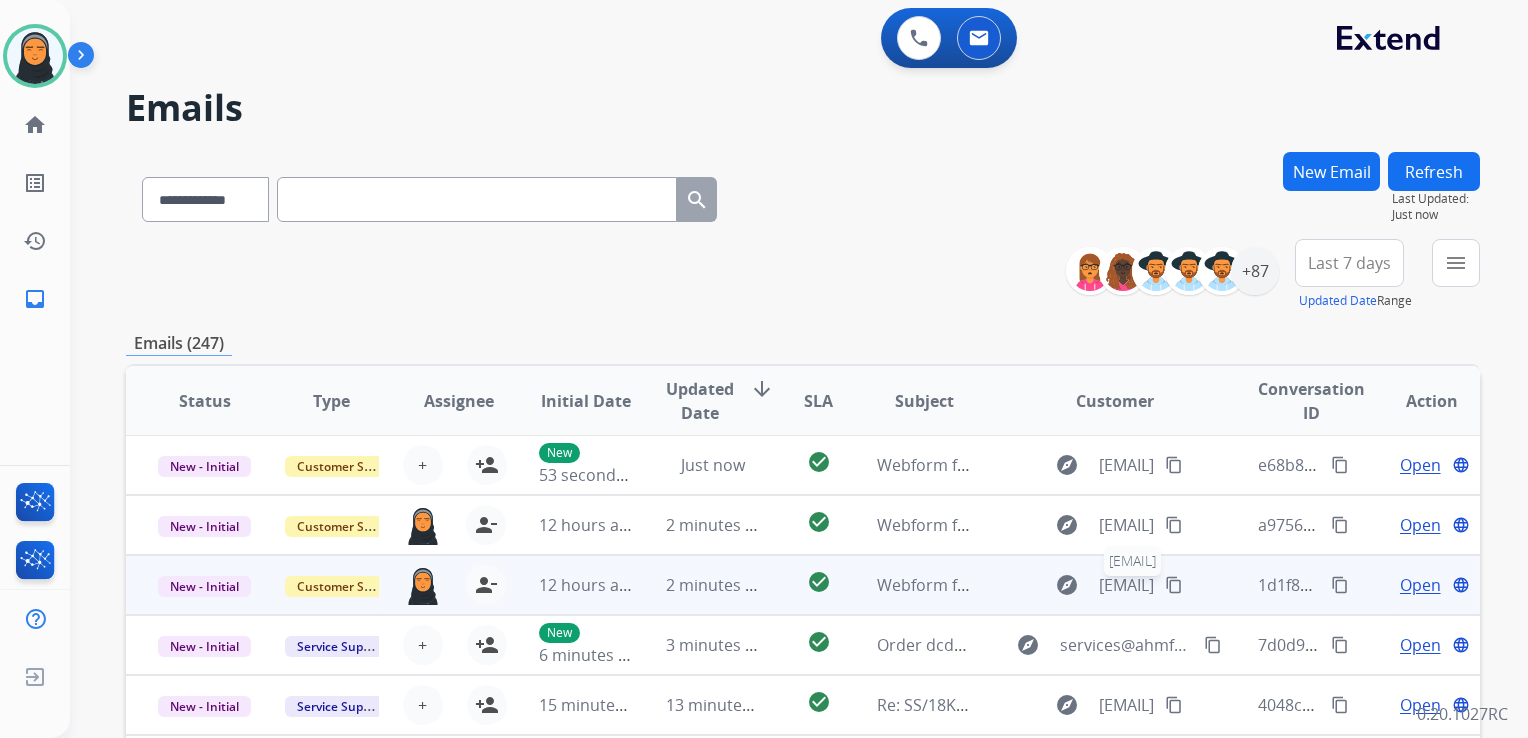 scroll, scrollTop: 0, scrollLeft: 0, axis: both 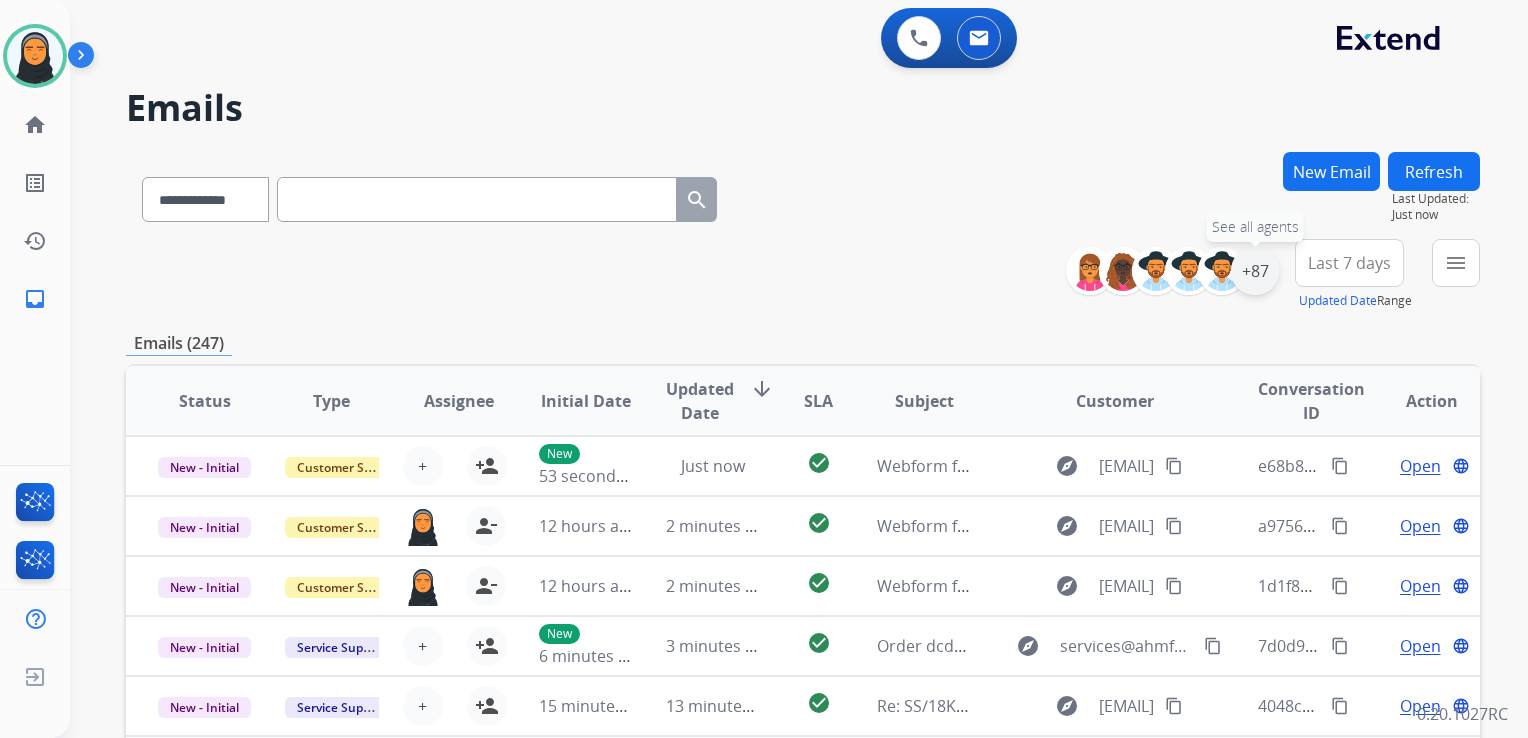 click on "+87" at bounding box center (1255, 271) 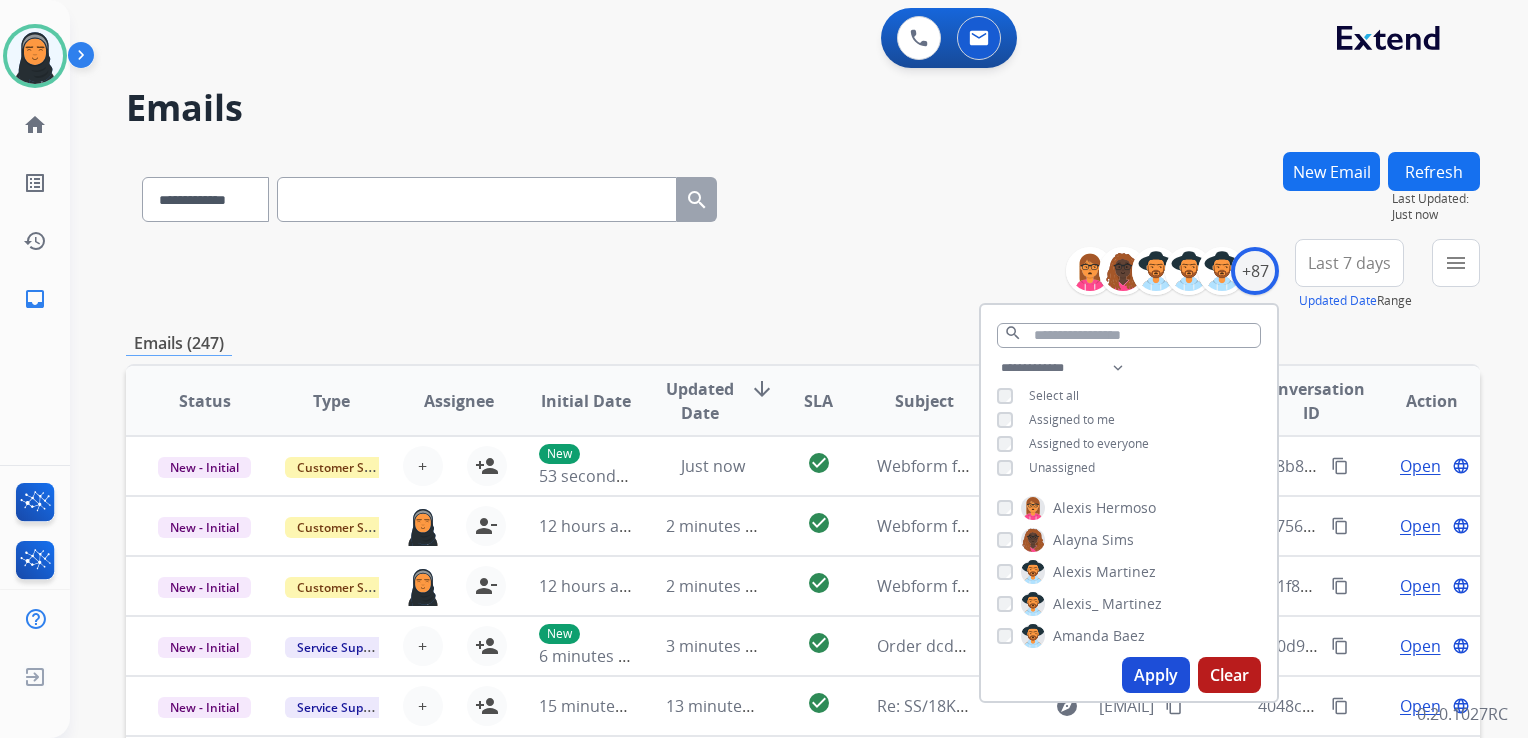 click on "Apply" at bounding box center (1156, 675) 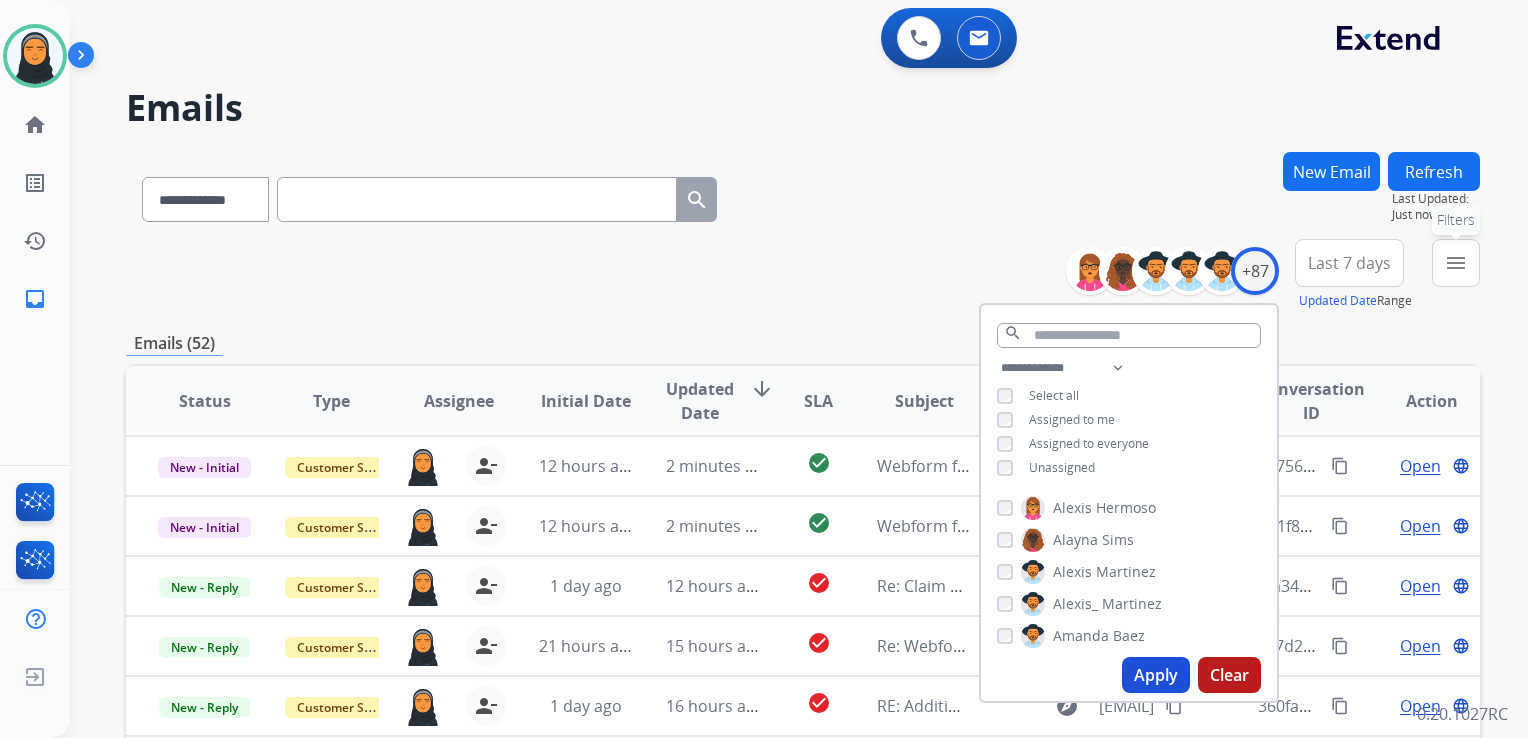 click on "menu" at bounding box center (1456, 263) 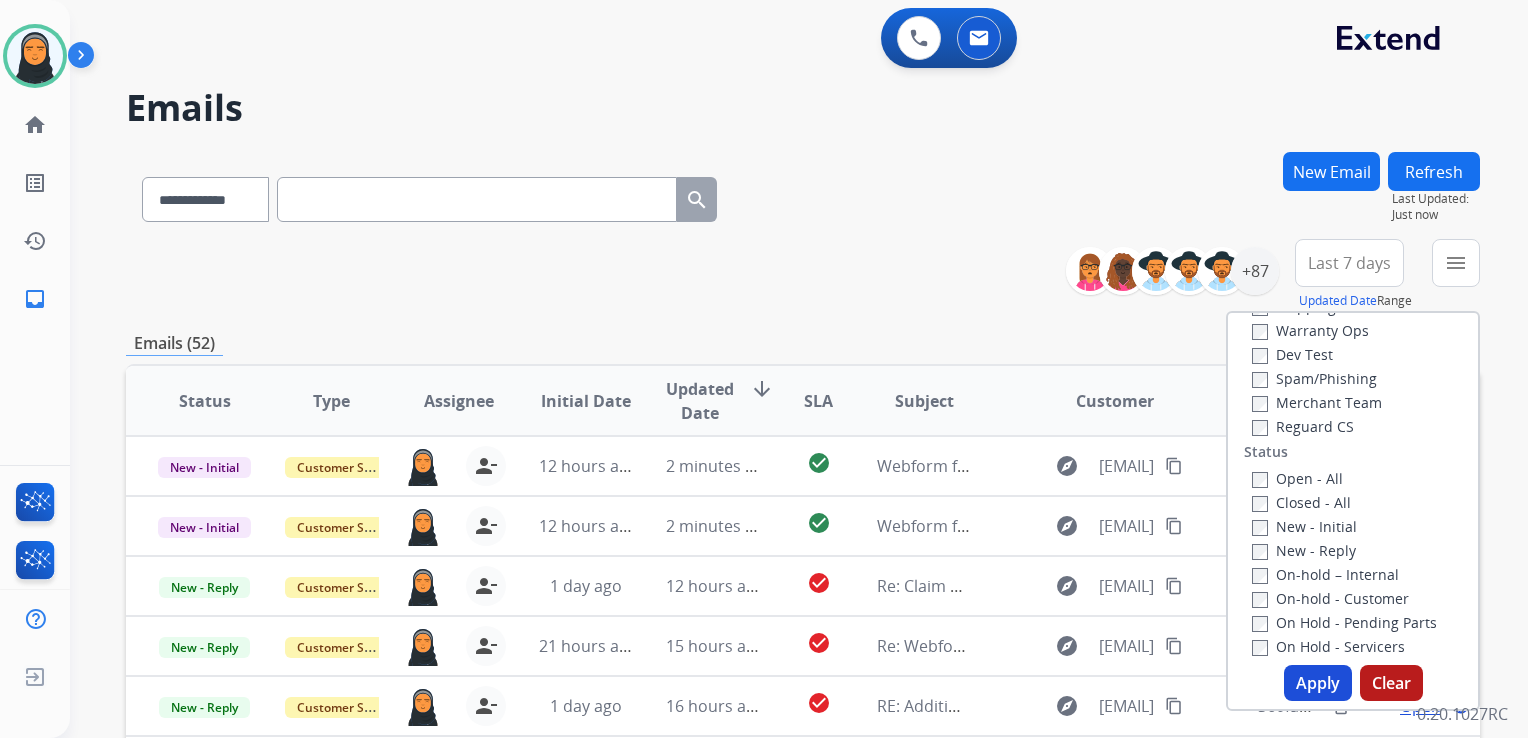 scroll, scrollTop: 200, scrollLeft: 0, axis: vertical 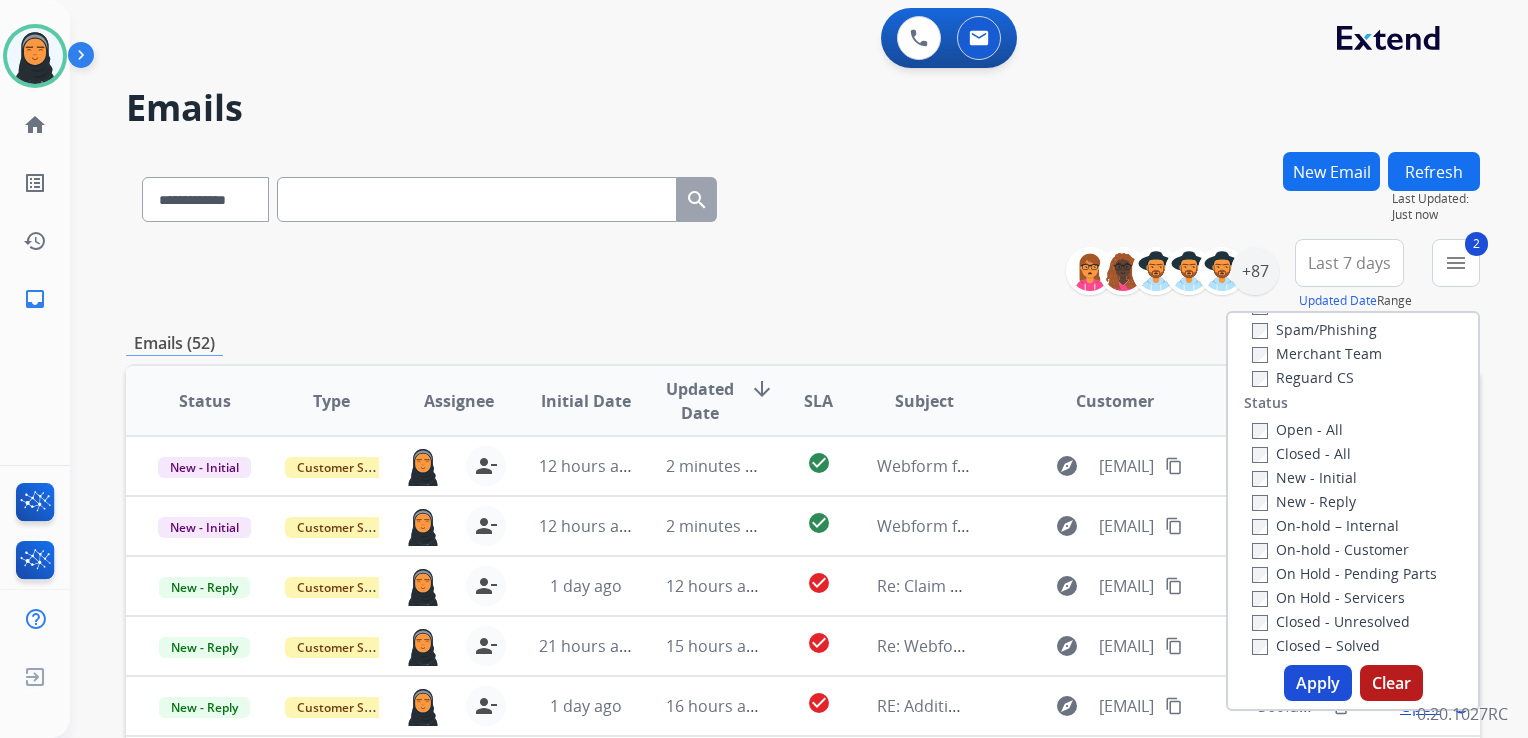 click on "Apply" at bounding box center [1318, 683] 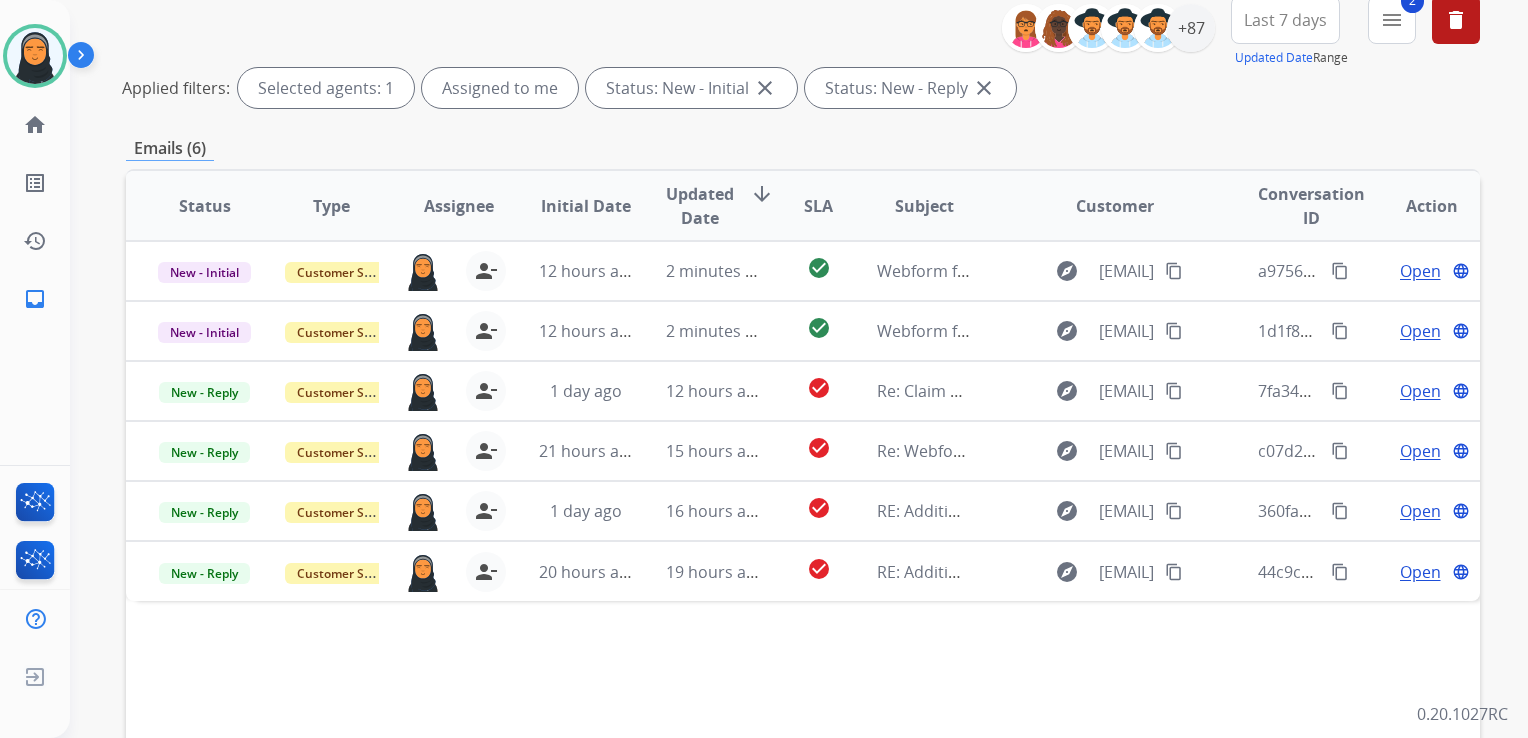 scroll, scrollTop: 300, scrollLeft: 0, axis: vertical 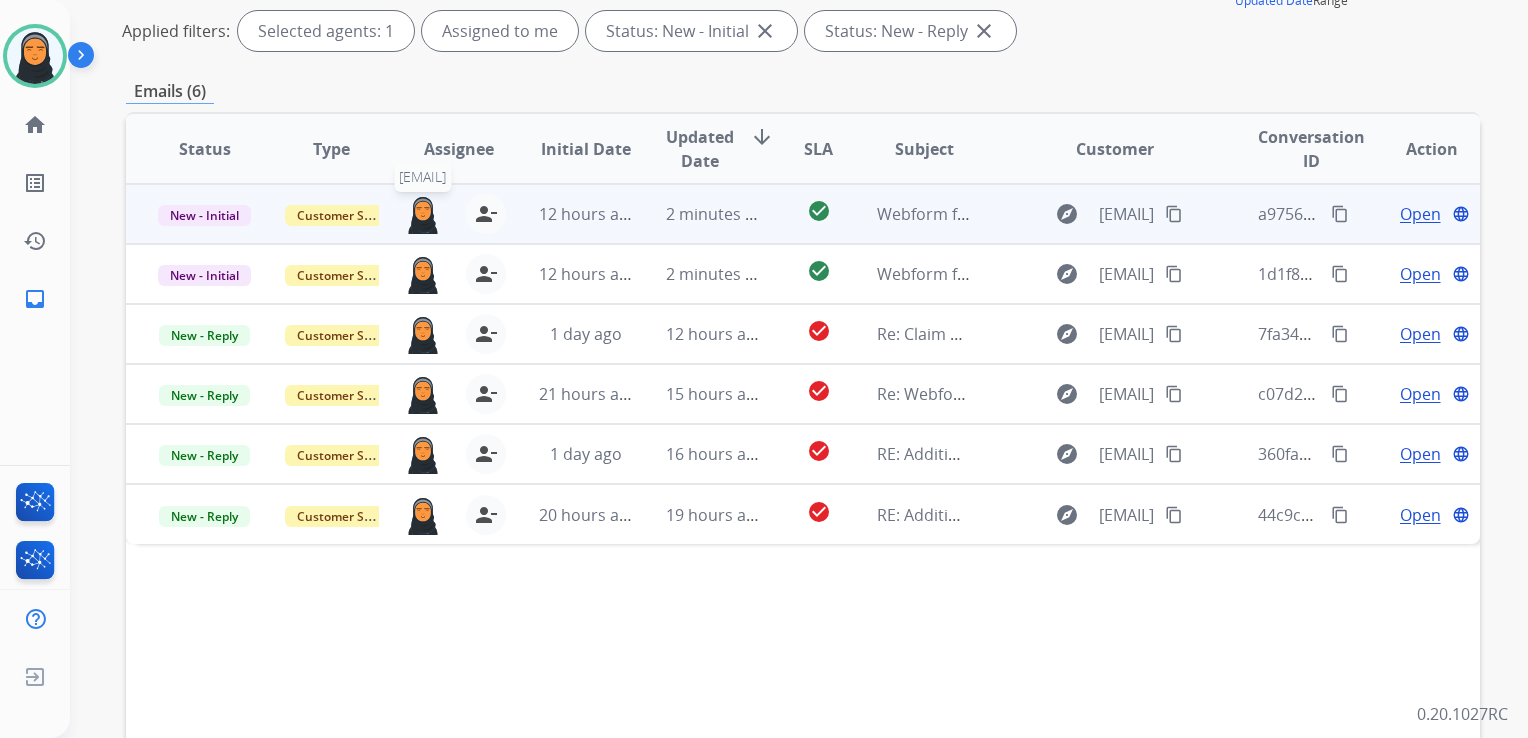 click at bounding box center (423, 214) 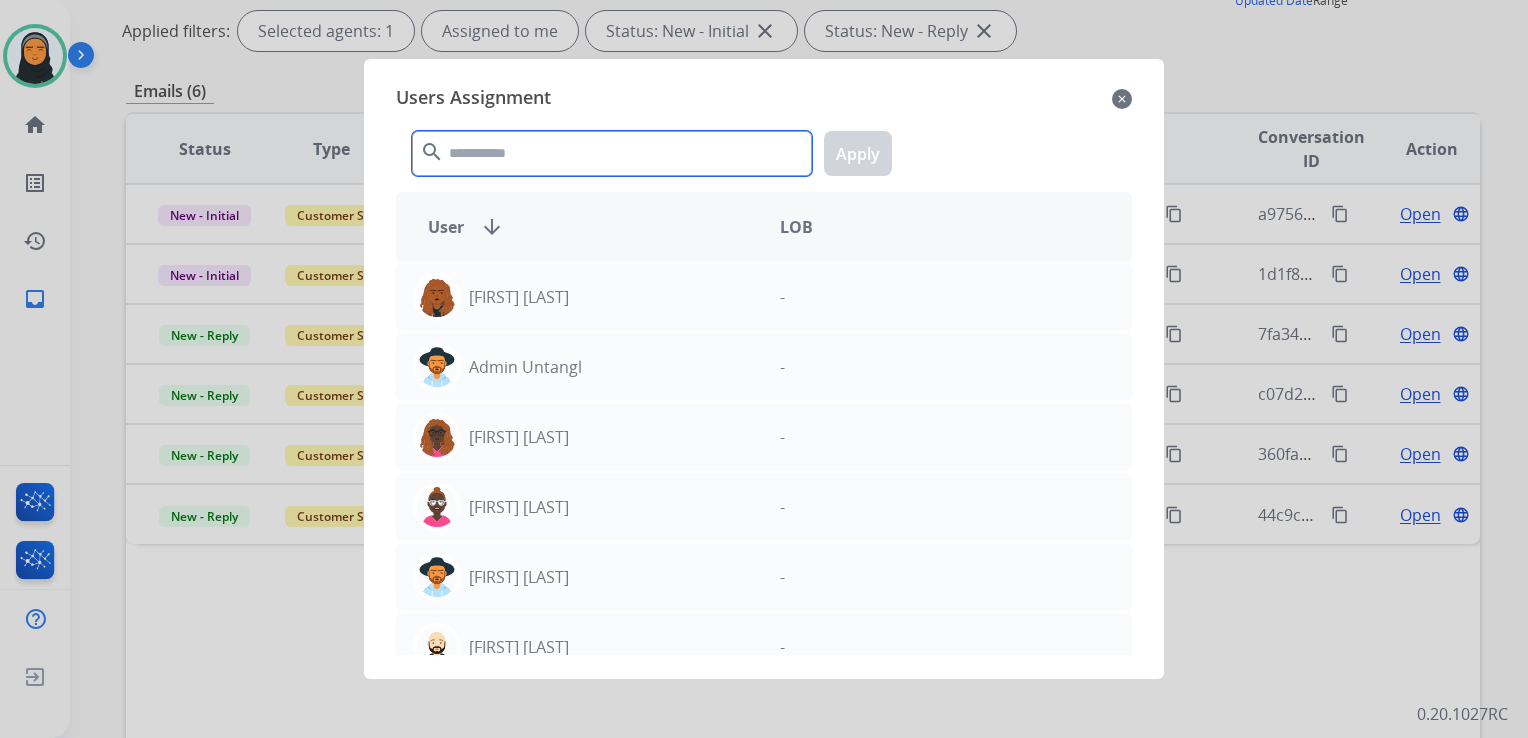 click 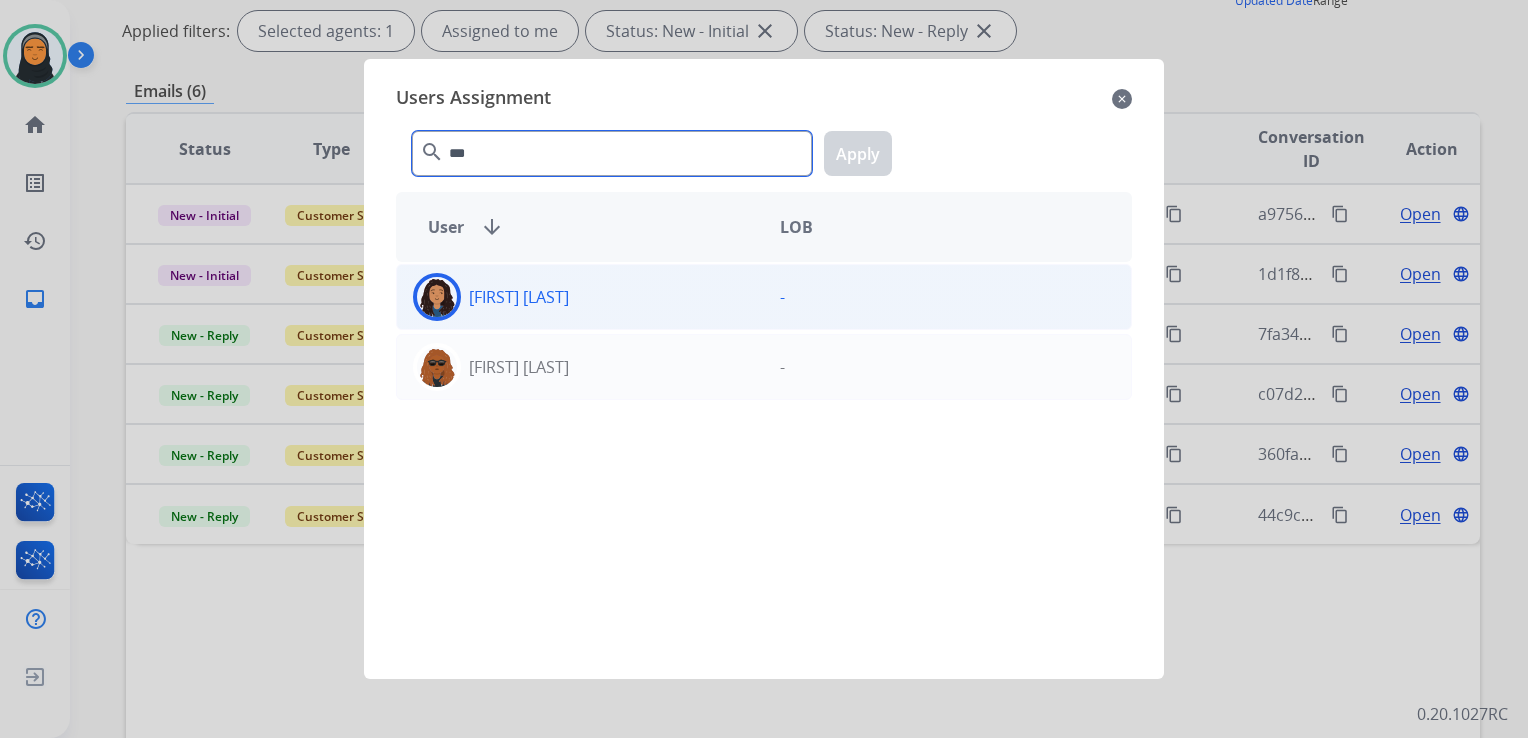 type on "***" 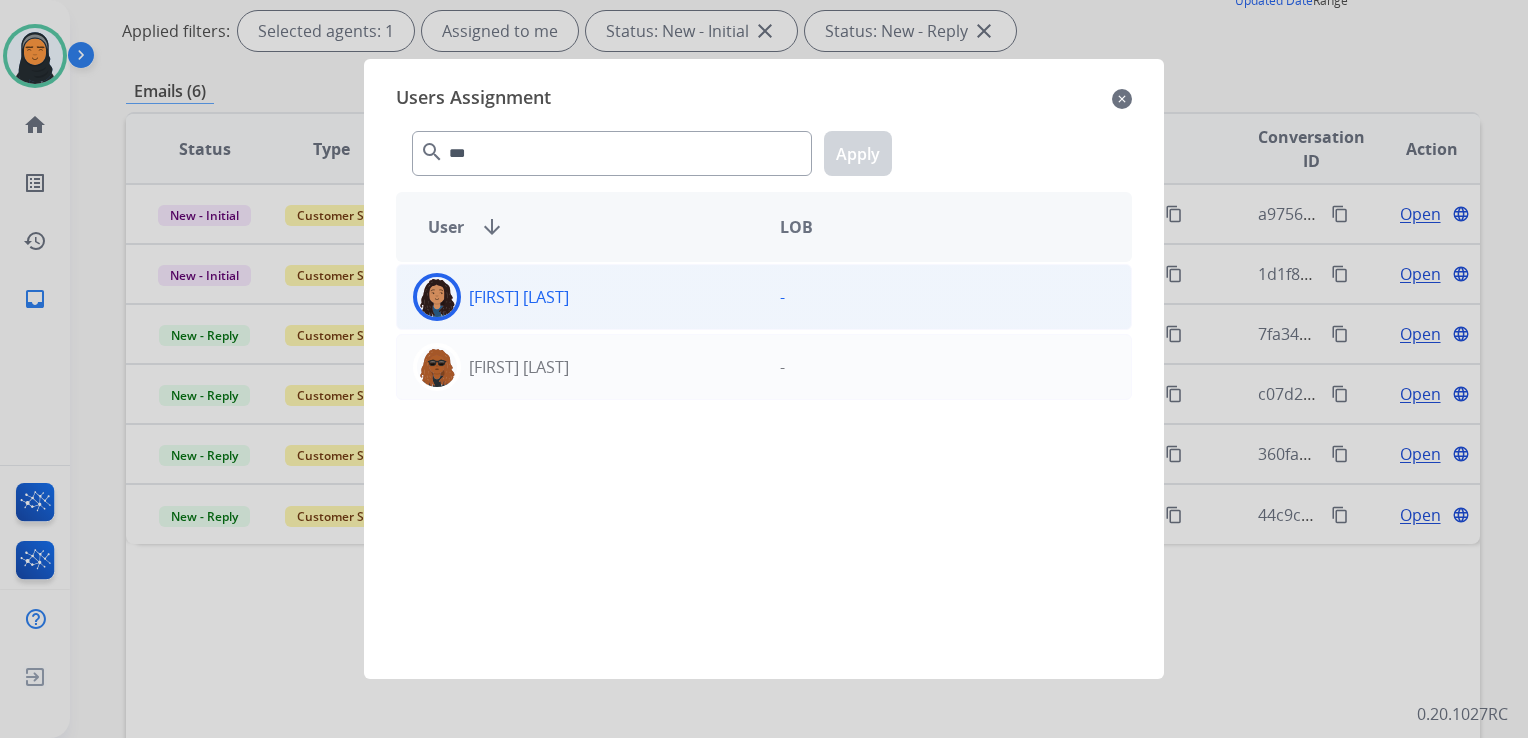 click on "[FIRST]  [LAST]" 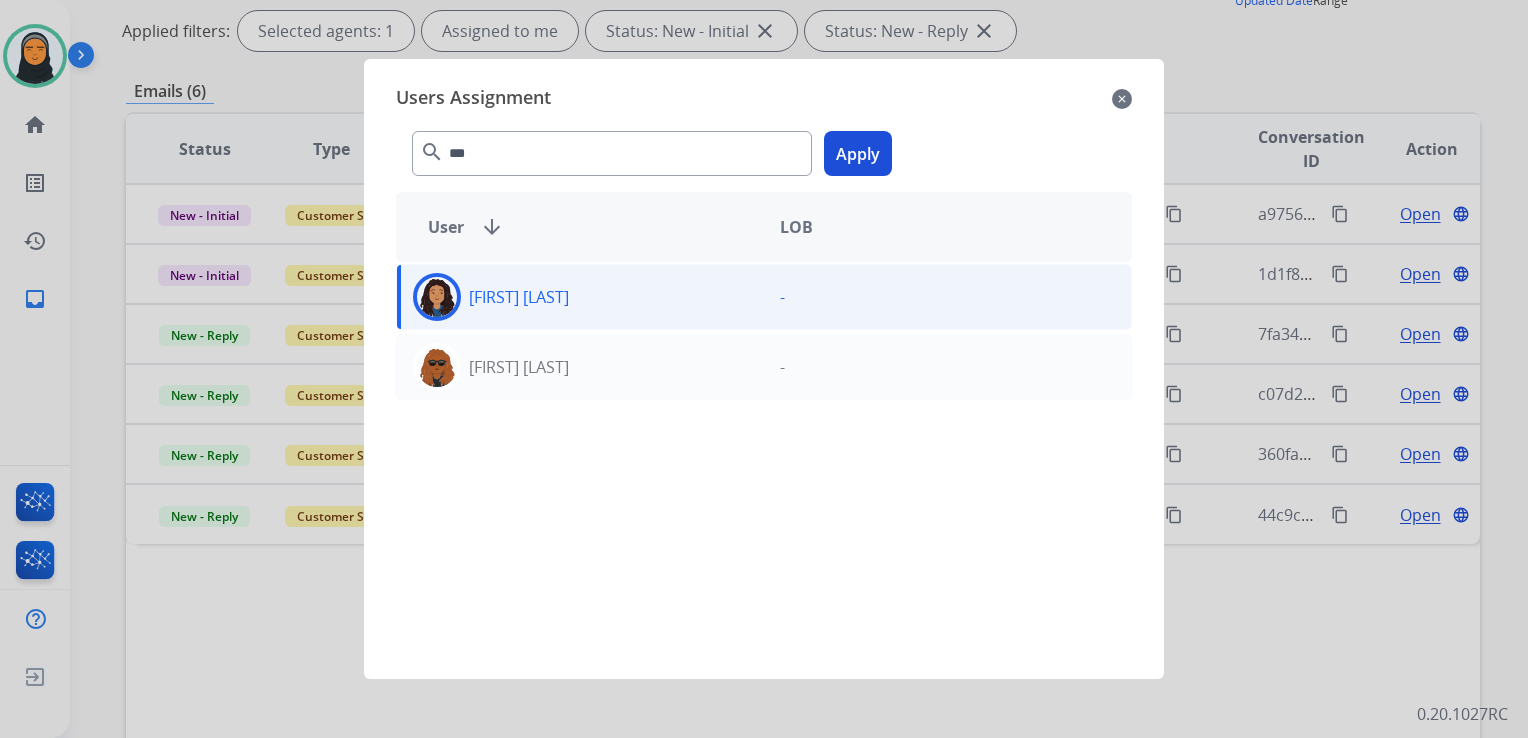 click on "Apply" 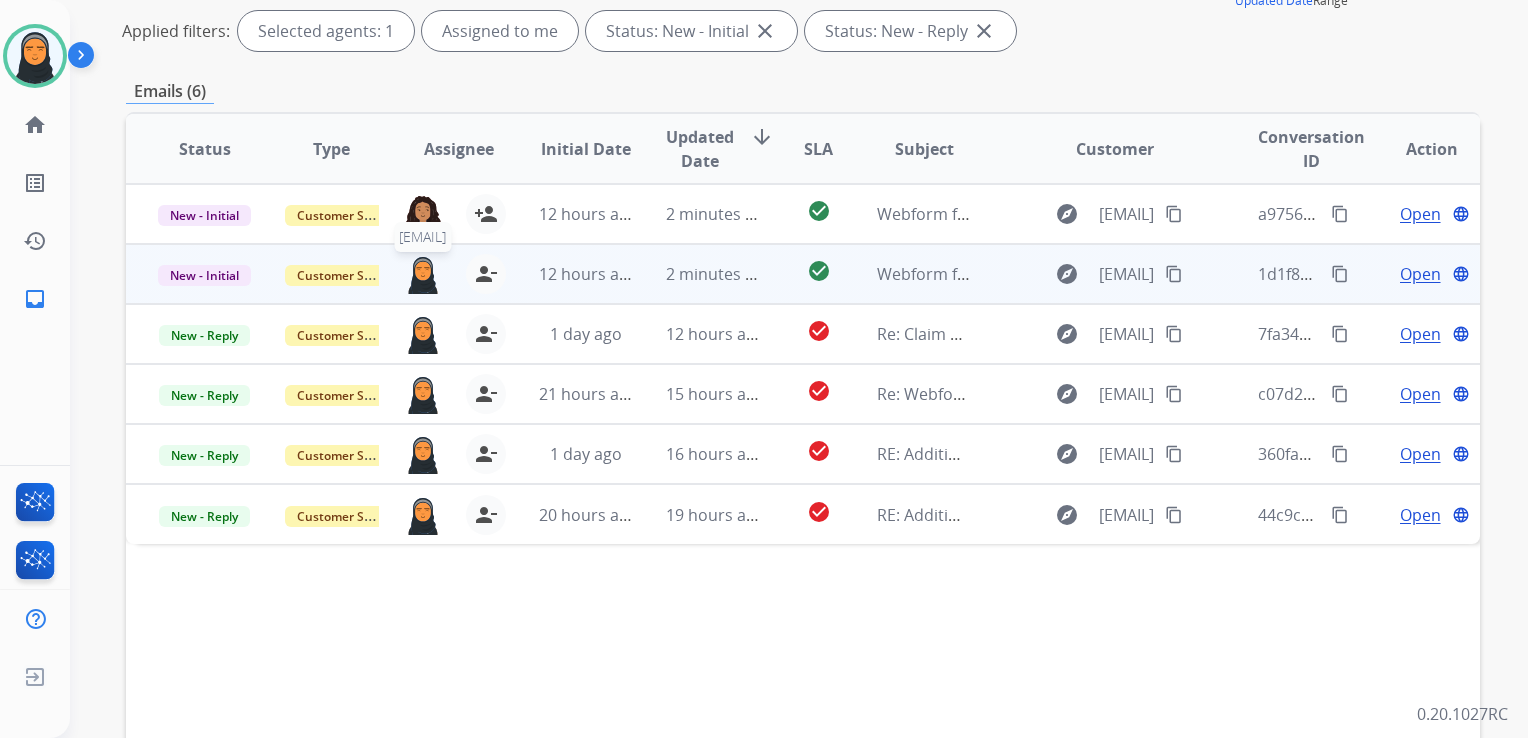 click at bounding box center [423, 274] 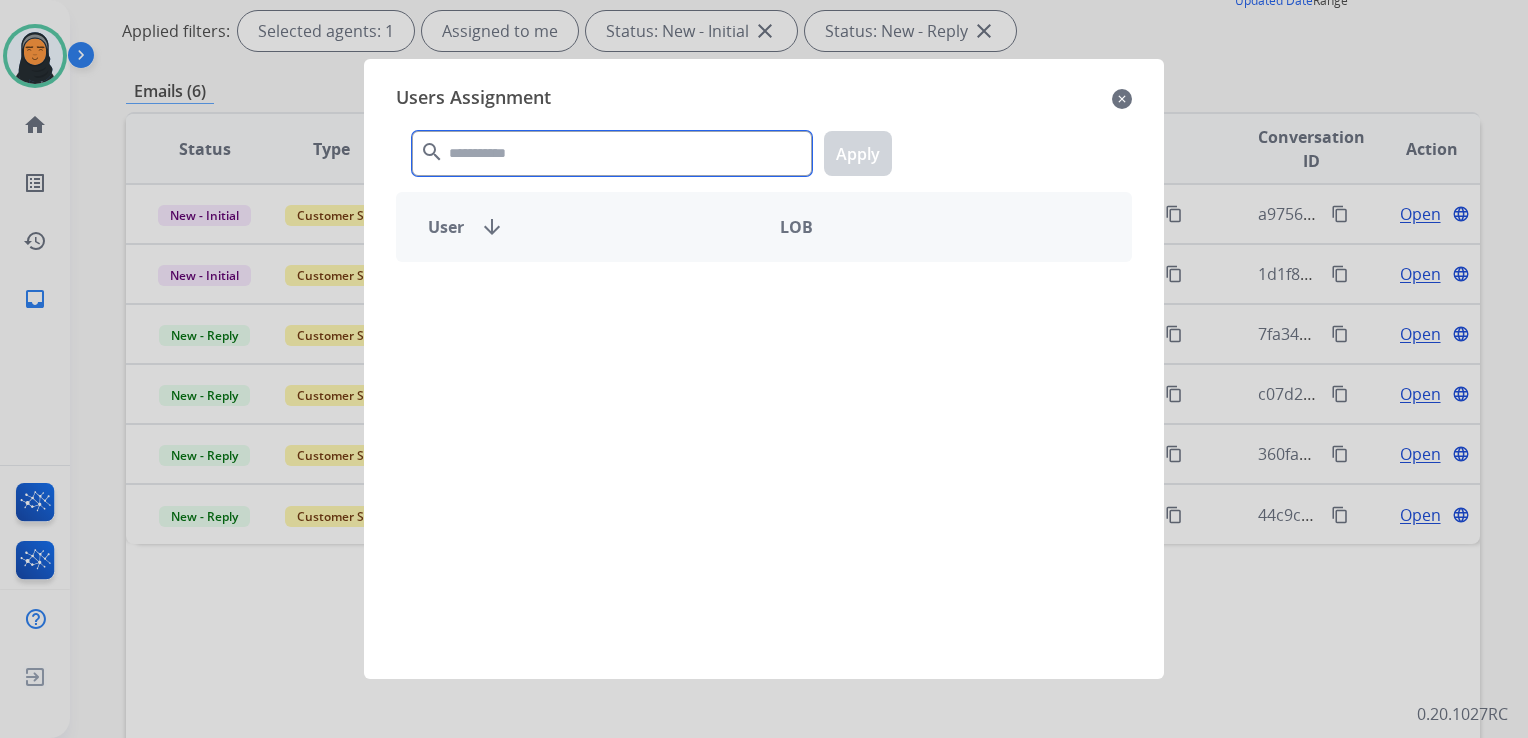 click 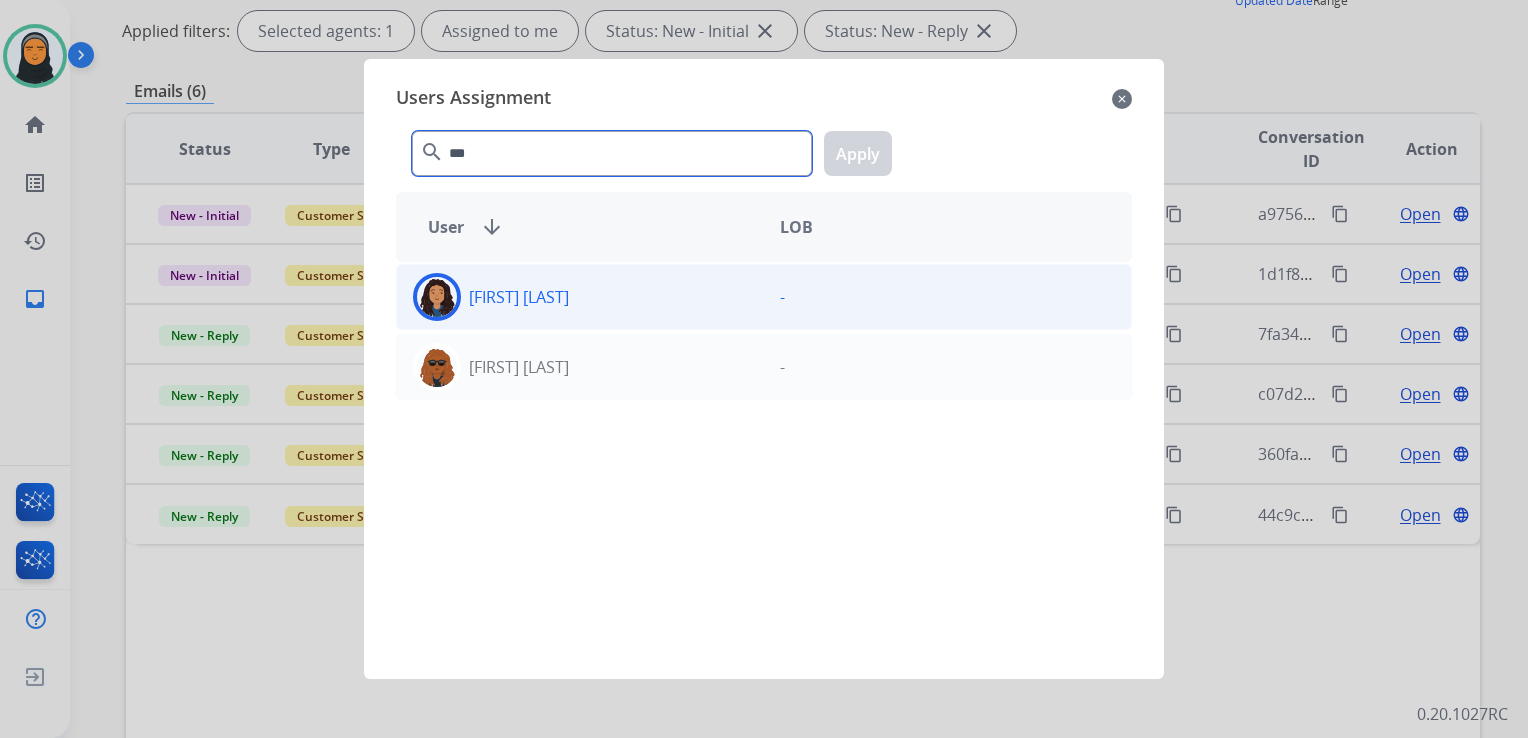 type on "***" 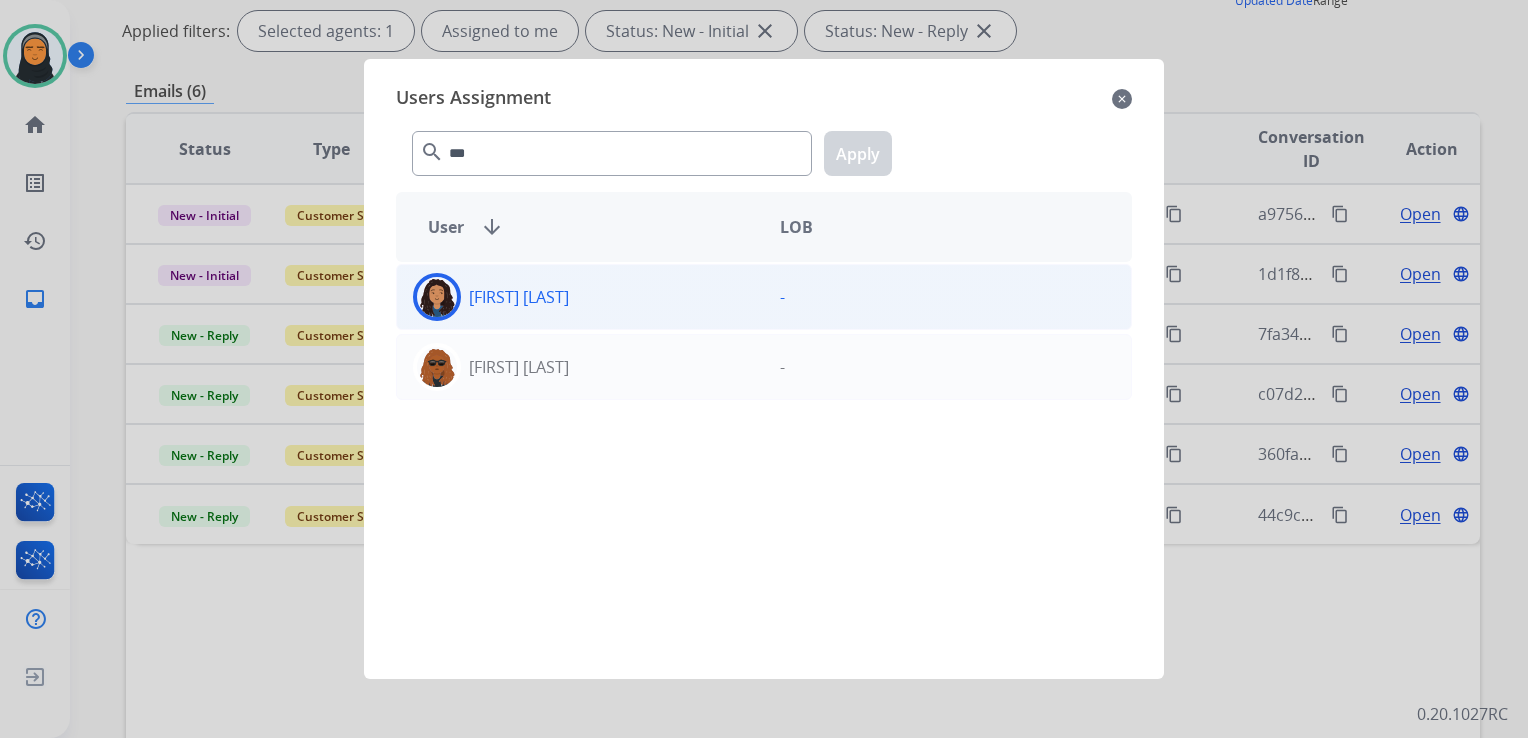 click on "[FIRST]  [LAST]" 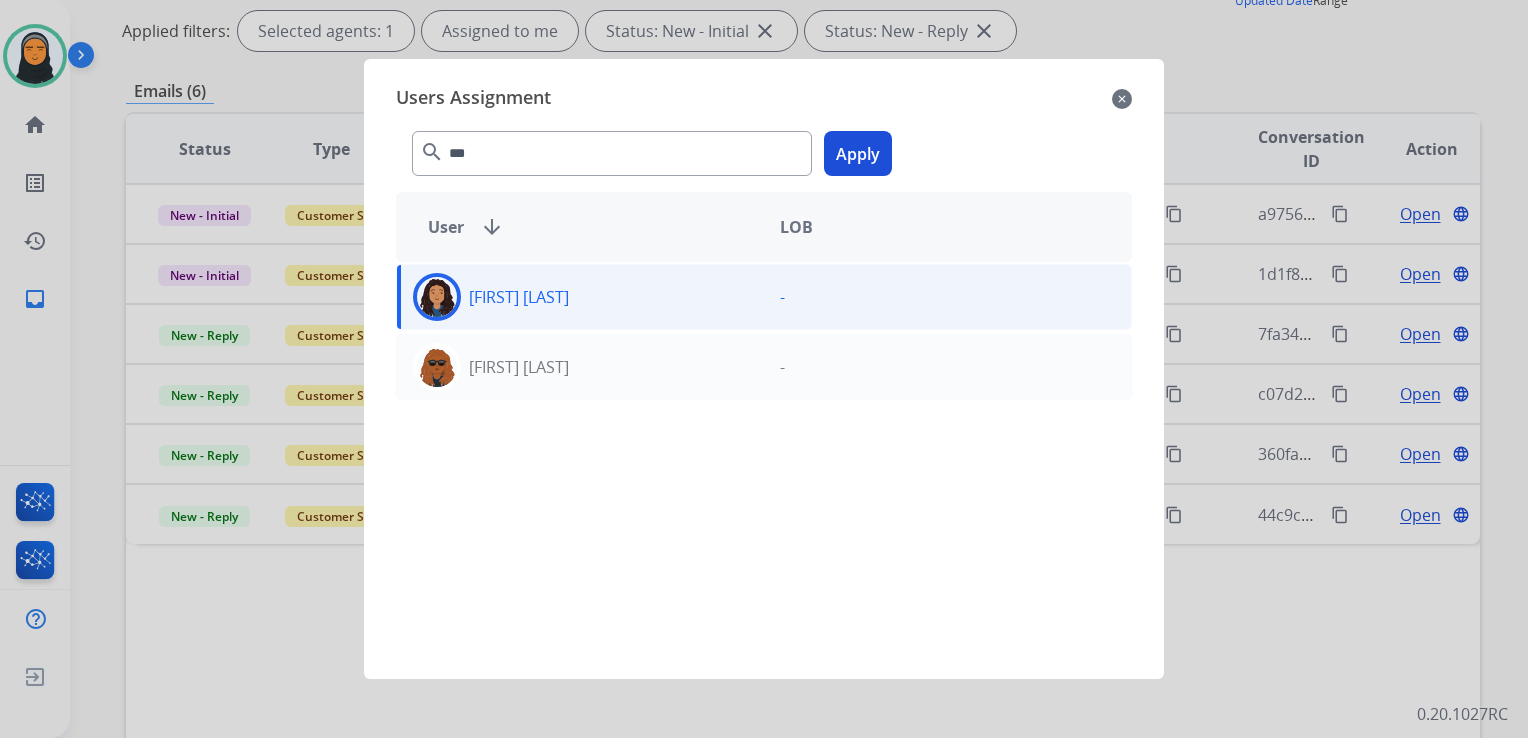 click on "Apply" 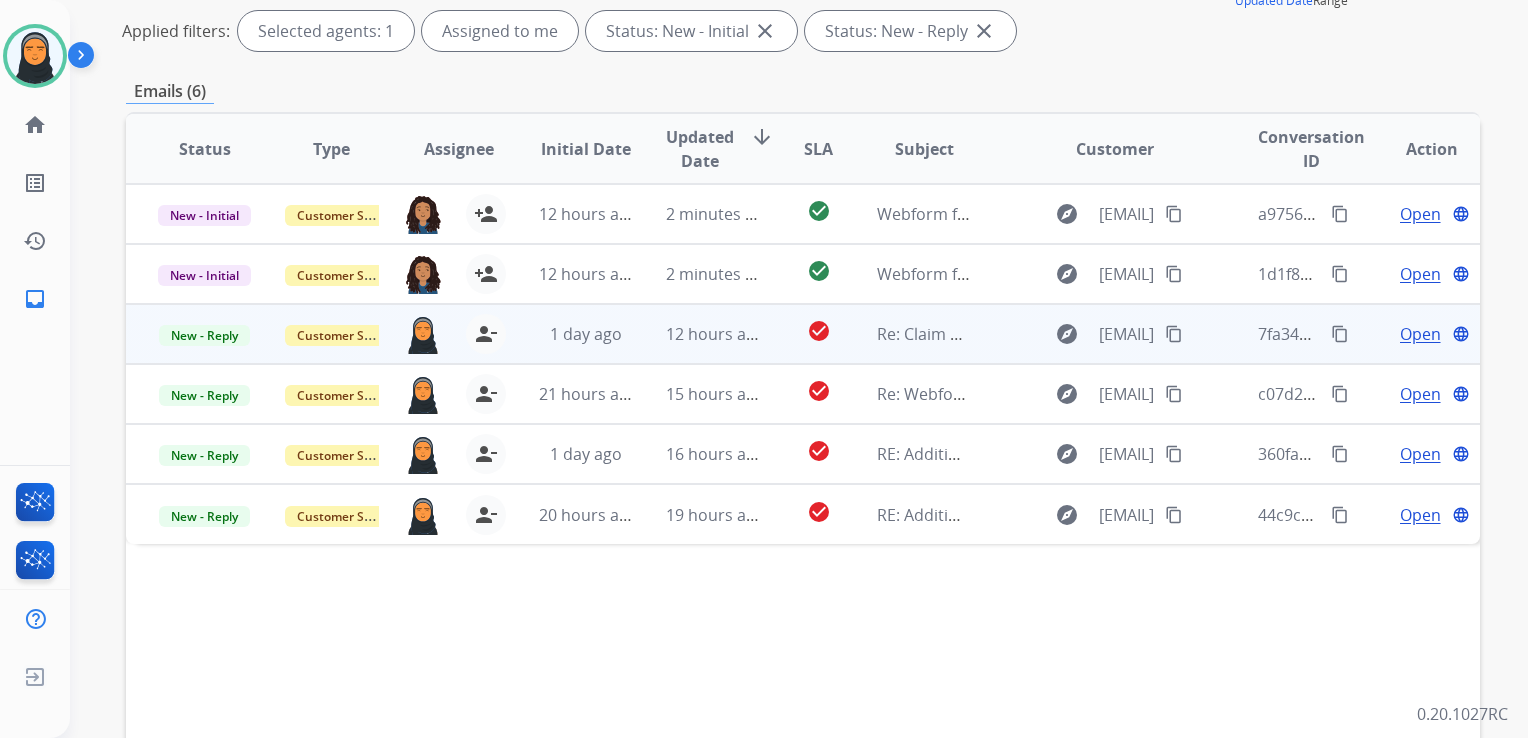 scroll, scrollTop: 0, scrollLeft: 0, axis: both 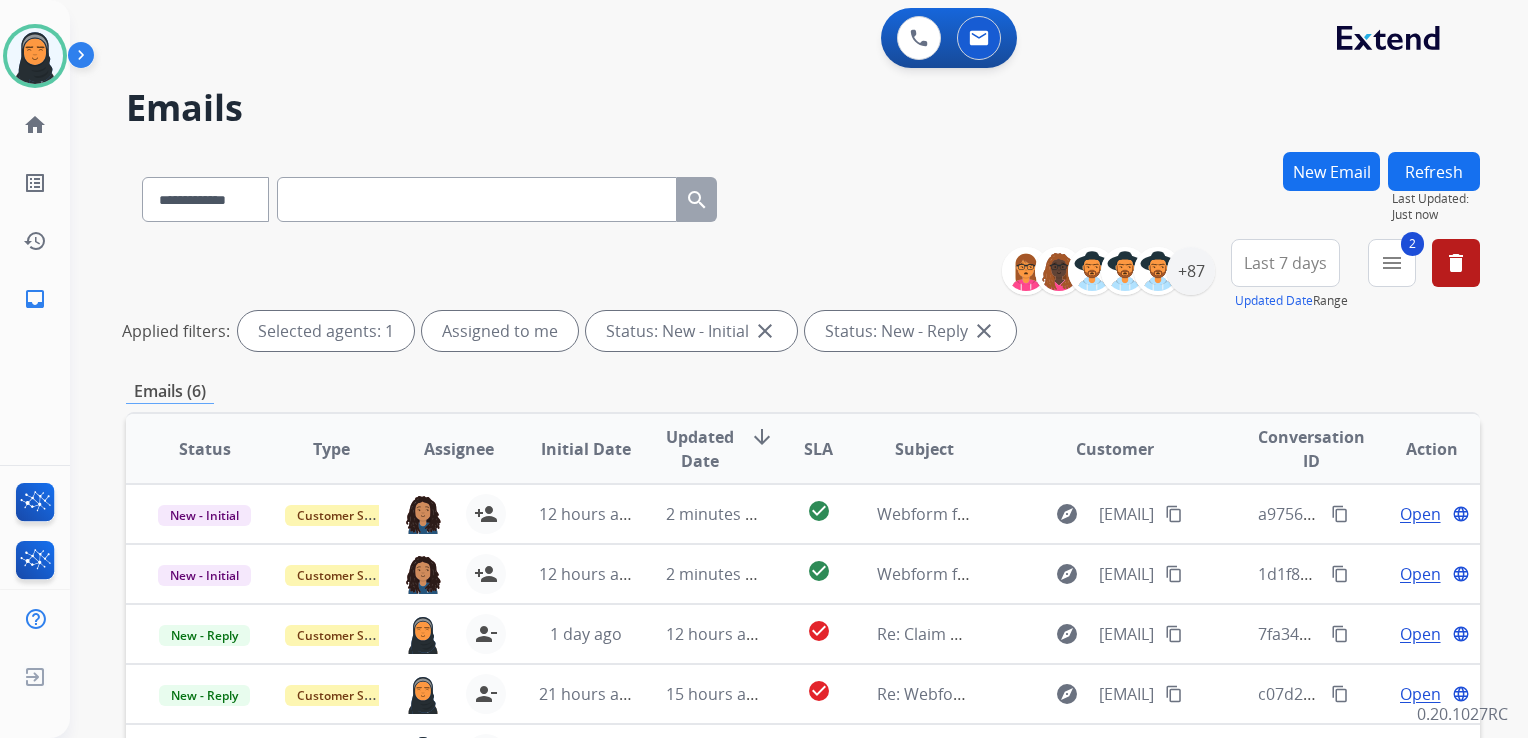 drag, startPoint x: 1438, startPoint y: 168, endPoint x: 976, endPoint y: 578, distance: 617.6925 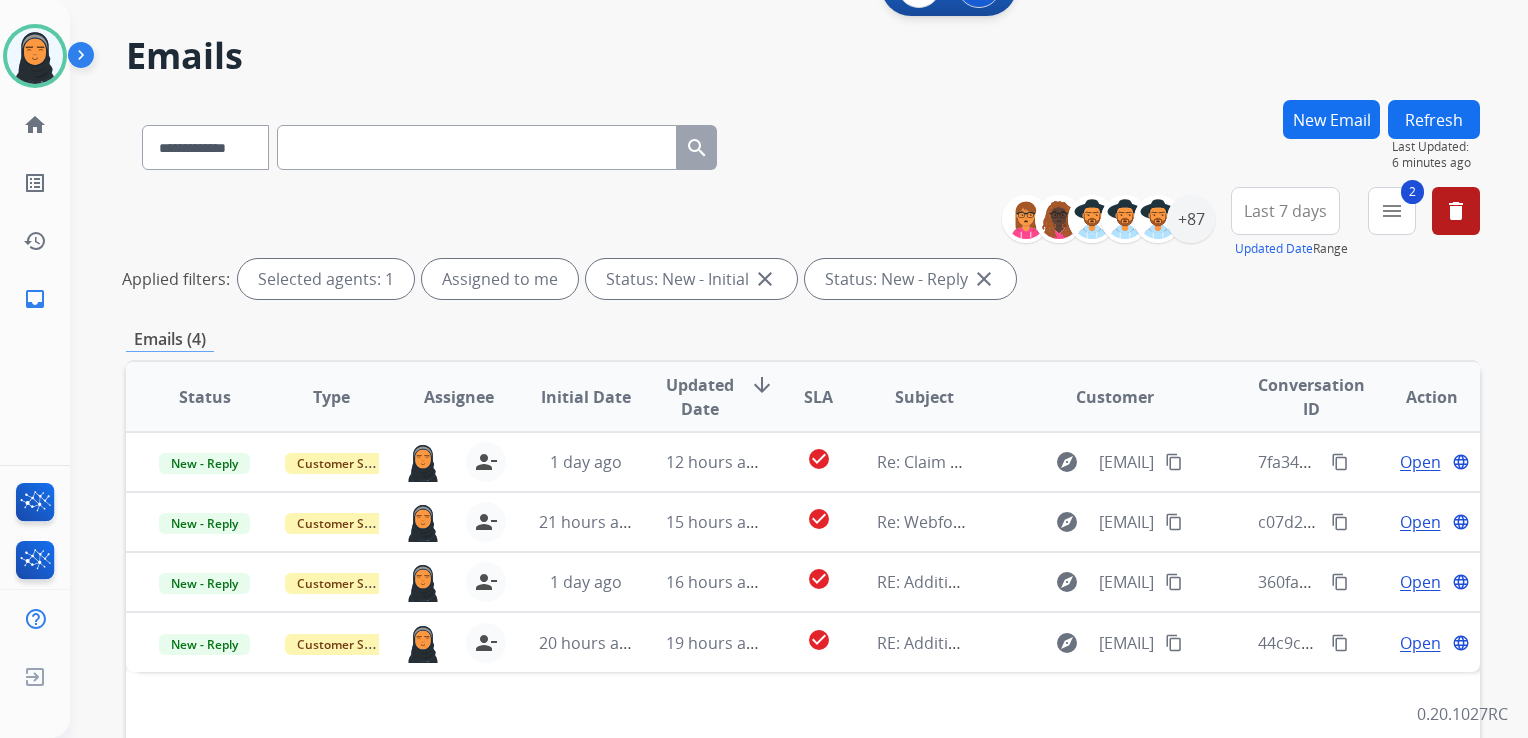 scroll, scrollTop: 0, scrollLeft: 0, axis: both 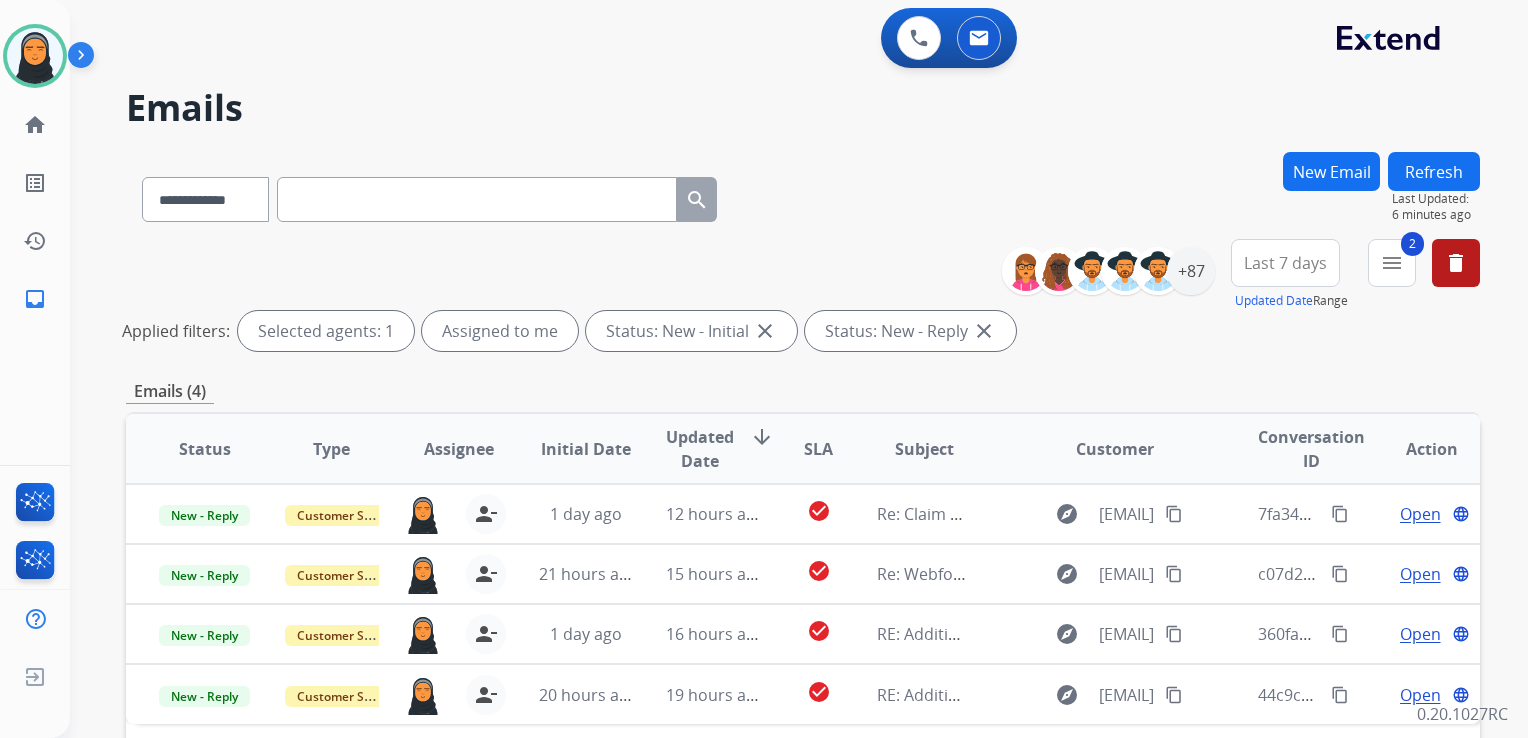 click at bounding box center [477, 199] 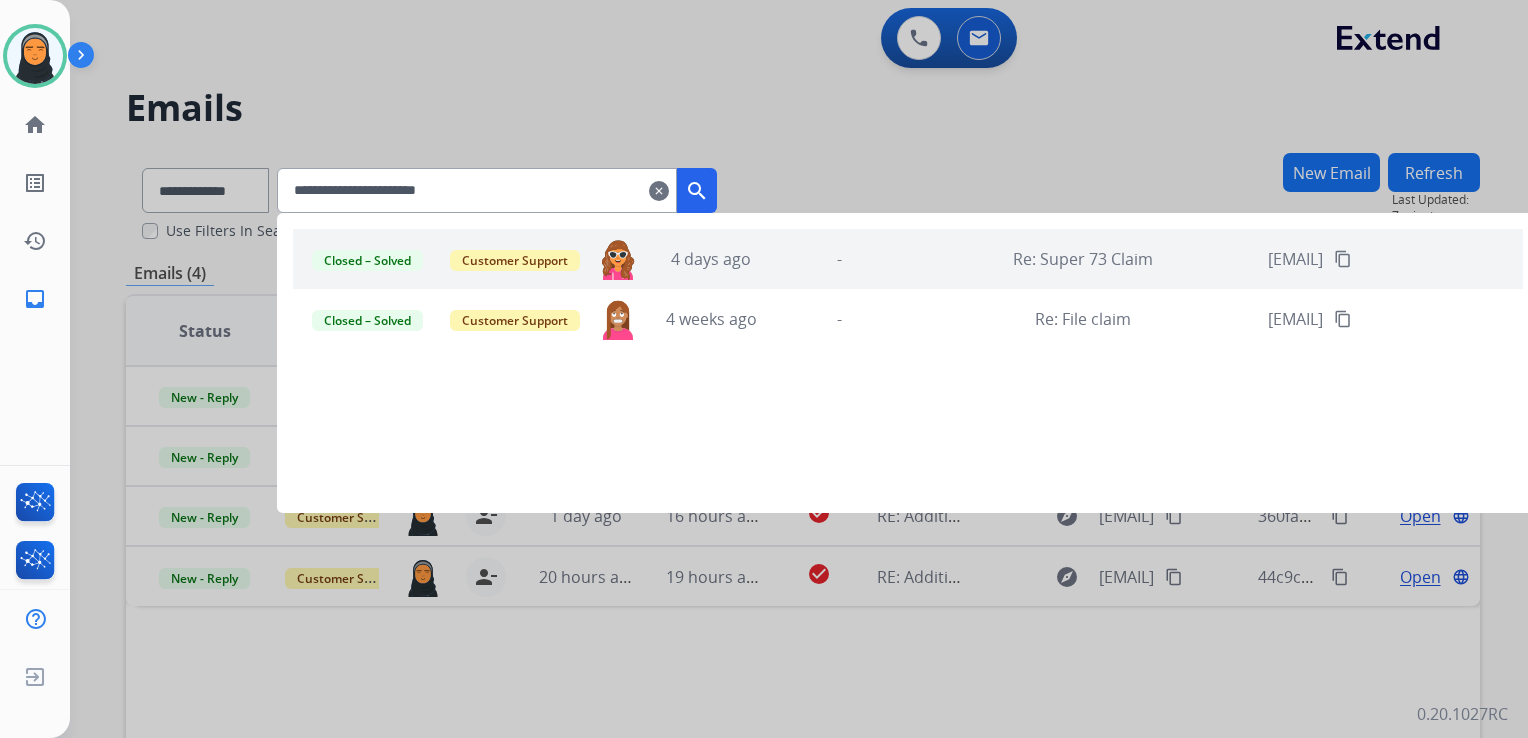 type on "**********" 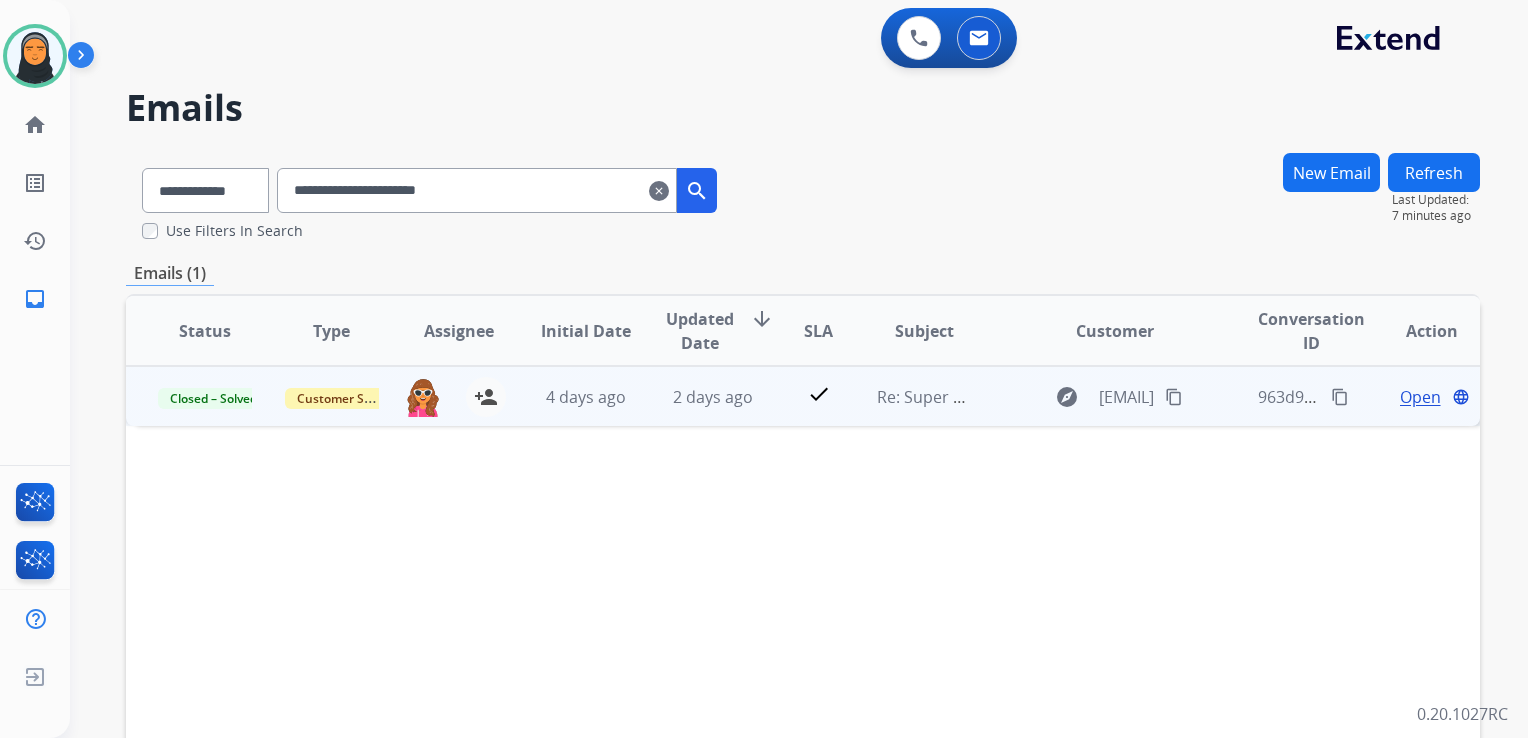 click on "Open" at bounding box center (1420, 397) 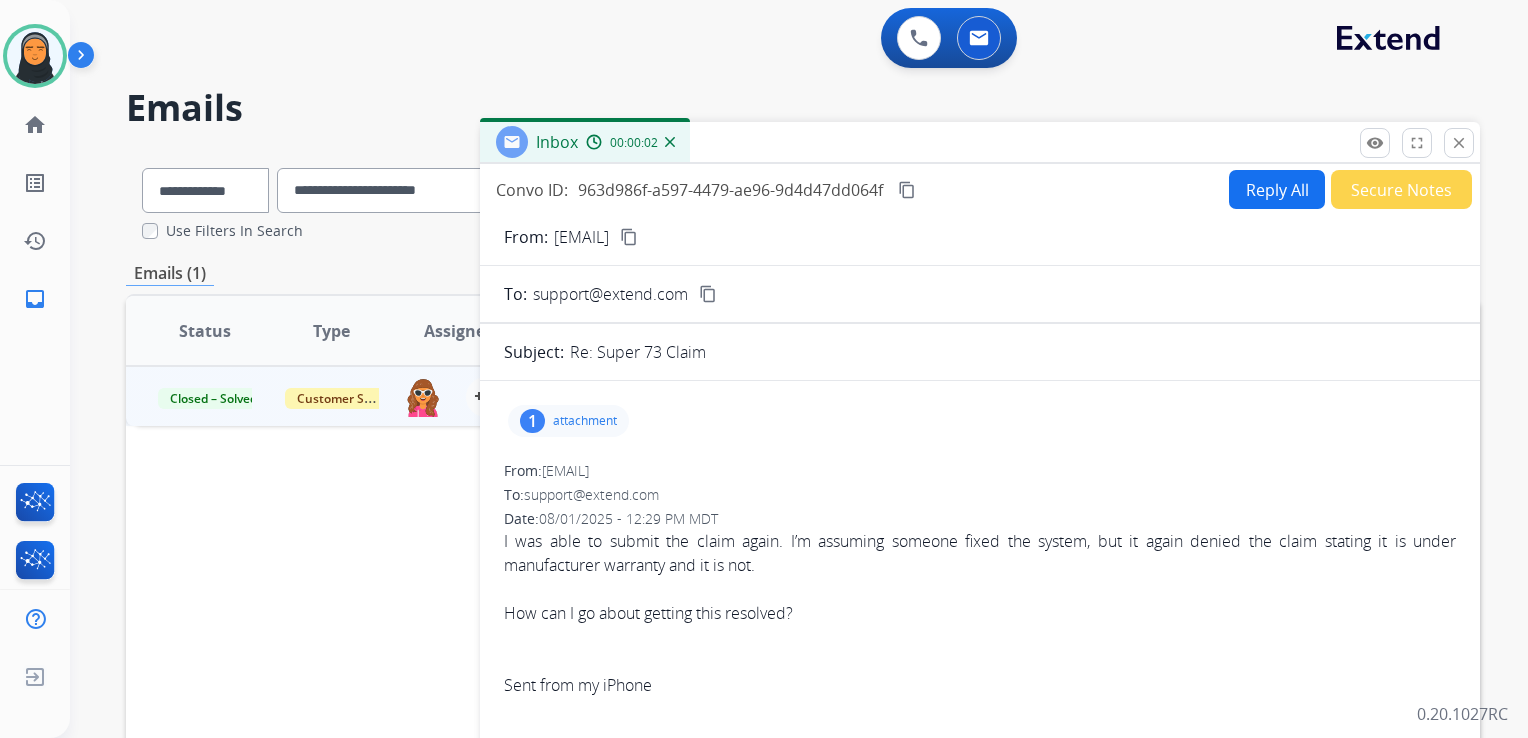 click on "attachment" at bounding box center [585, 421] 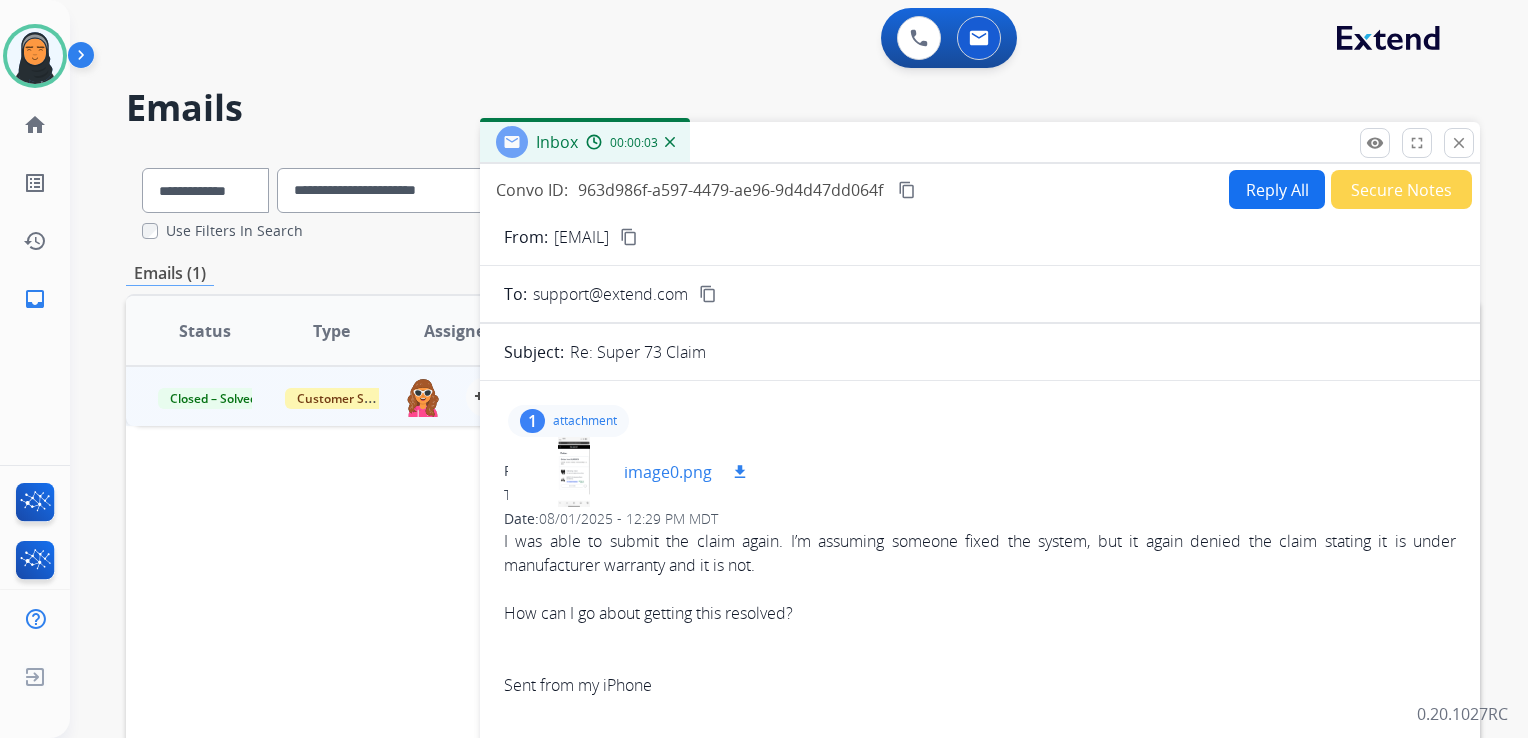 click at bounding box center [574, 472] 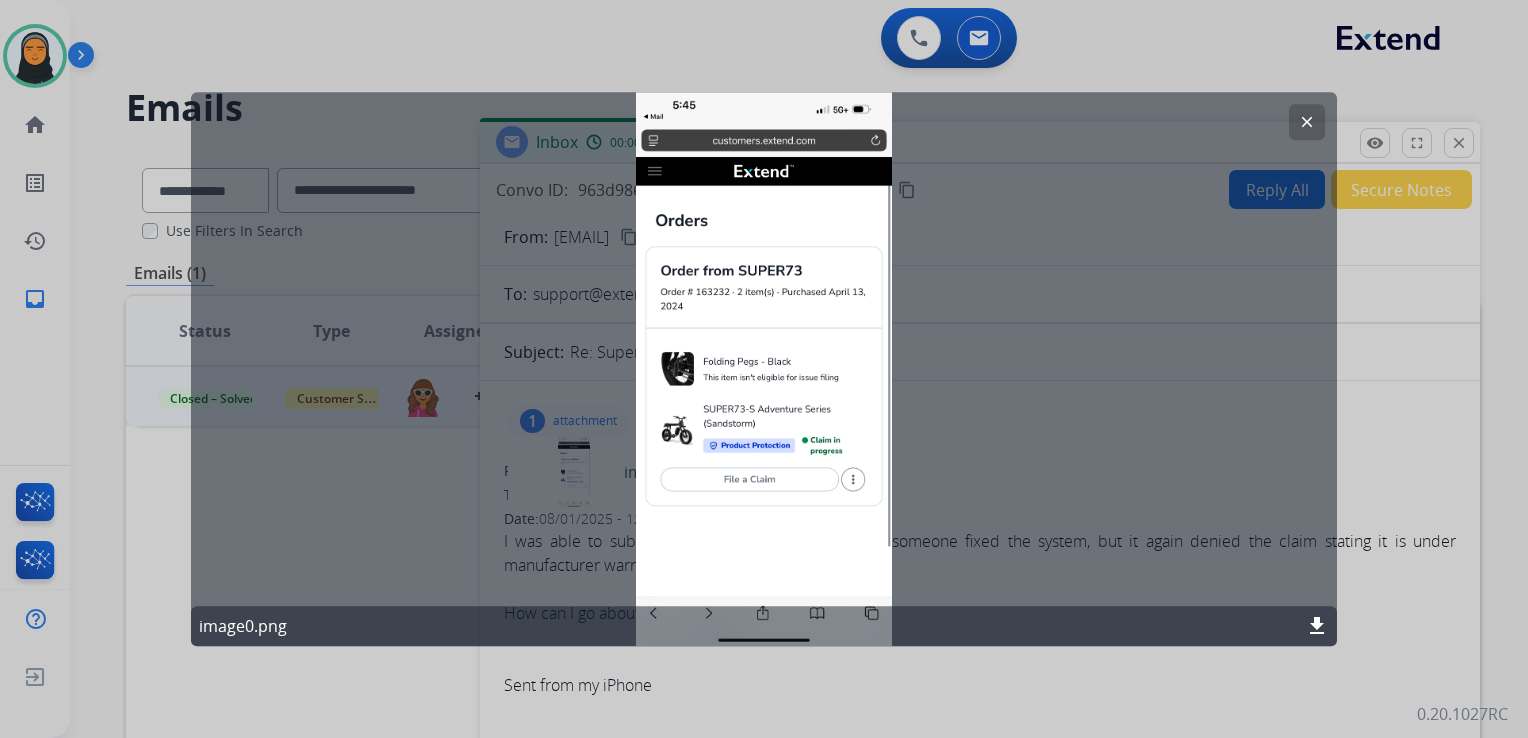 click on "clear" 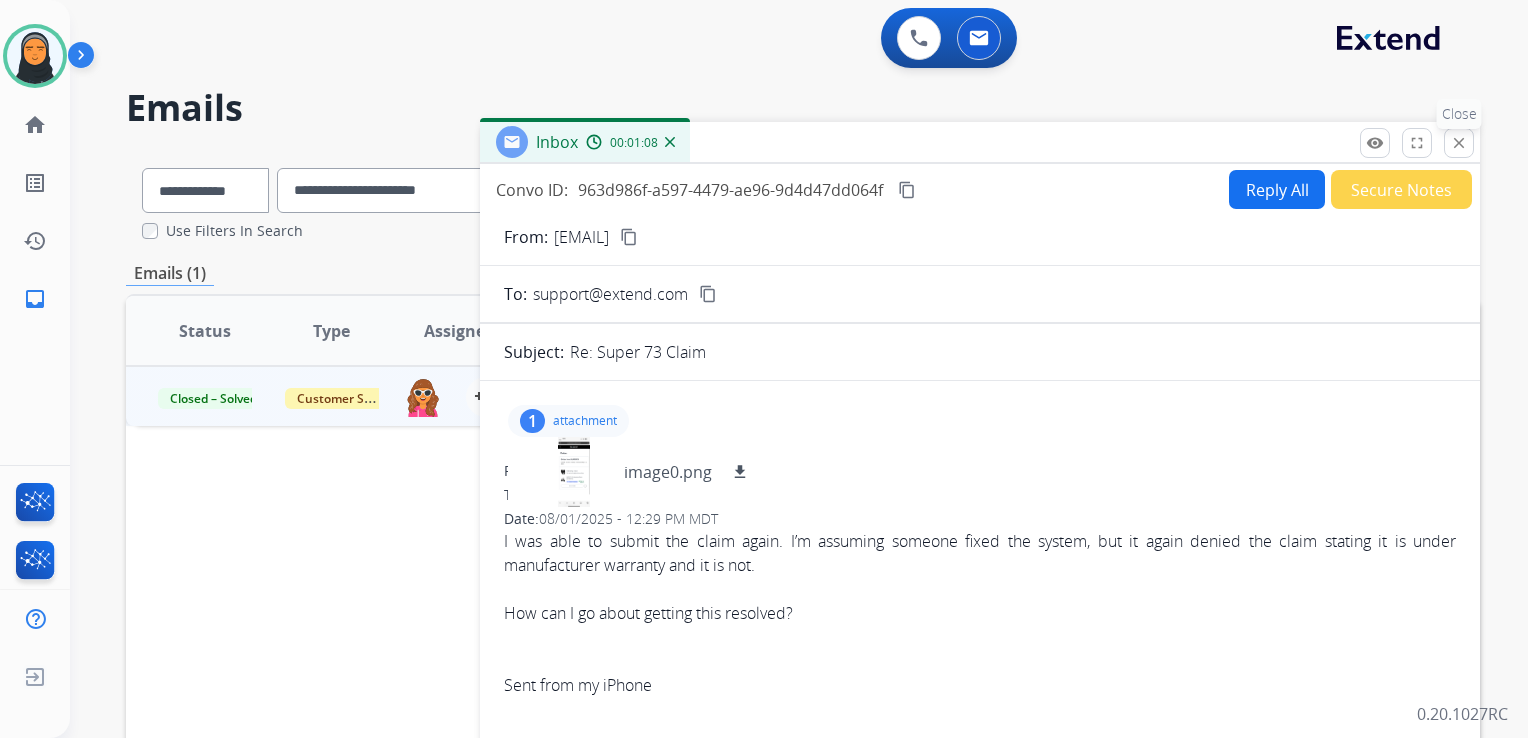 click on "close Close" at bounding box center (1459, 143) 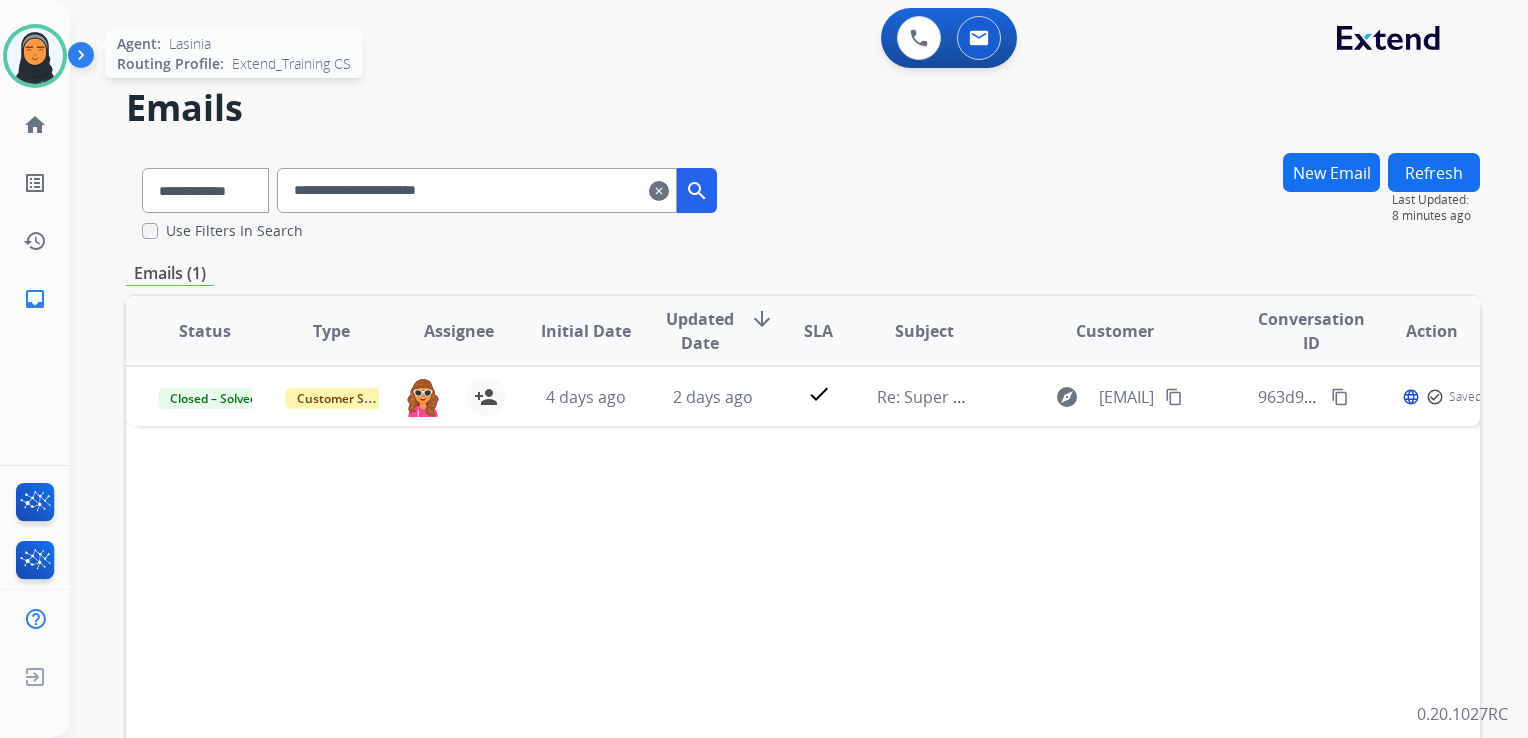 click at bounding box center [35, 56] 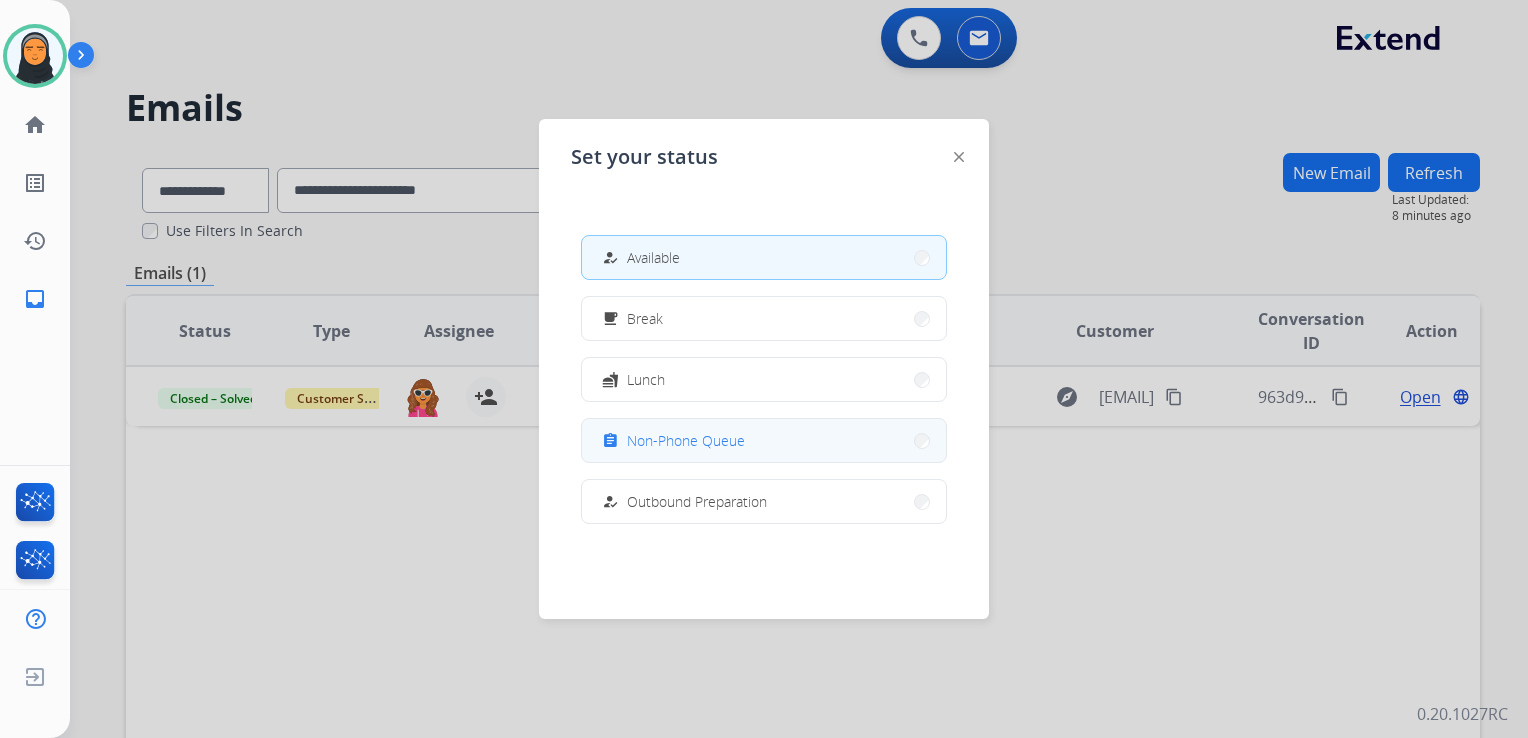 click on "assignment Non-Phone Queue" at bounding box center [764, 440] 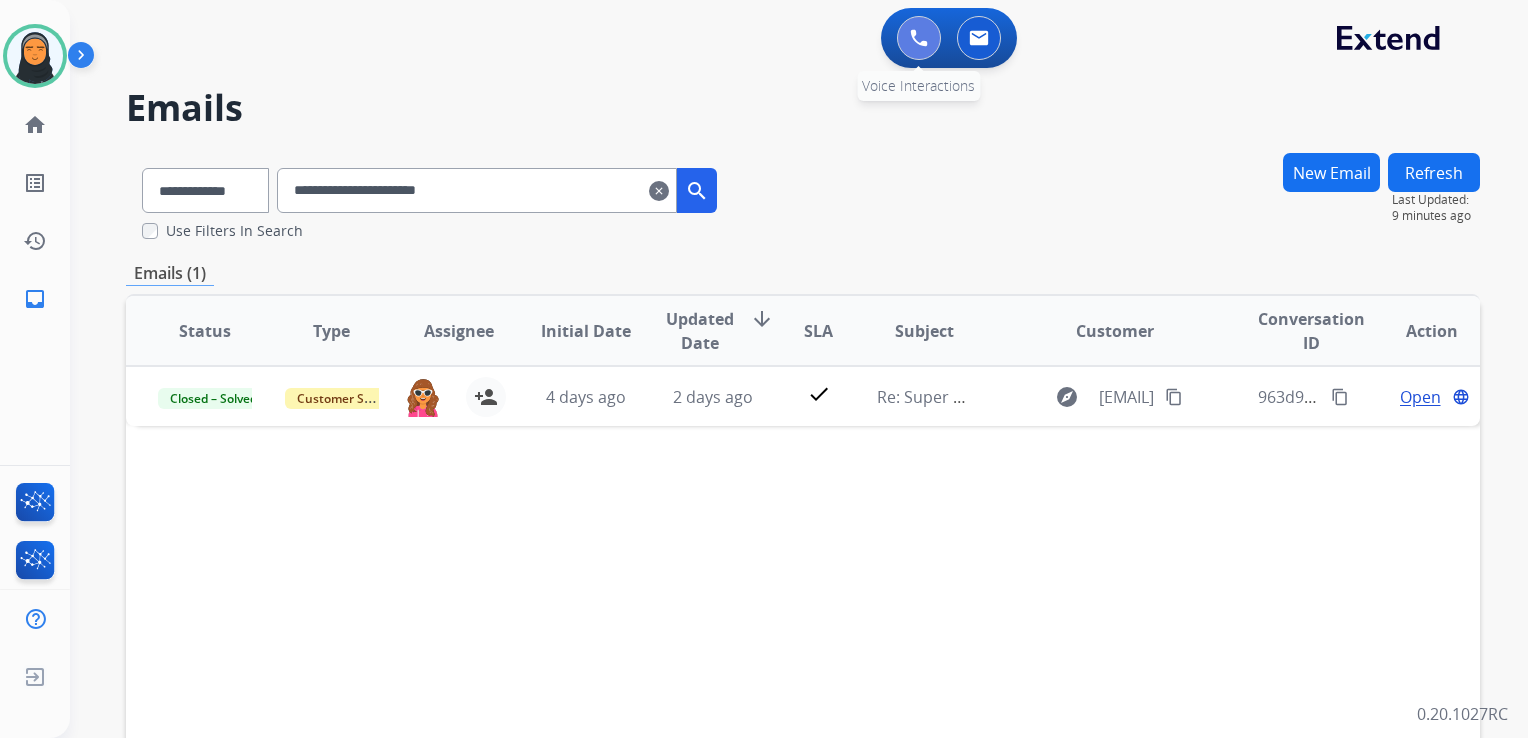click at bounding box center [919, 38] 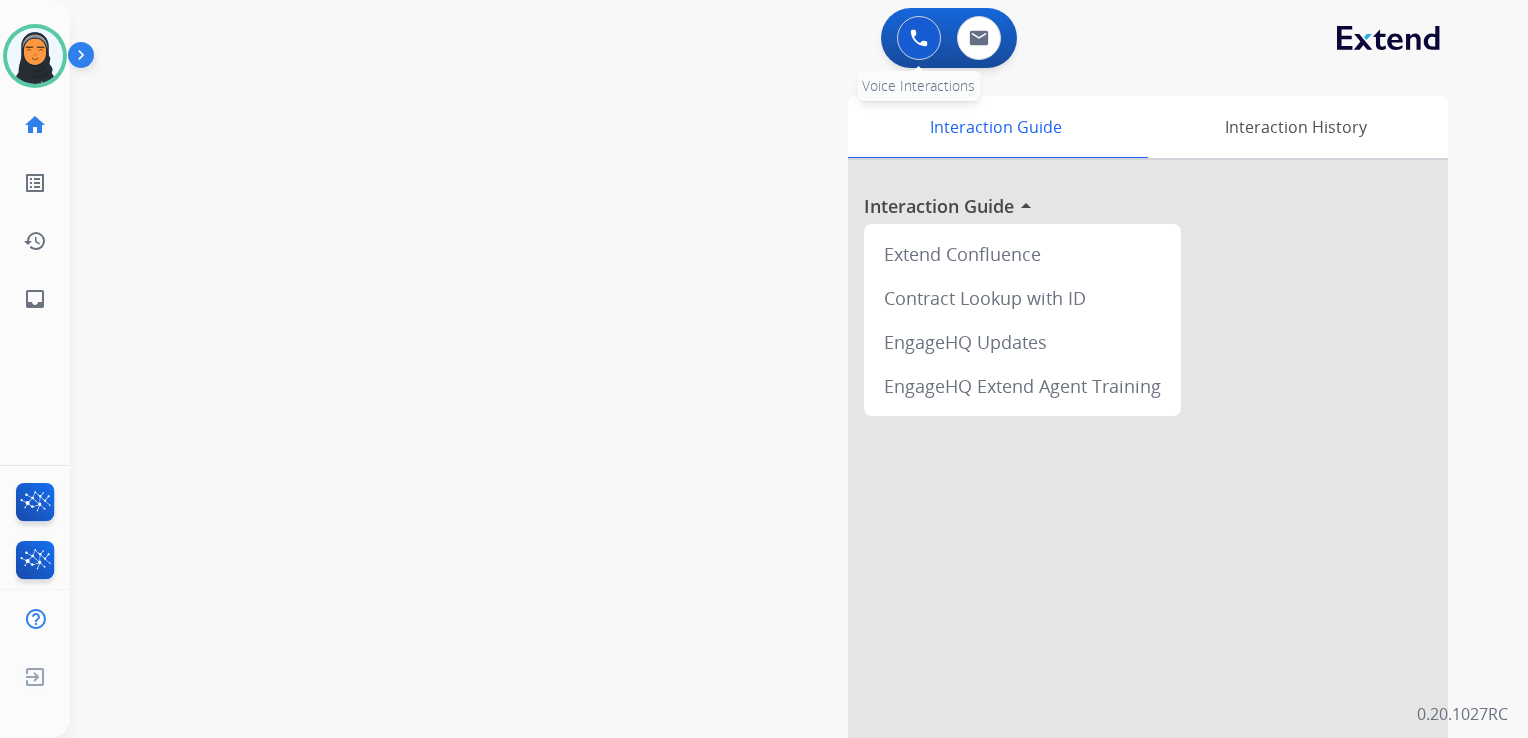 click at bounding box center [919, 38] 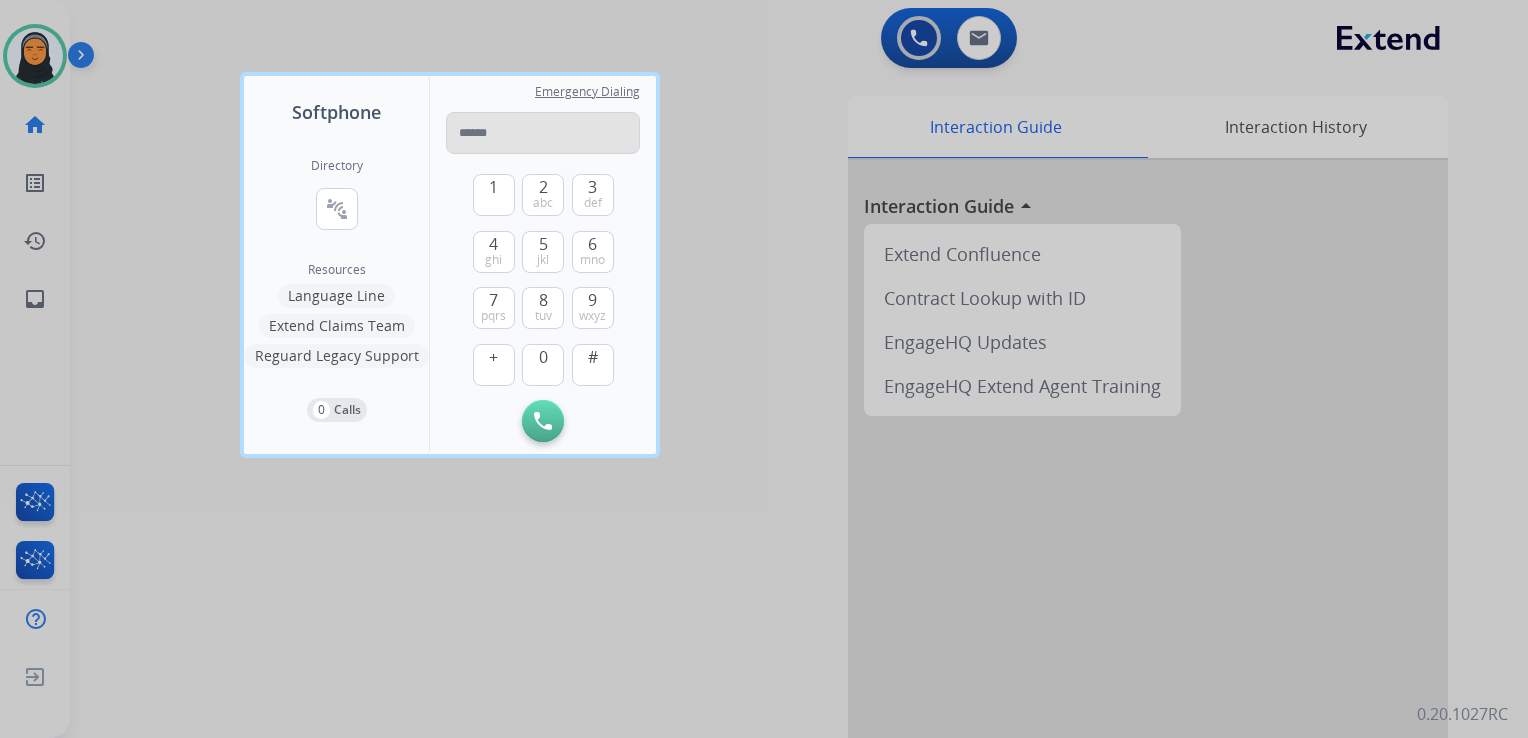 click at bounding box center (543, 133) 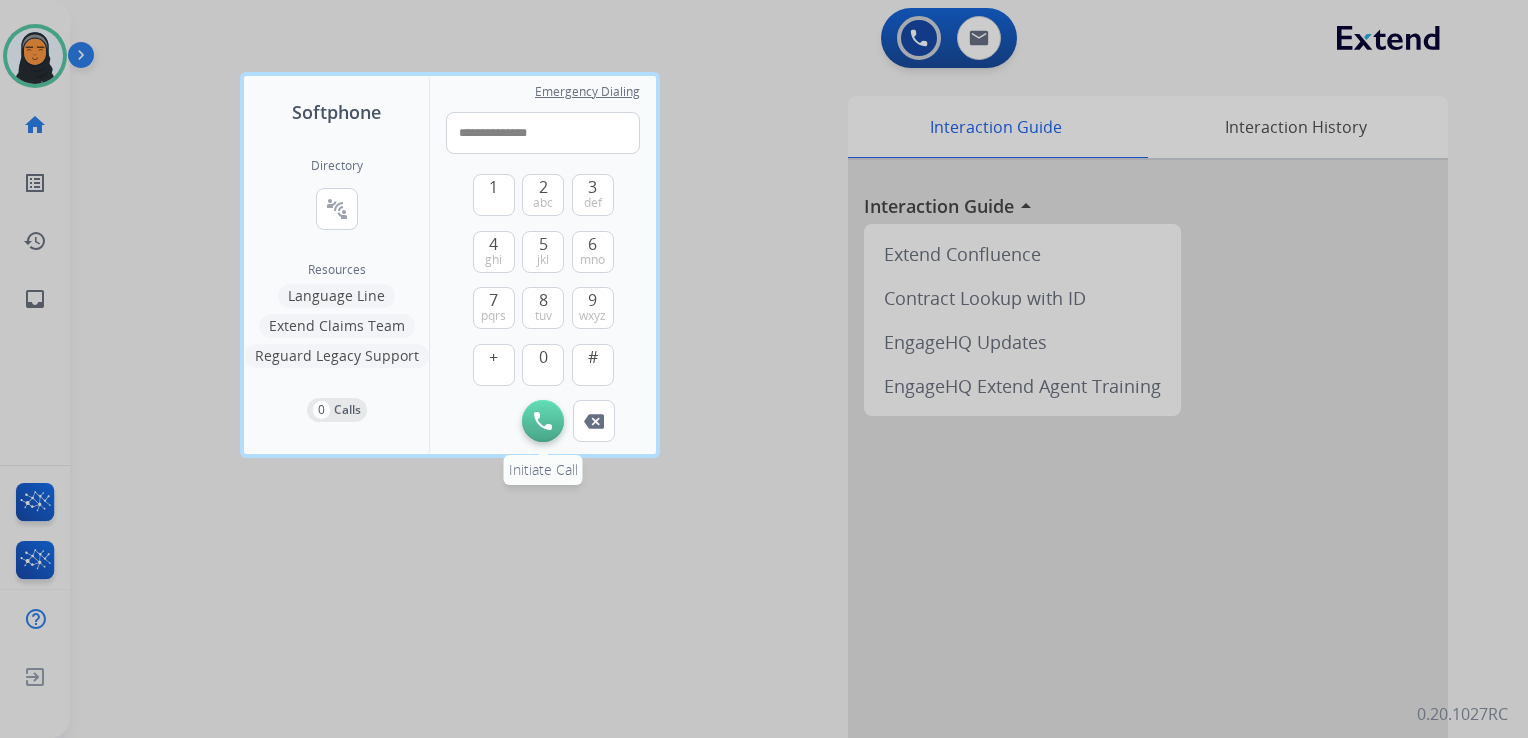 type on "**********" 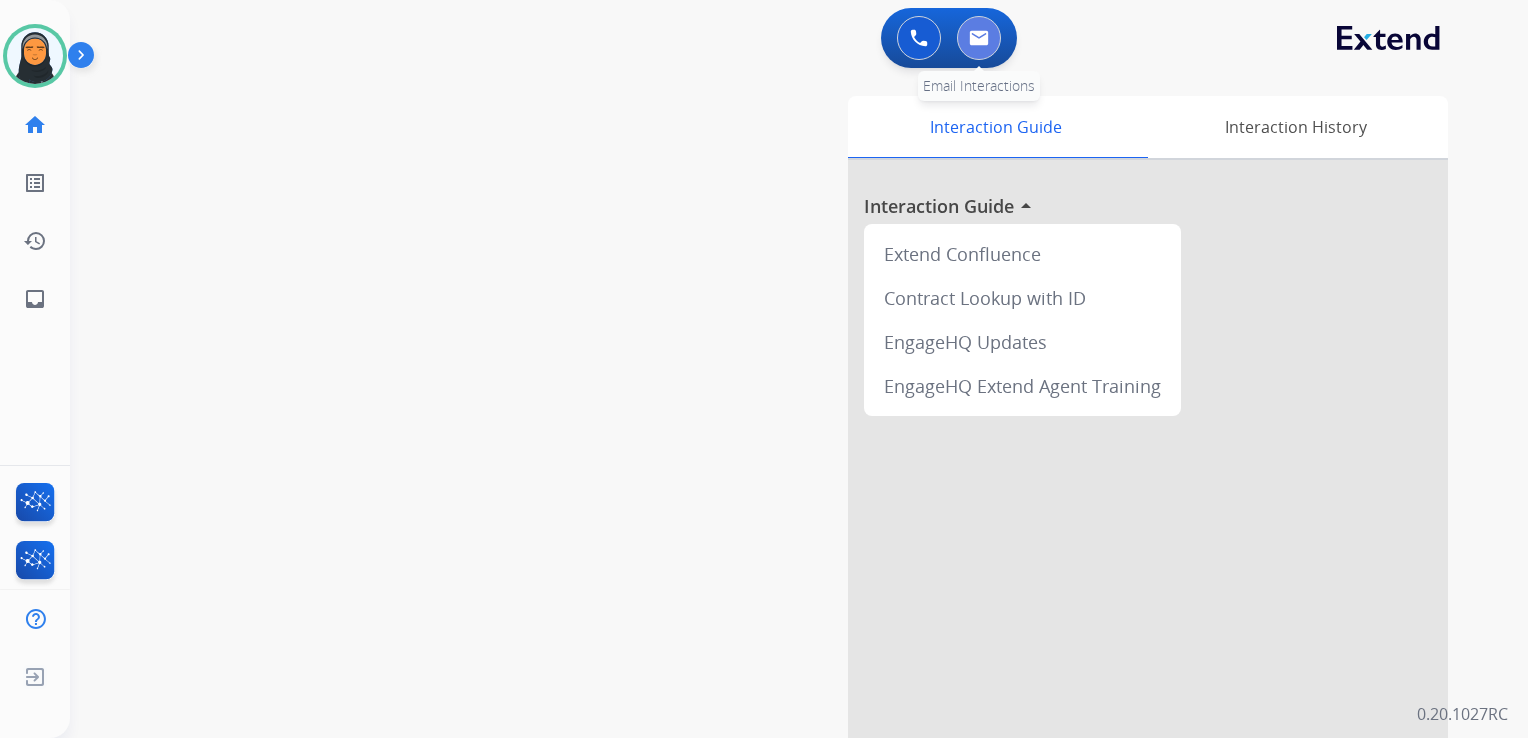 click at bounding box center (979, 38) 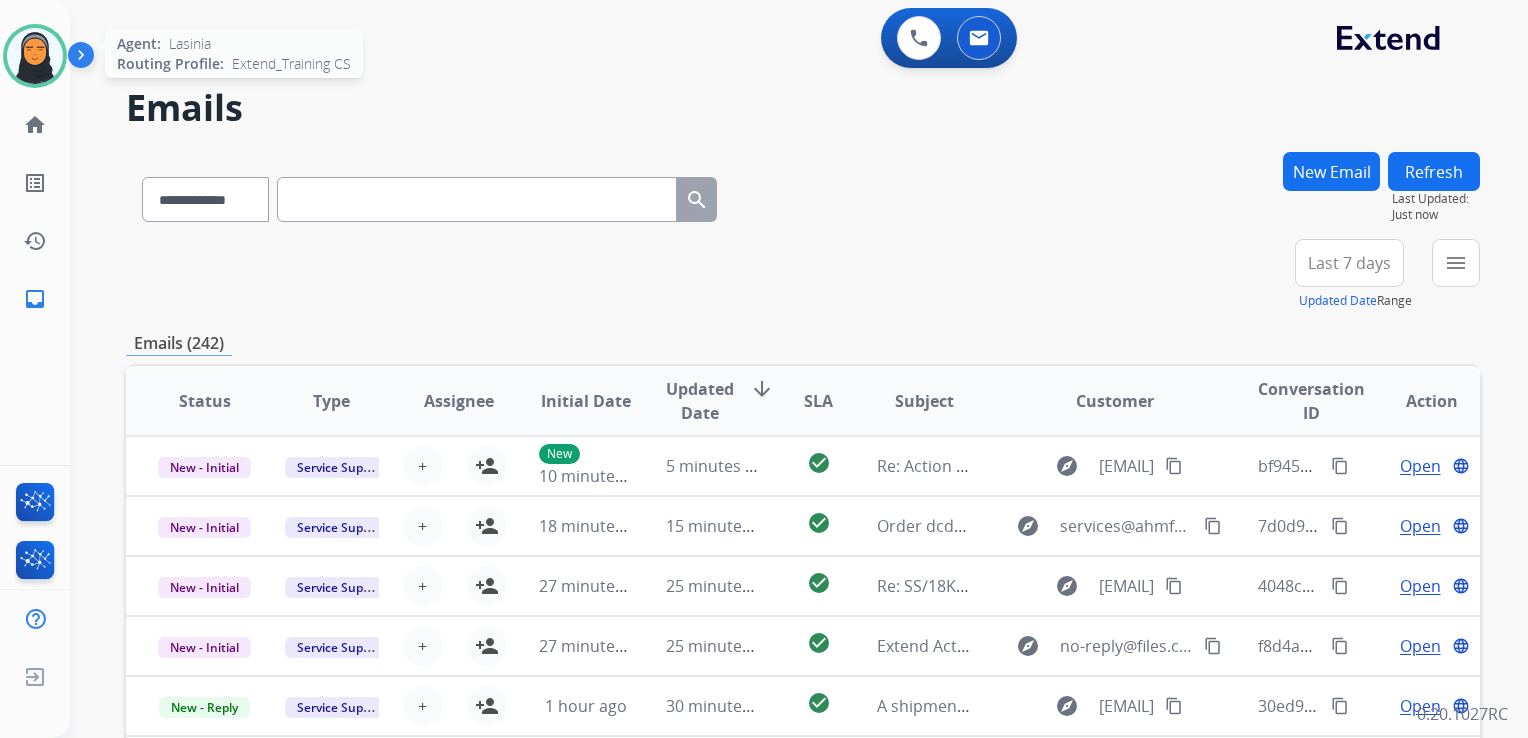 click at bounding box center (35, 56) 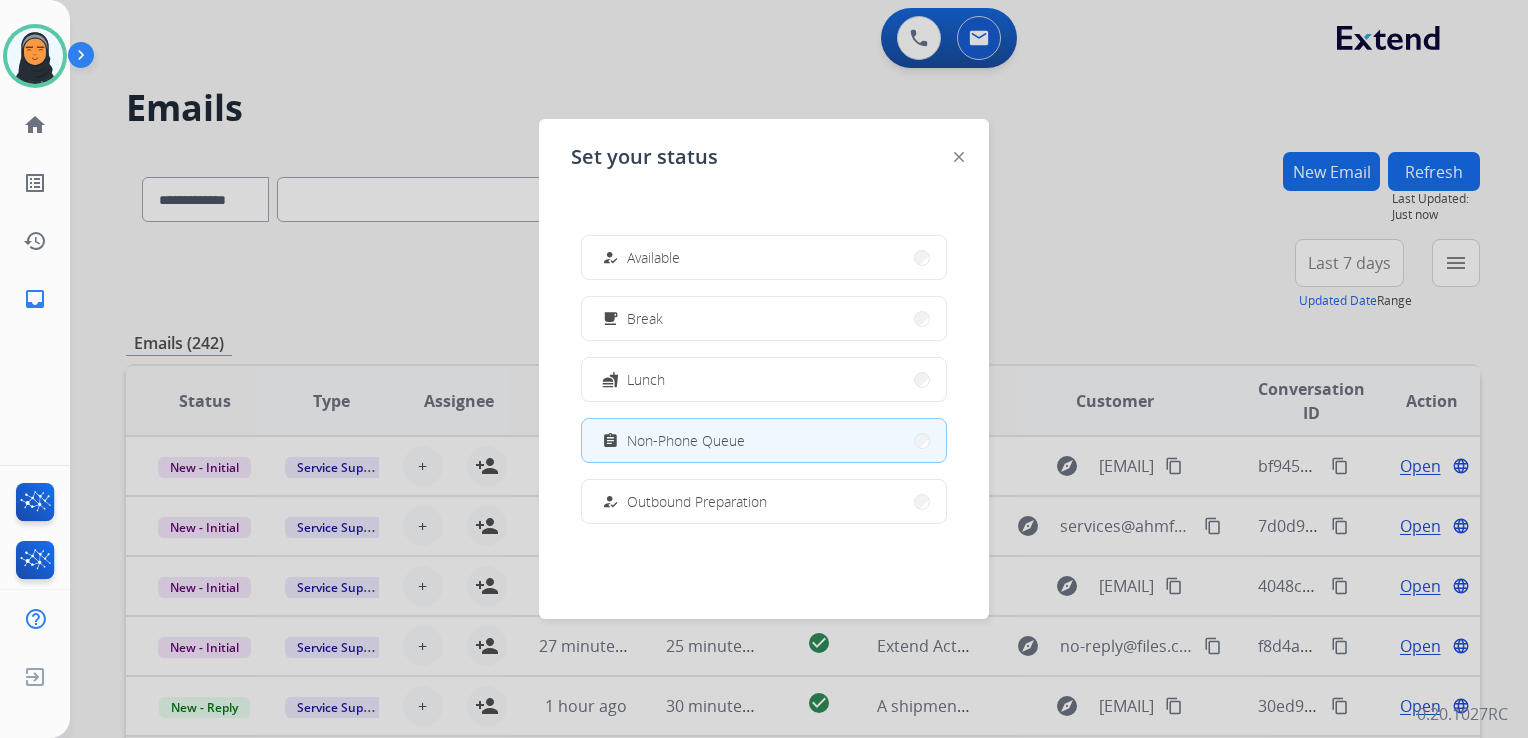 click at bounding box center (764, 369) 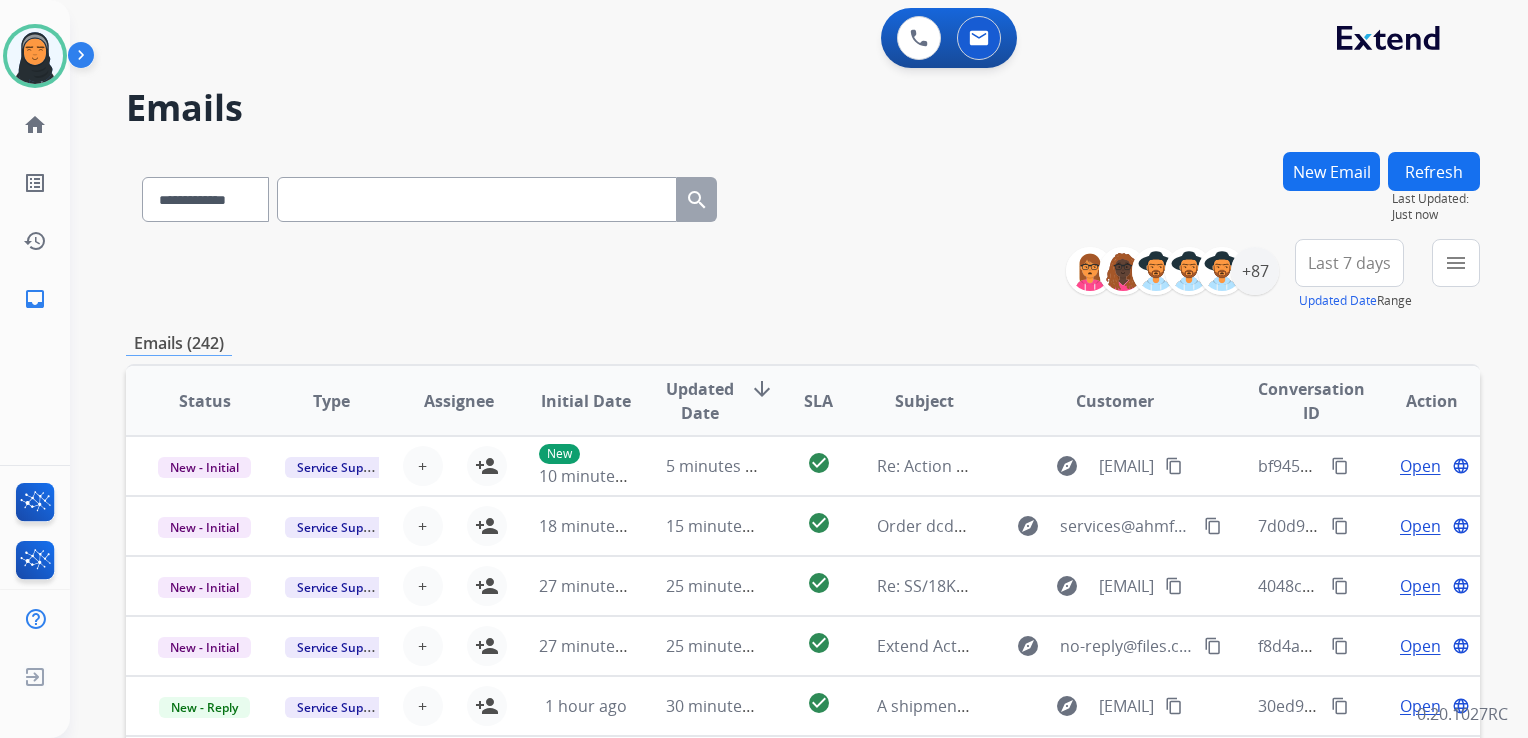 click at bounding box center [477, 199] 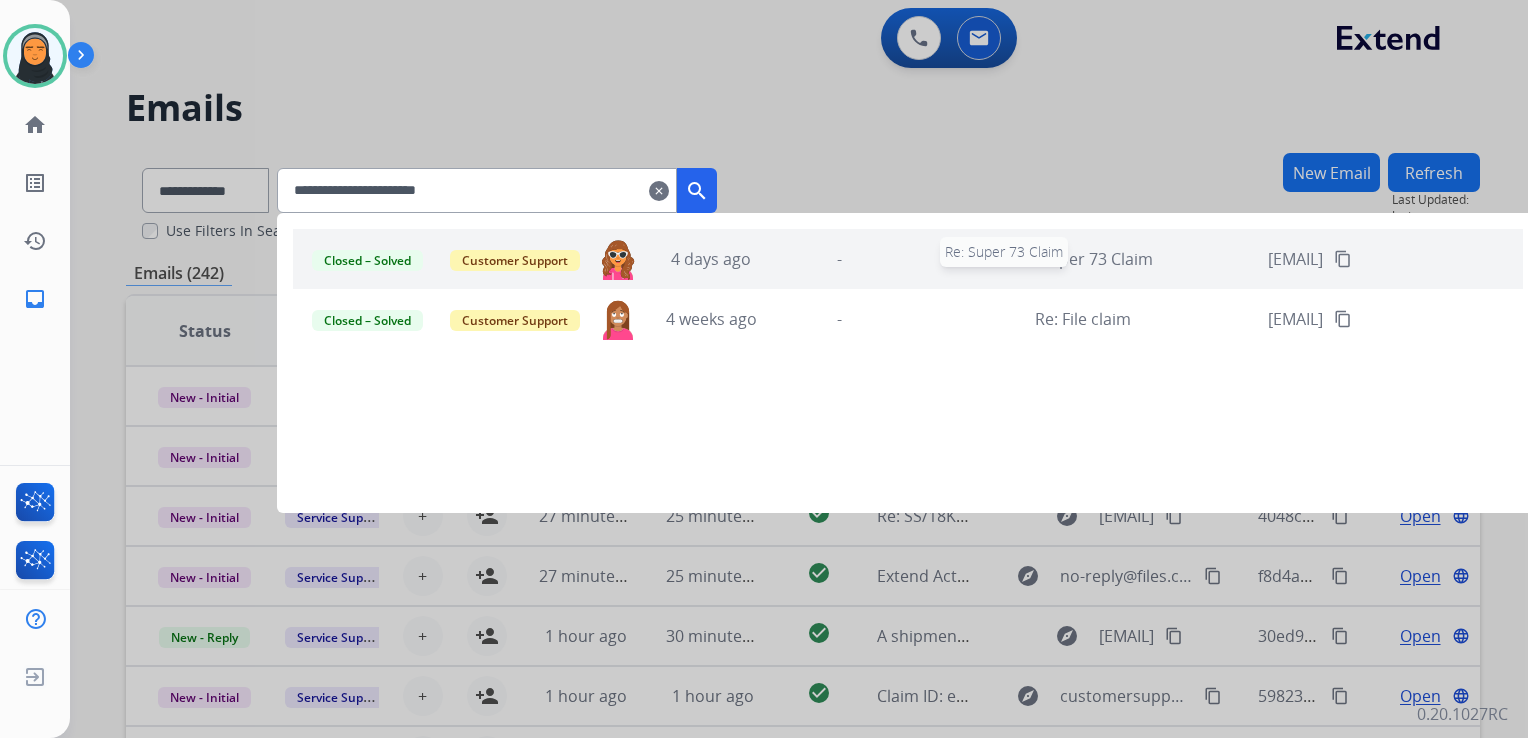 type on "**********" 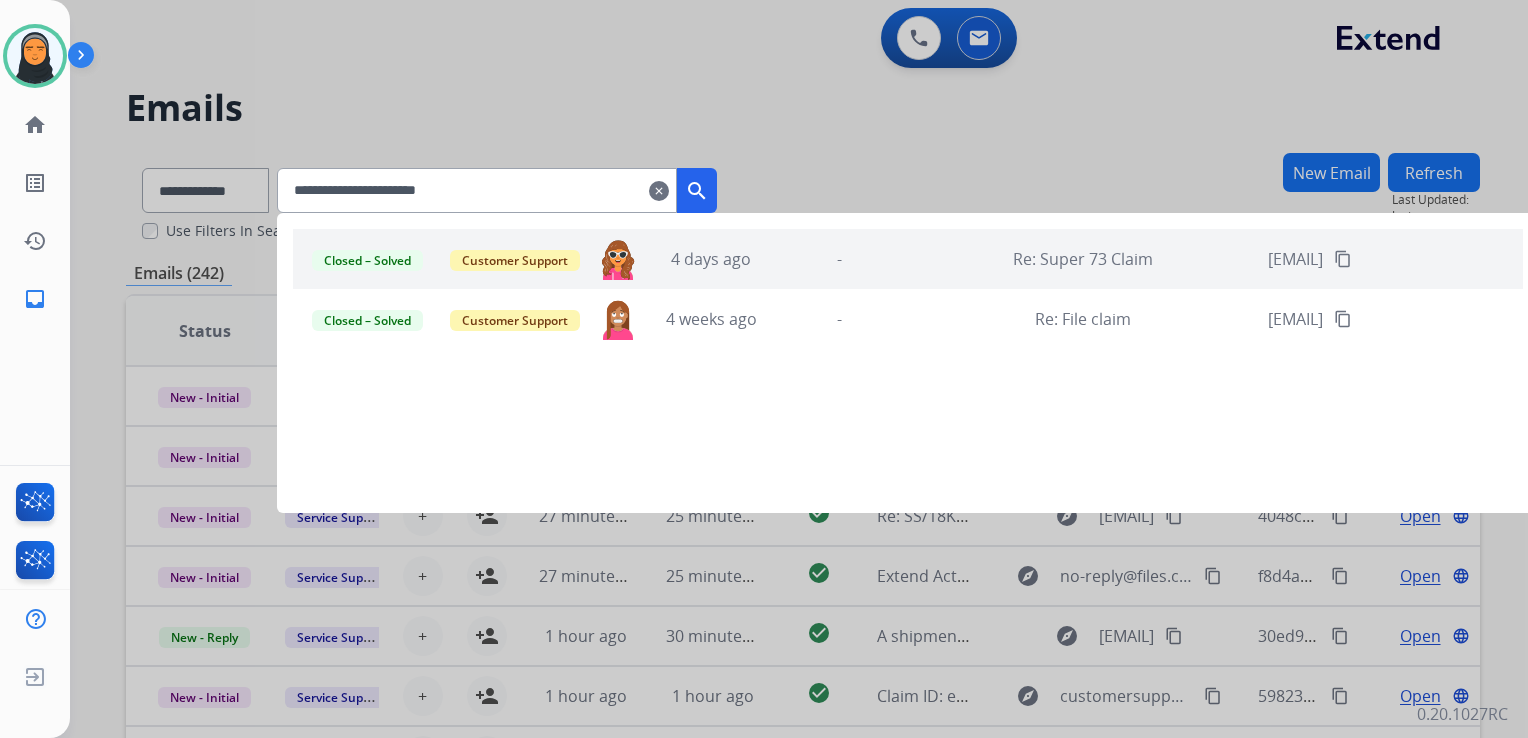 click on "-" at bounding box center [839, 259] 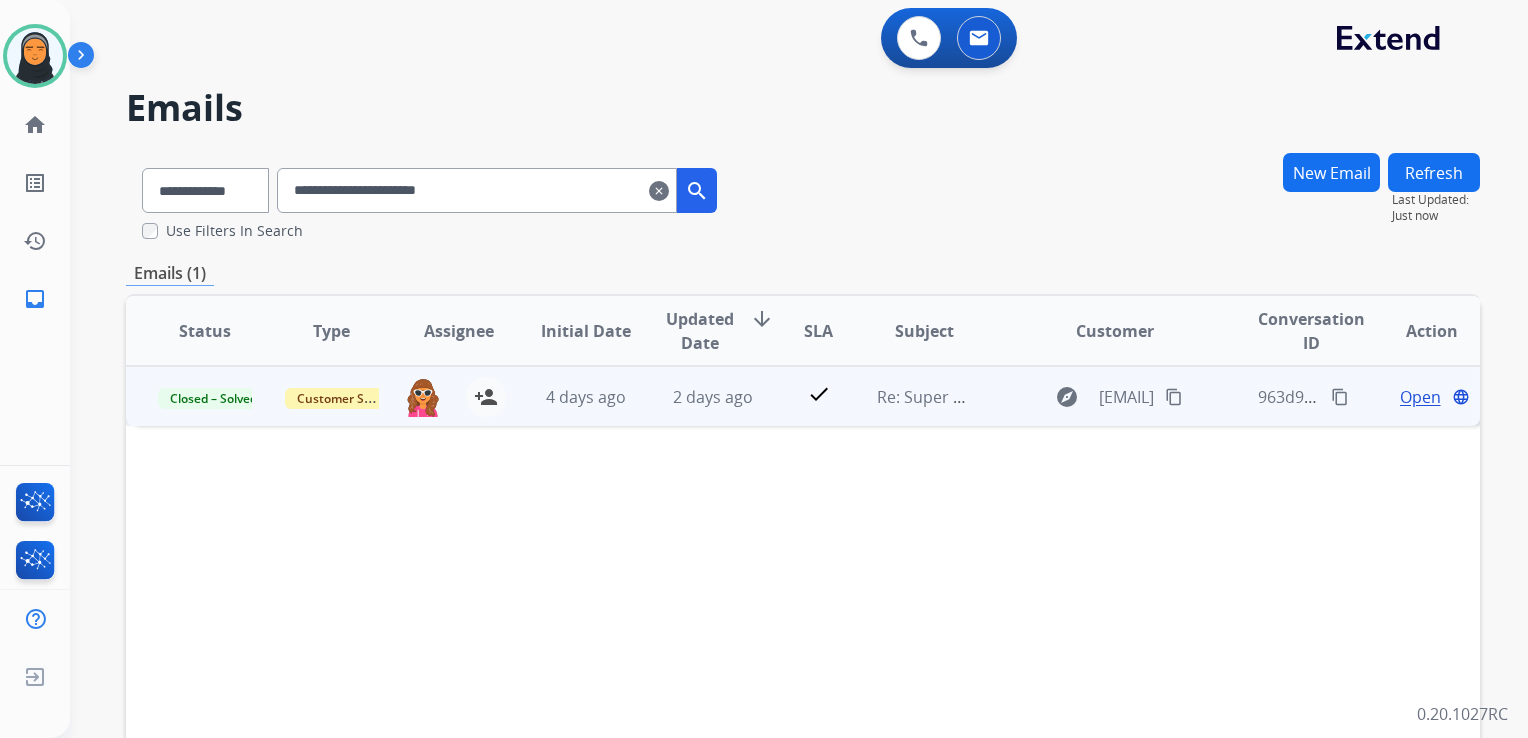 click on "Open" at bounding box center [1420, 397] 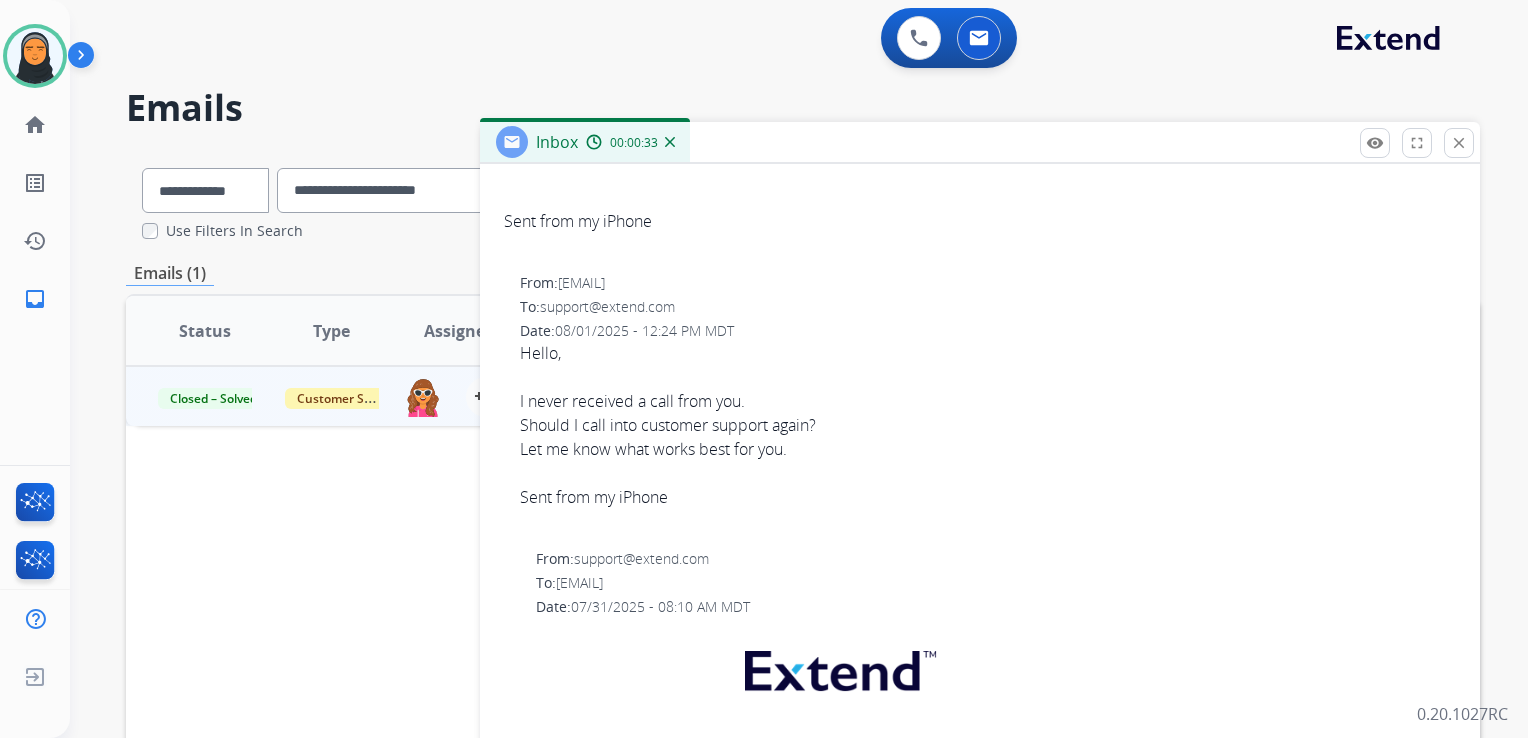 scroll, scrollTop: 200, scrollLeft: 0, axis: vertical 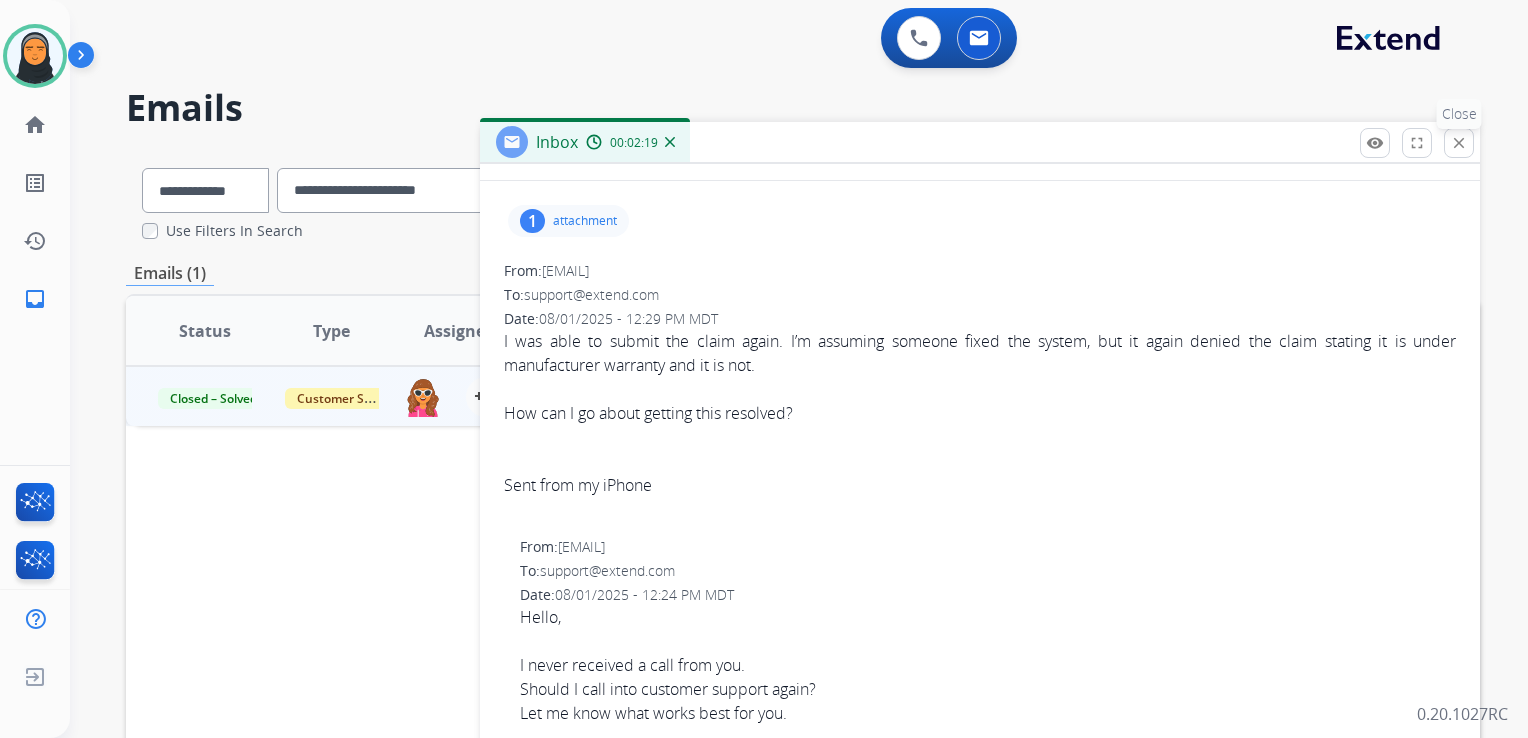click on "close" at bounding box center [1459, 143] 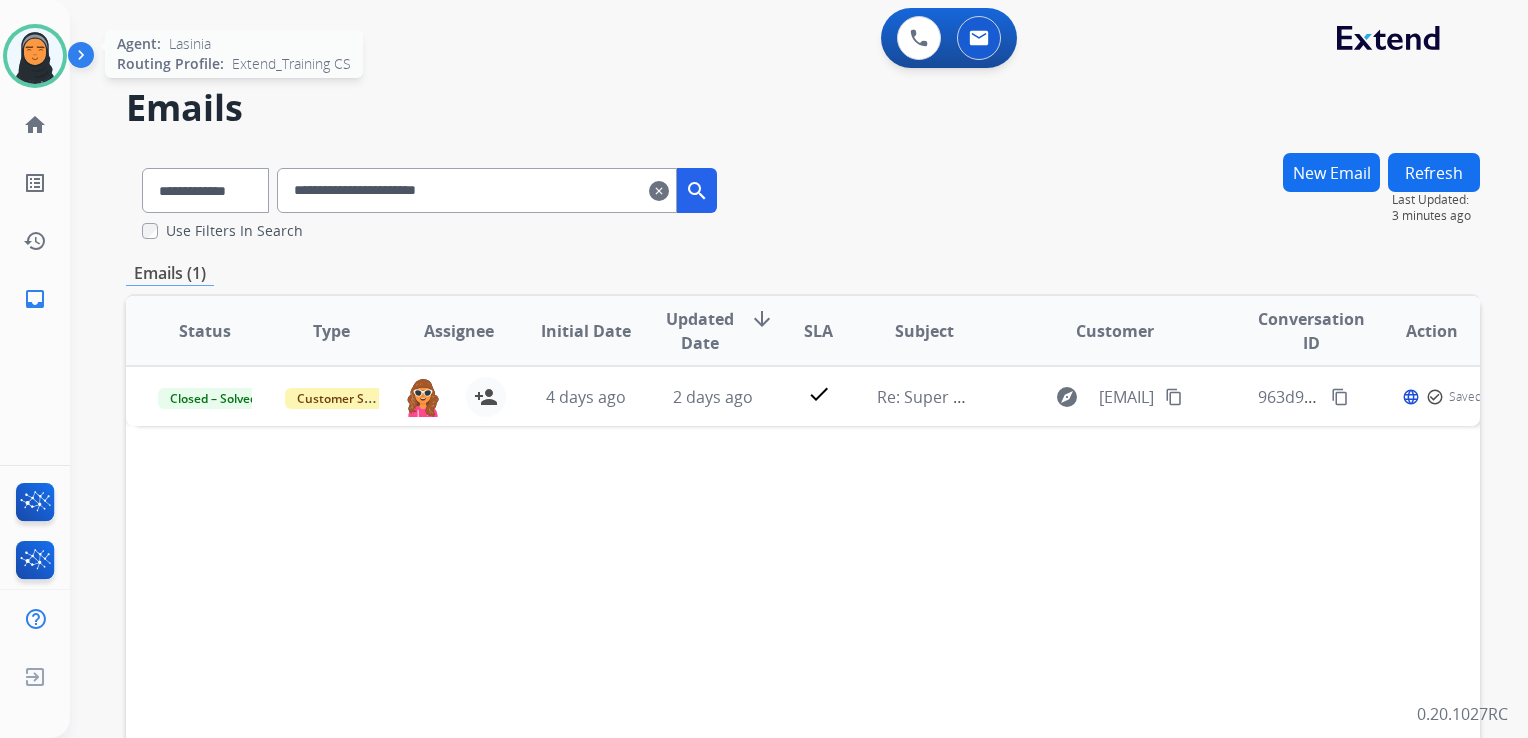 click at bounding box center (35, 56) 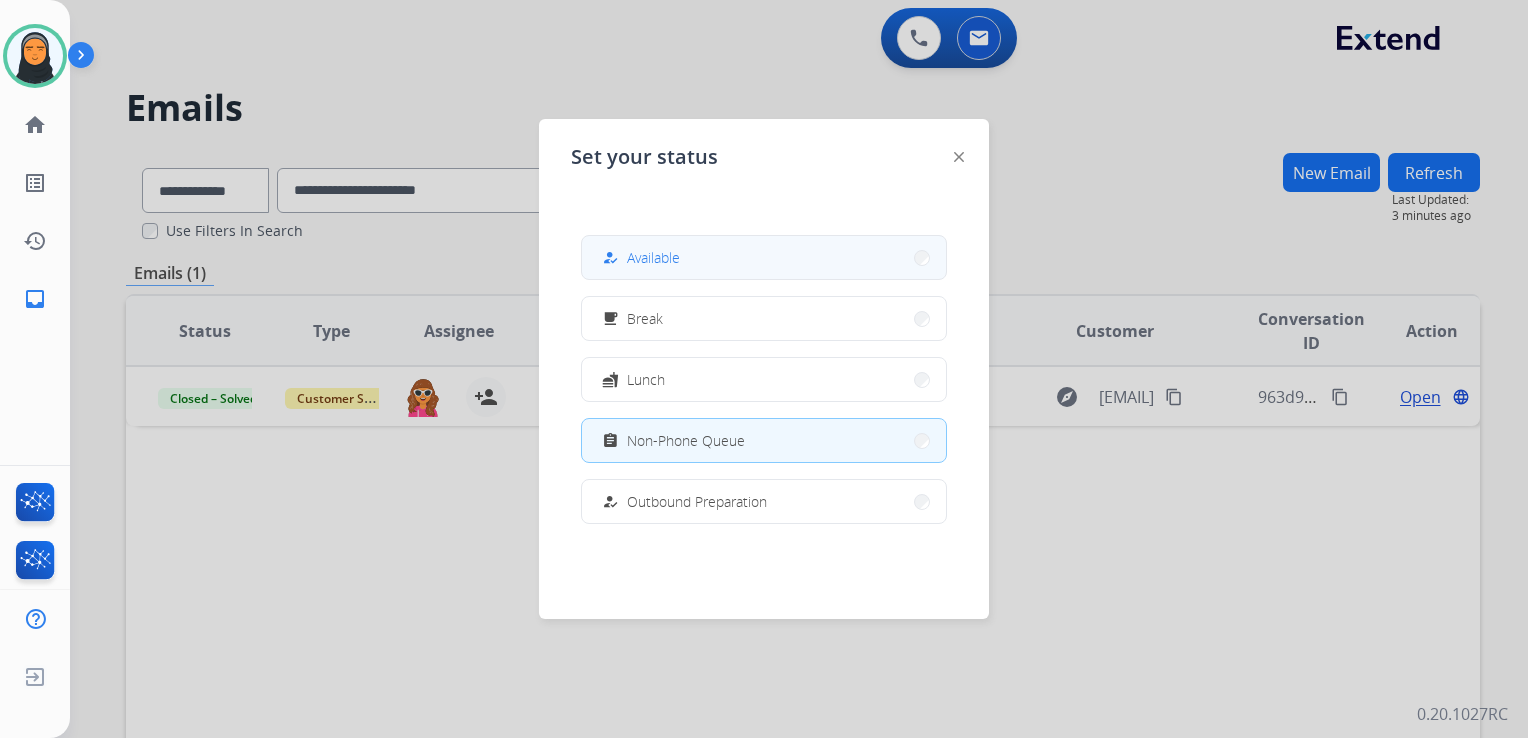 drag, startPoint x: 745, startPoint y: 257, endPoint x: 1309, endPoint y: 293, distance: 565.14777 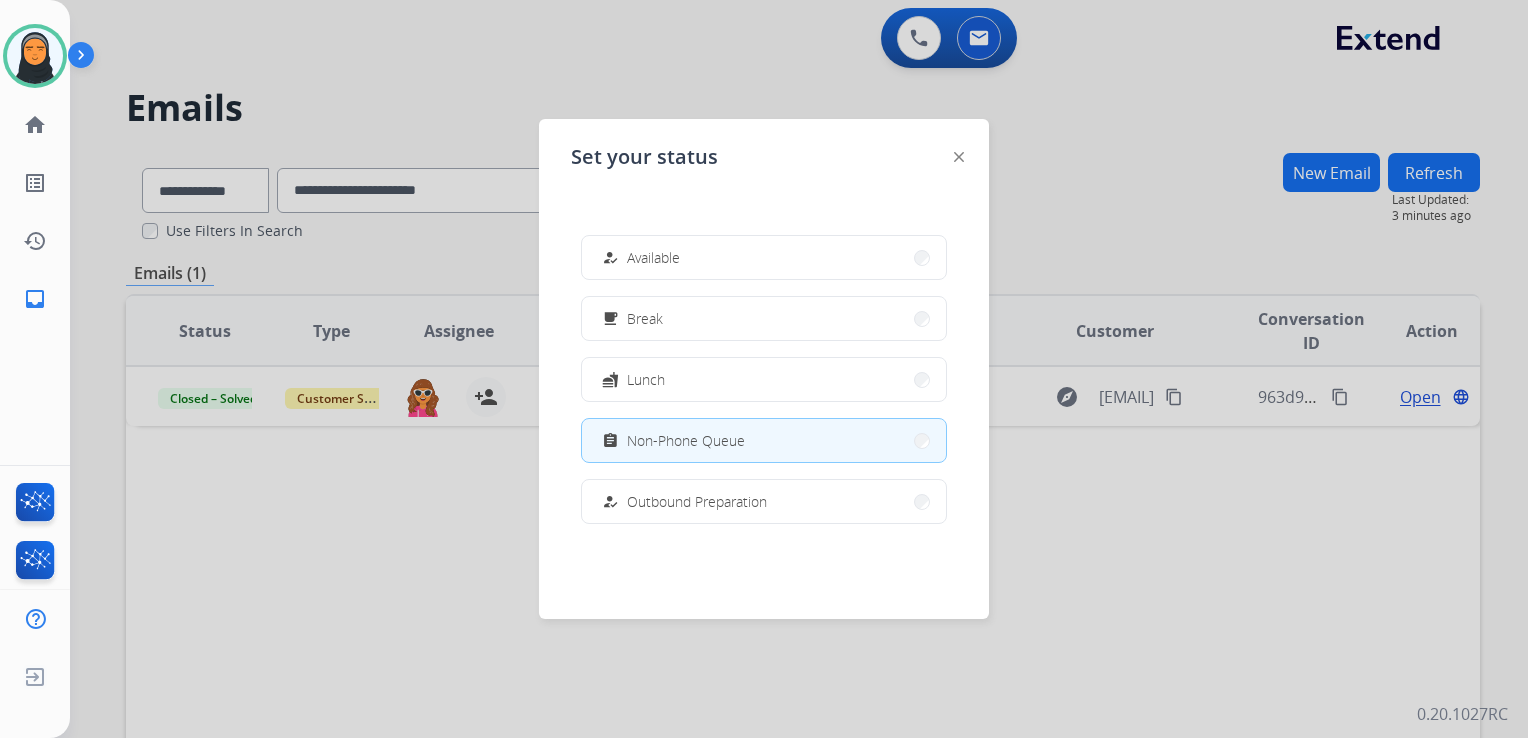 click on "how_to_reg Available" at bounding box center [764, 257] 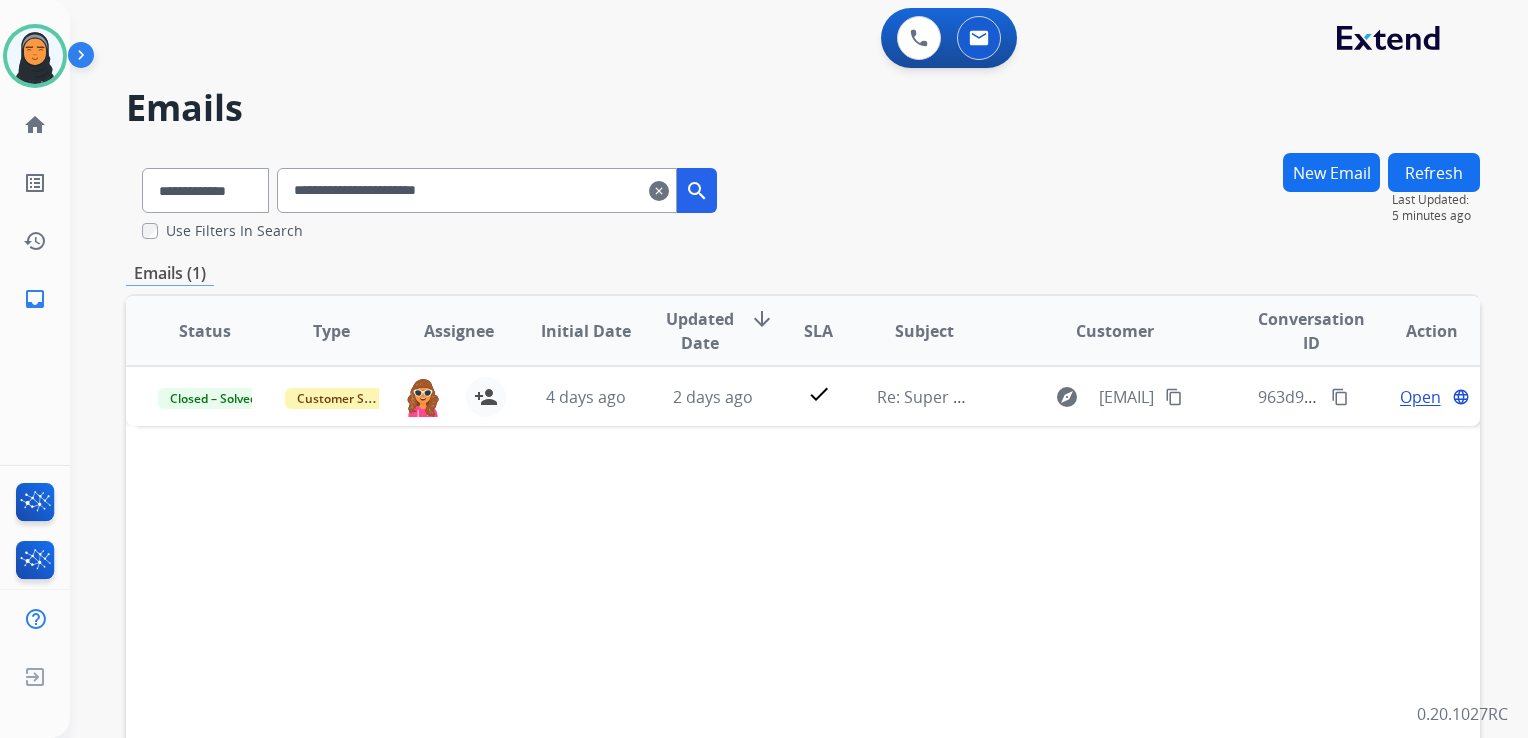 click on "clear" at bounding box center [659, 191] 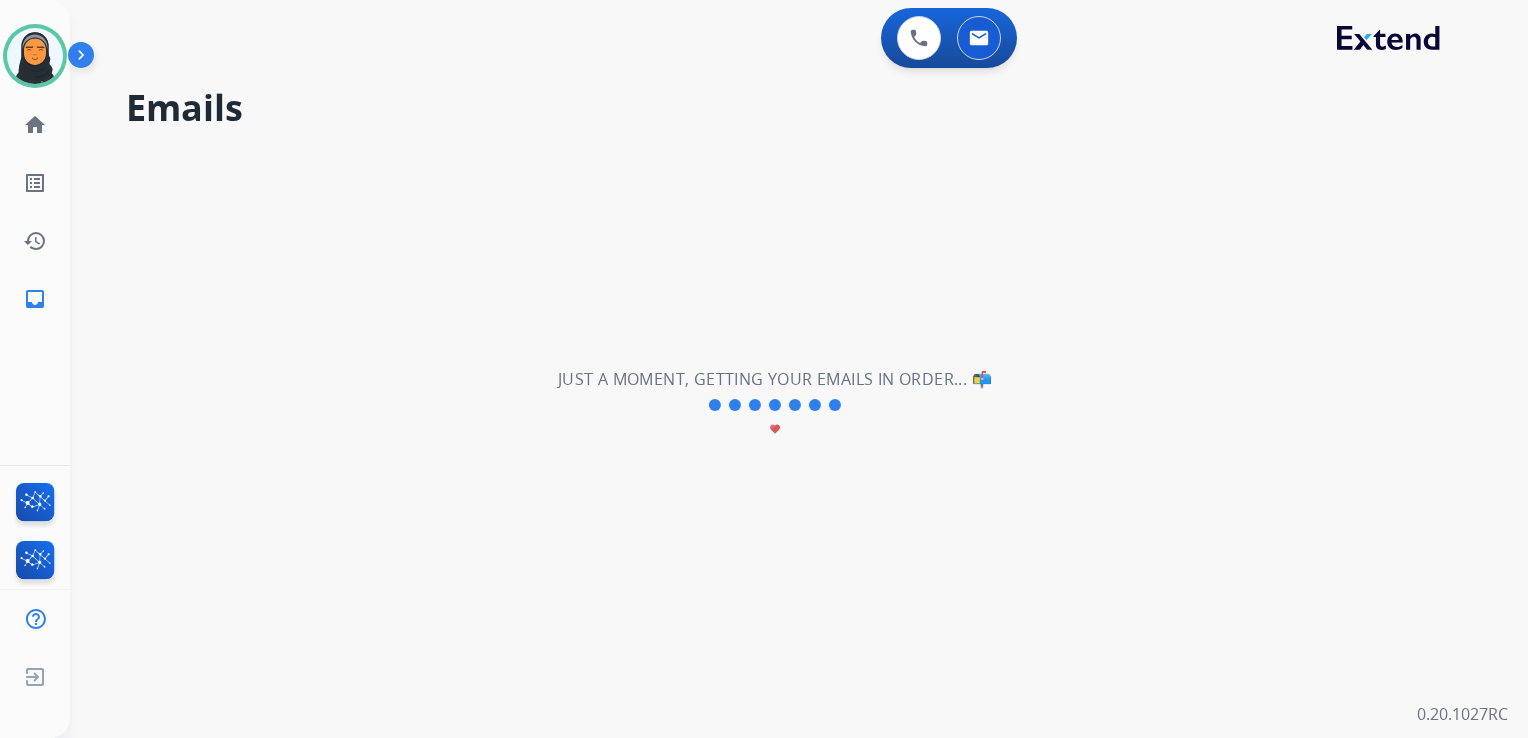 type 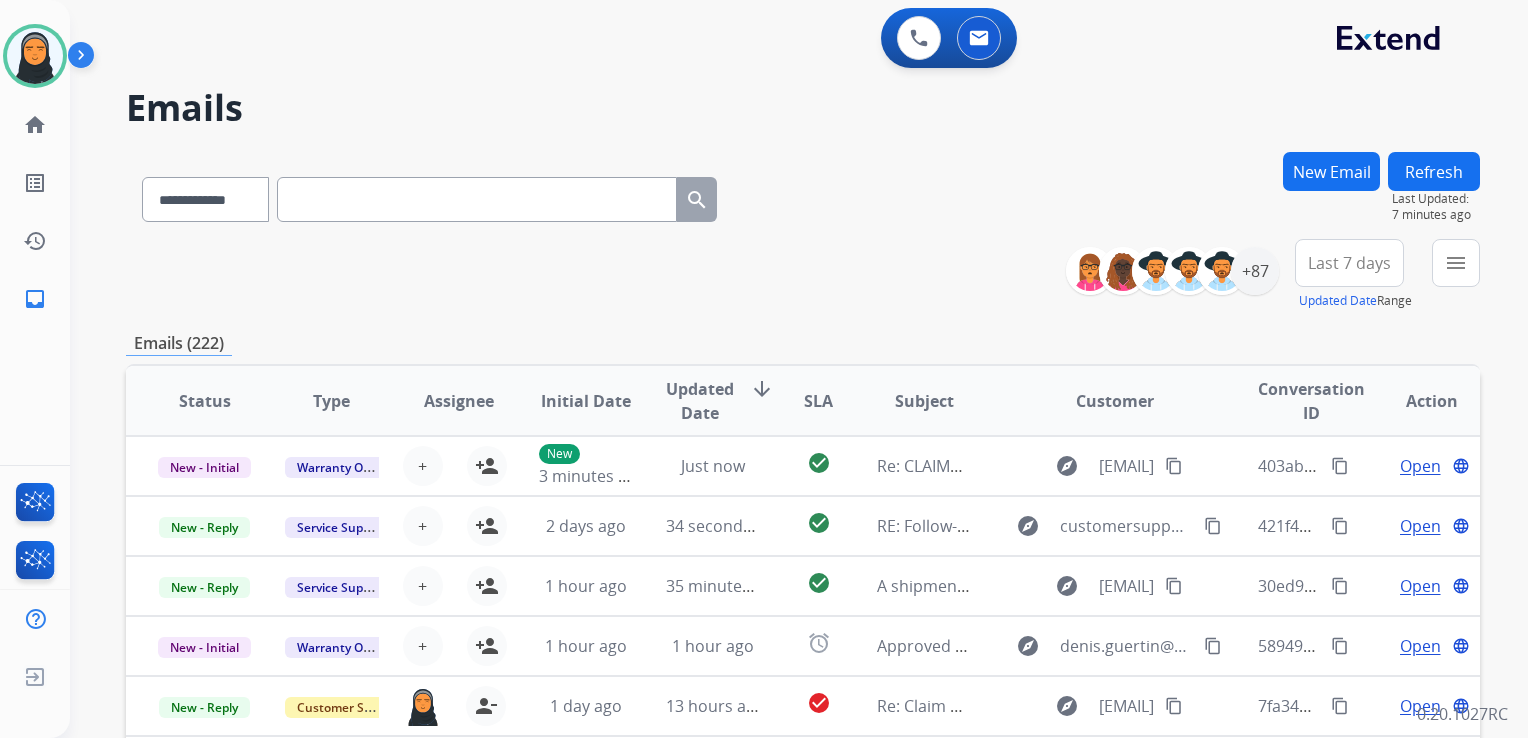 click on "New Email" at bounding box center (1331, 171) 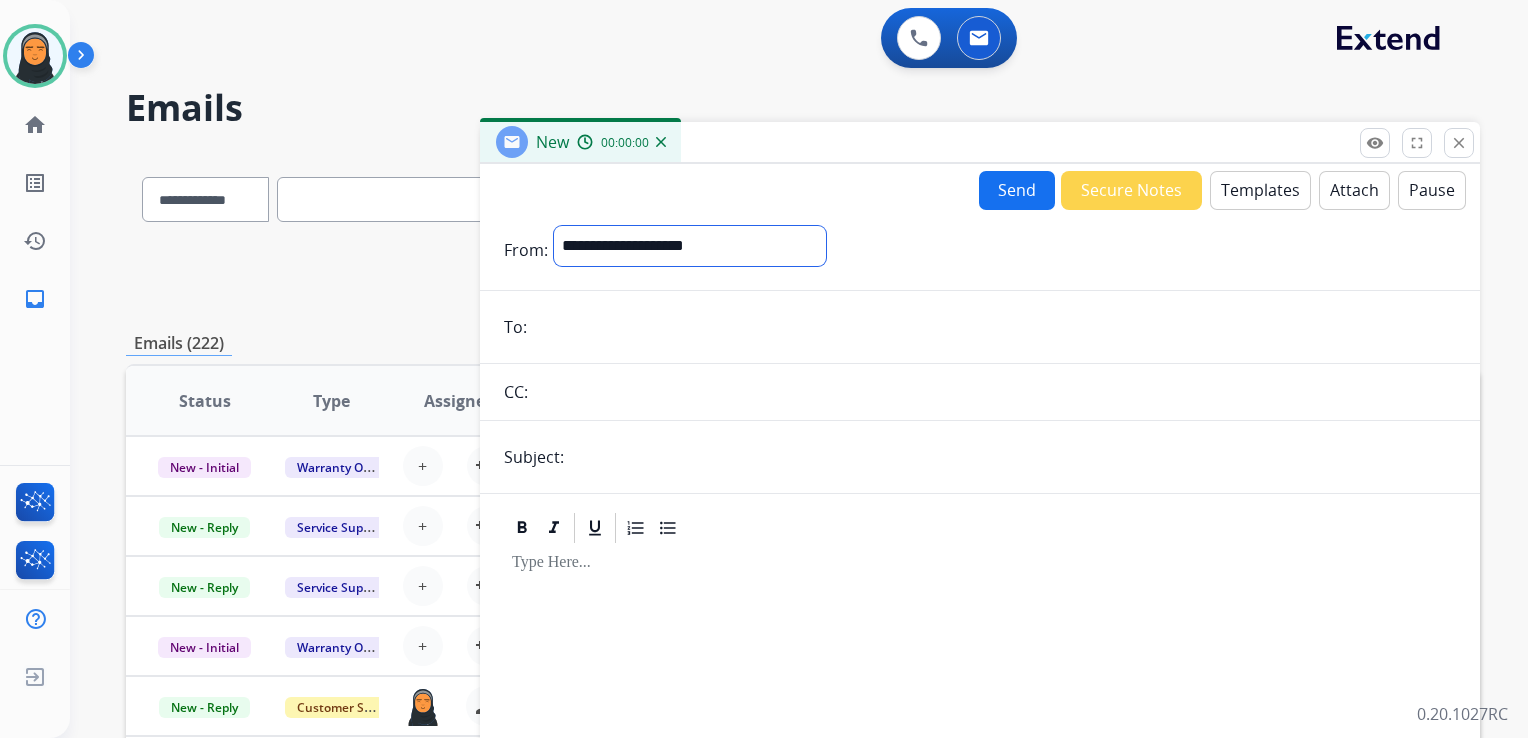 click on "**********" at bounding box center [690, 246] 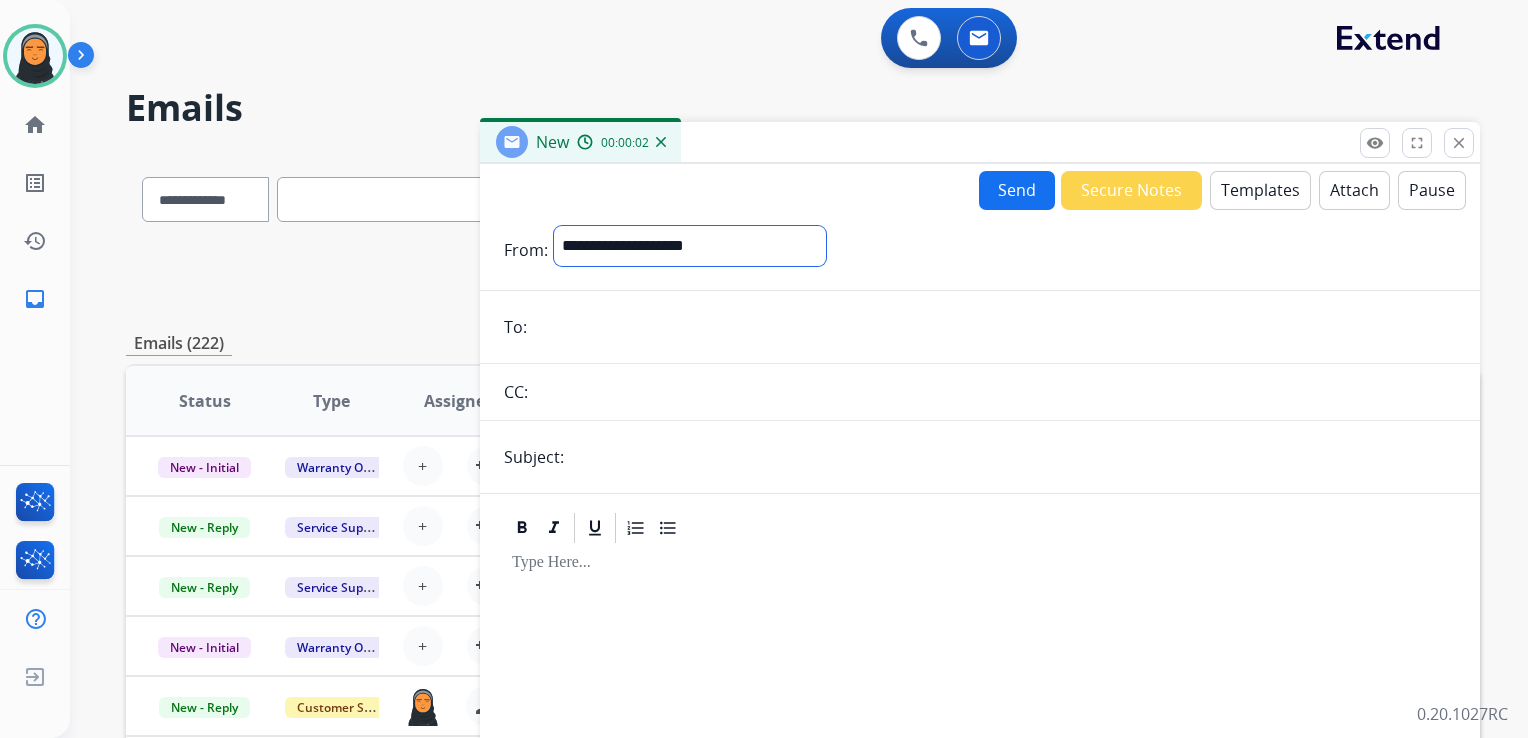 select on "**********" 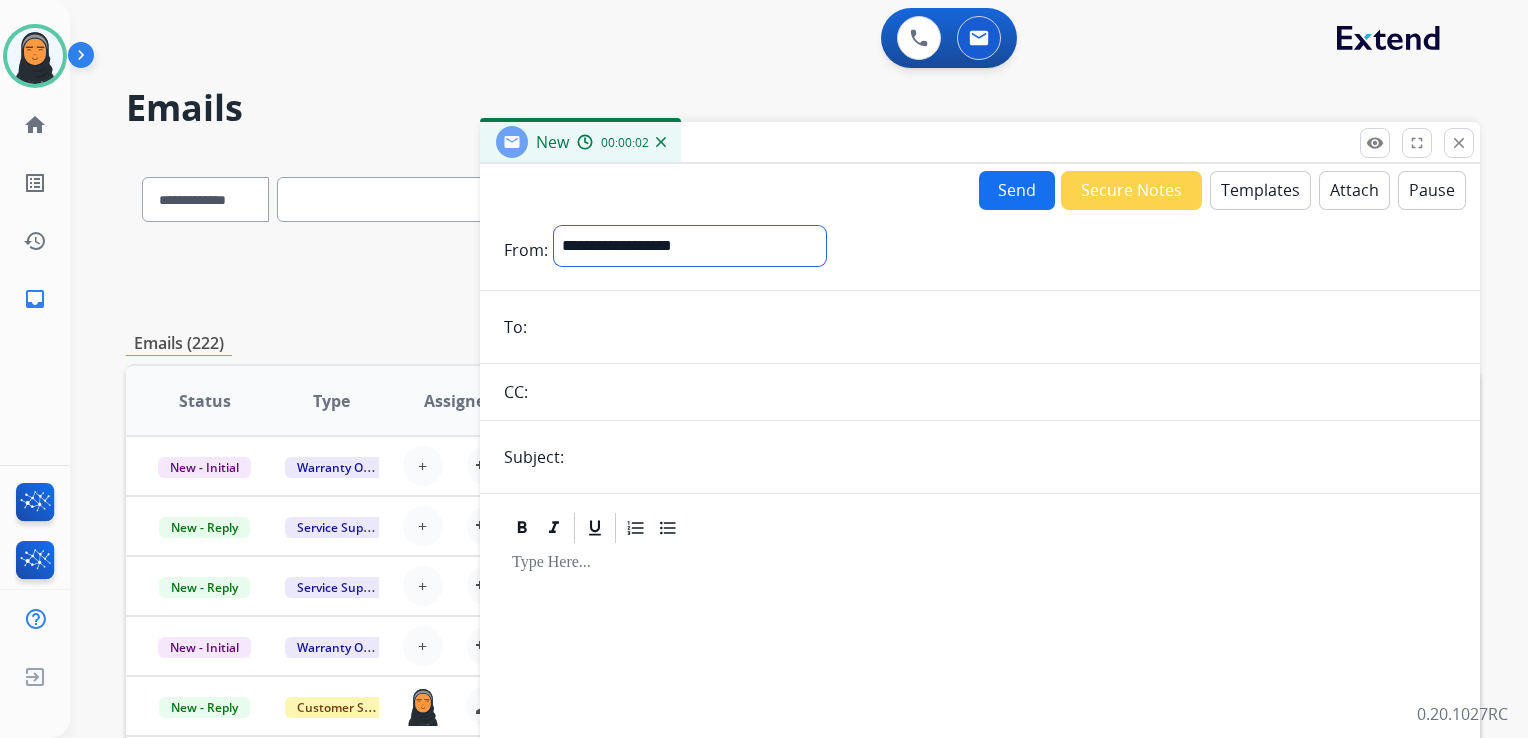 click on "**********" at bounding box center (690, 246) 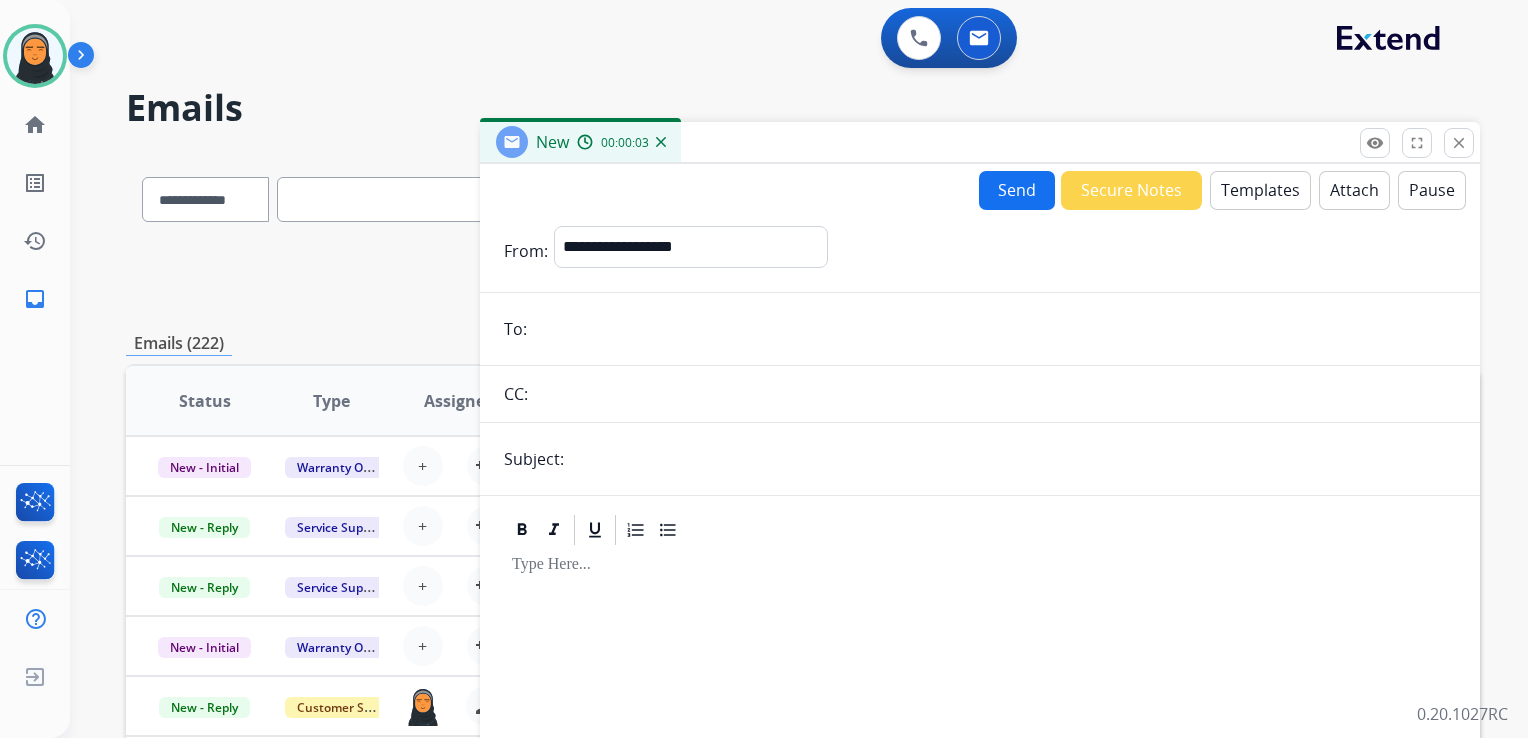 click at bounding box center [994, 329] 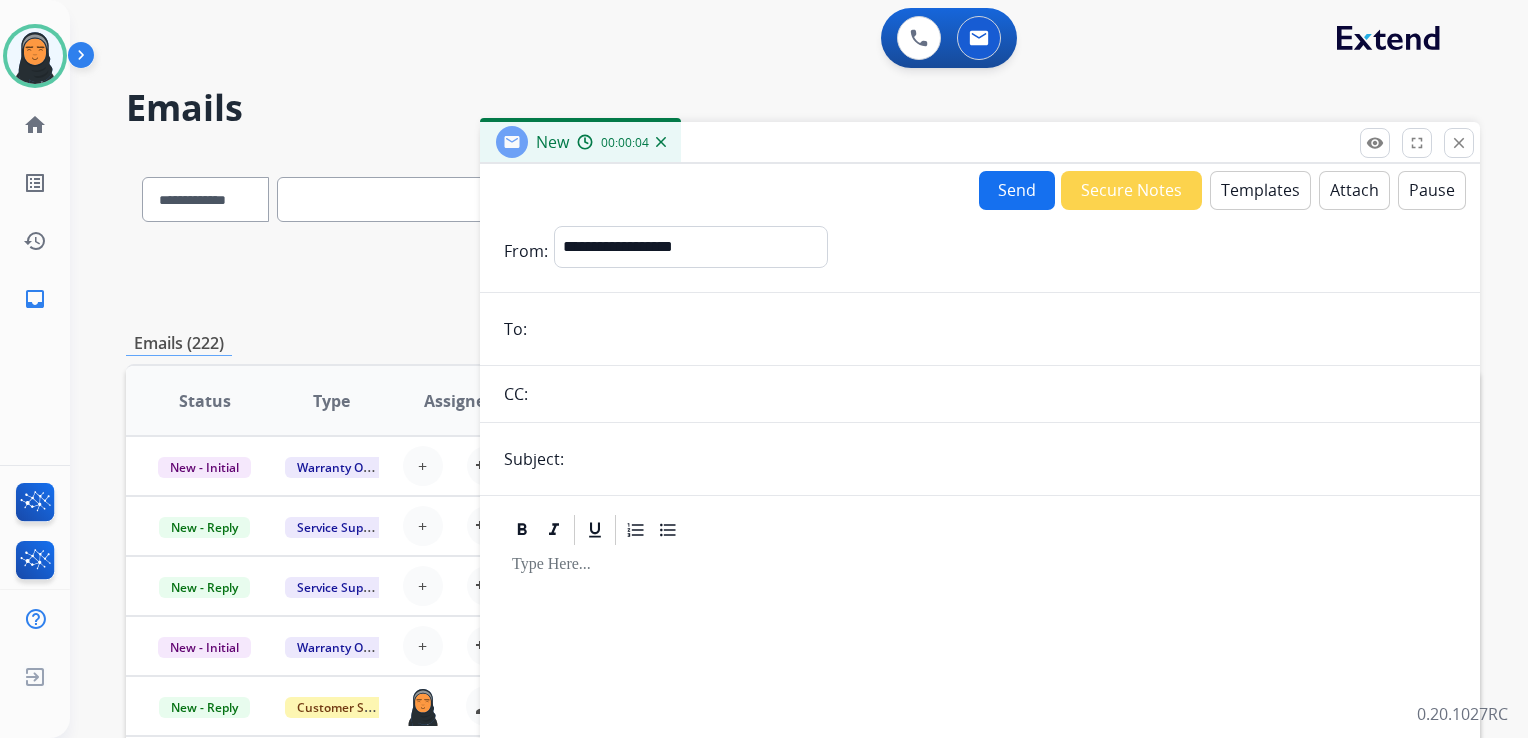 paste on "**********" 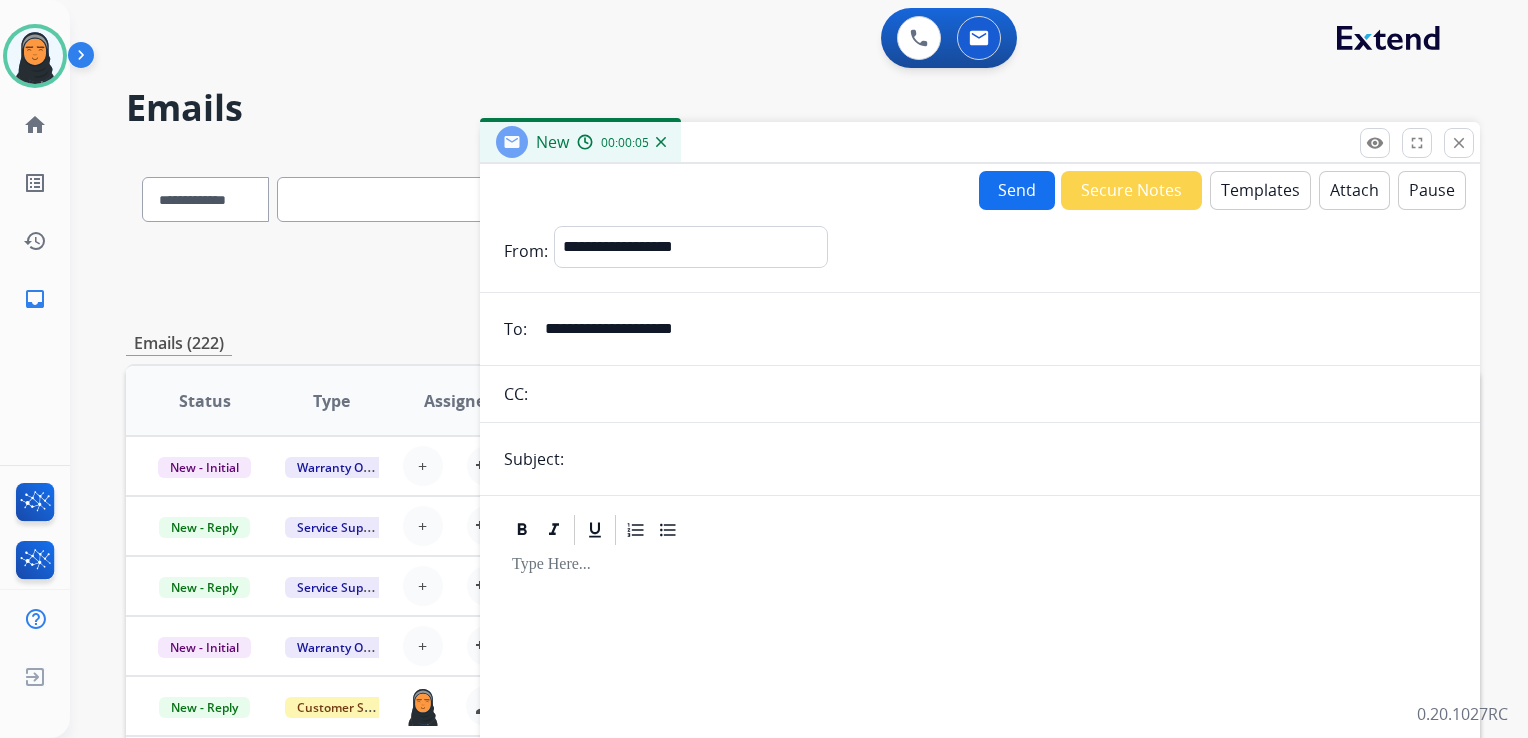 type on "**********" 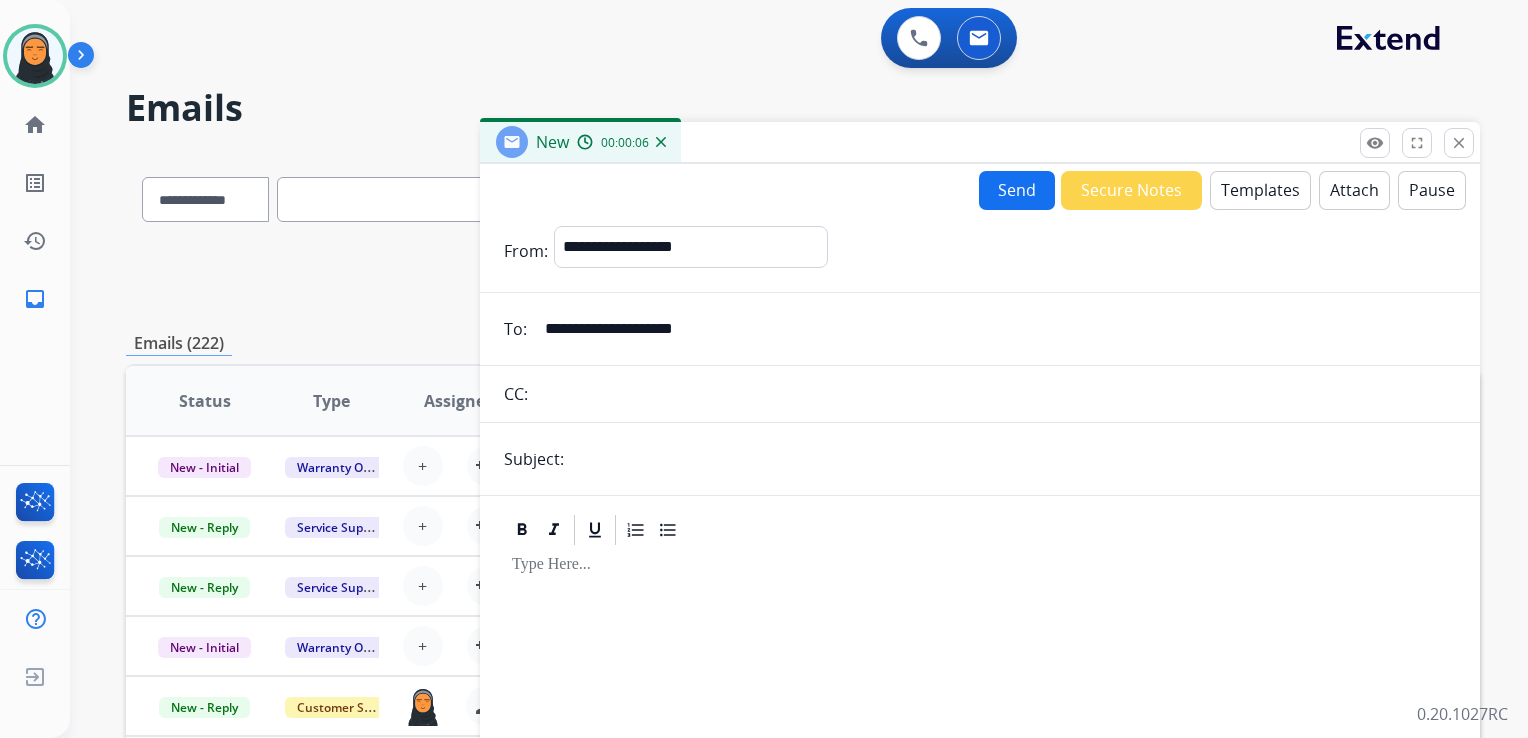 type on "**********" 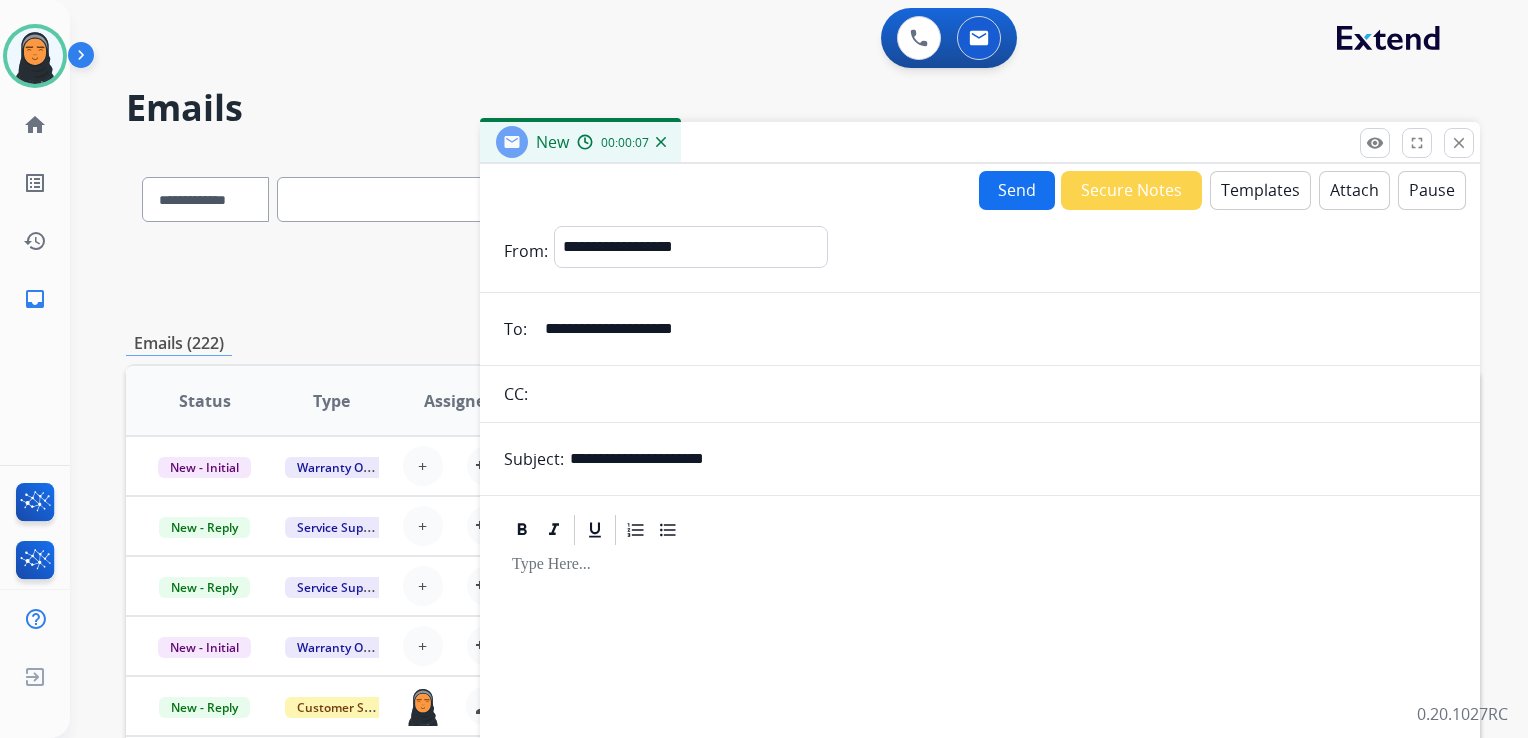 click on "Templates" at bounding box center [1260, 190] 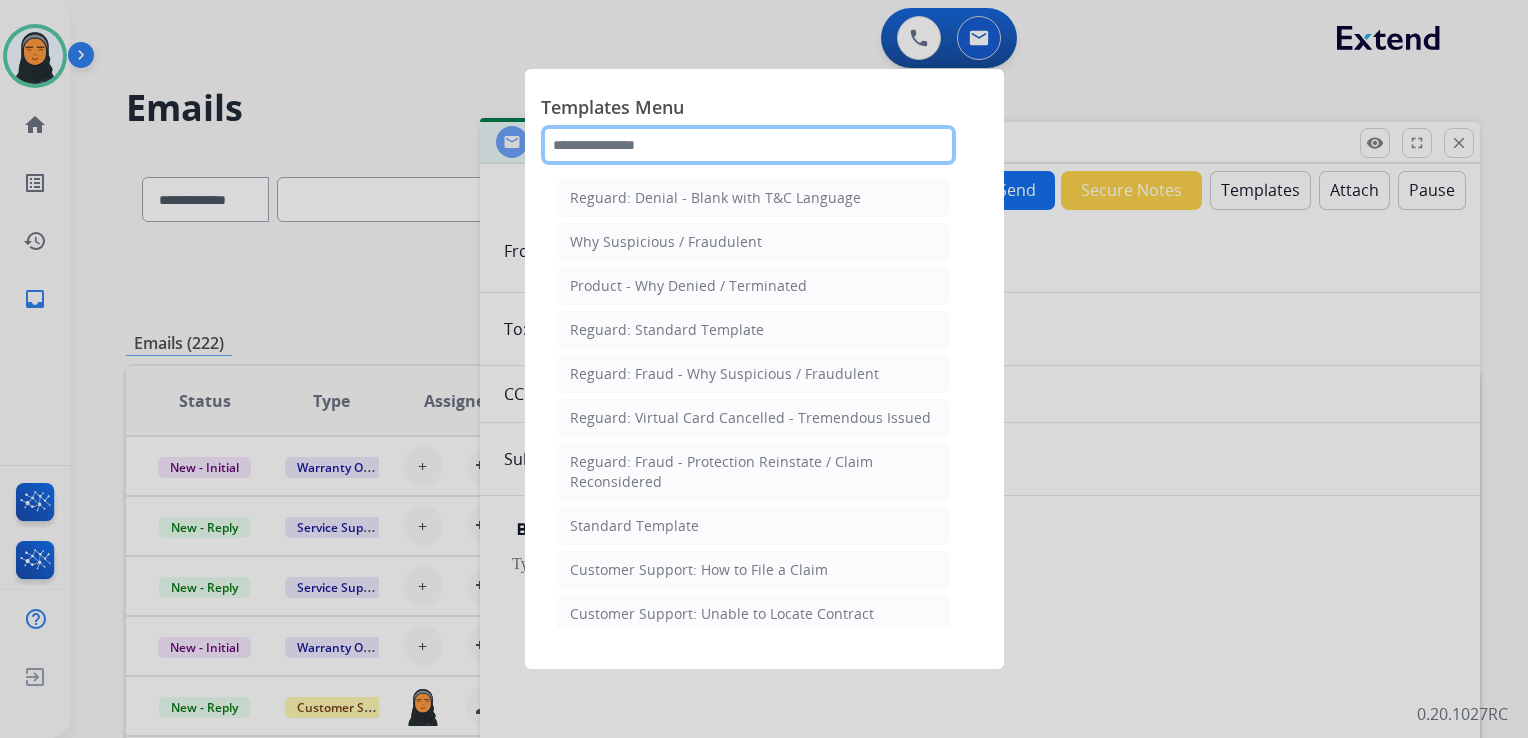 click 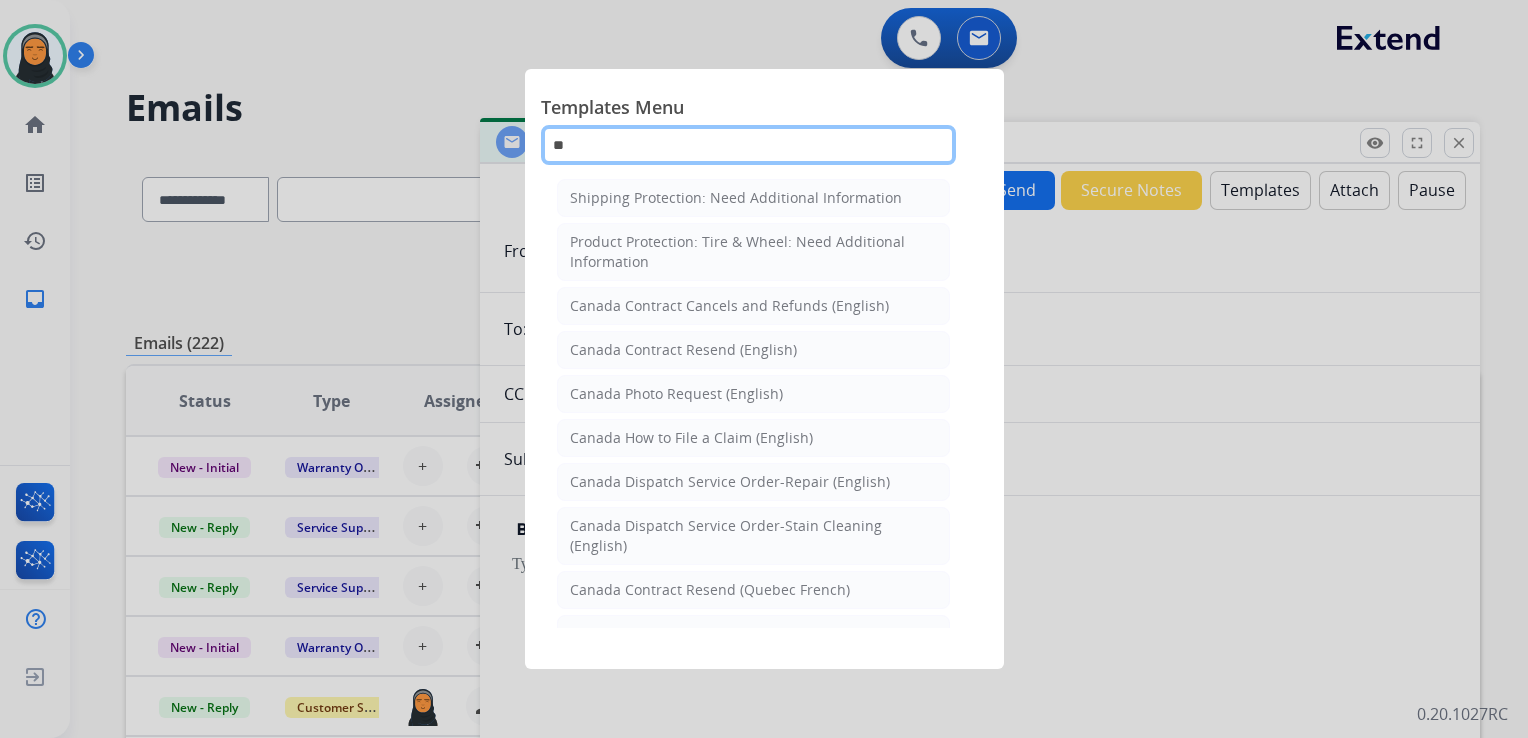 type on "***" 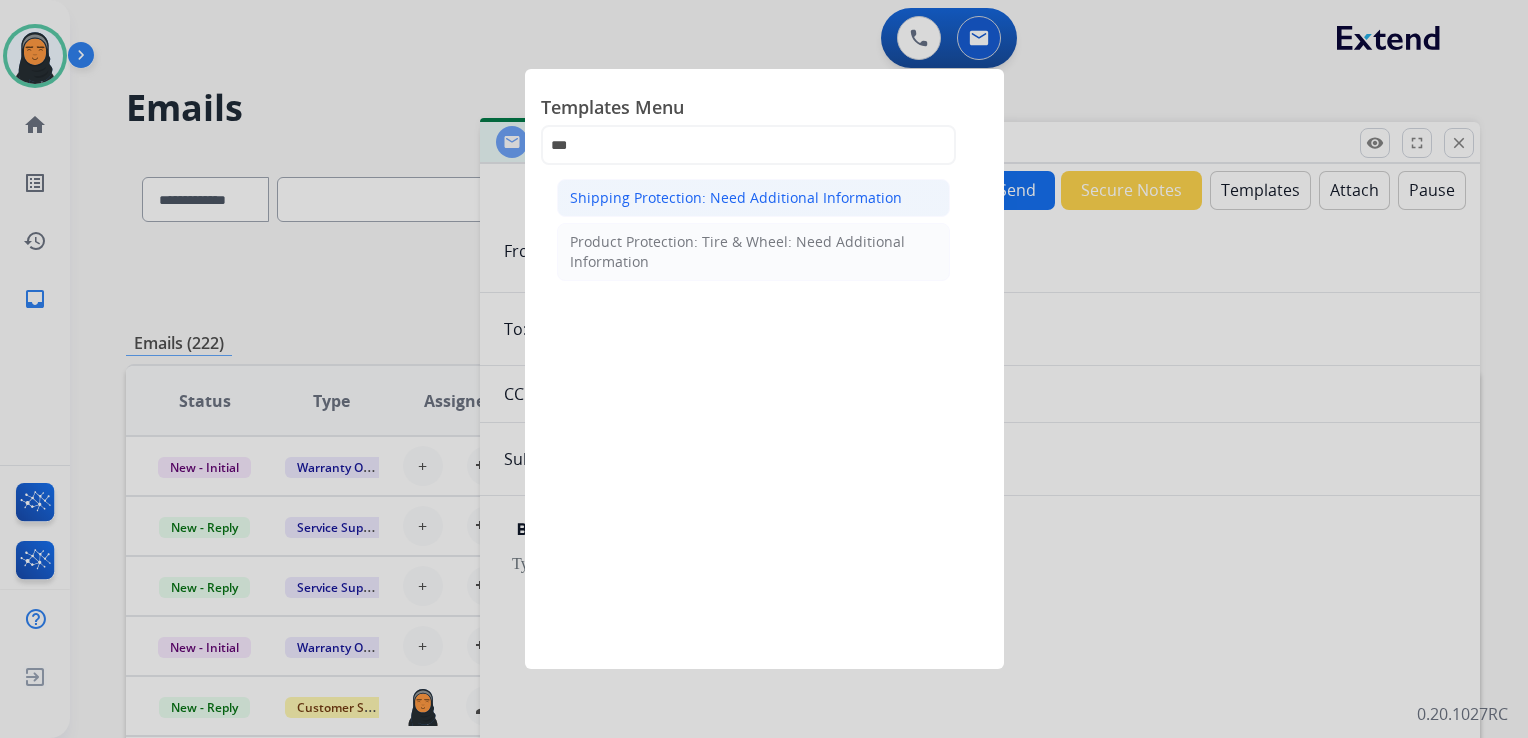 click on "Shipping Protection: Need Additional Information" 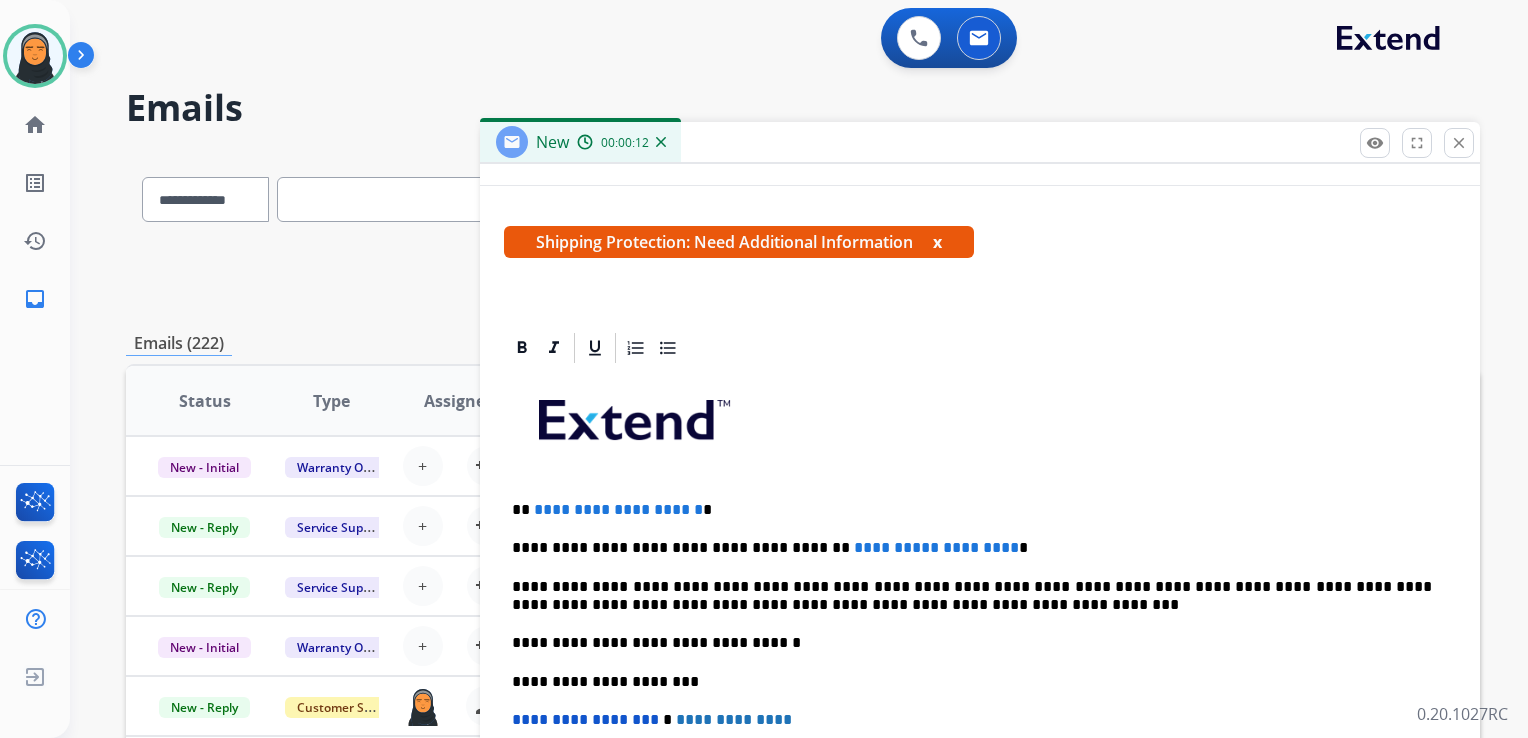 scroll, scrollTop: 383, scrollLeft: 0, axis: vertical 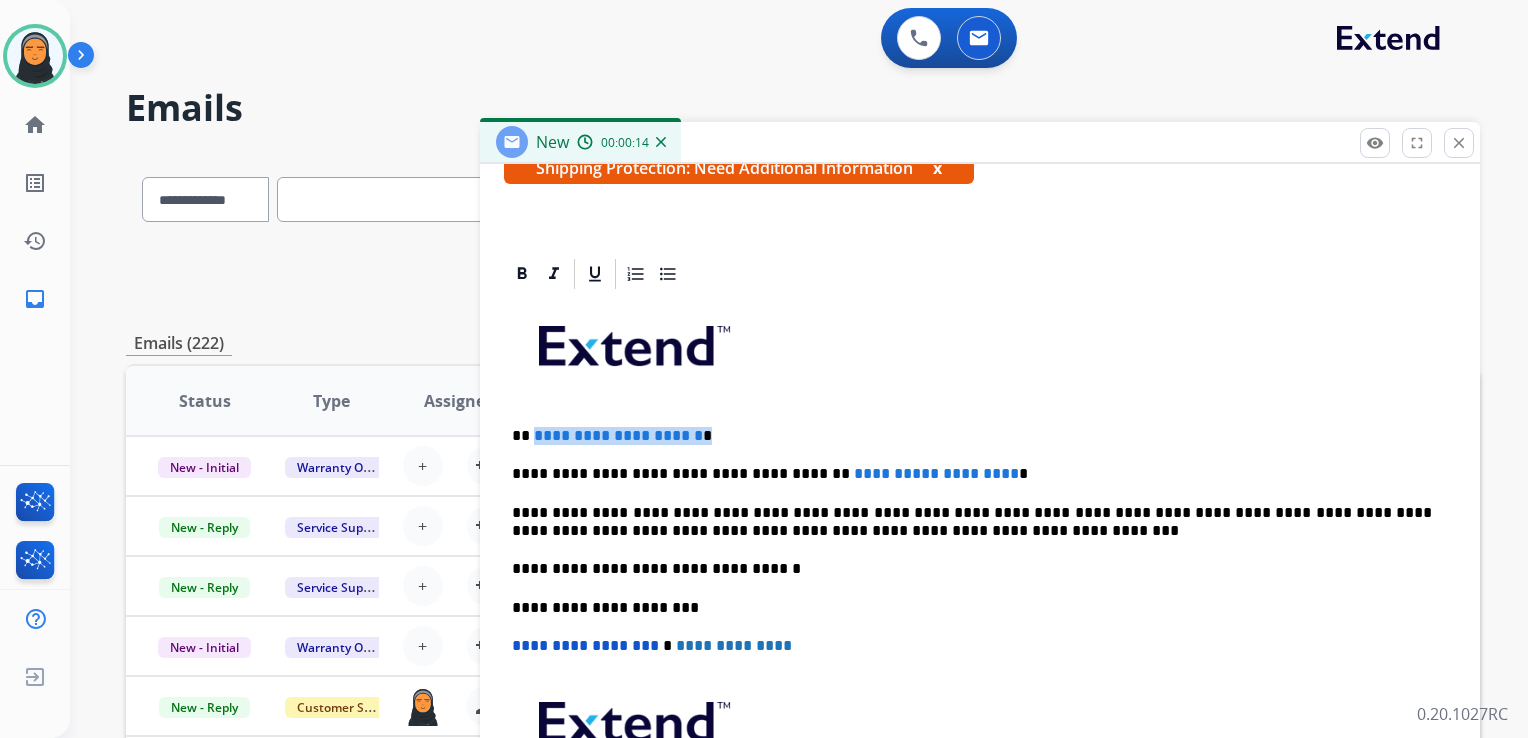 drag, startPoint x: 734, startPoint y: 429, endPoint x: 534, endPoint y: 430, distance: 200.0025 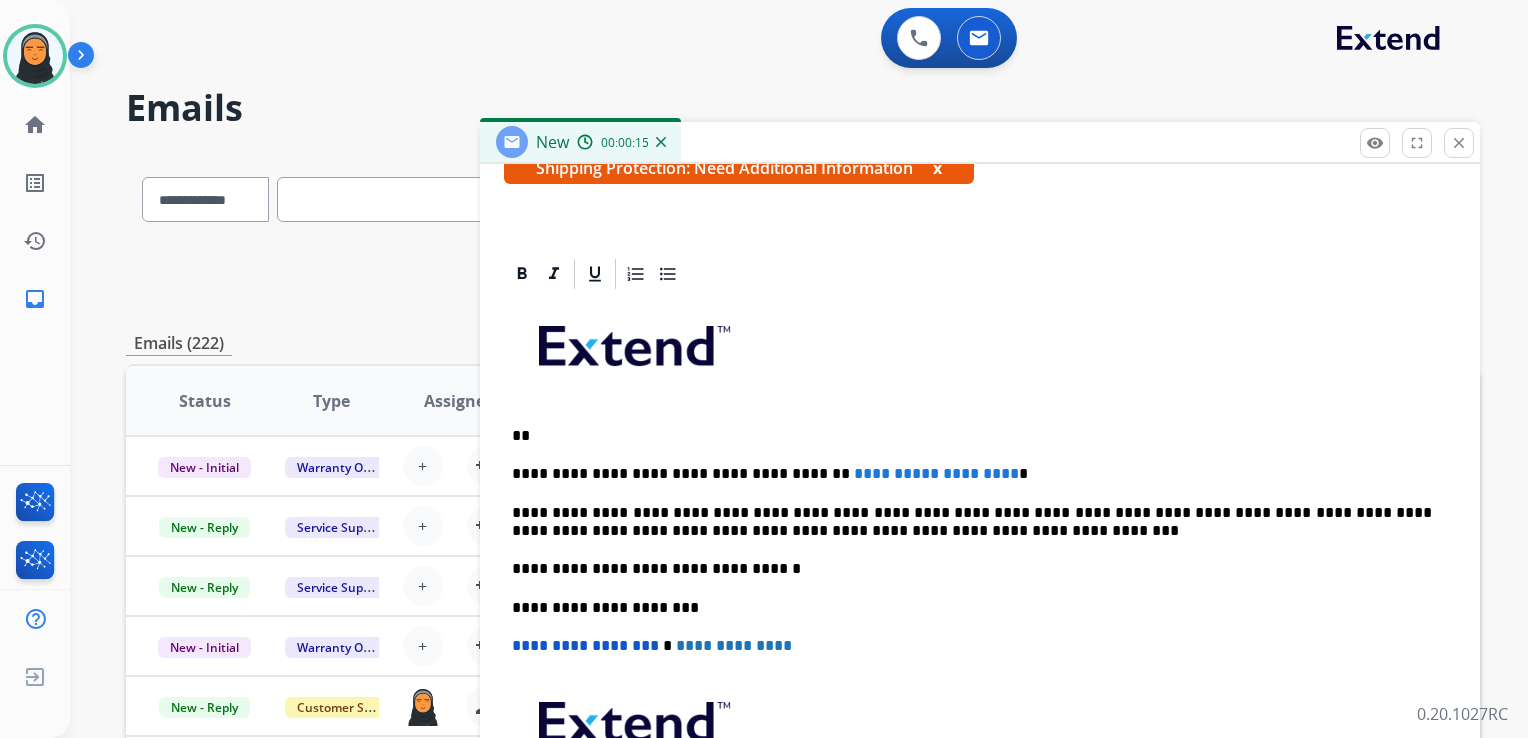 type 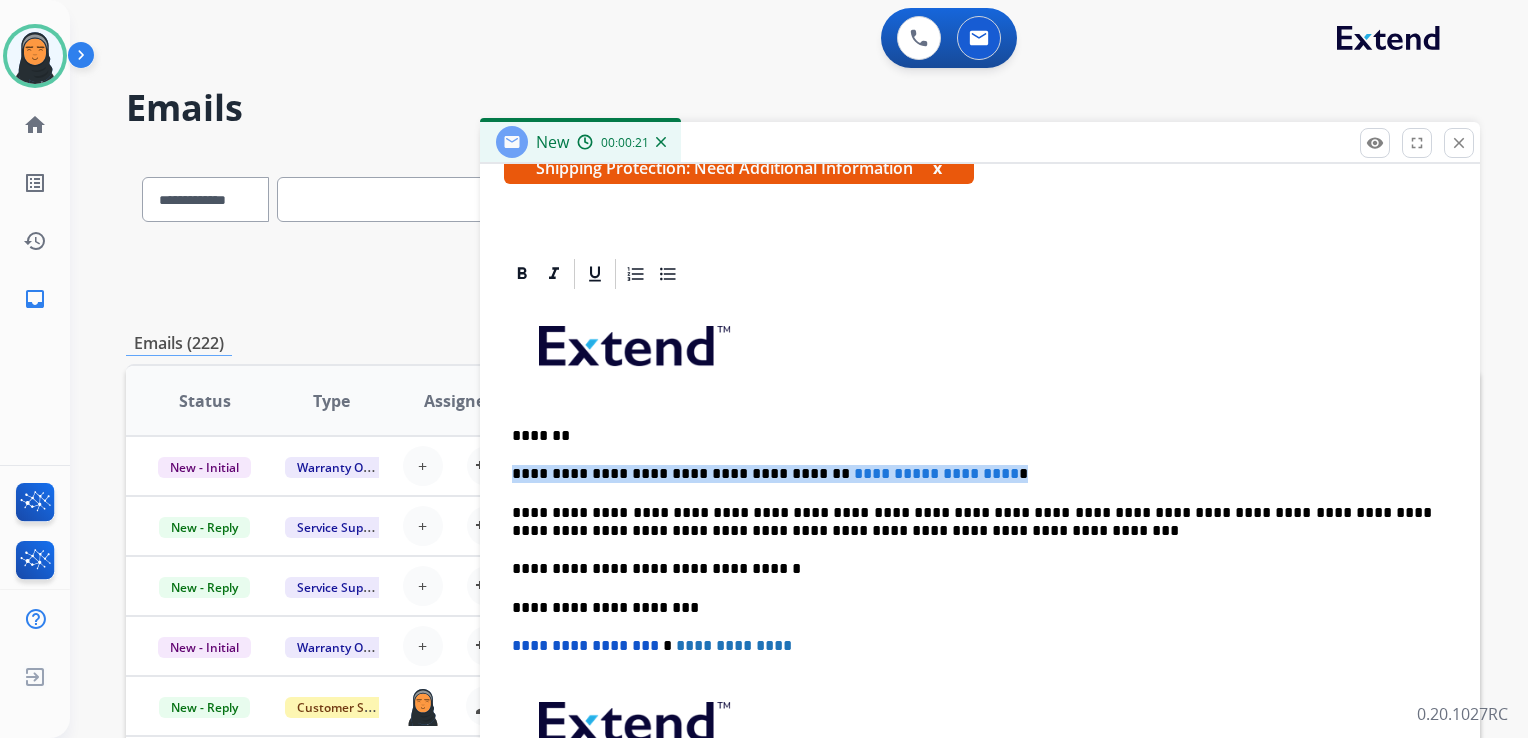drag, startPoint x: 995, startPoint y: 469, endPoint x: 506, endPoint y: 467, distance: 489.0041 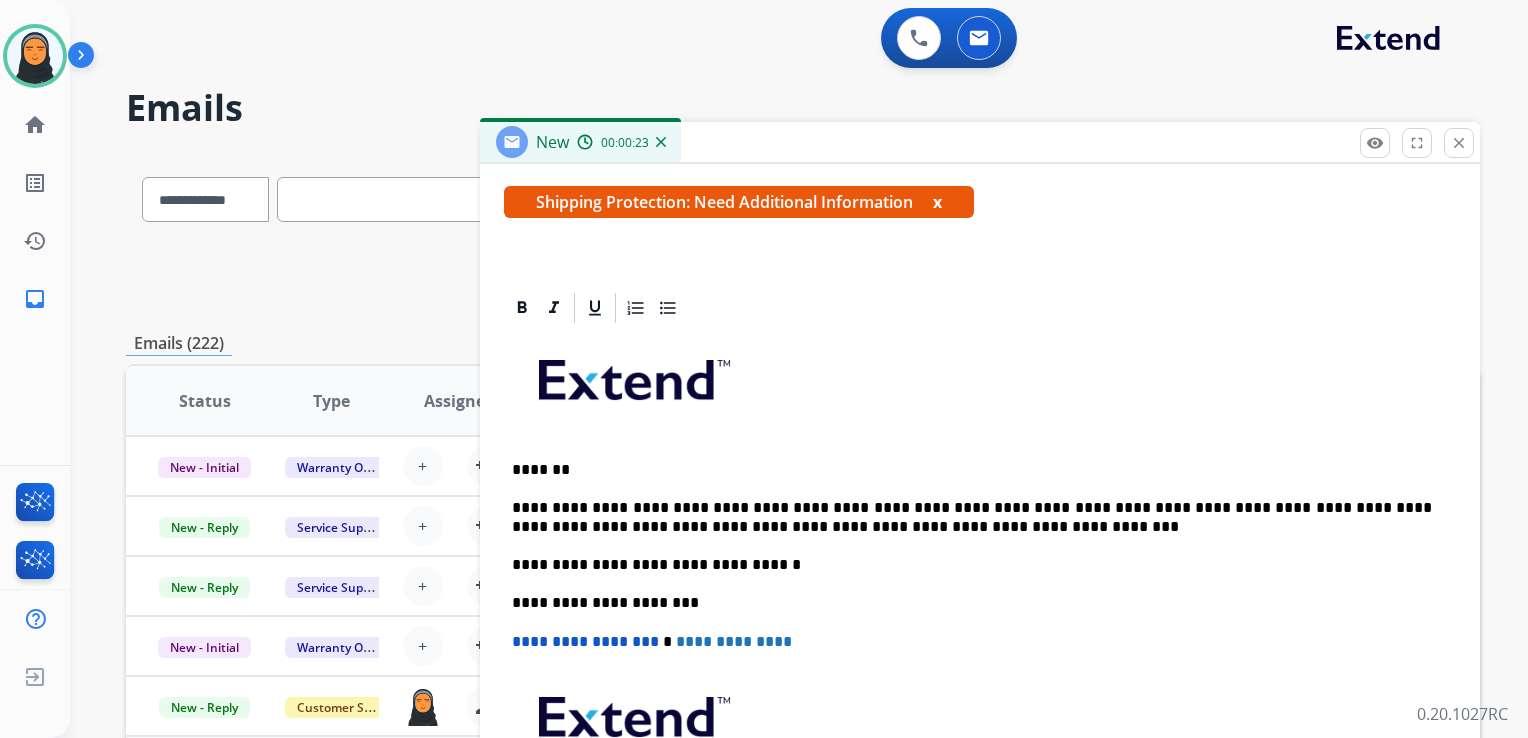 scroll, scrollTop: 344, scrollLeft: 0, axis: vertical 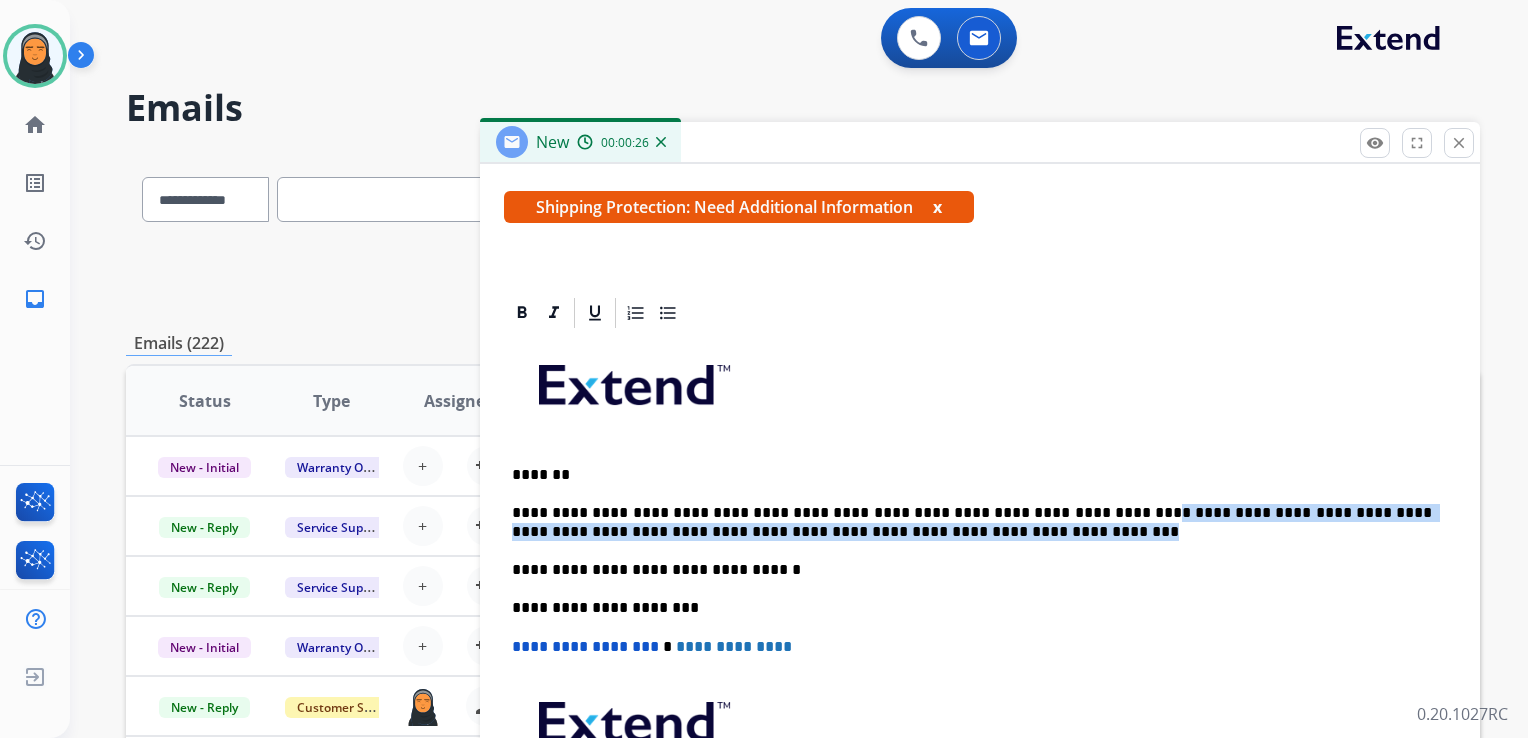 drag, startPoint x: 1071, startPoint y: 504, endPoint x: 1113, endPoint y: 528, distance: 48.373547 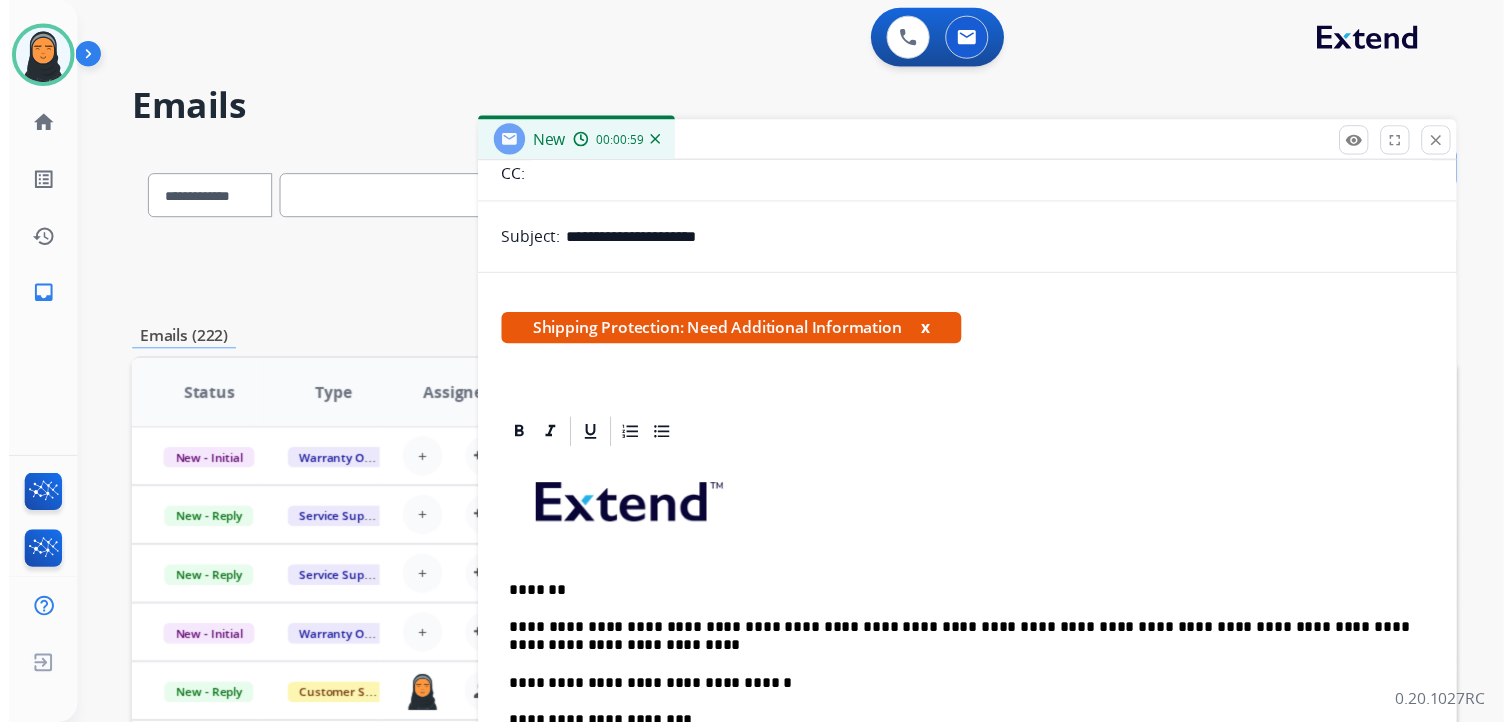 scroll, scrollTop: 0, scrollLeft: 0, axis: both 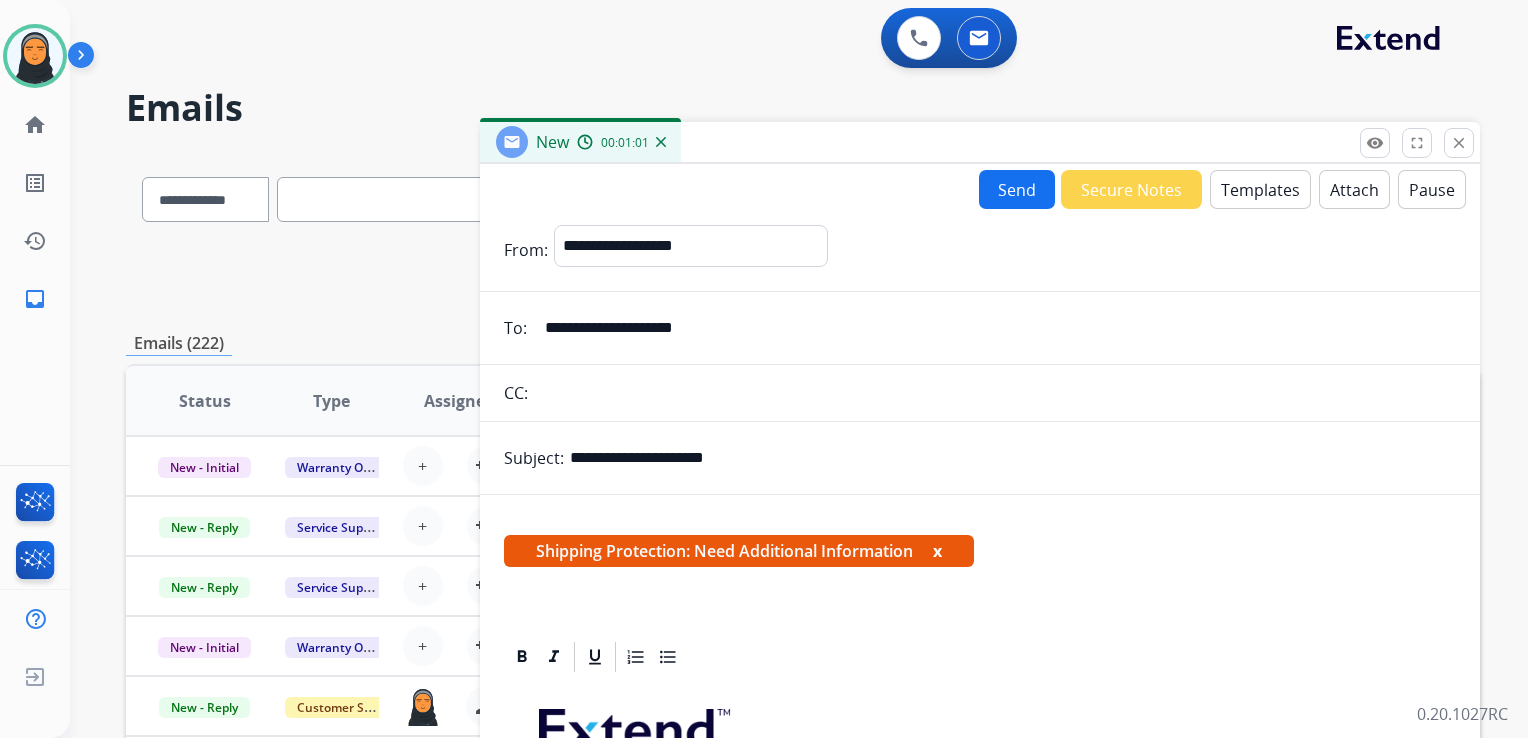 click on "Send" at bounding box center (1017, 189) 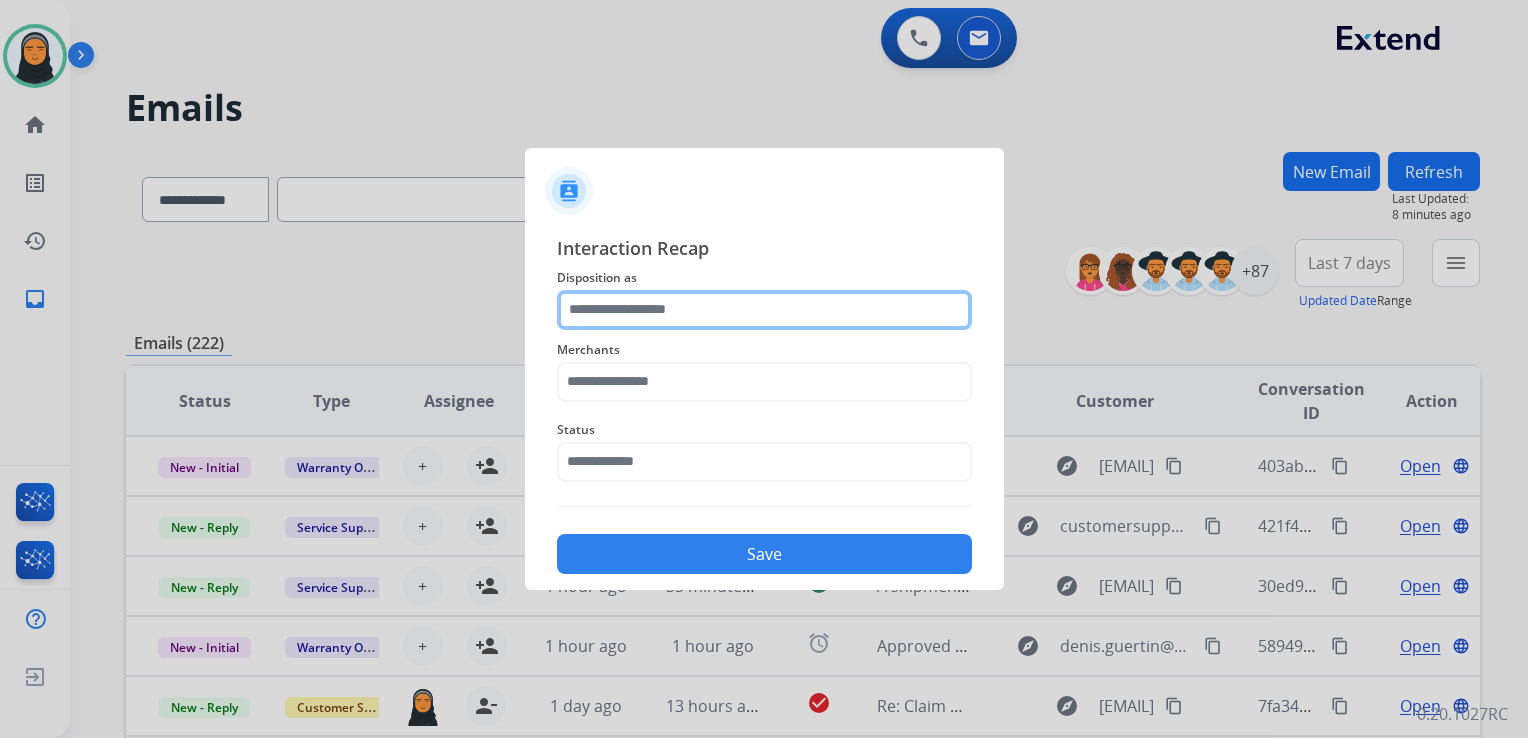 click 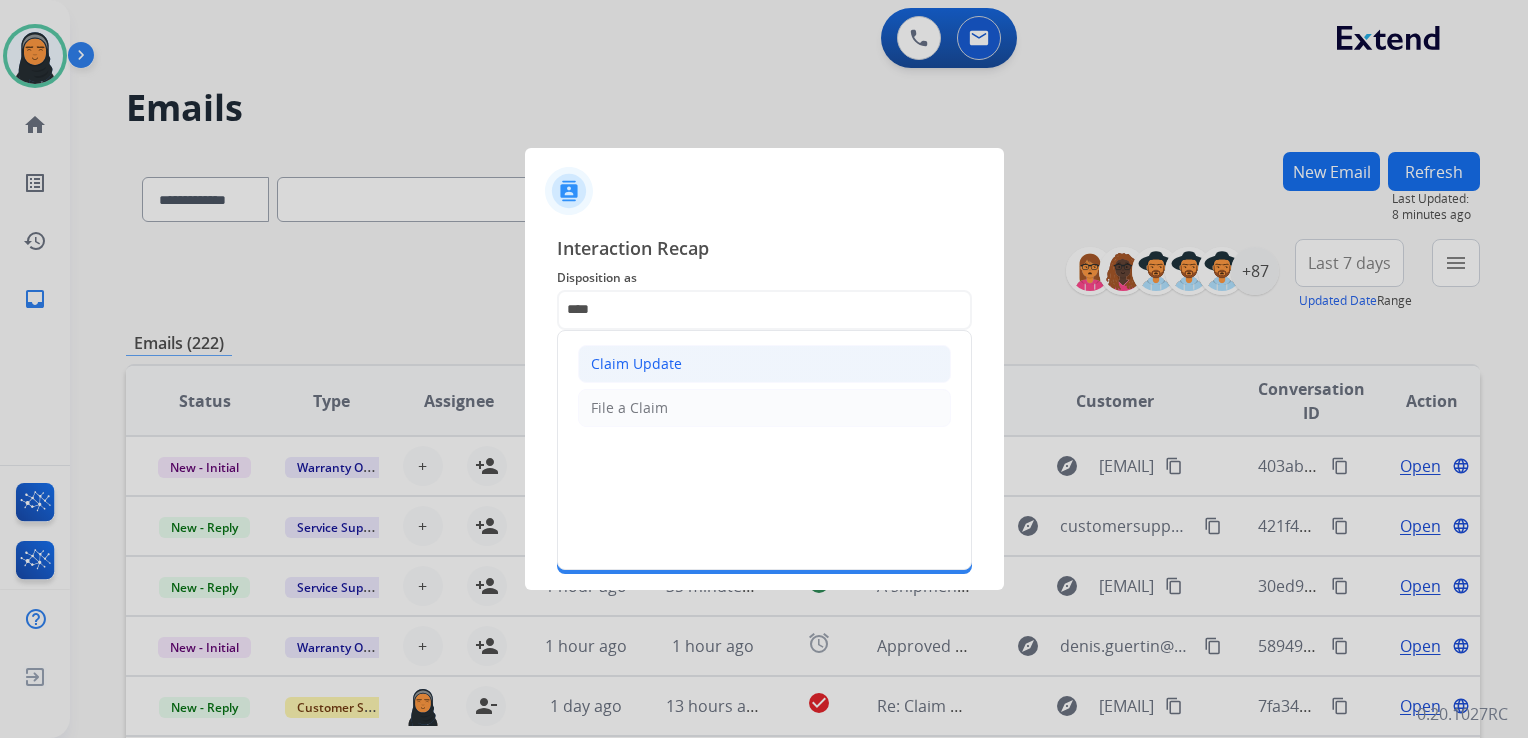click on "Claim Update" 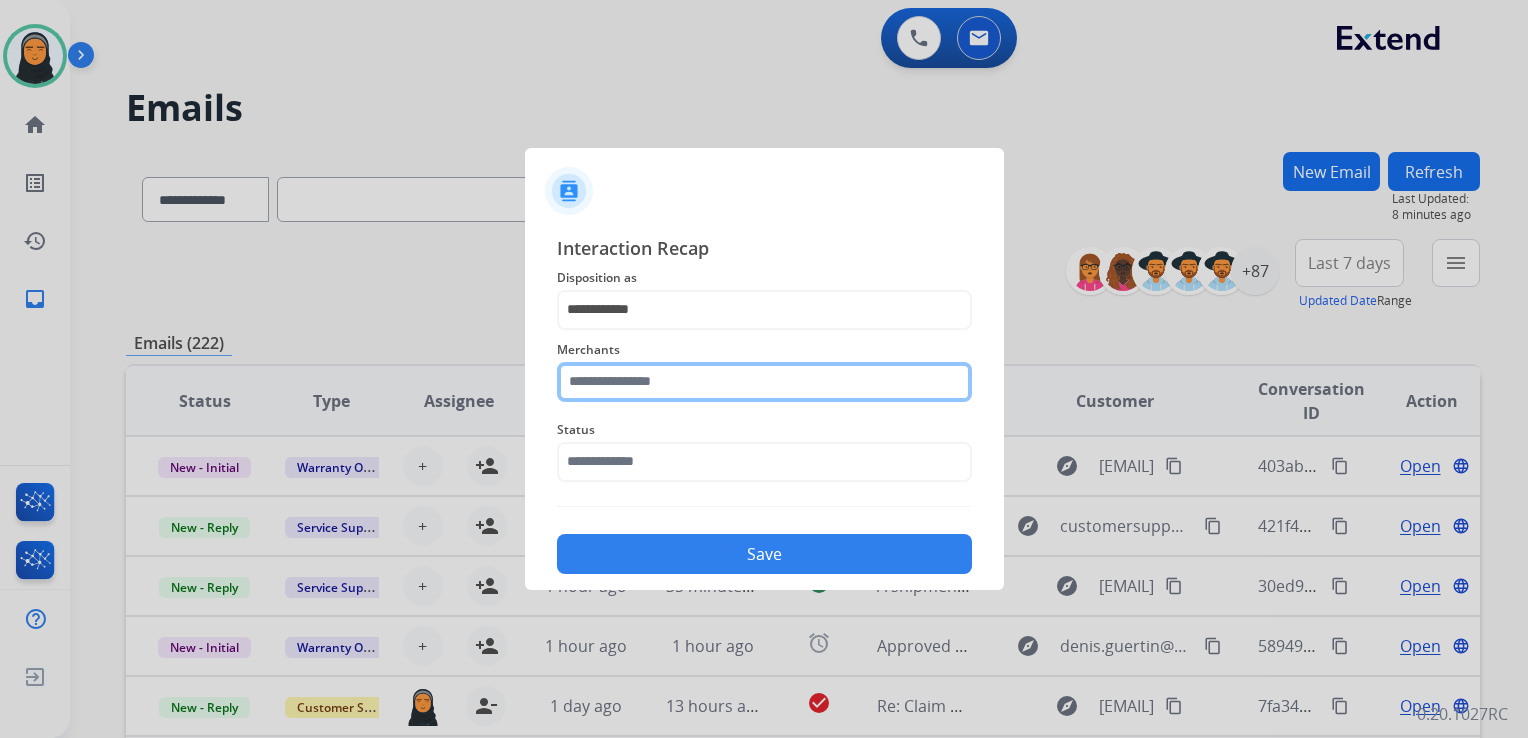 click 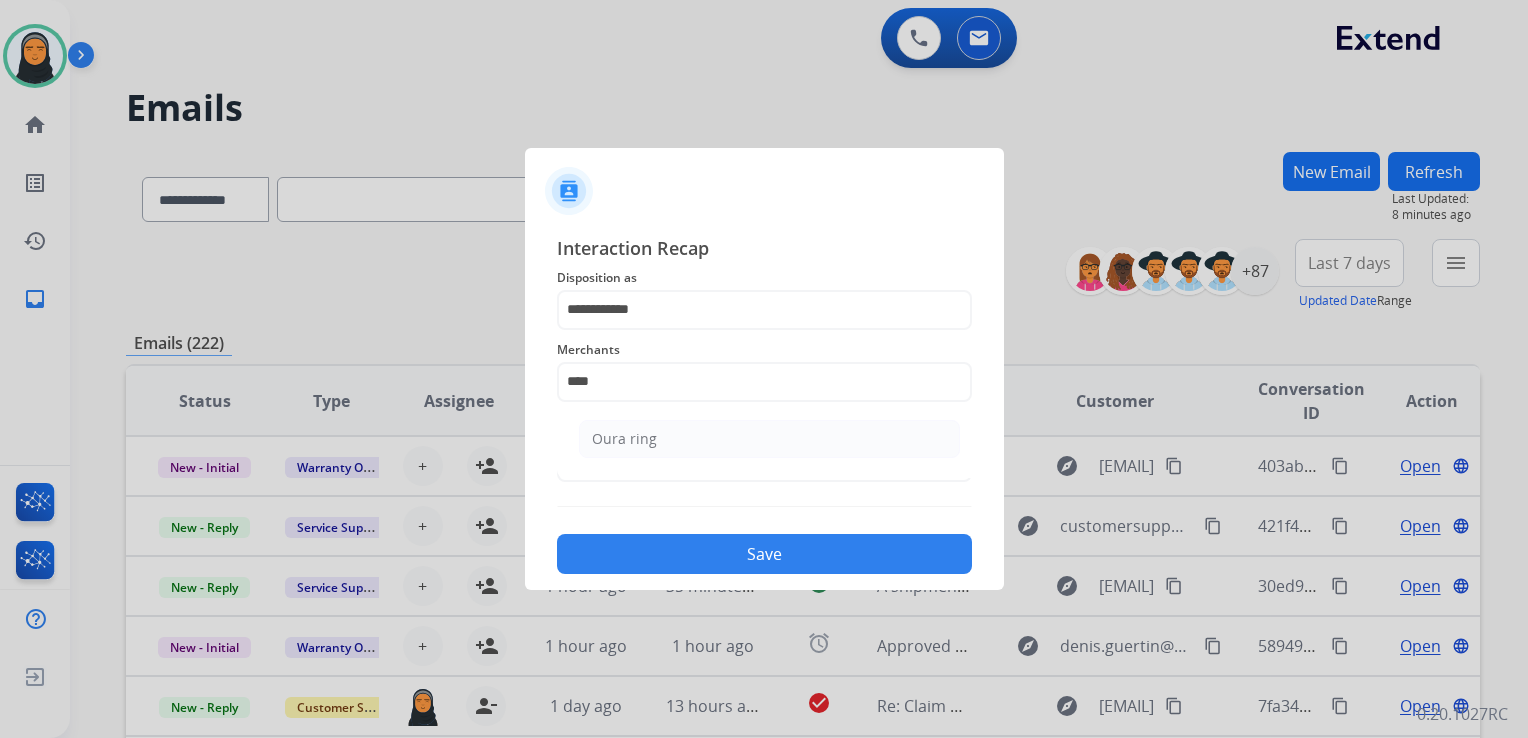 click on "Oura ring" 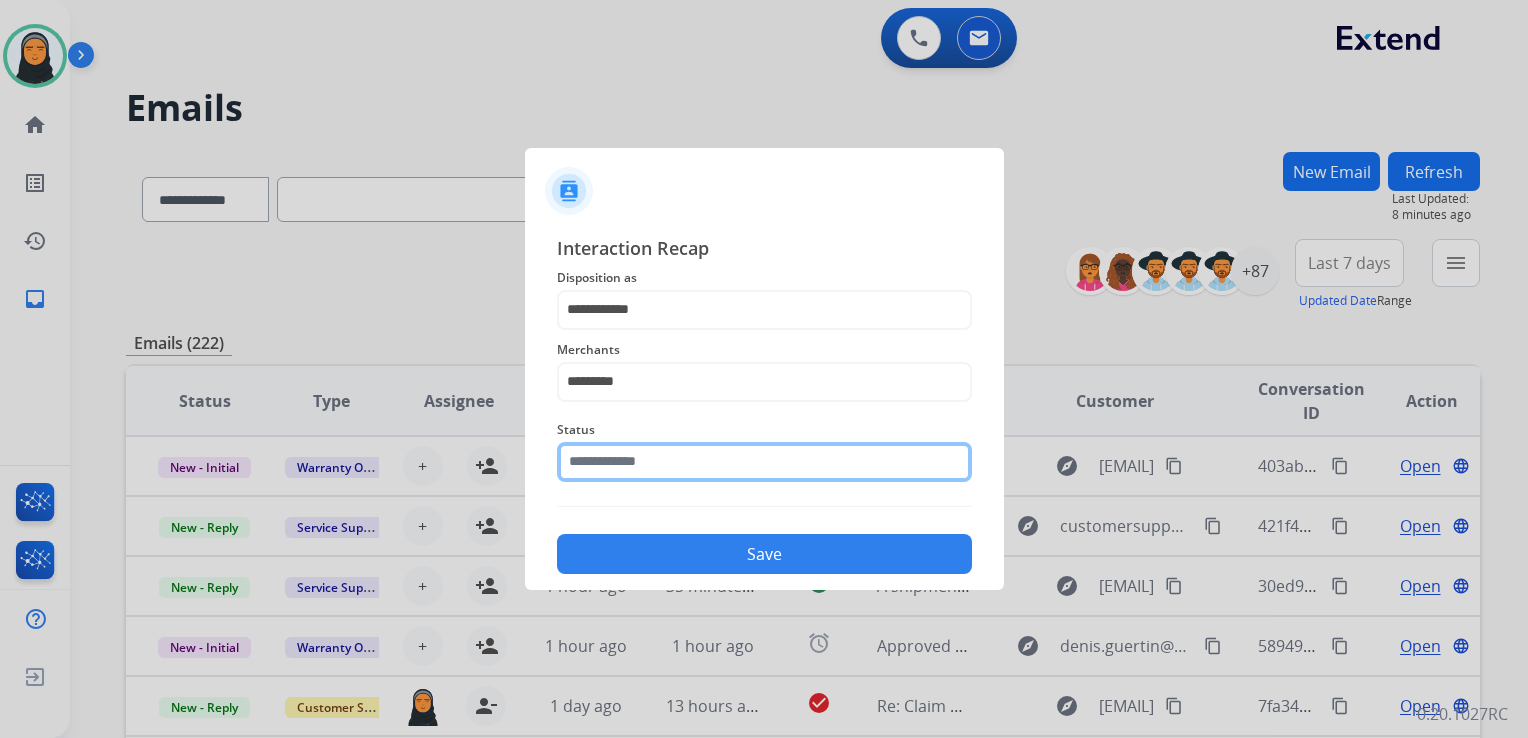 click 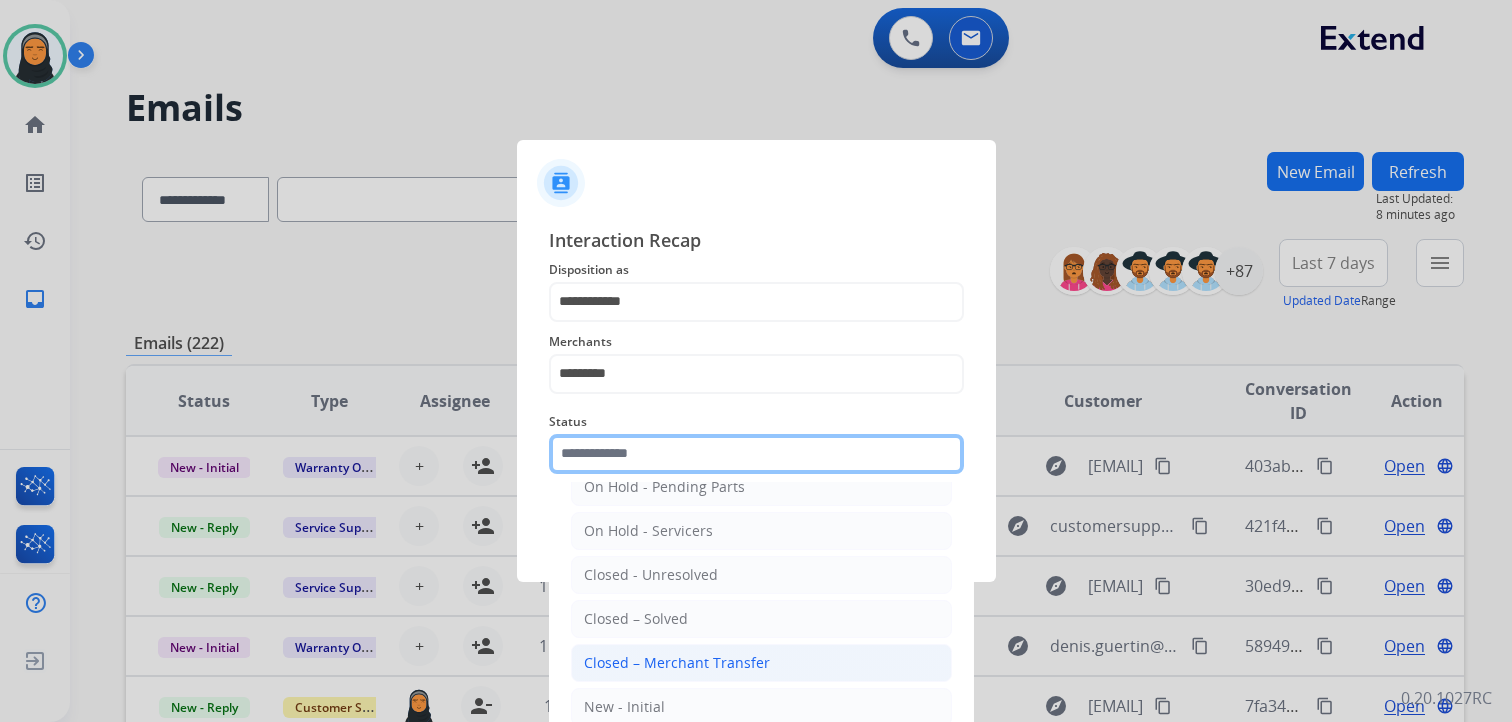 scroll, scrollTop: 116, scrollLeft: 0, axis: vertical 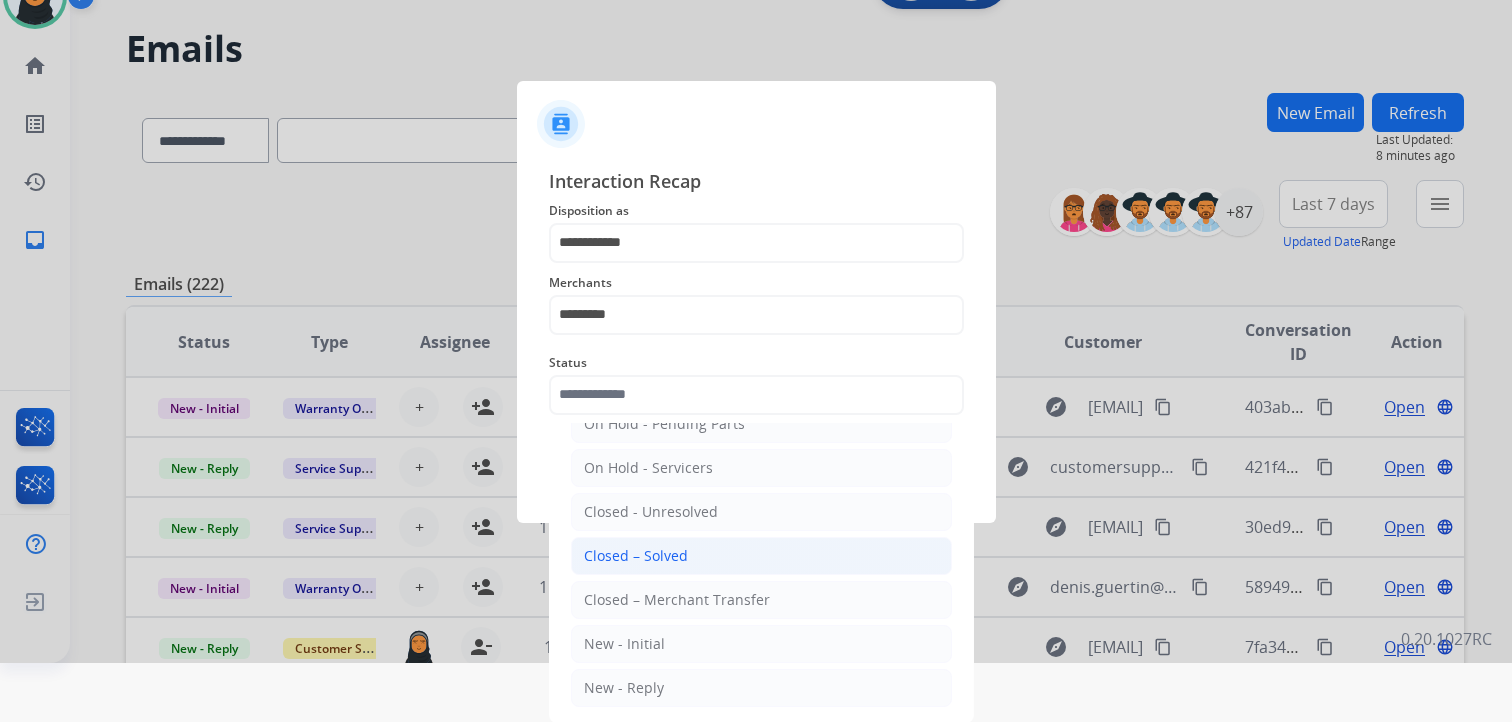 click on "Closed – Solved" 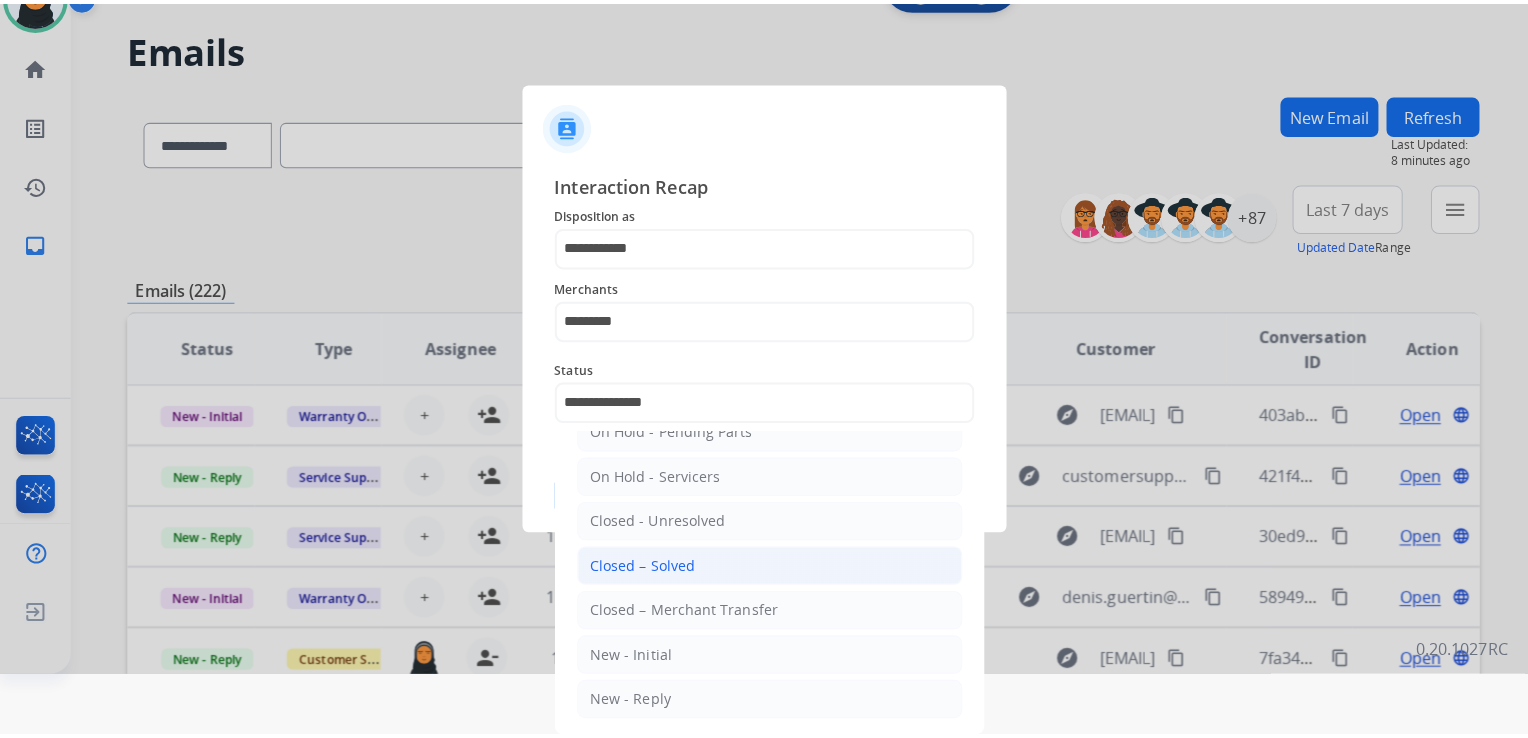 scroll, scrollTop: 0, scrollLeft: 0, axis: both 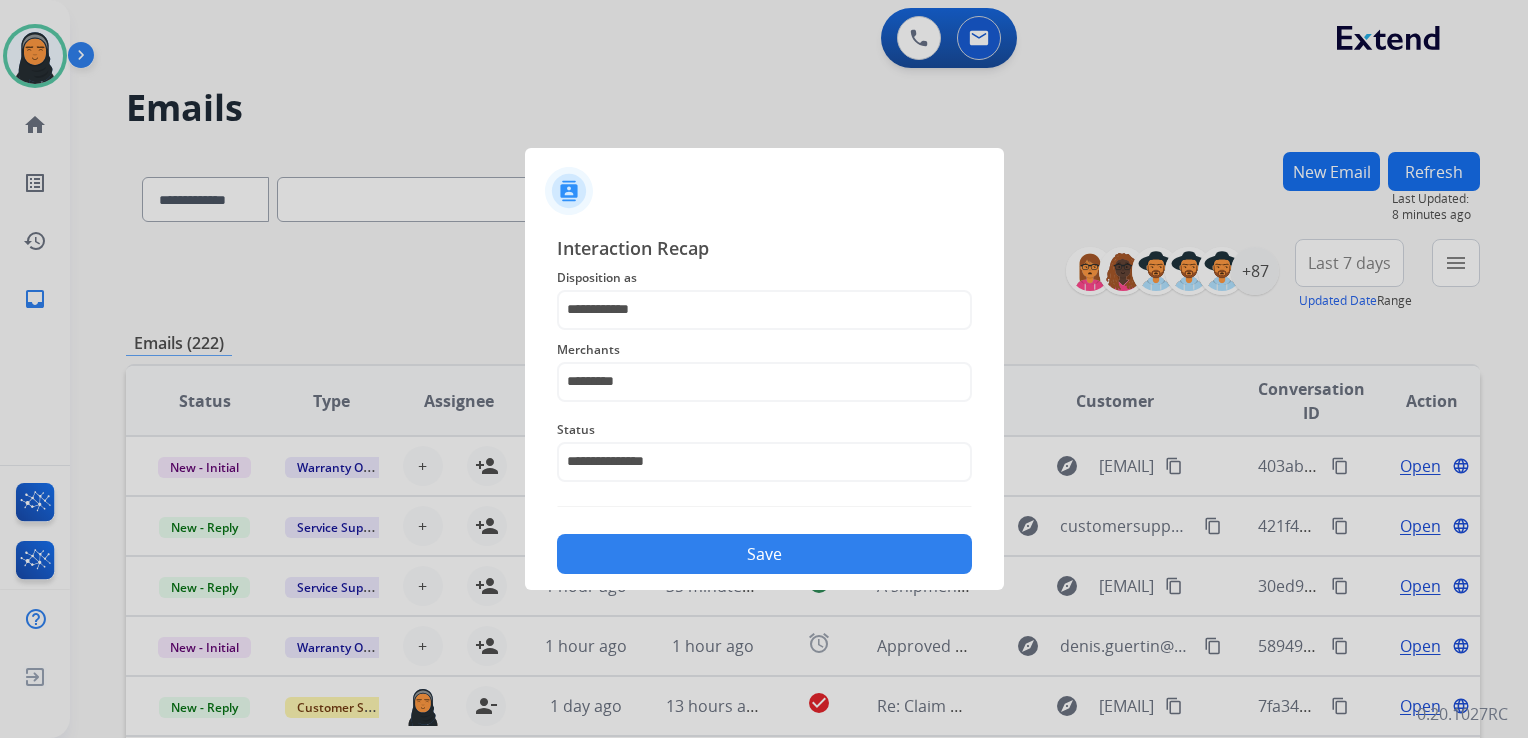 click on "Save" 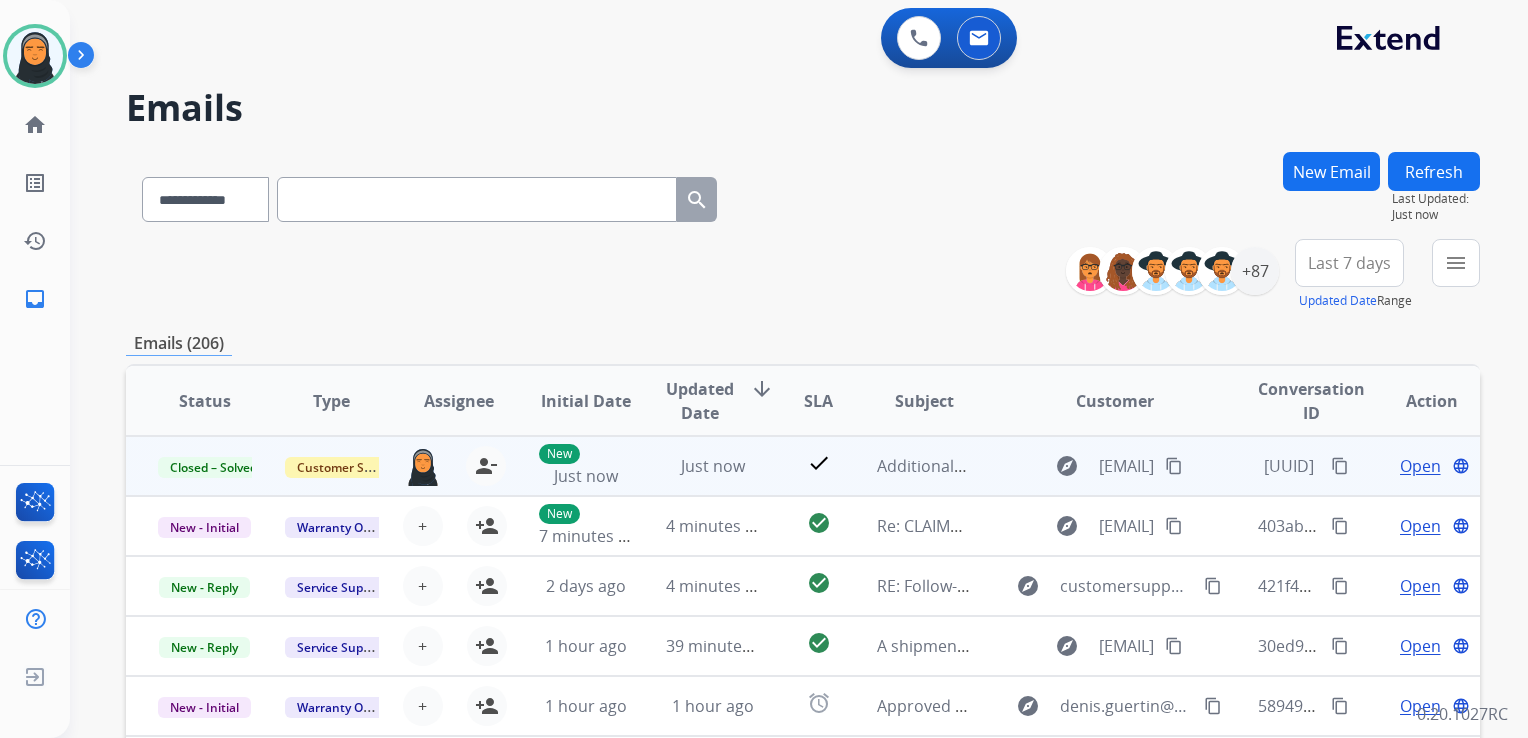 click on "content_copy" at bounding box center (1340, 466) 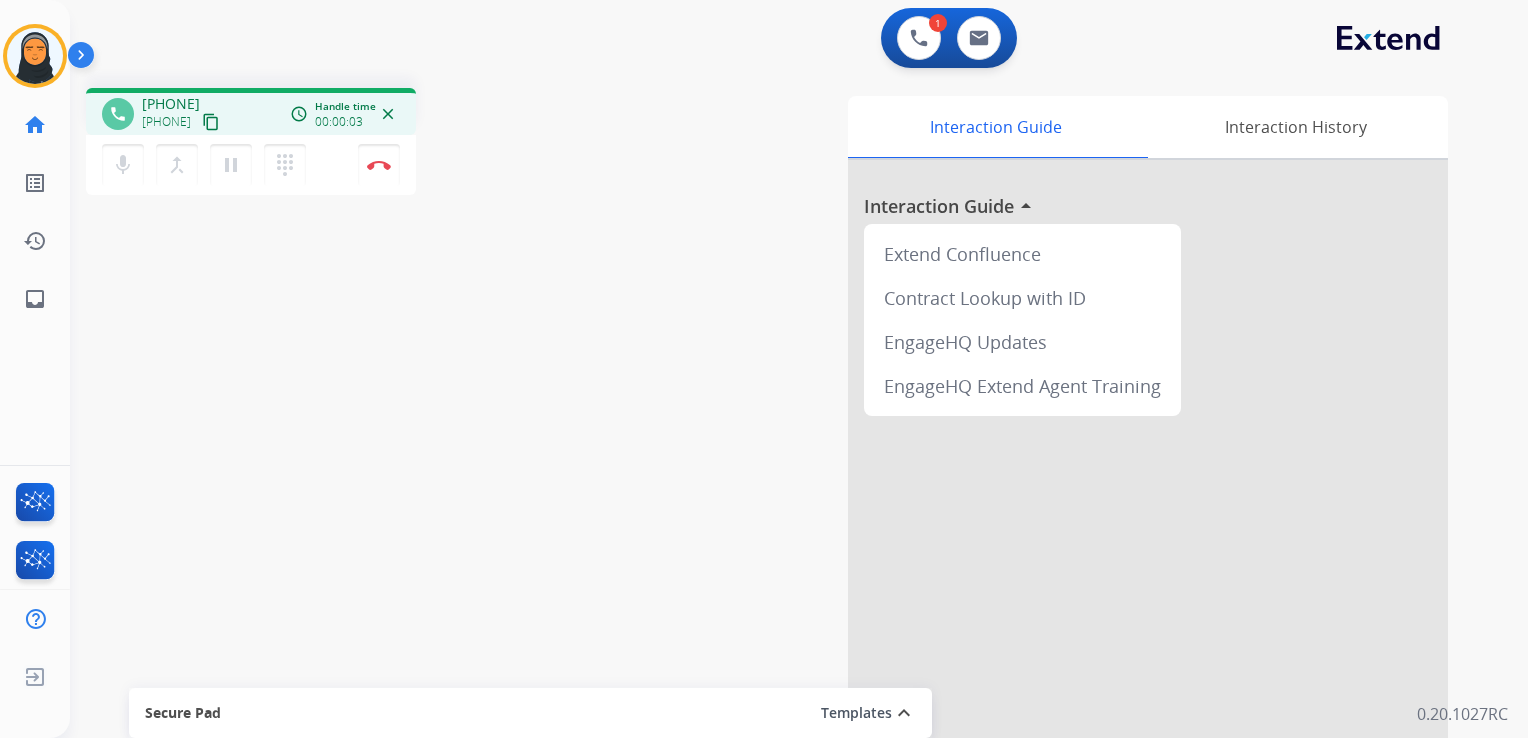 click on "content_copy" at bounding box center [211, 122] 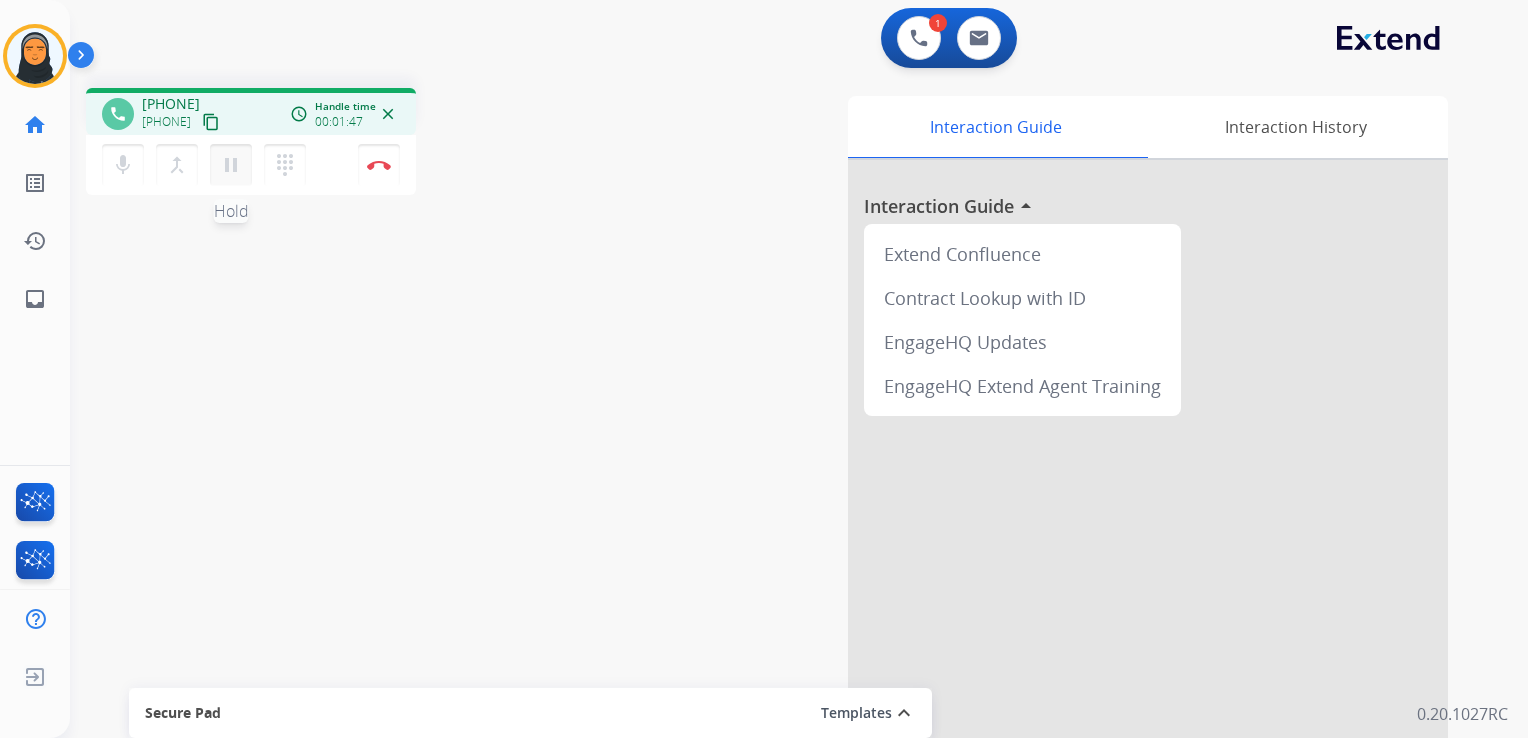 click on "pause" at bounding box center (231, 165) 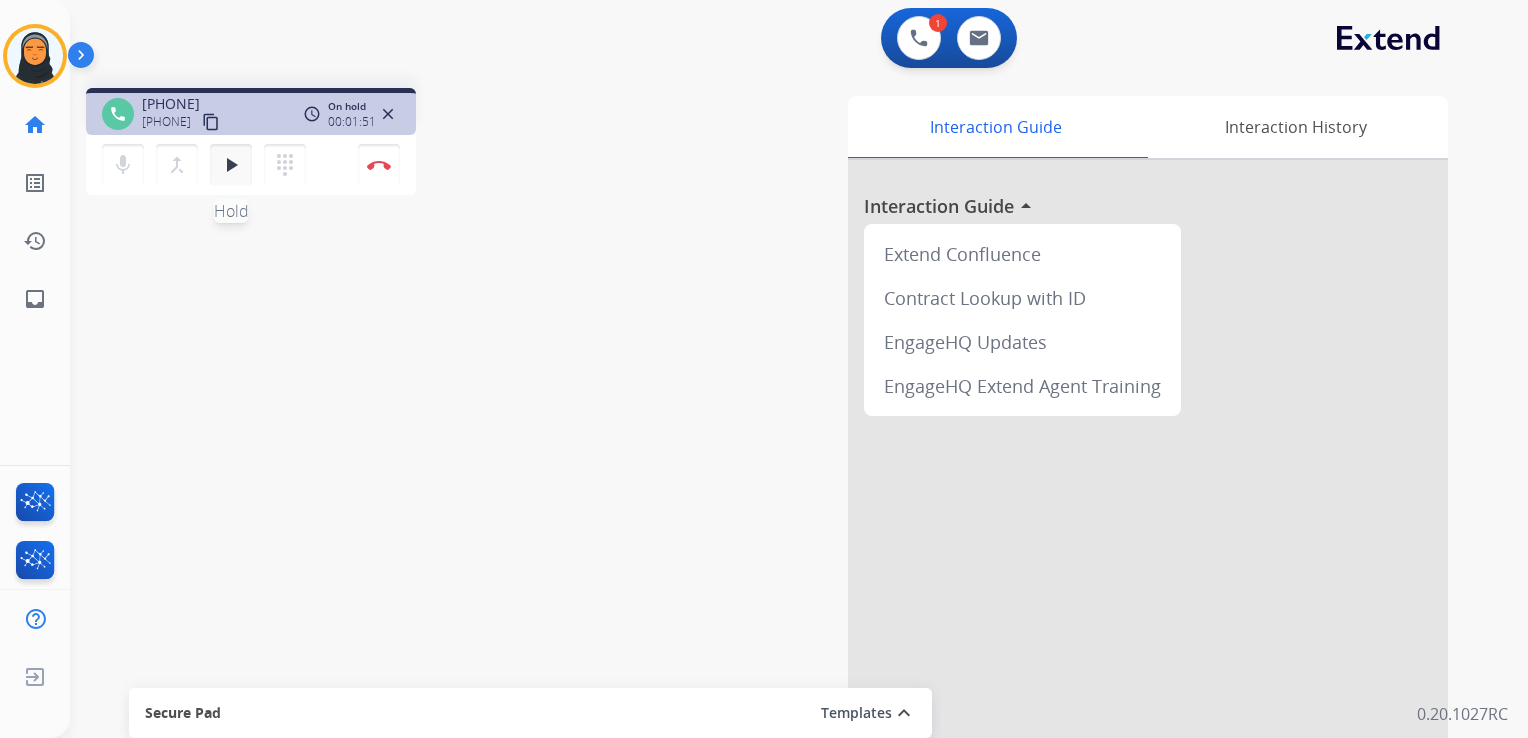 click on "play_arrow" at bounding box center [231, 165] 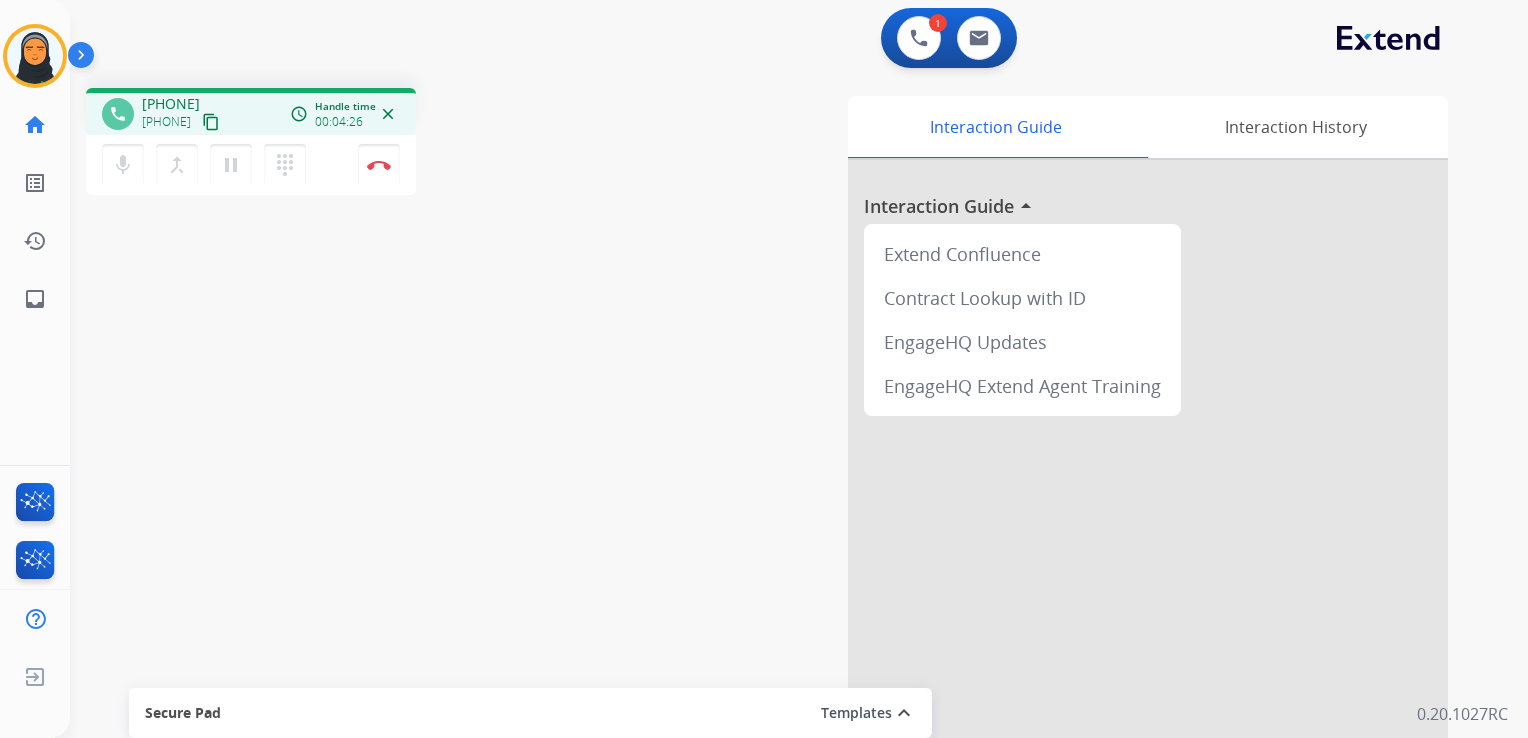 click on "content_copy" at bounding box center (211, 122) 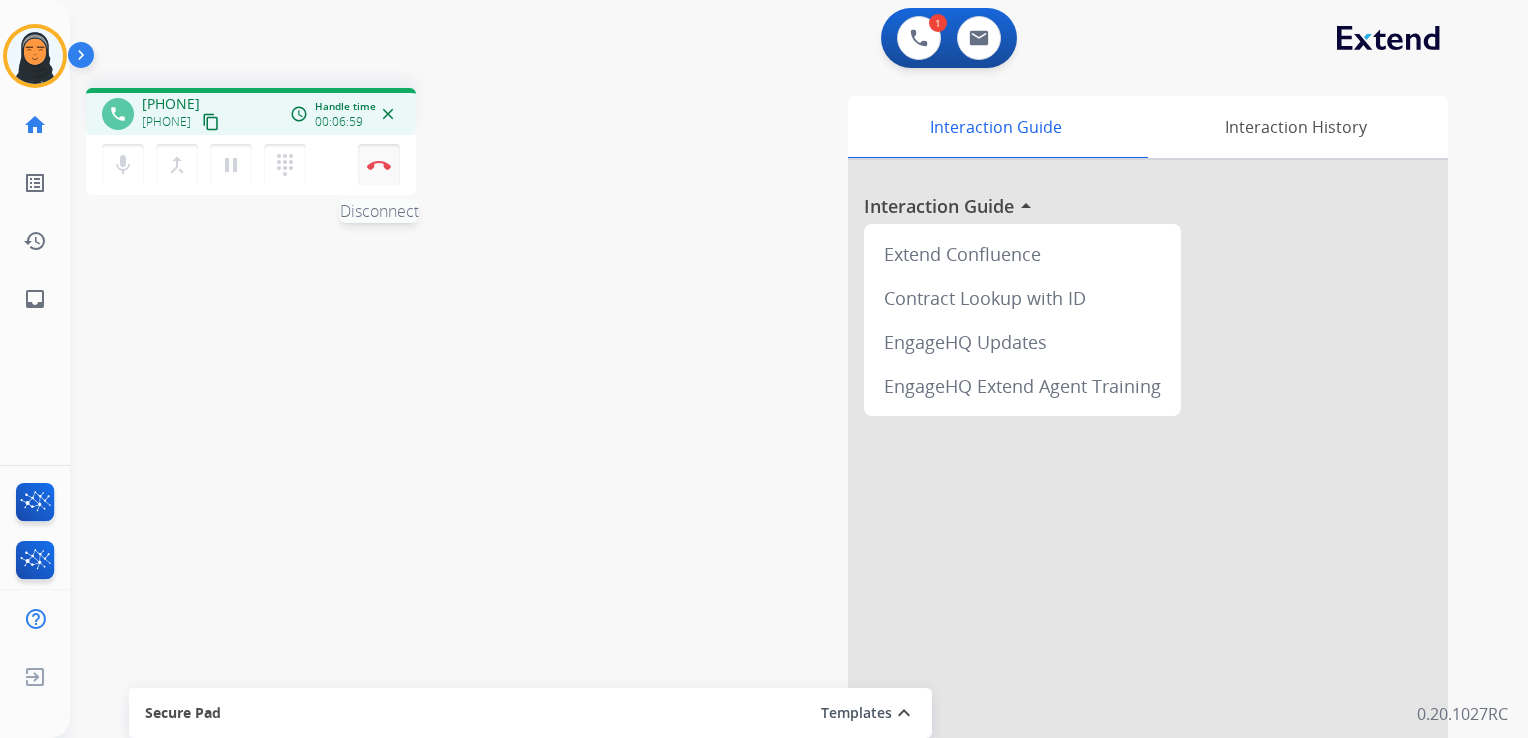 drag, startPoint x: 378, startPoint y: 162, endPoint x: 391, endPoint y: 162, distance: 13 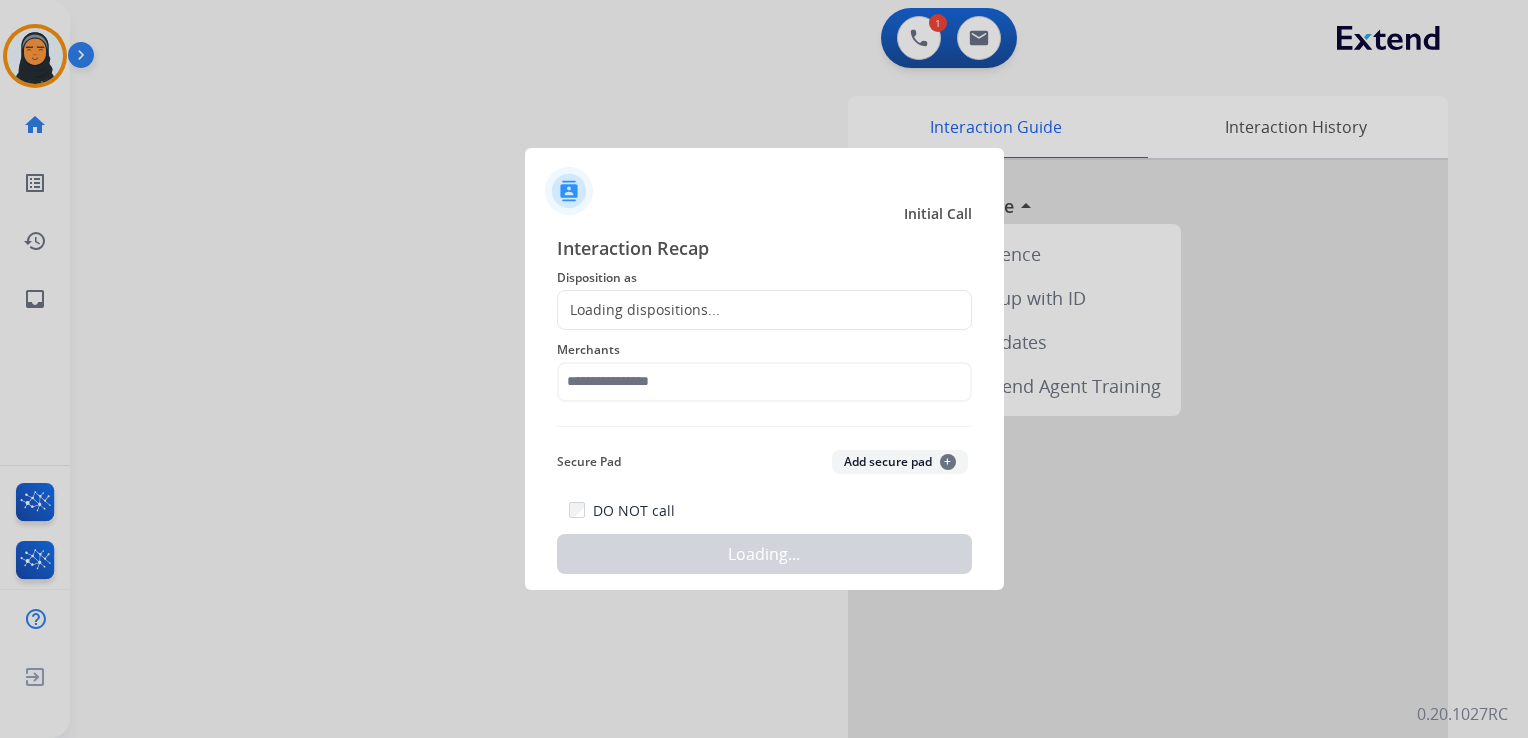click on "Loading dispositions..." 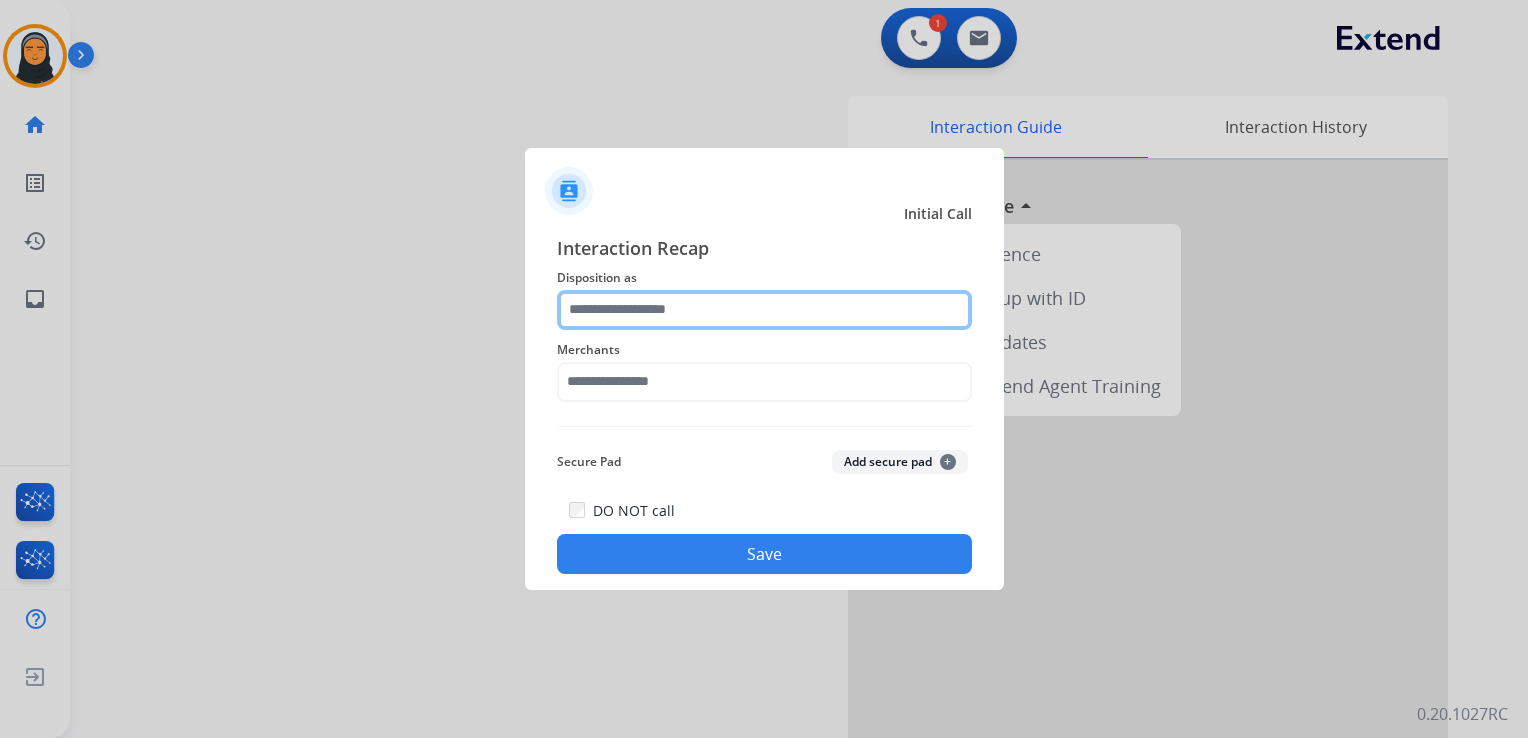 click 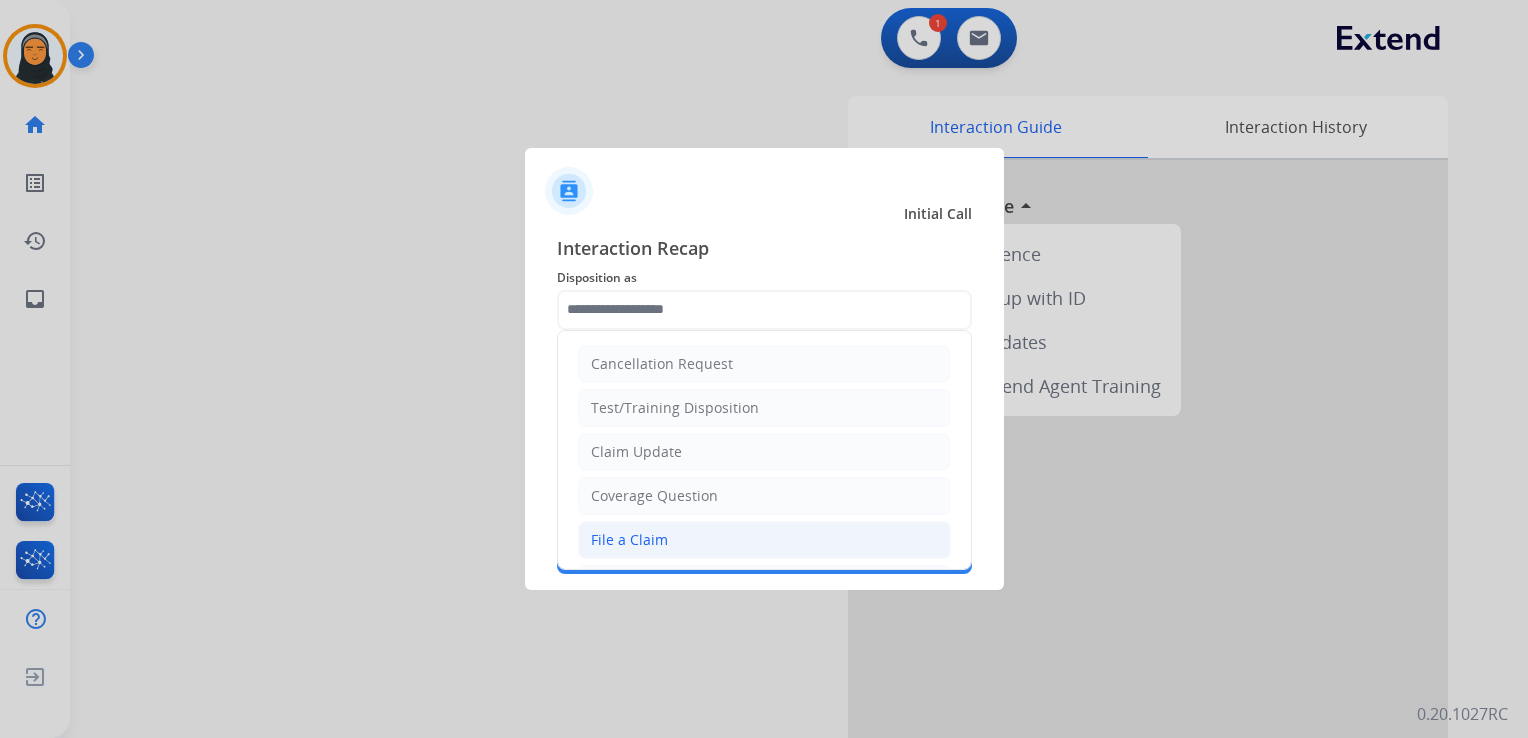 click on "File a Claim" 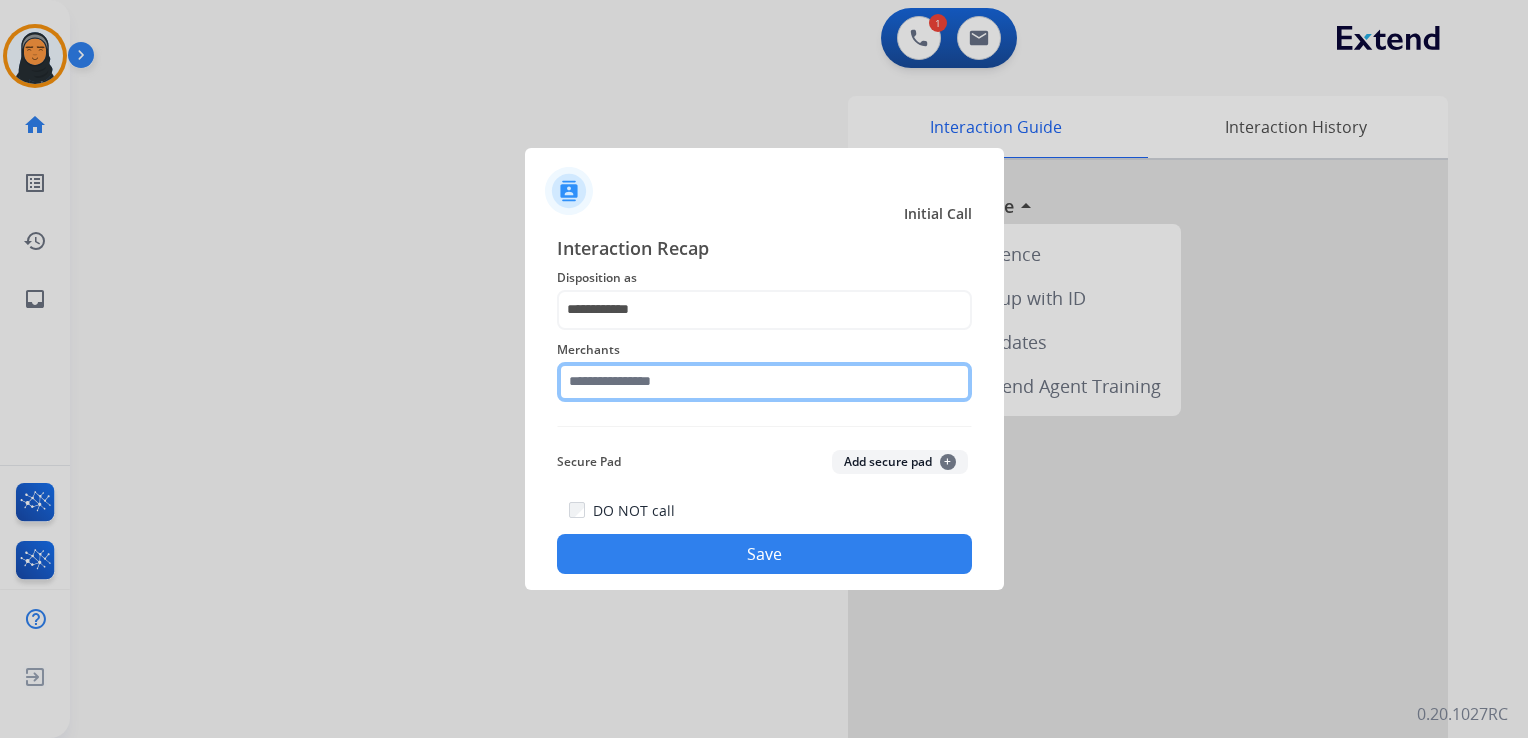 click 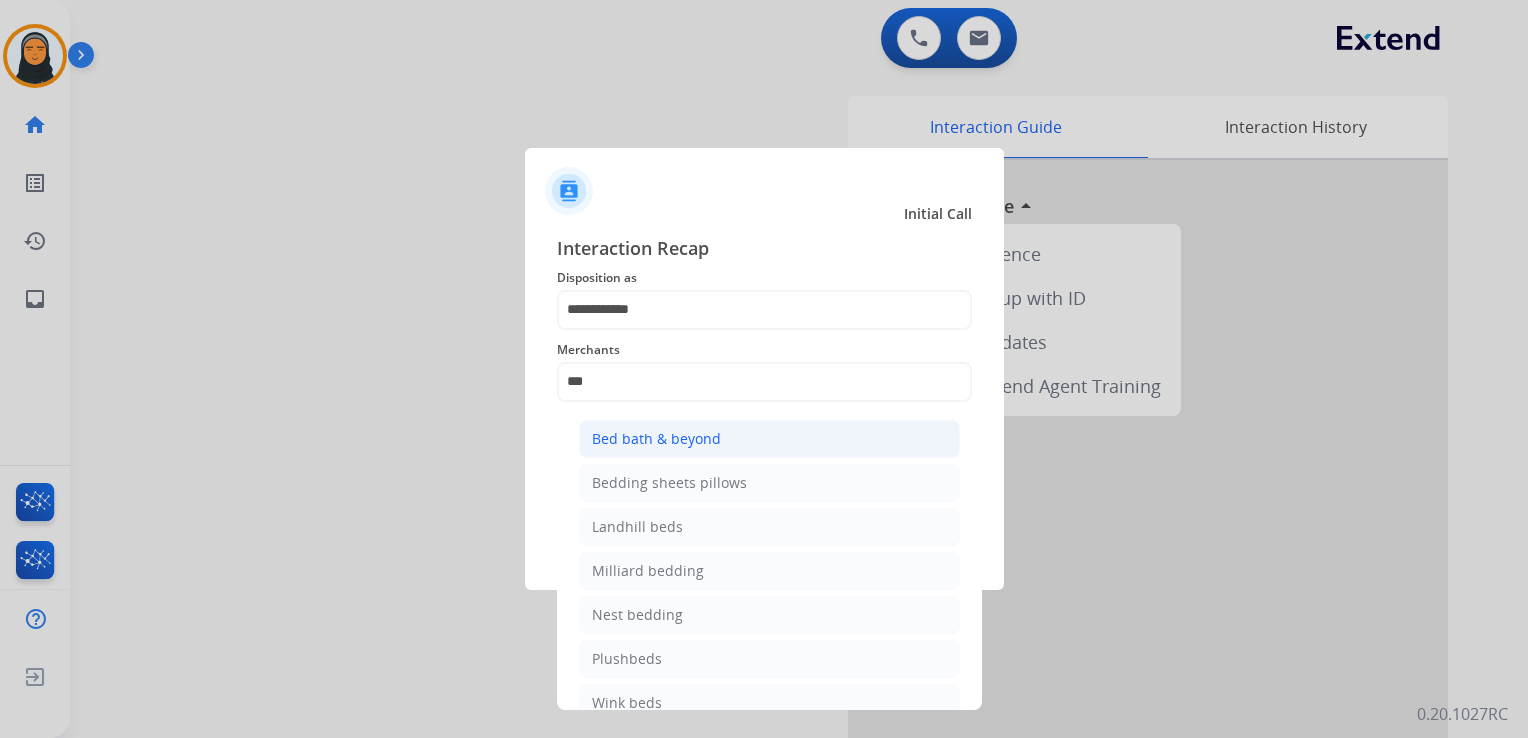click on "Bed bath & beyond" 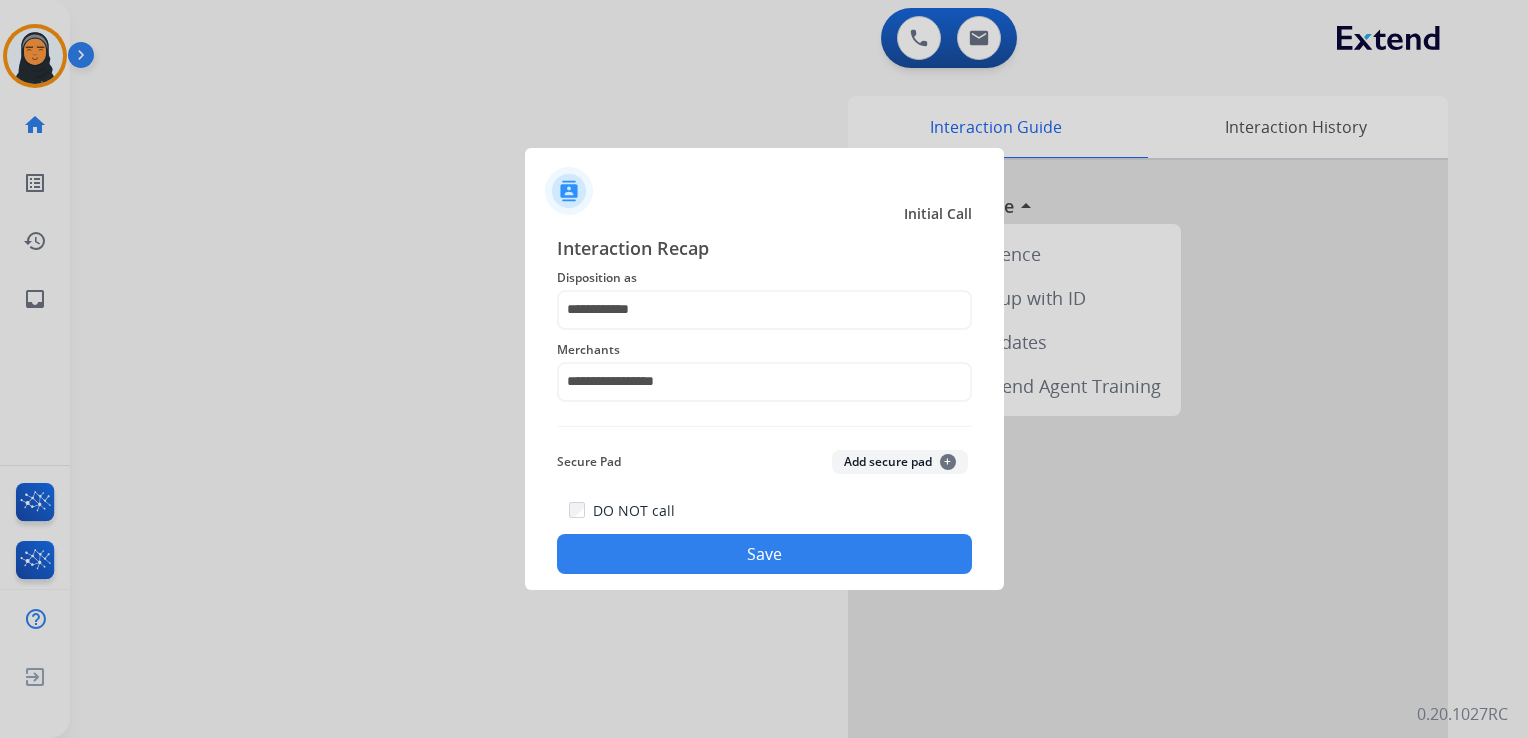 click on "Save" 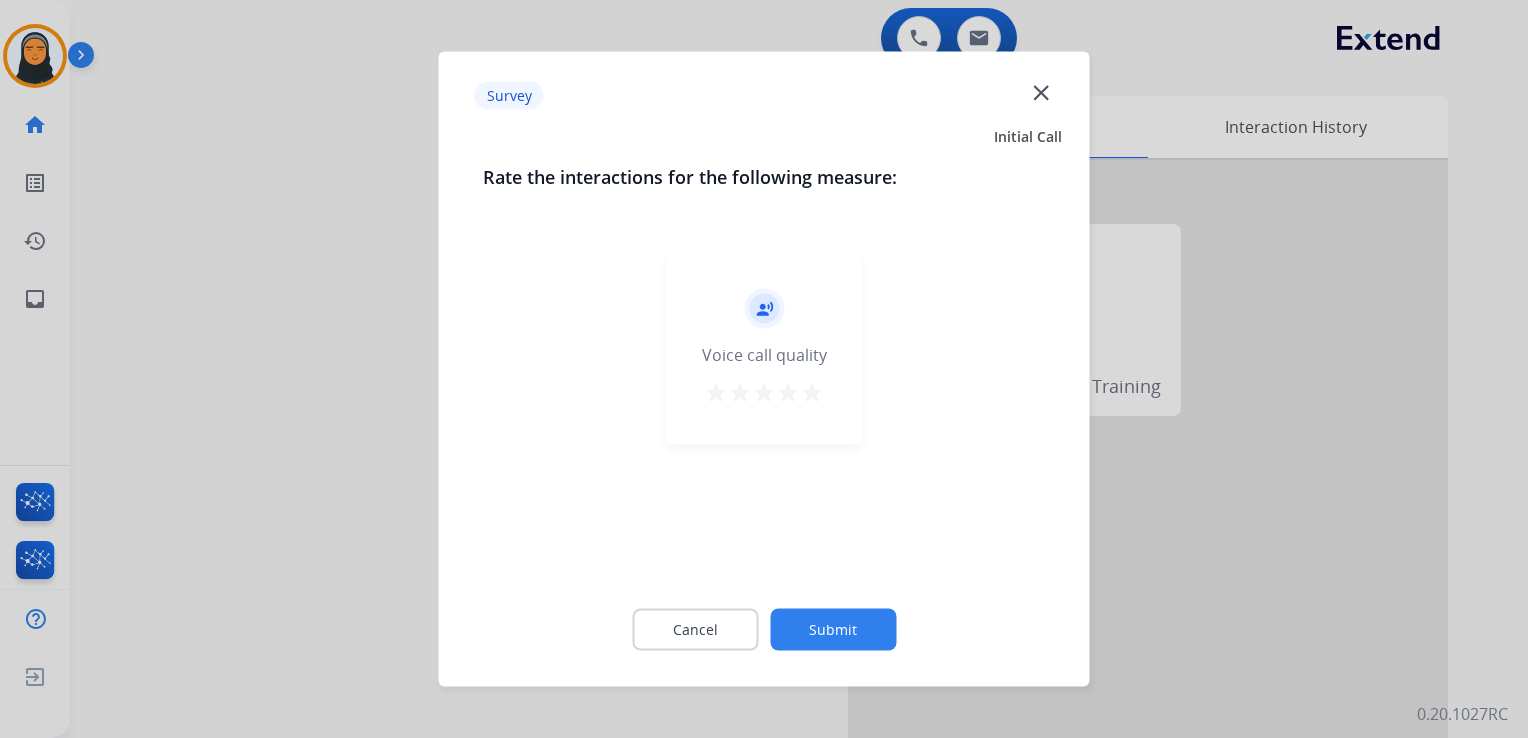 click on "star" at bounding box center (812, 393) 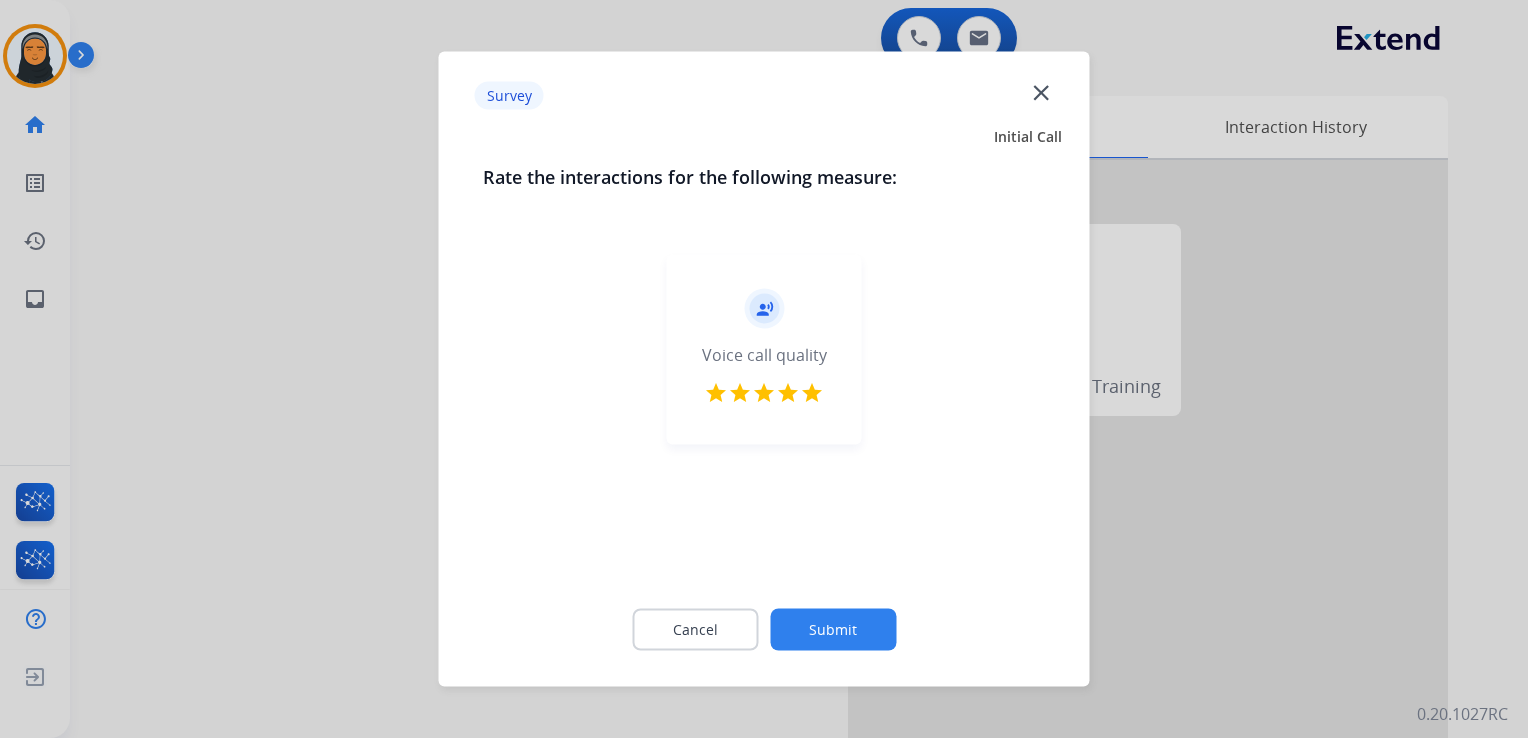 click on "Submit" 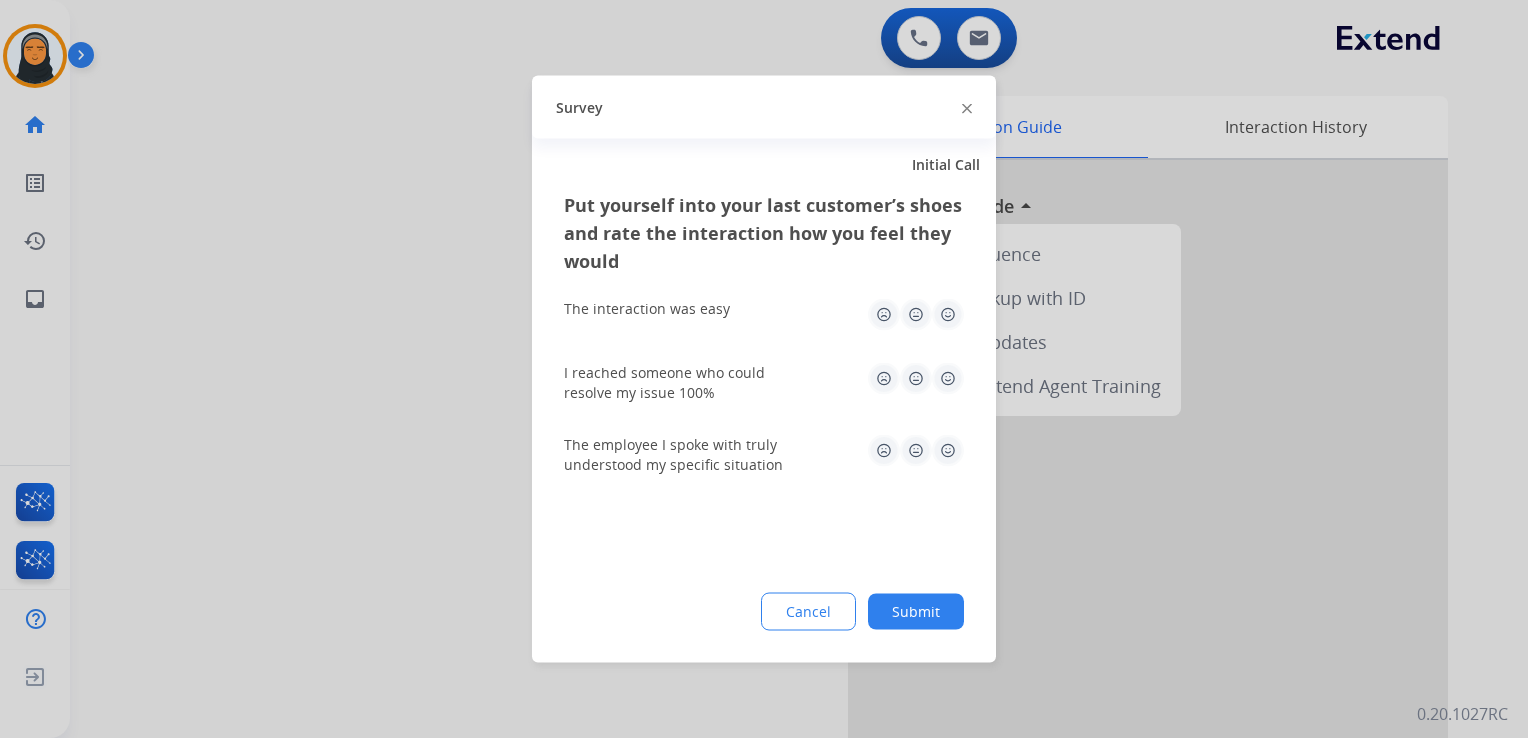 click 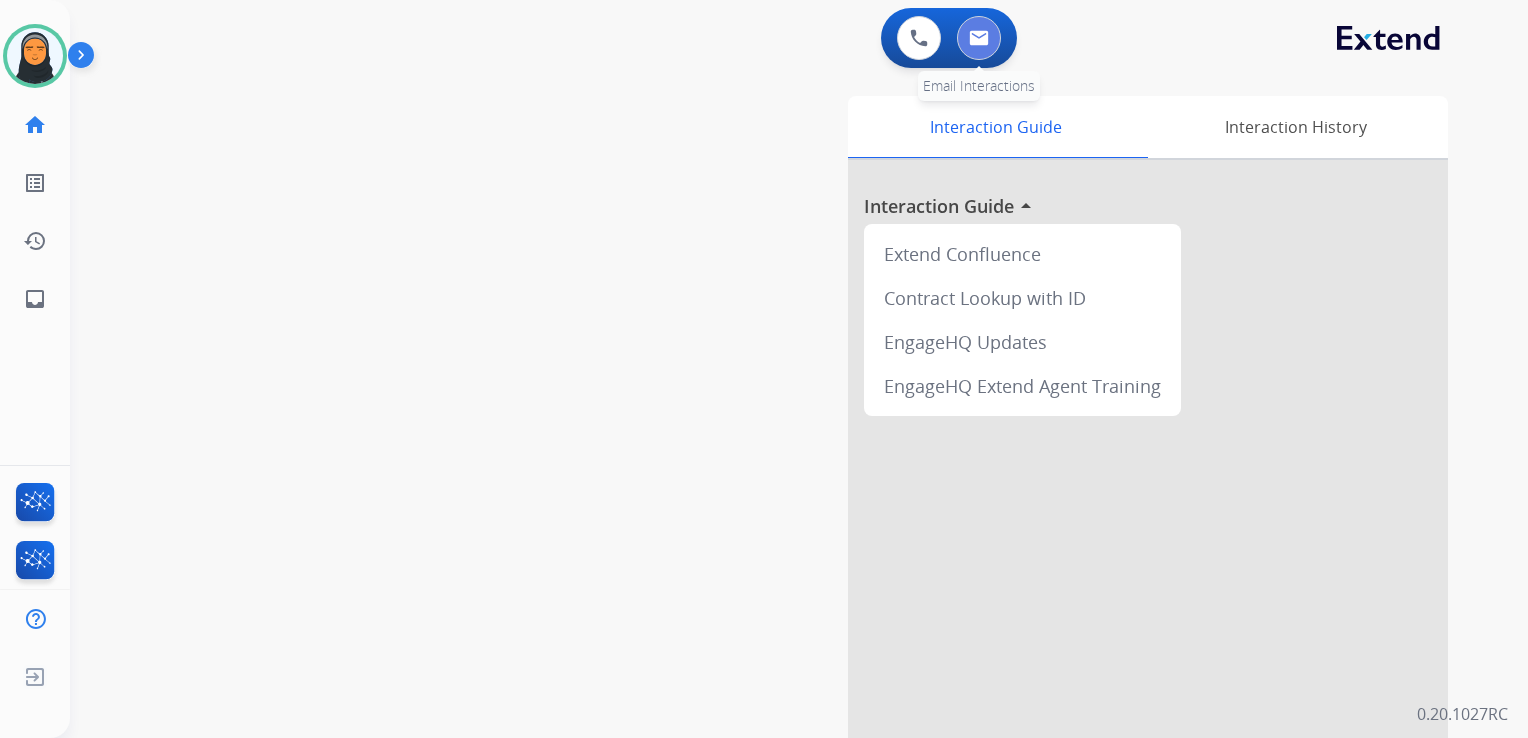 click at bounding box center [979, 38] 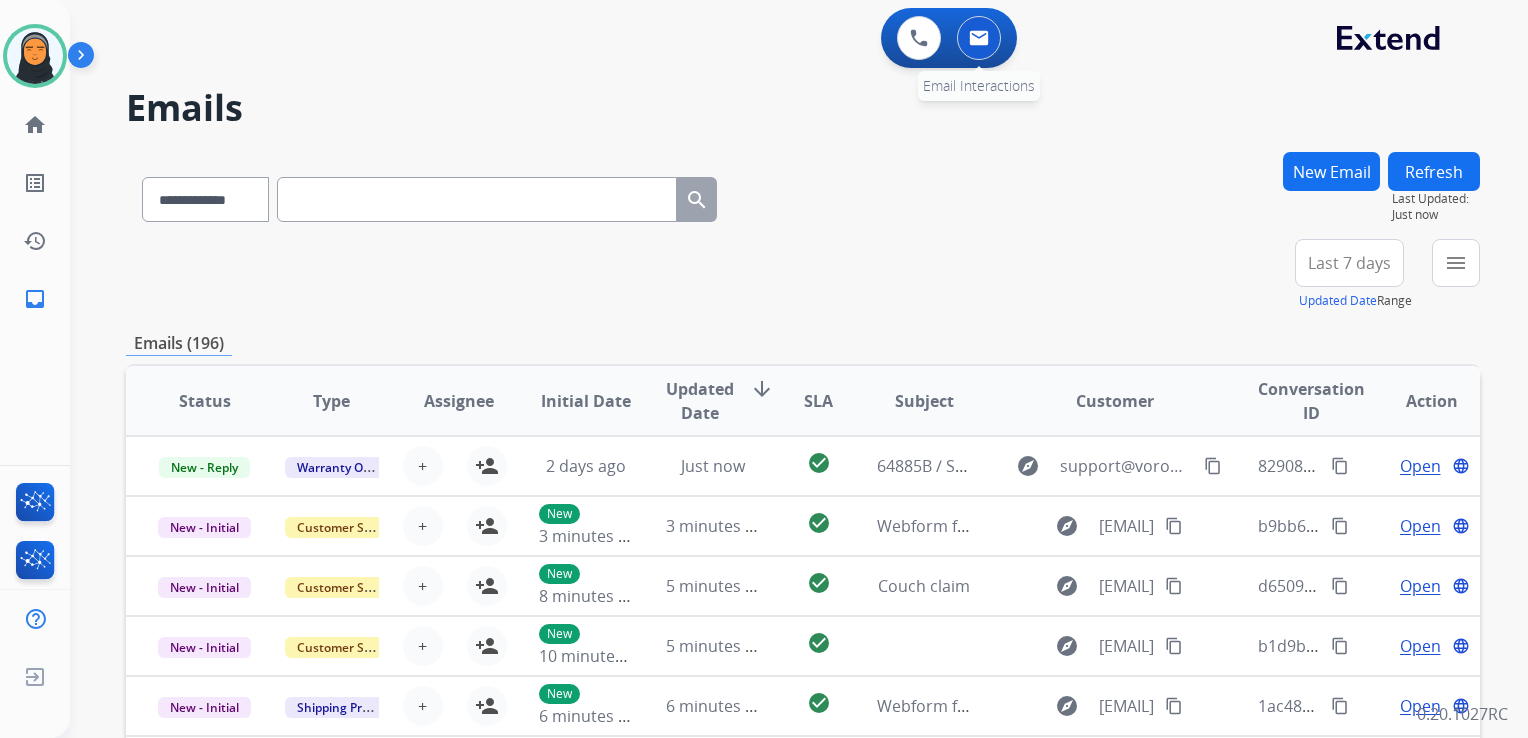click at bounding box center (979, 38) 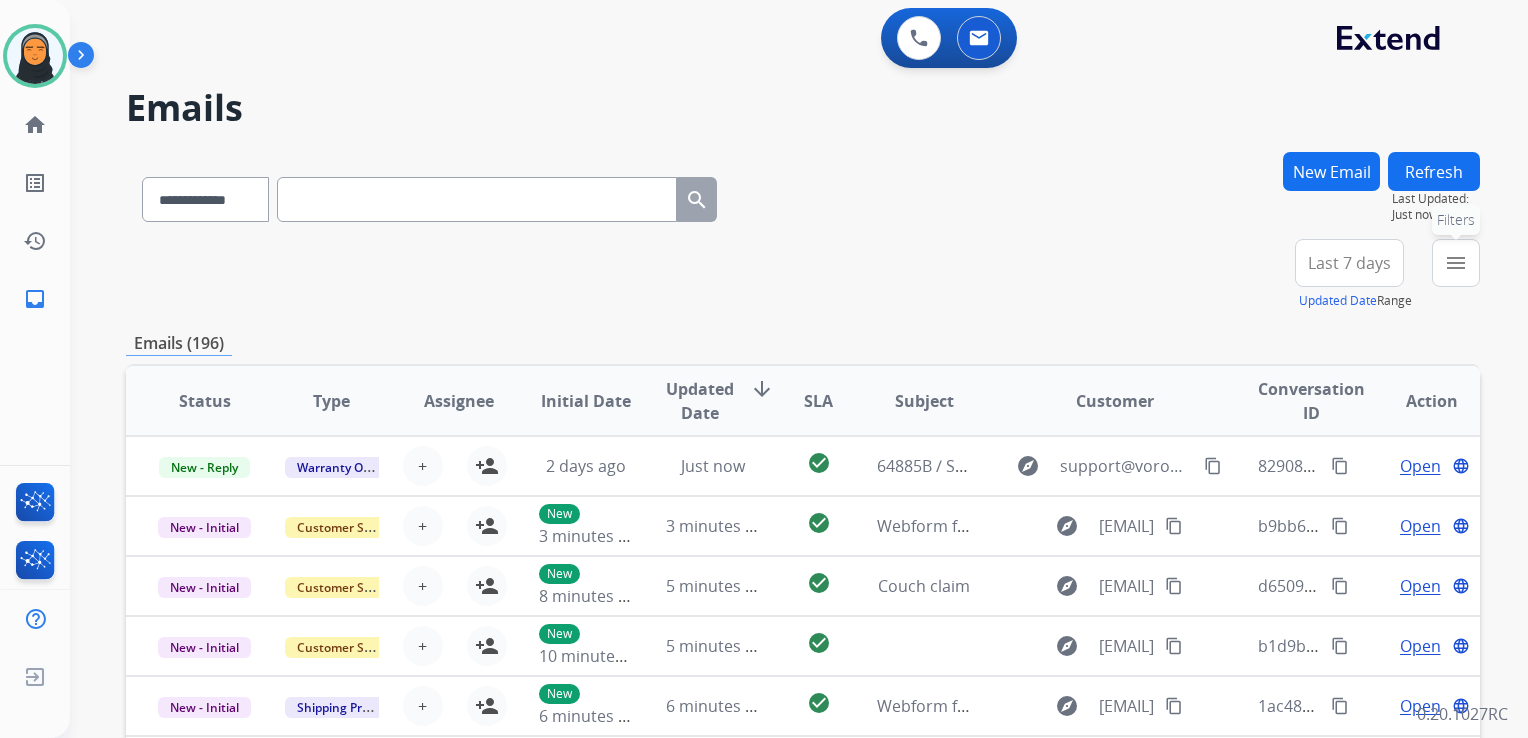 click on "menu  Filters" at bounding box center [1456, 263] 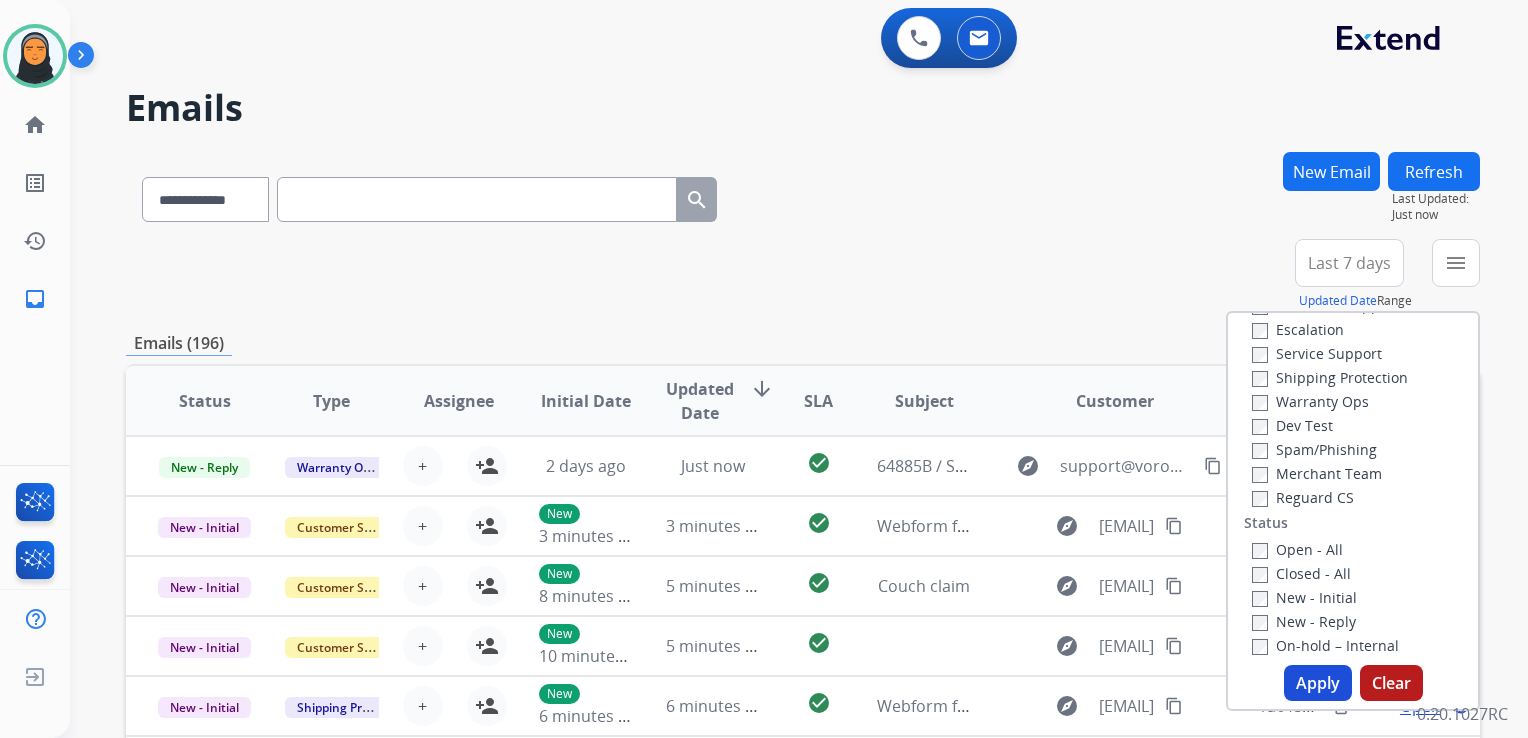 scroll, scrollTop: 200, scrollLeft: 0, axis: vertical 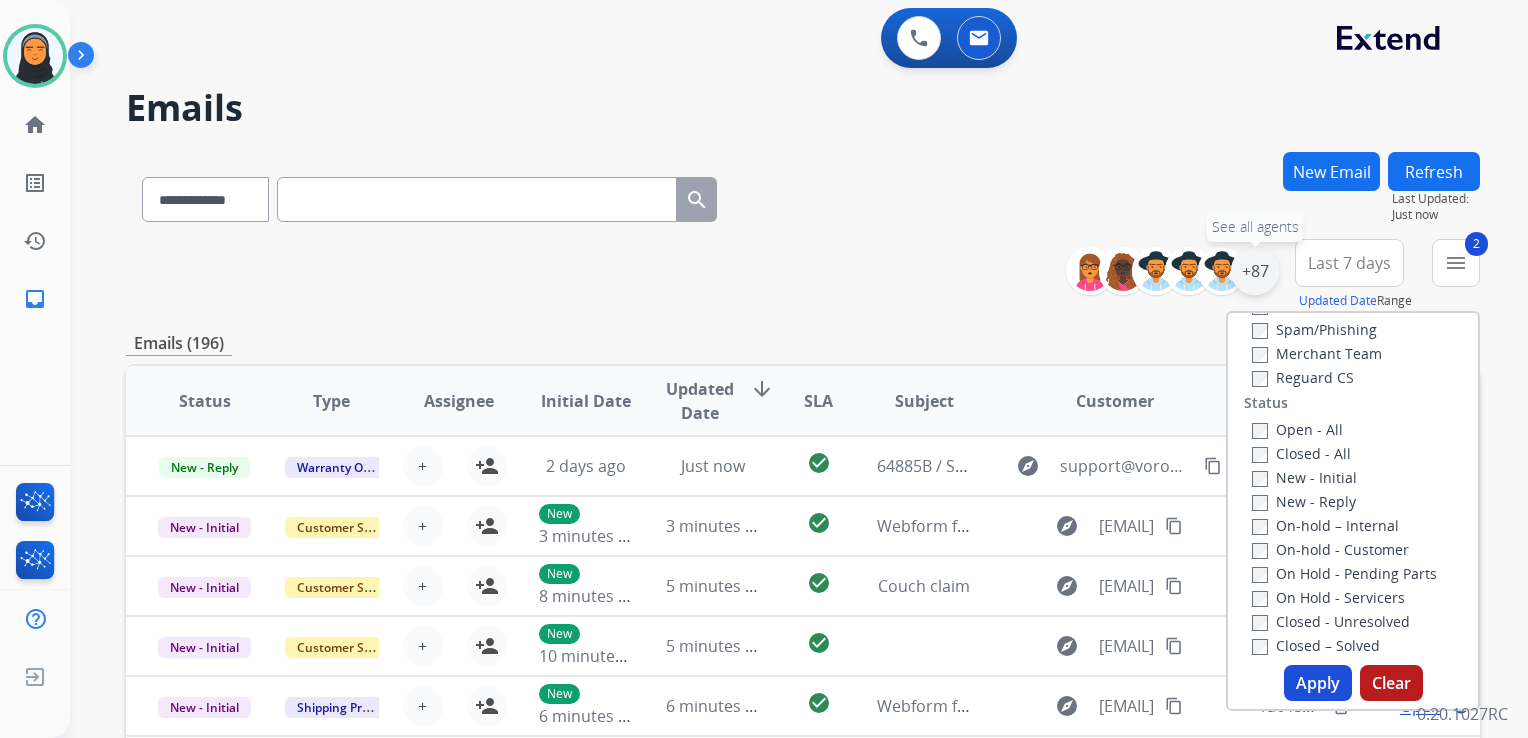 click on "+87" at bounding box center [1255, 271] 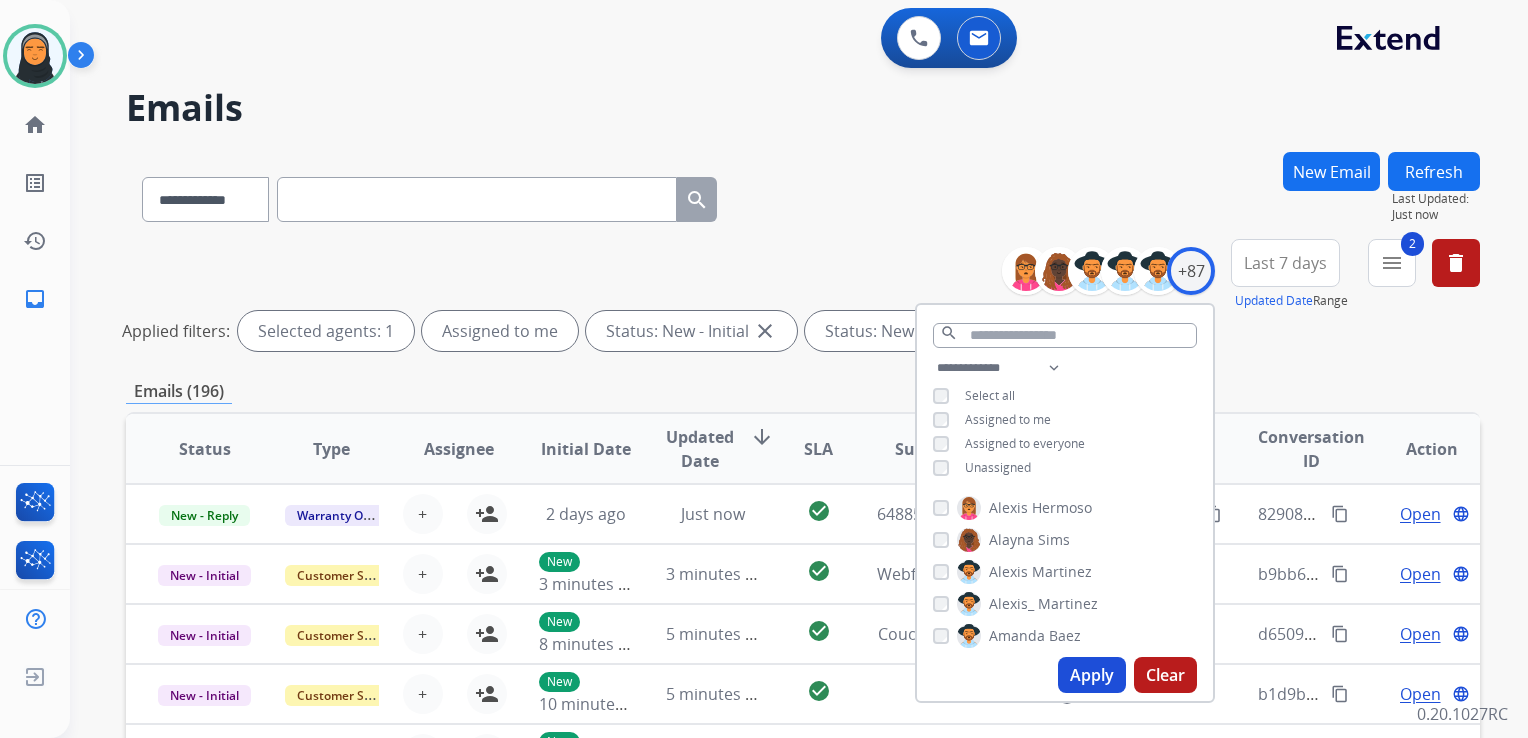 click on "Apply" at bounding box center (1092, 675) 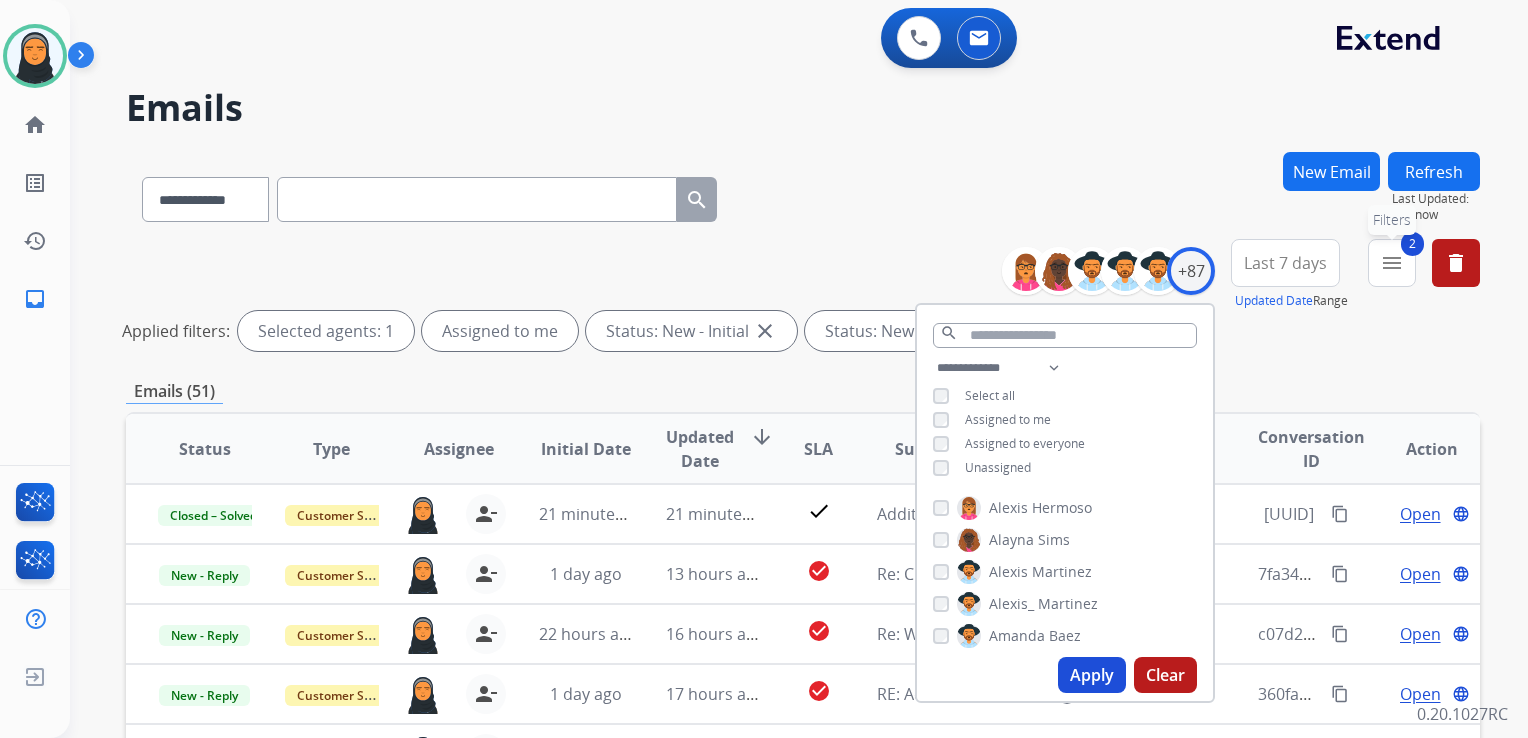 click on "menu" at bounding box center [1392, 263] 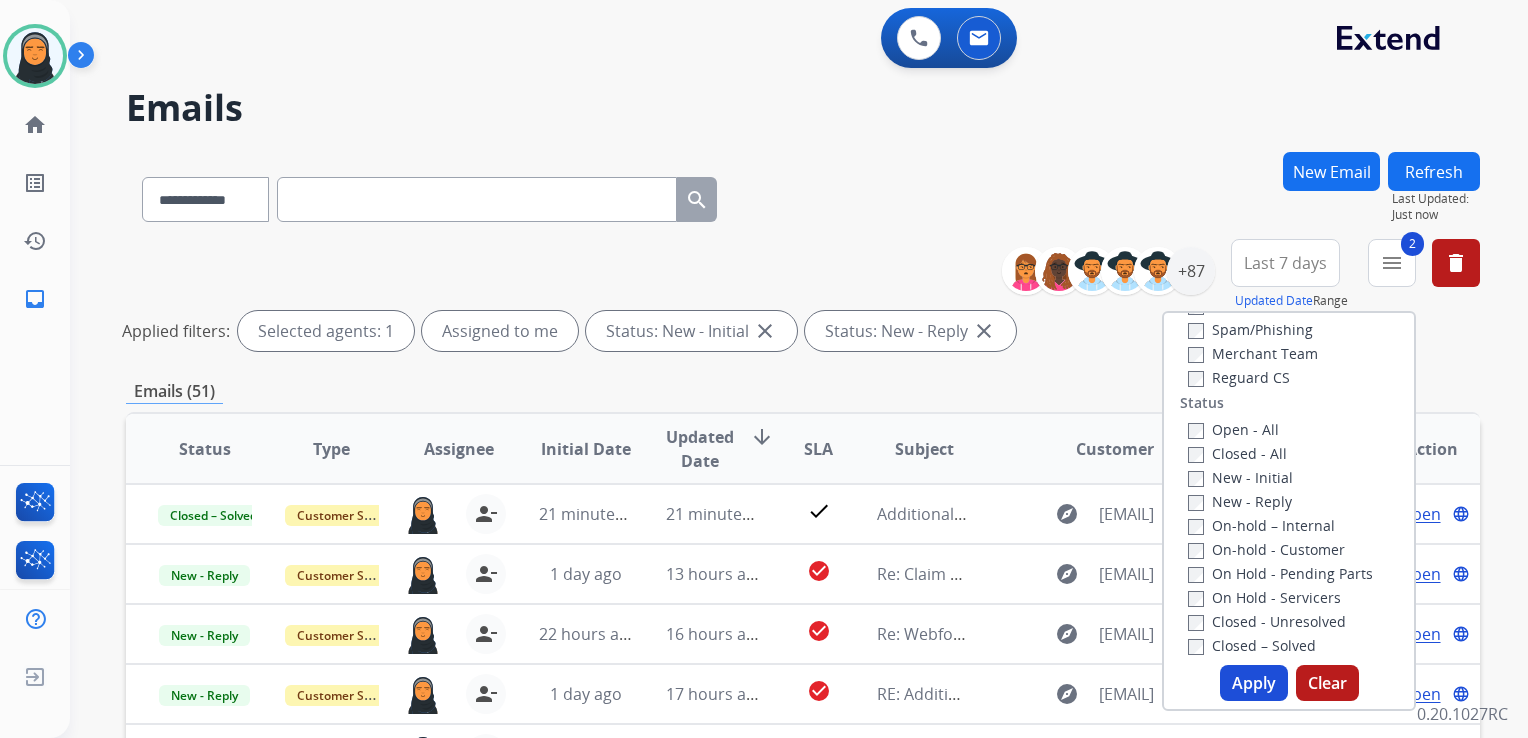 click on "Apply" at bounding box center [1254, 683] 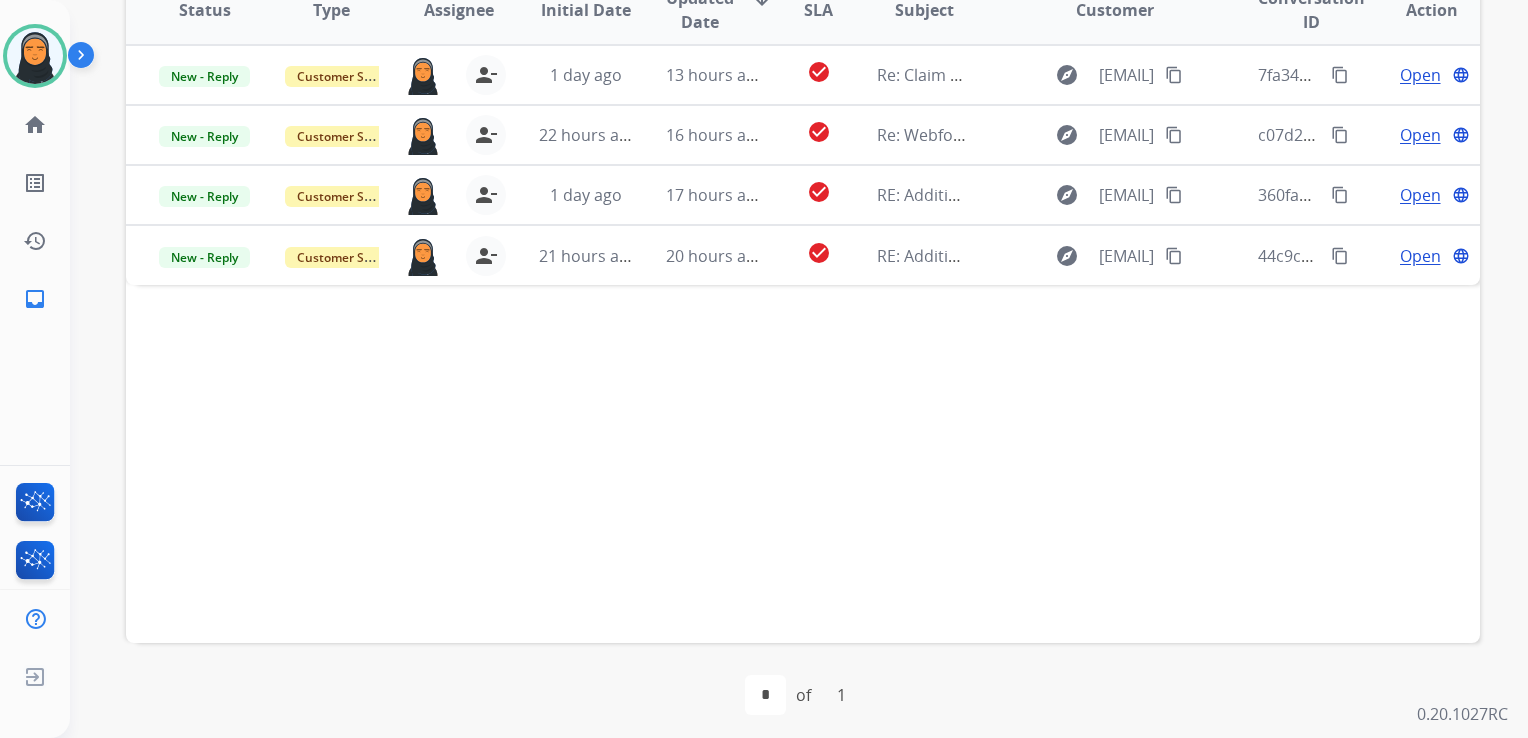 scroll, scrollTop: 447, scrollLeft: 0, axis: vertical 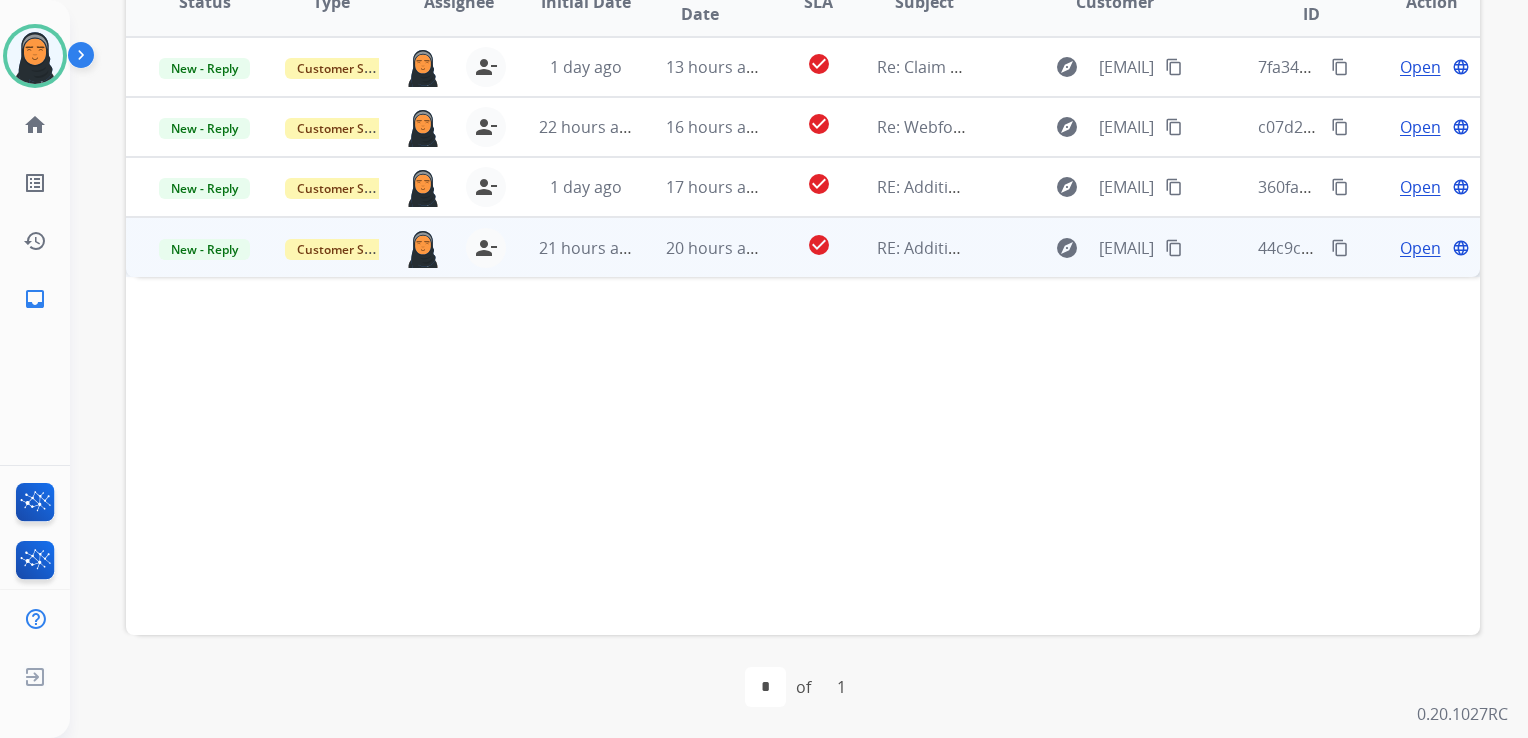 click on "Open" at bounding box center (1420, 248) 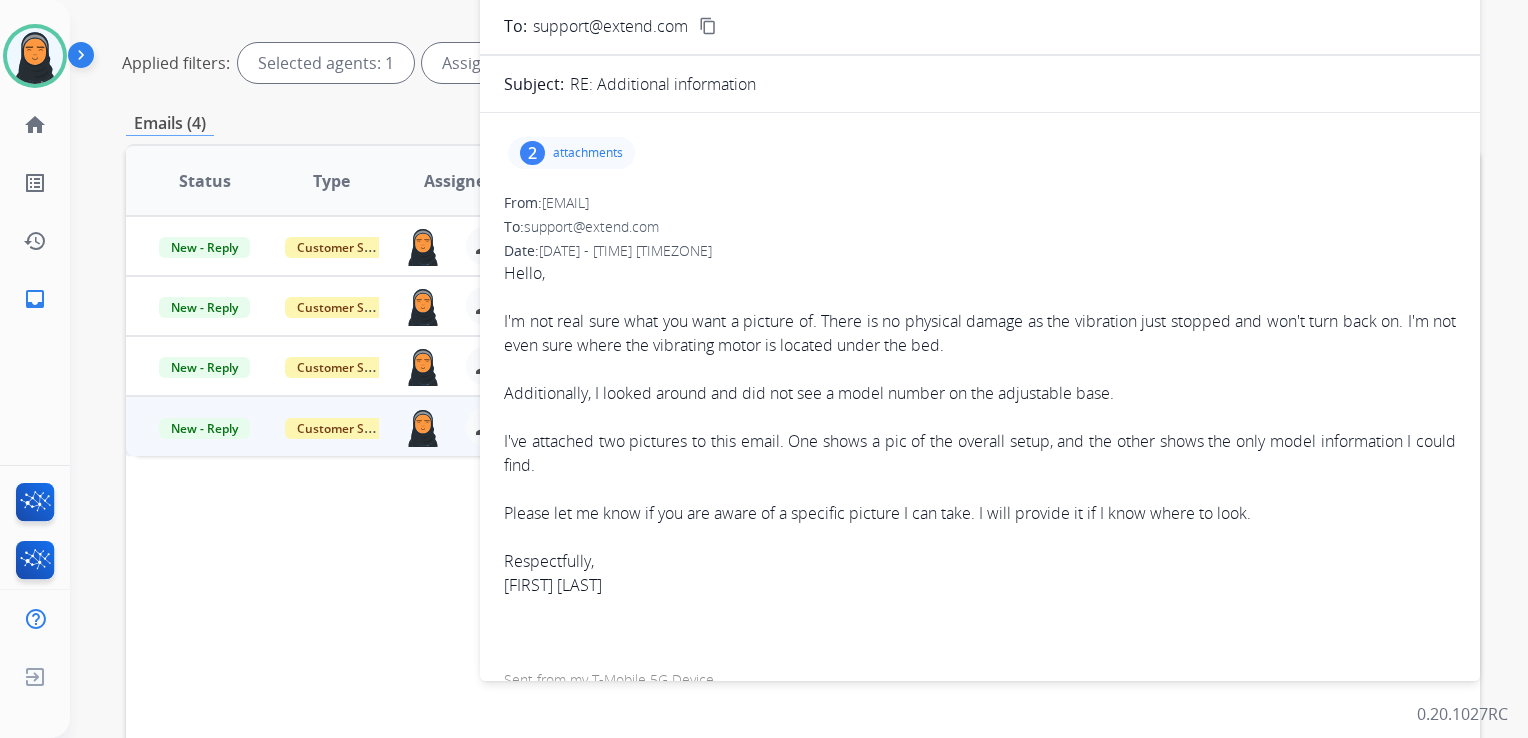 scroll, scrollTop: 0, scrollLeft: 0, axis: both 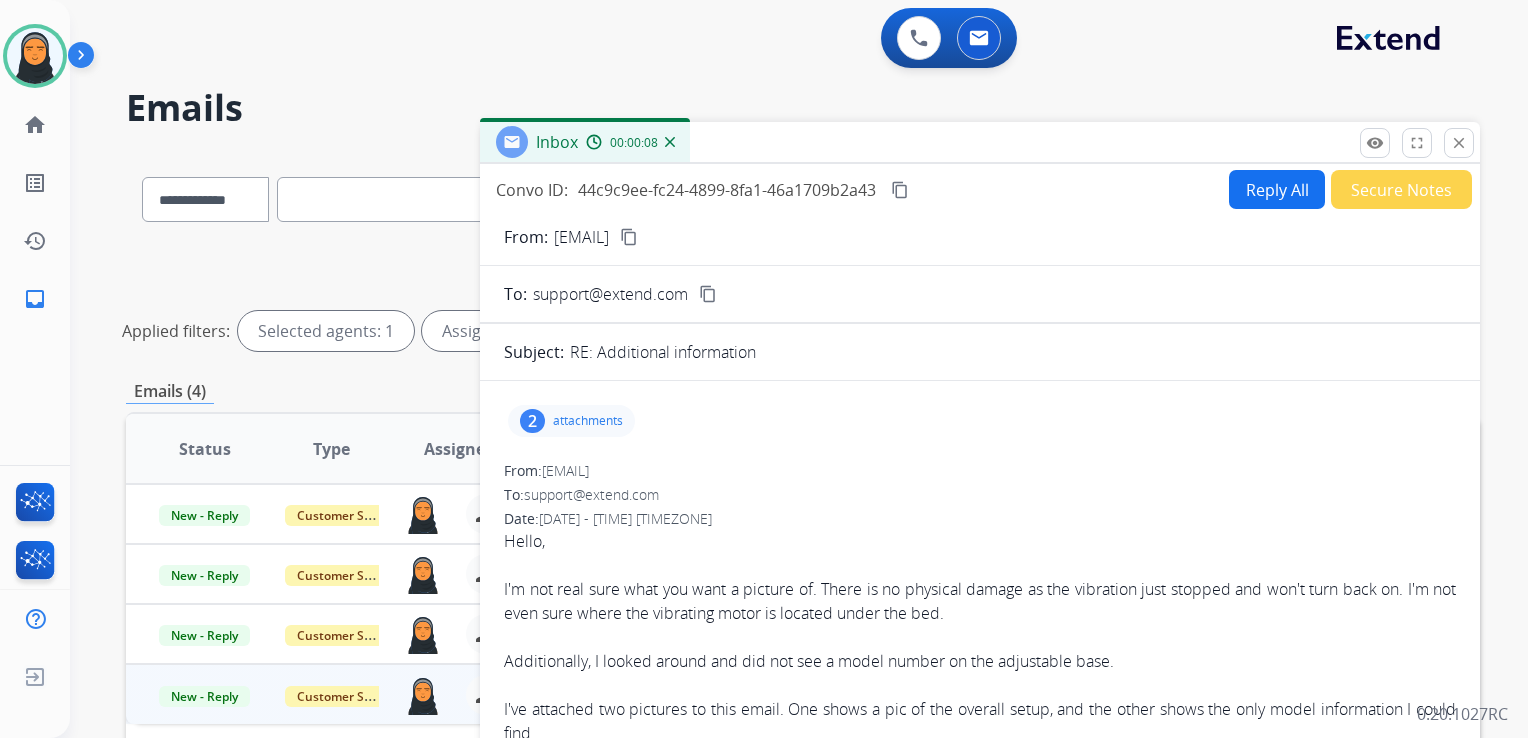 click on "attachments" at bounding box center [588, 421] 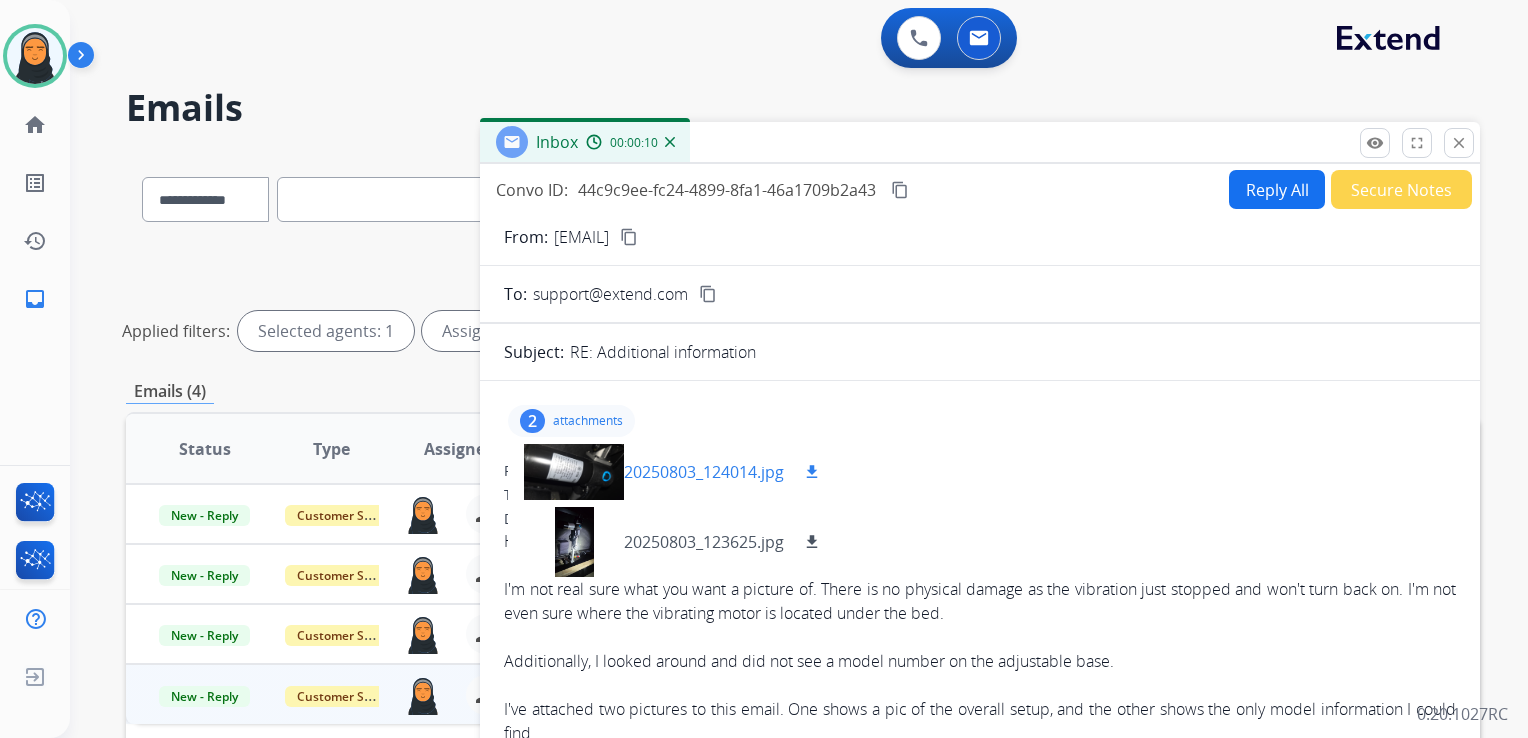 click at bounding box center (574, 472) 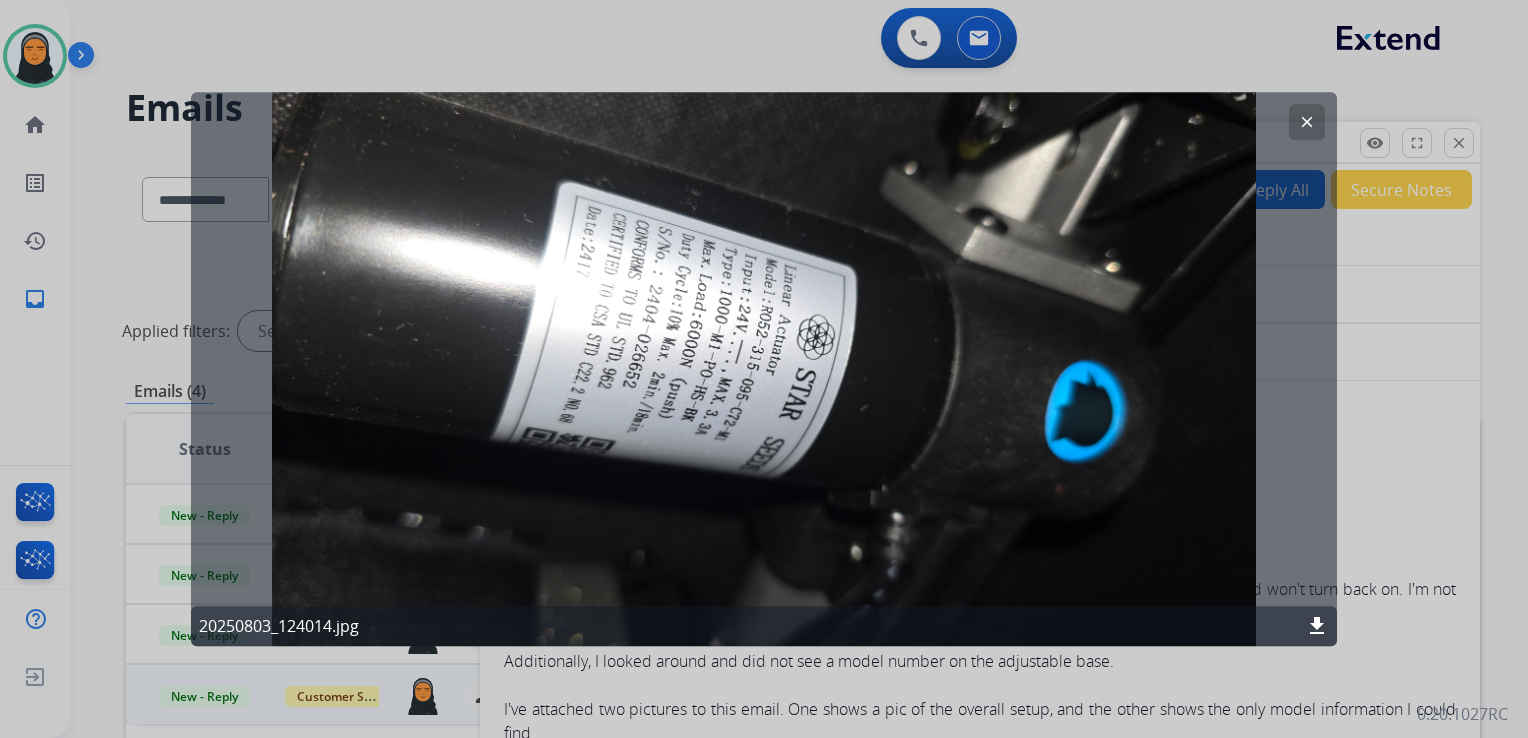 click on "clear" 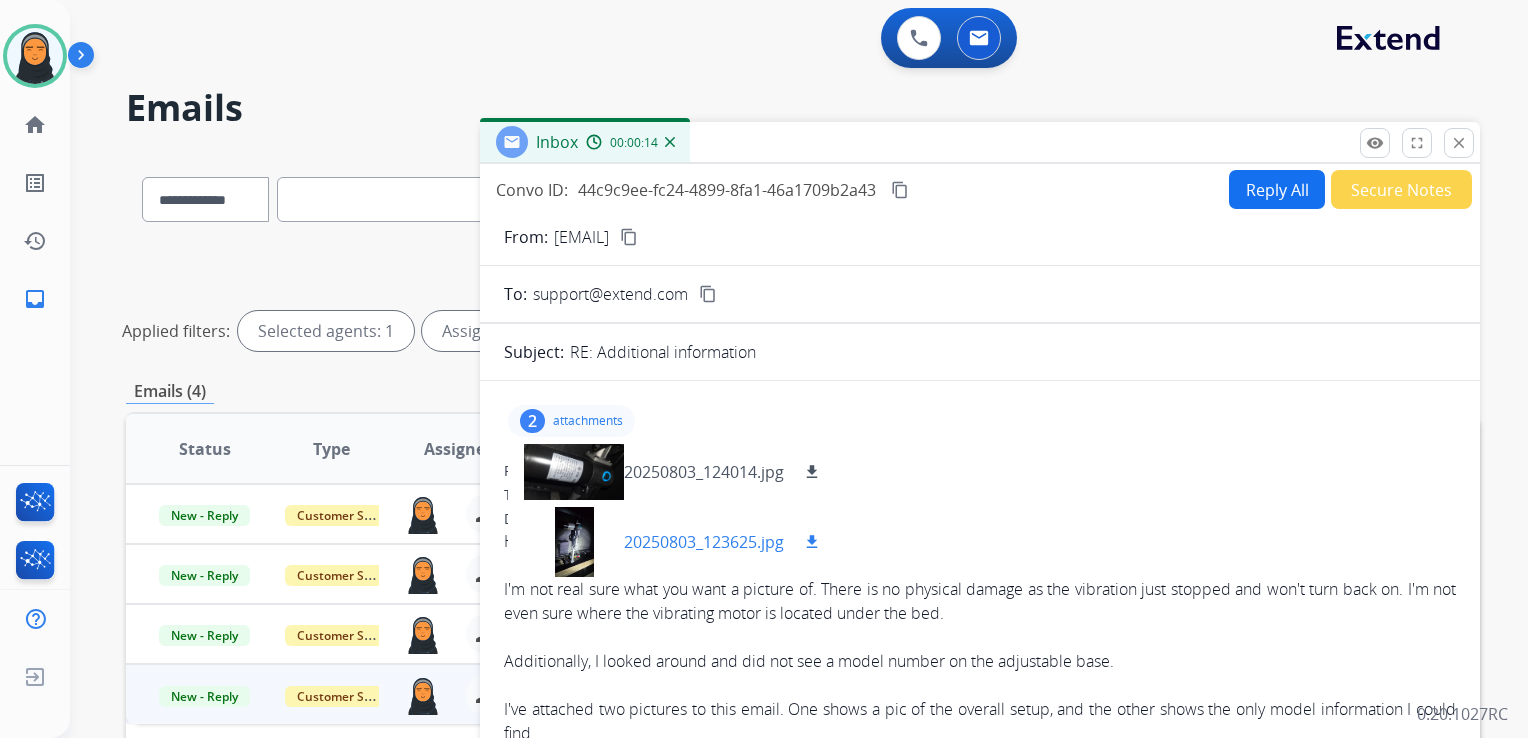 click at bounding box center (574, 542) 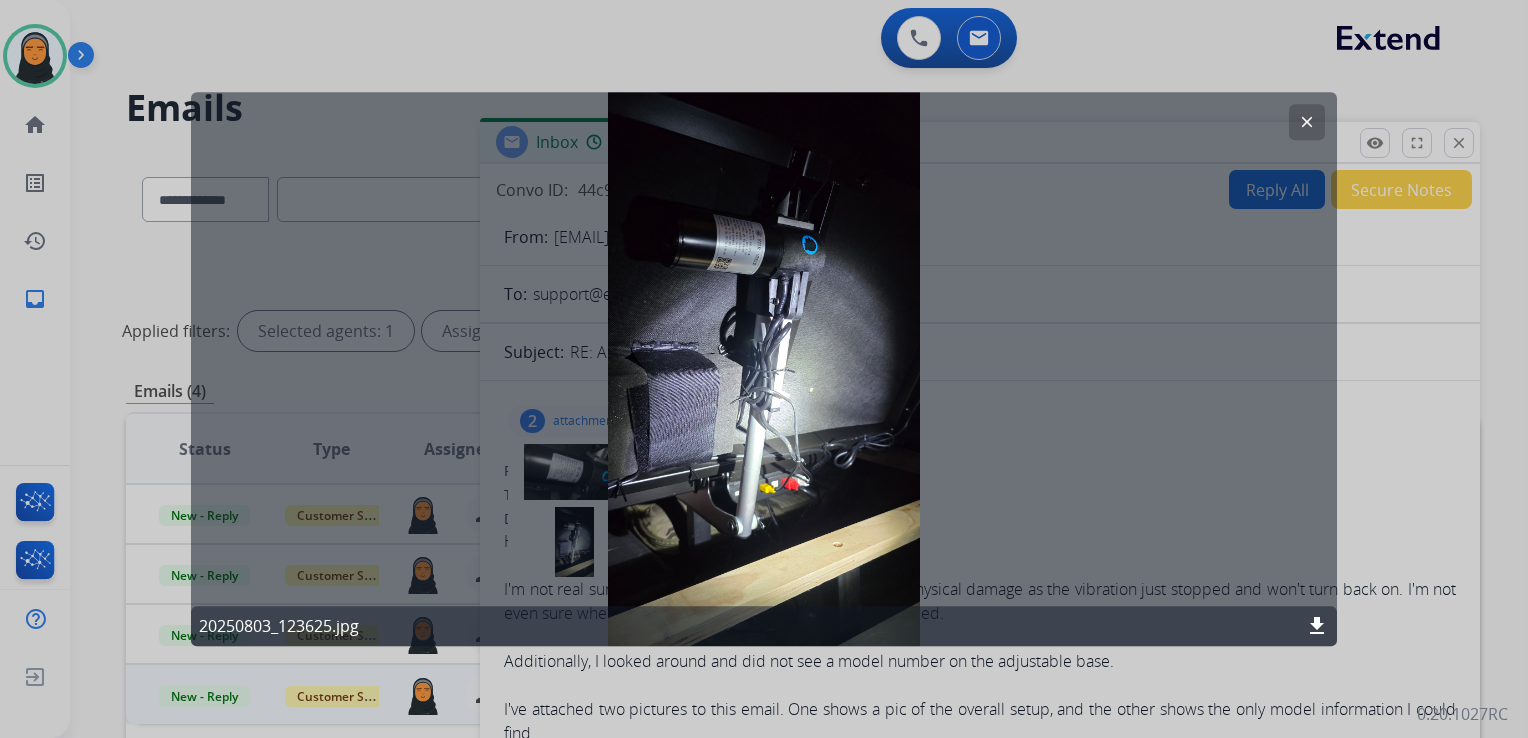 click on "clear" 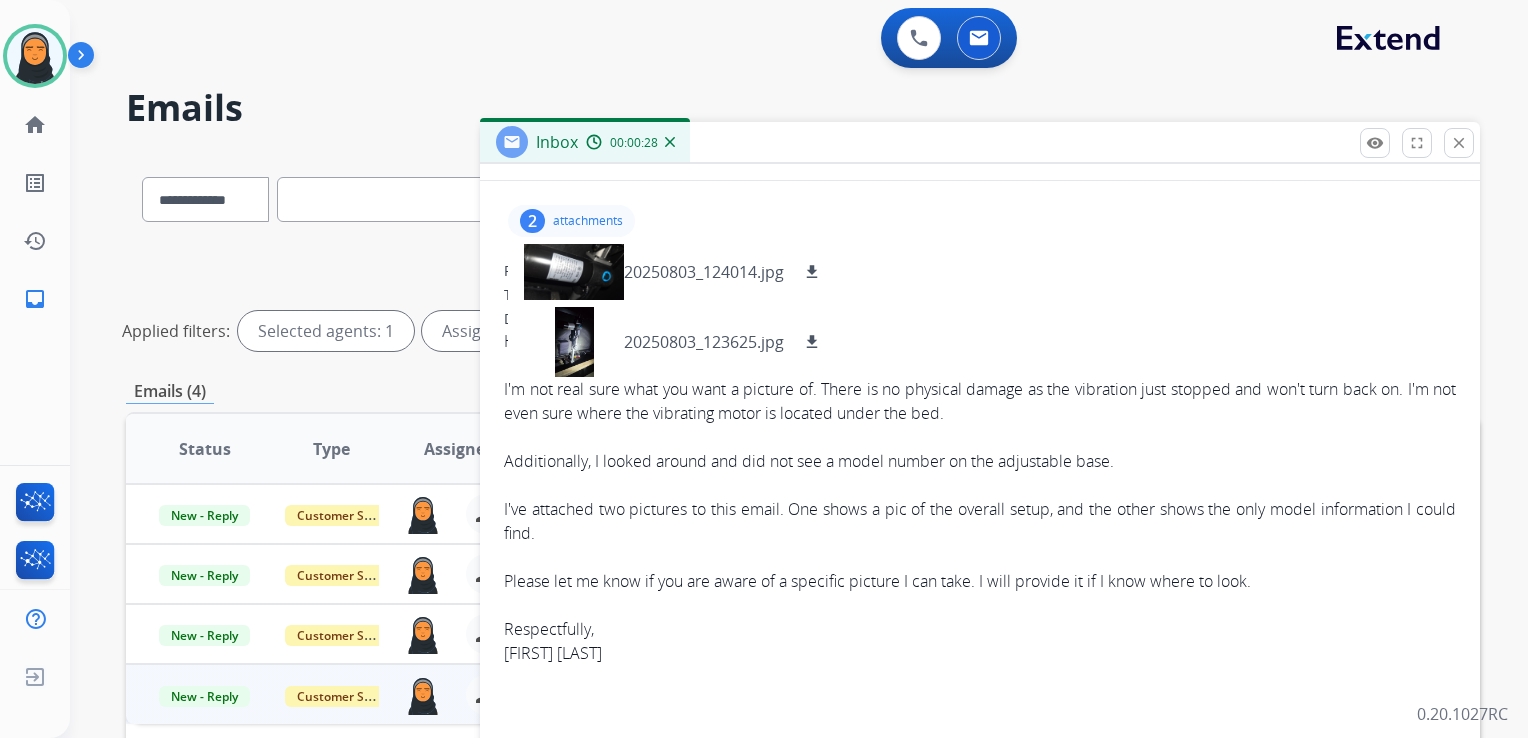 scroll, scrollTop: 0, scrollLeft: 0, axis: both 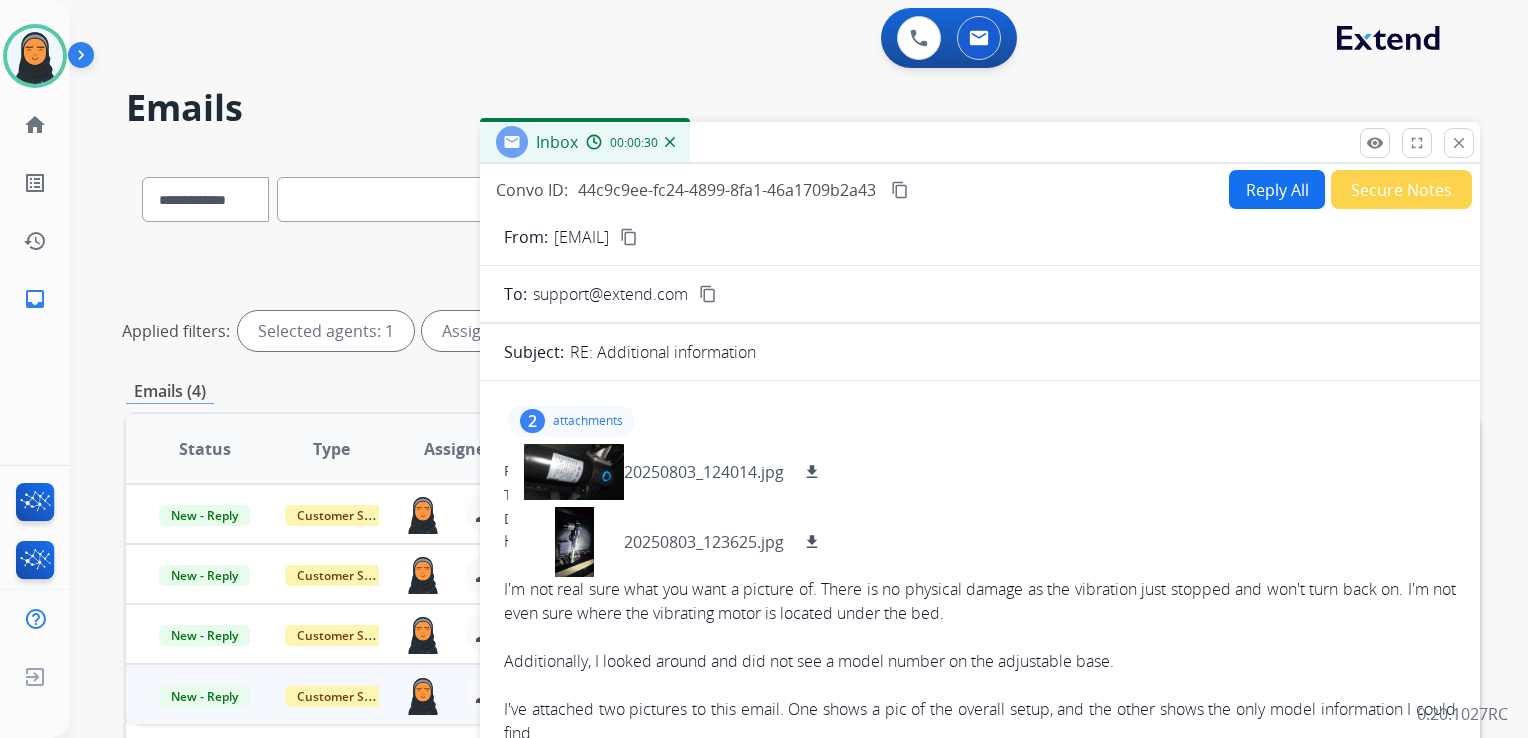 click on "content_copy" at bounding box center [629, 237] 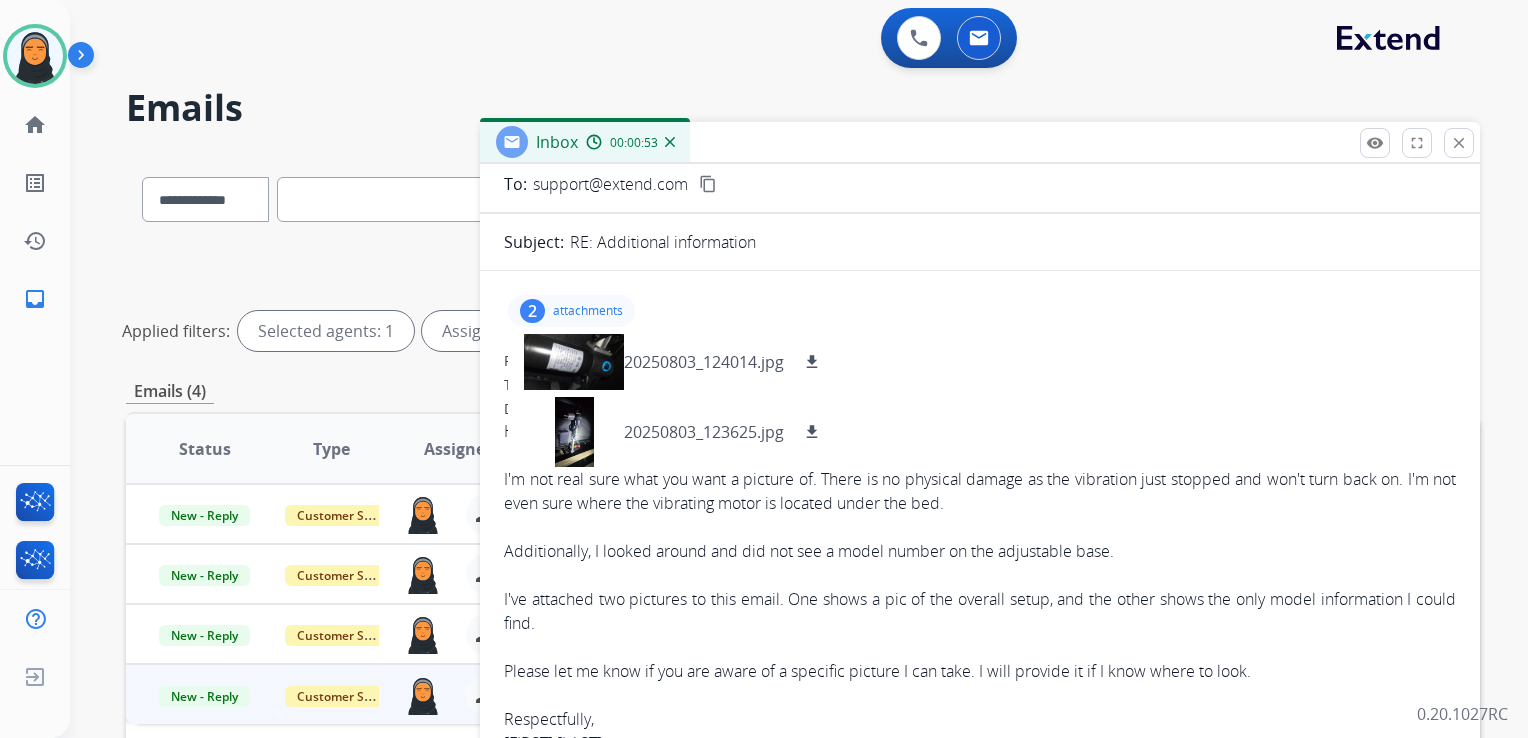 scroll, scrollTop: 0, scrollLeft: 0, axis: both 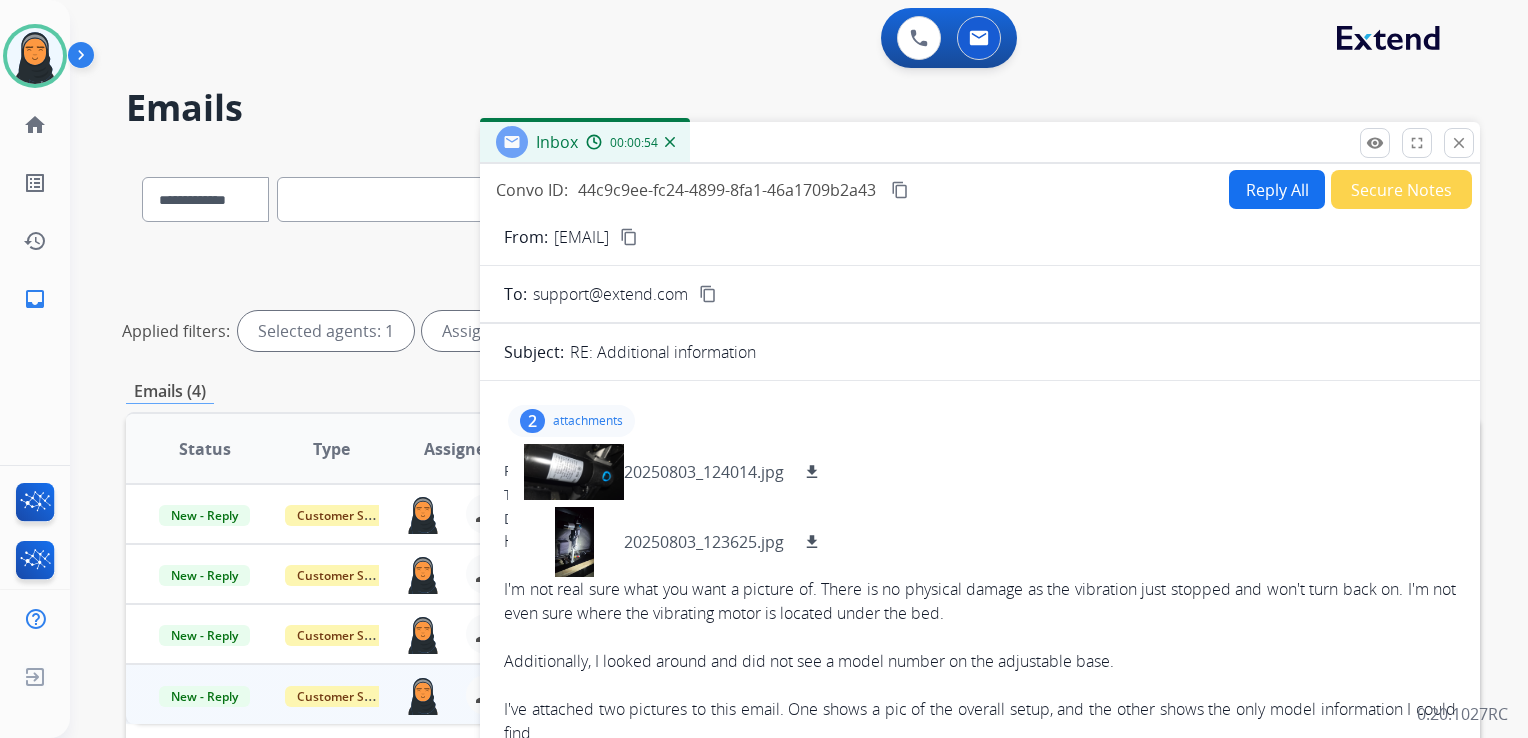 click on "Reply All" at bounding box center [1277, 189] 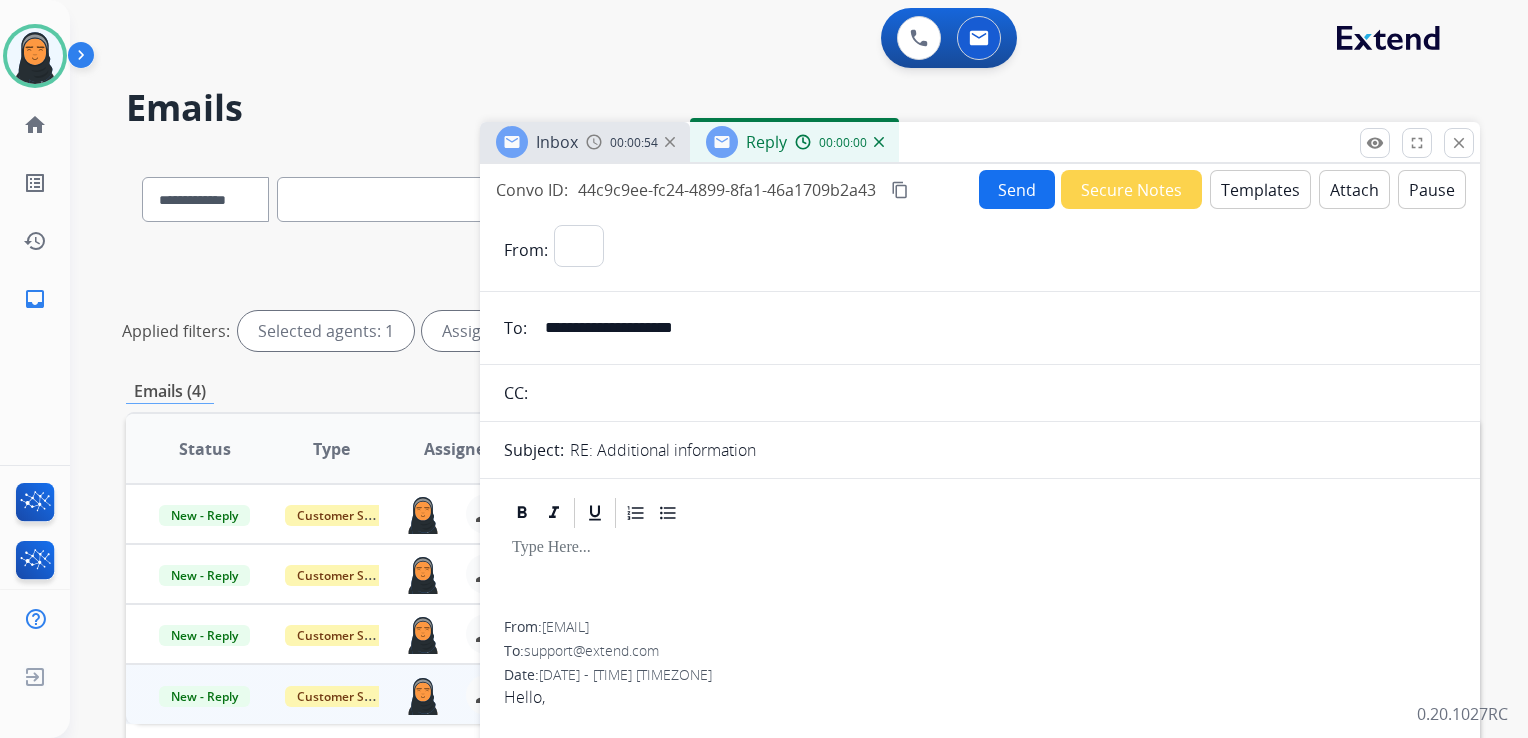 select on "**********" 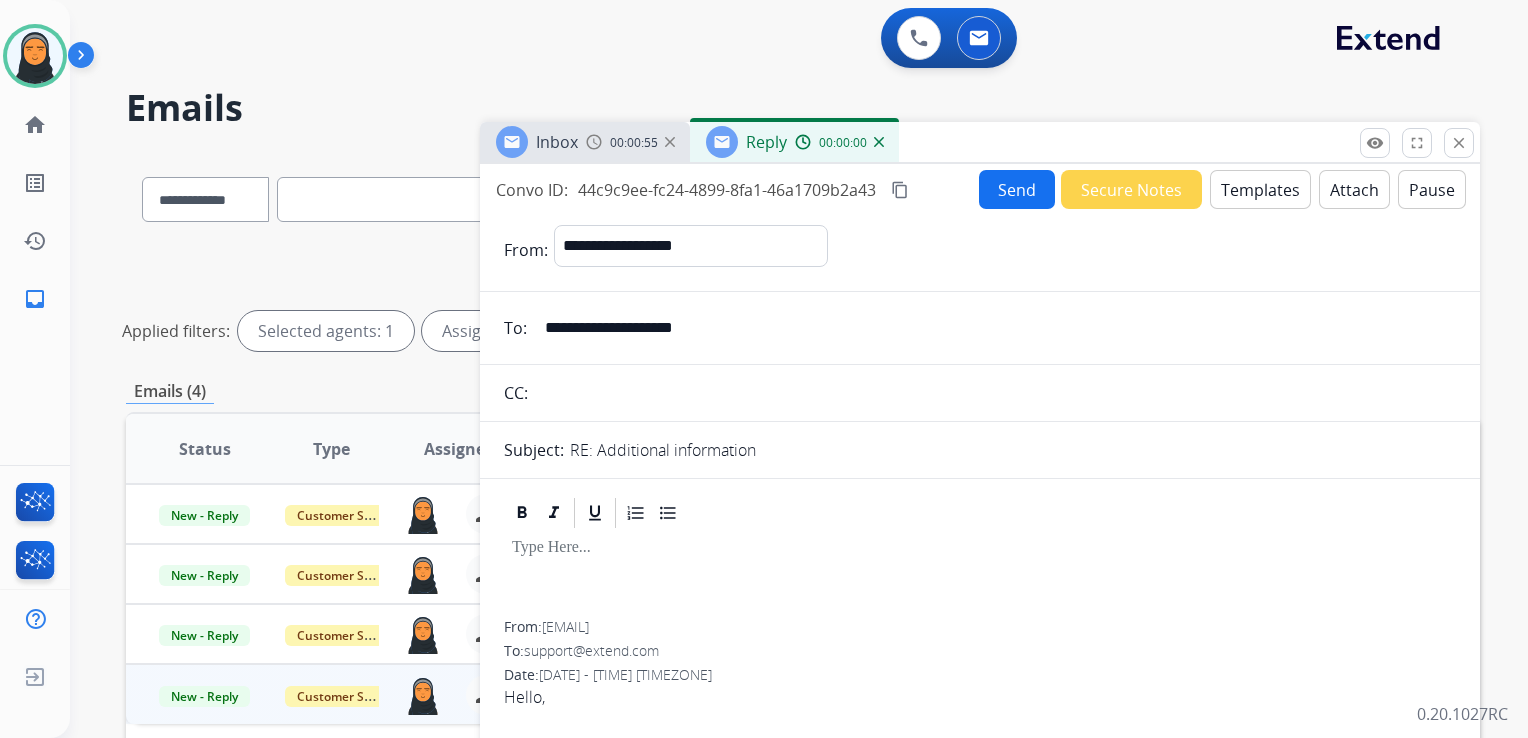 click on "Templates" at bounding box center (1260, 189) 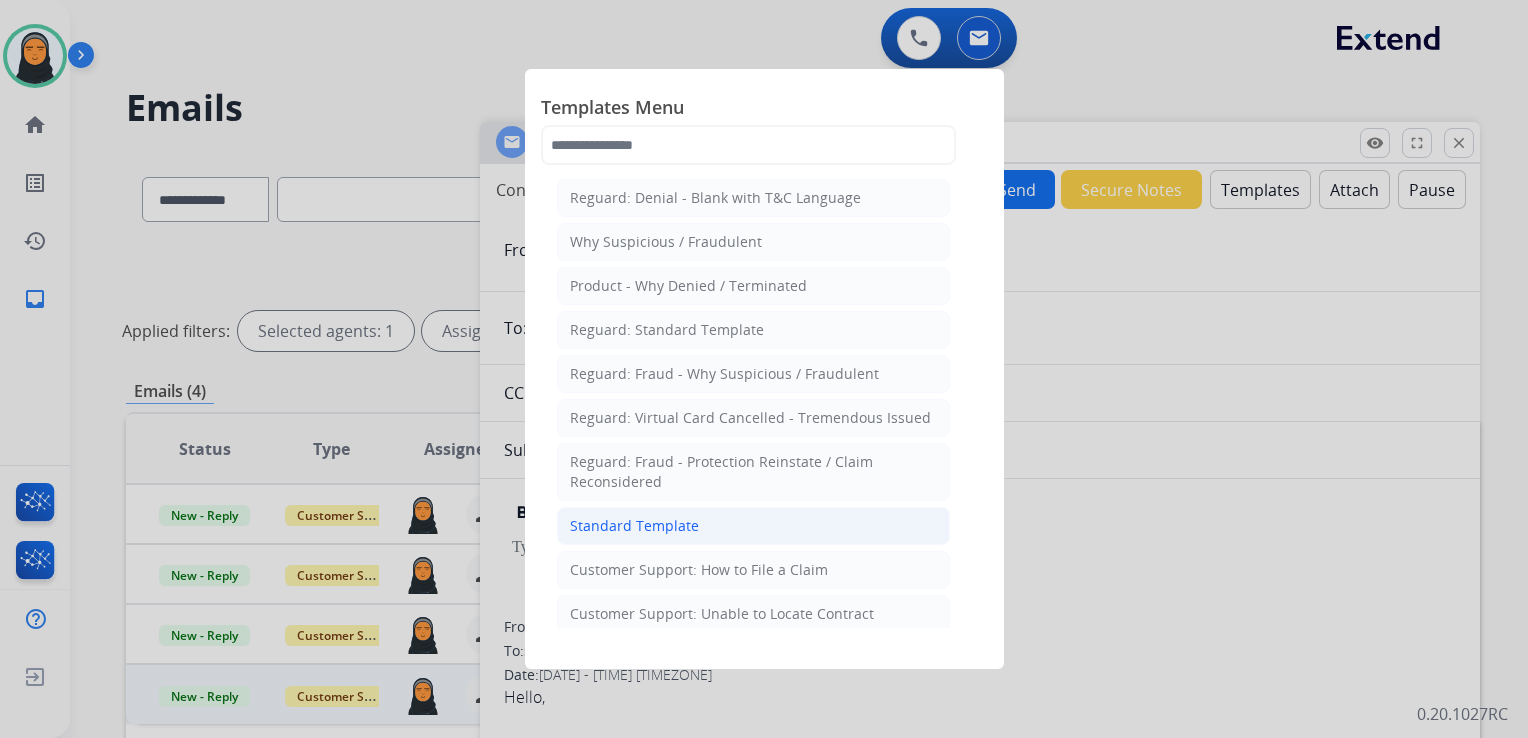 click on "Standard Template" 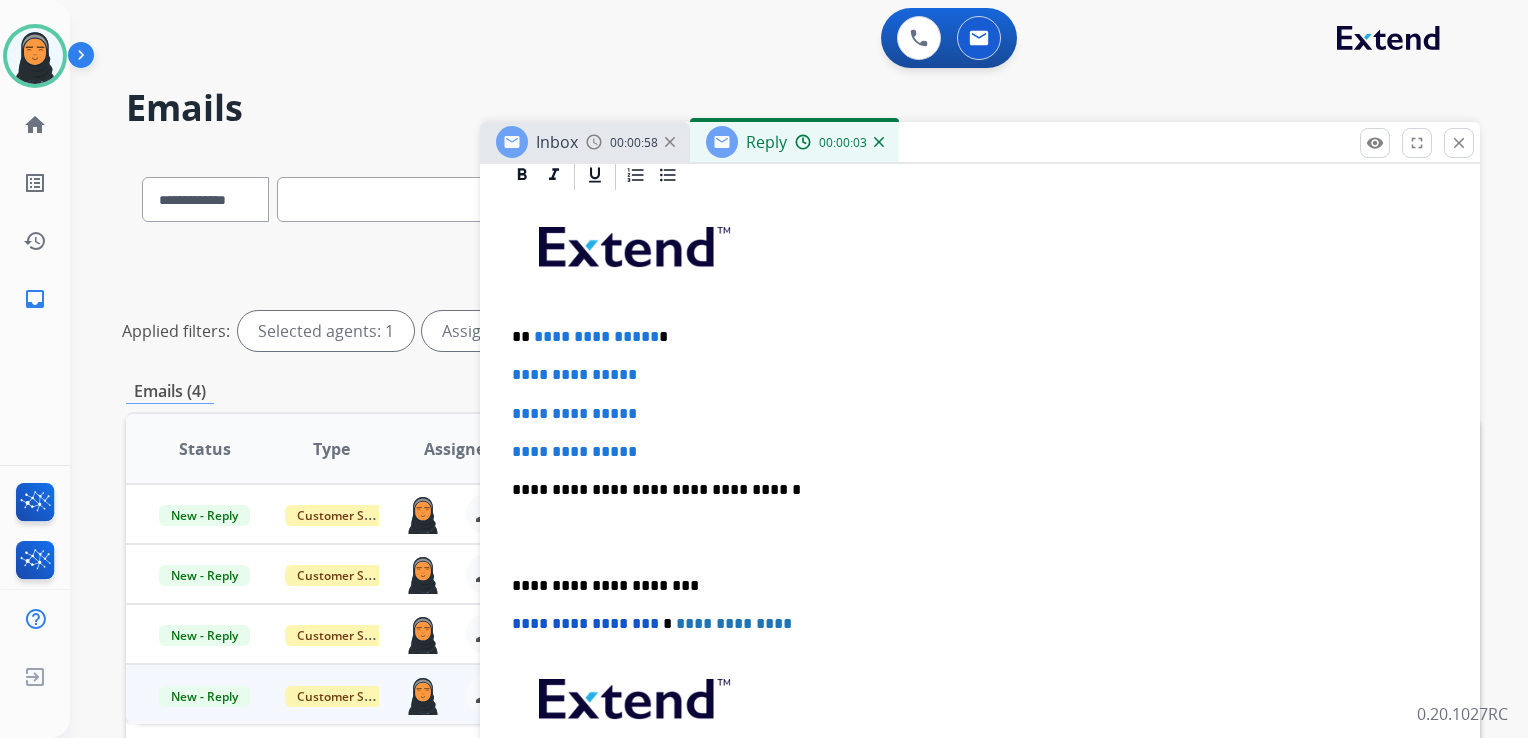 scroll, scrollTop: 500, scrollLeft: 0, axis: vertical 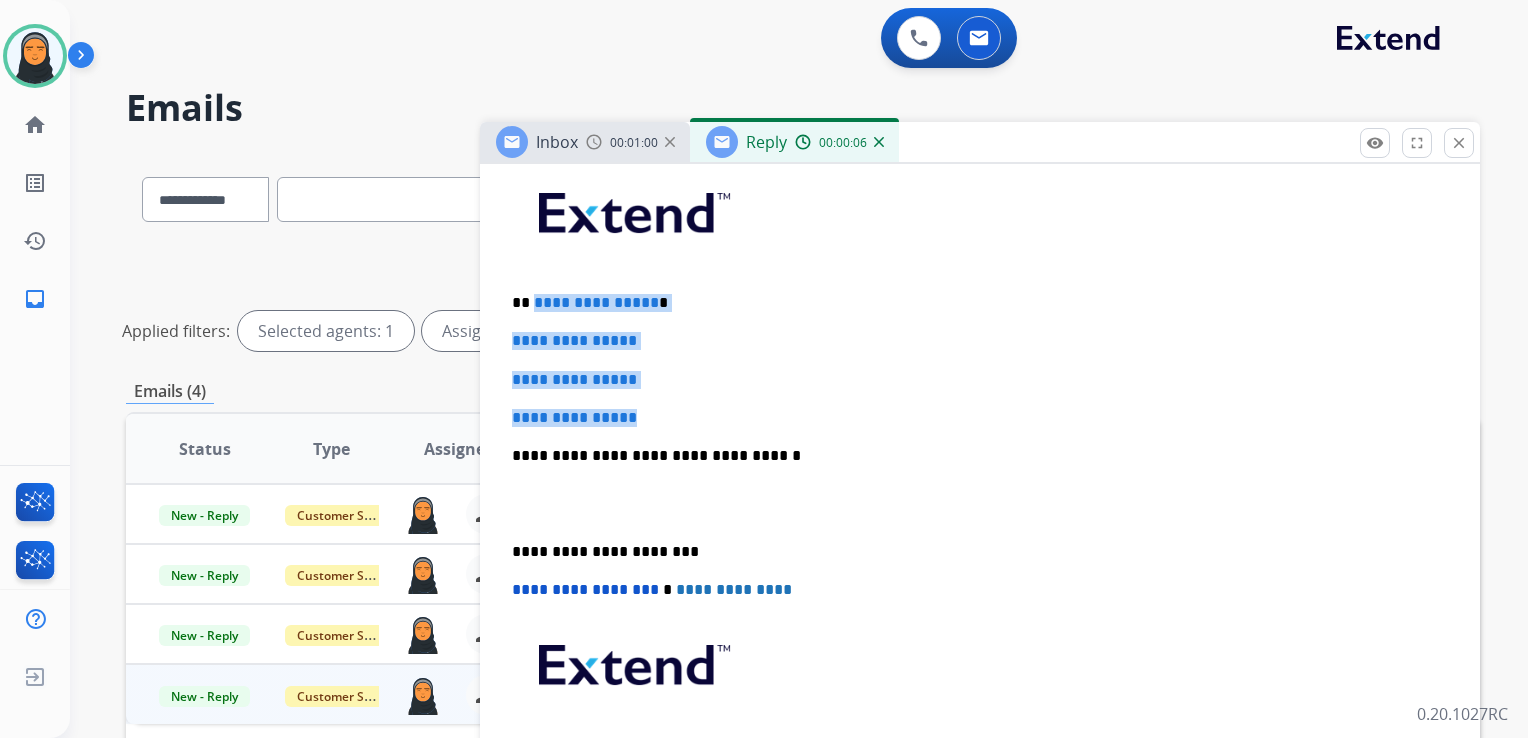 drag, startPoint x: 531, startPoint y: 300, endPoint x: 679, endPoint y: 402, distance: 179.74426 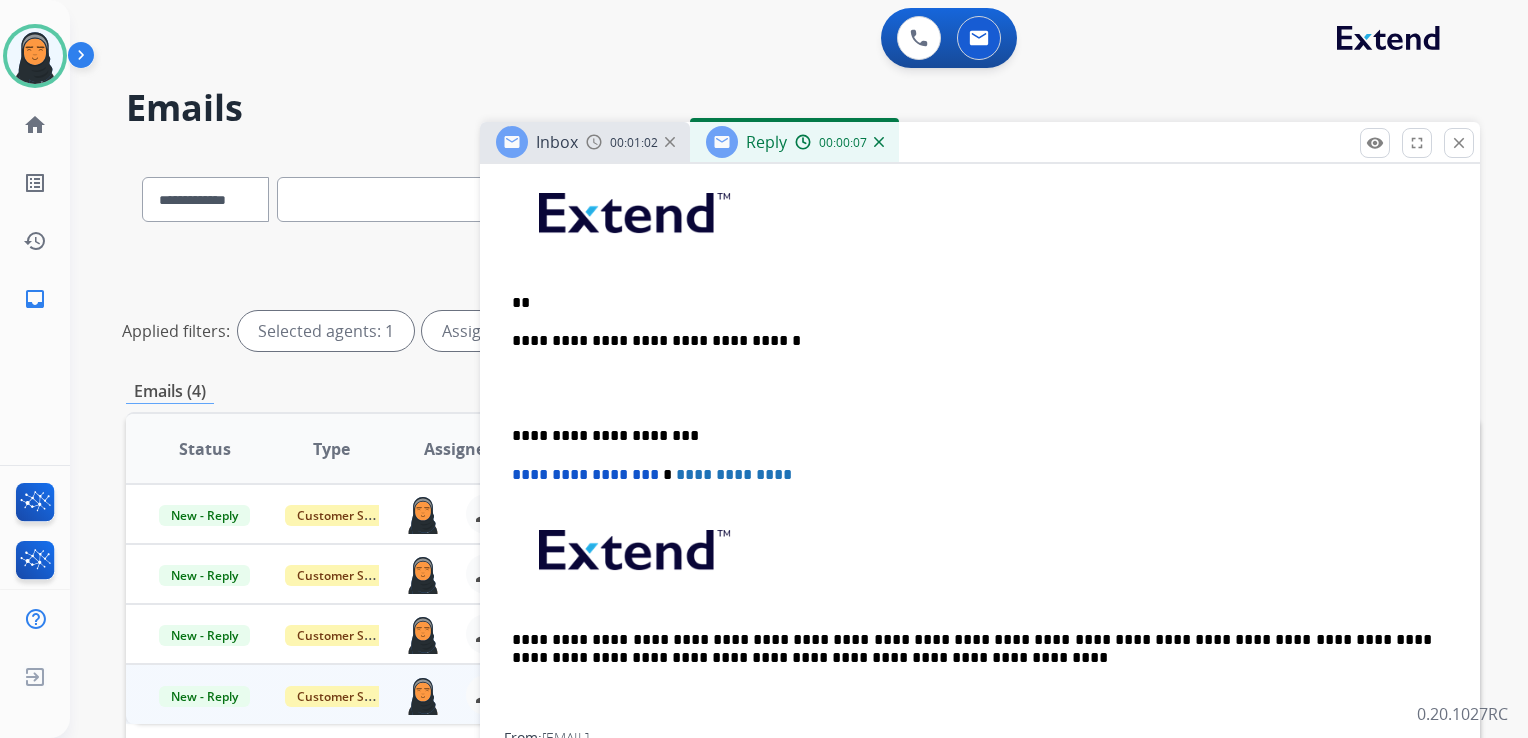 type 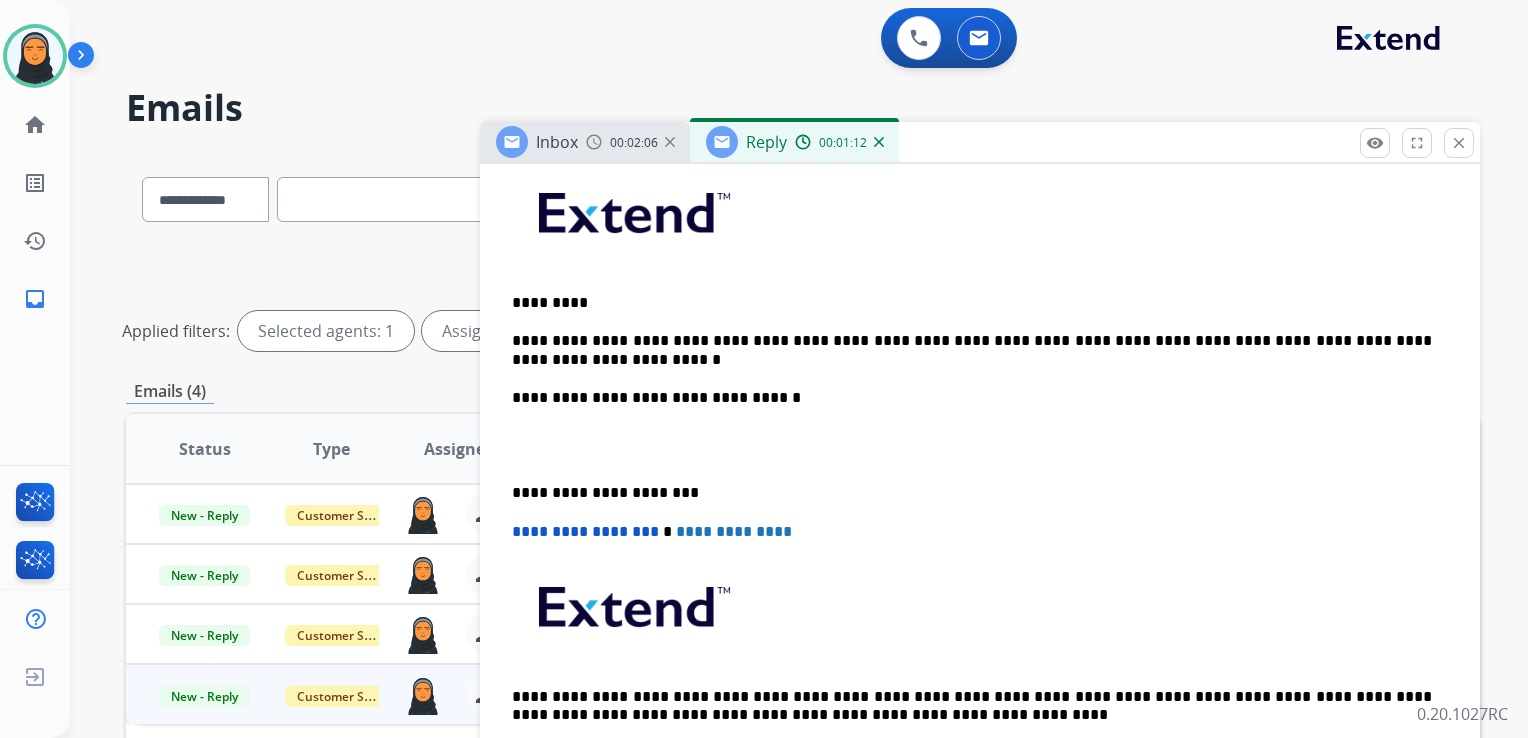 click on "**********" at bounding box center (972, 350) 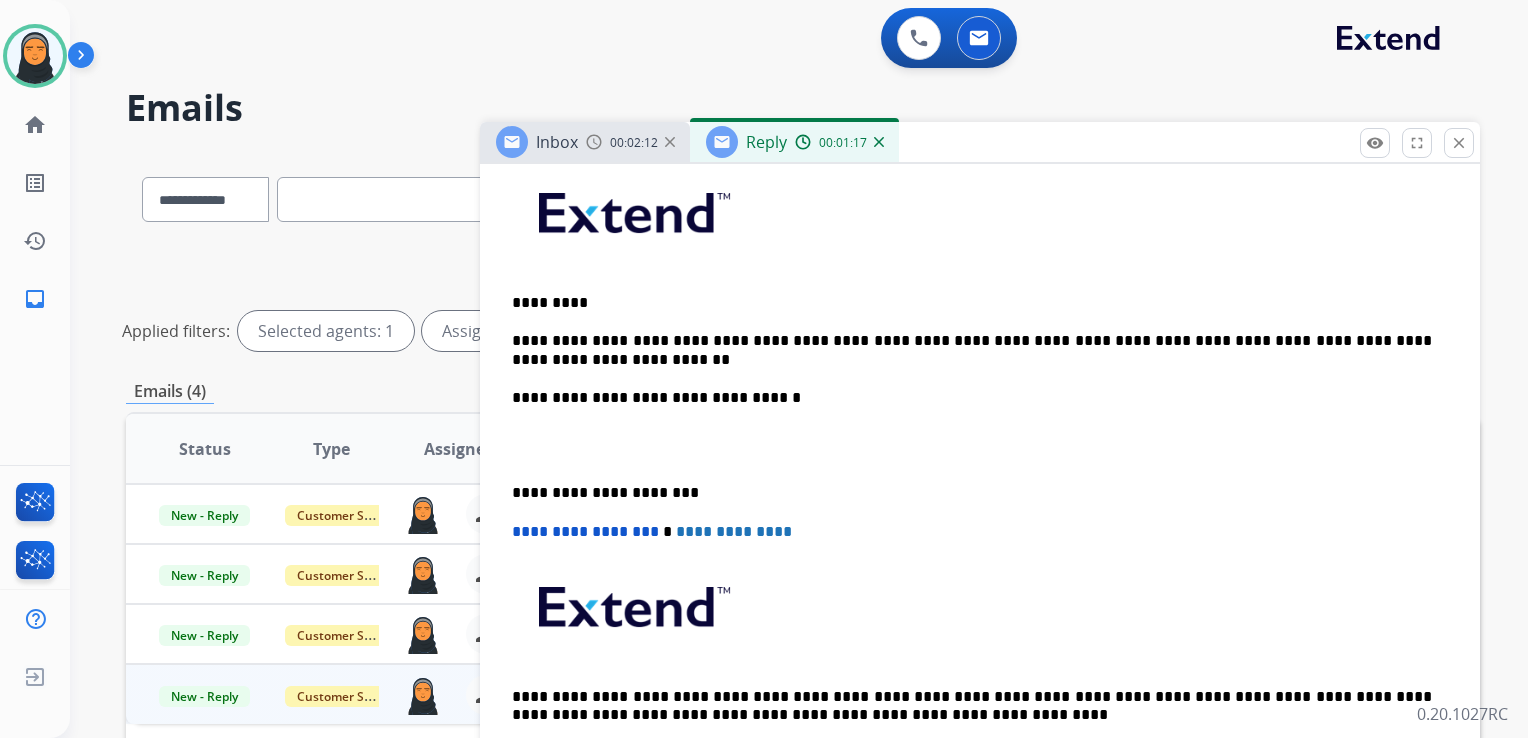 click on "**********" at bounding box center [972, 350] 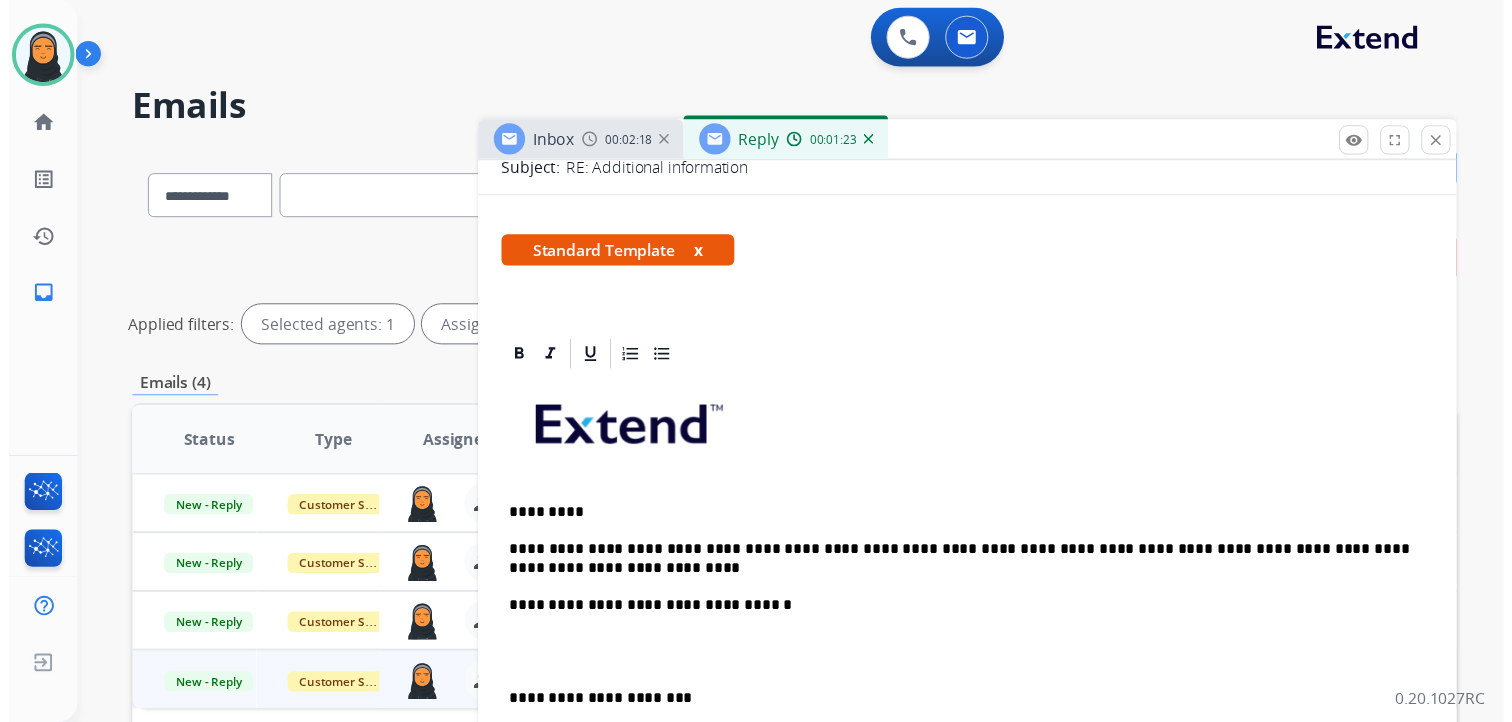 scroll, scrollTop: 0, scrollLeft: 0, axis: both 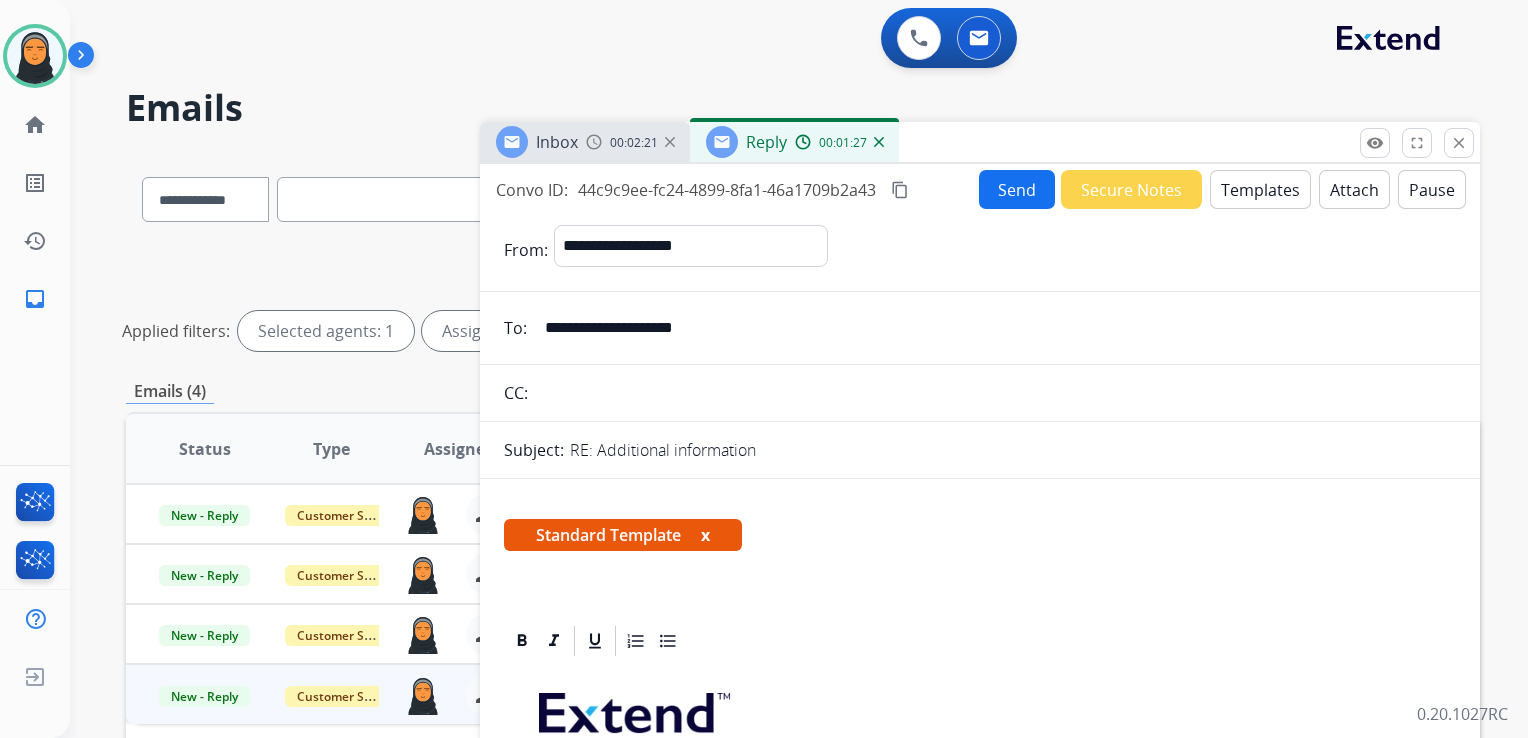 click on "Send" at bounding box center [1017, 189] 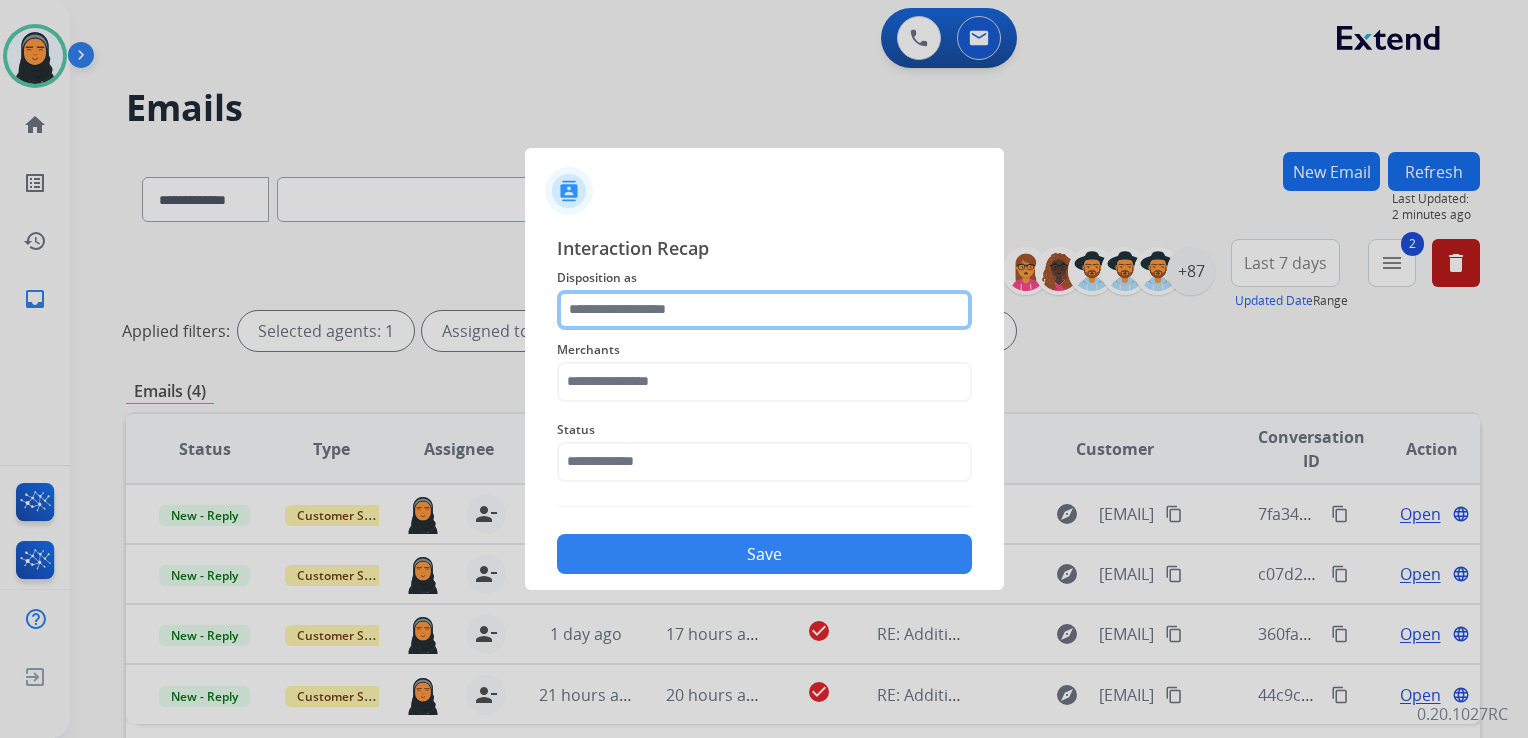 click 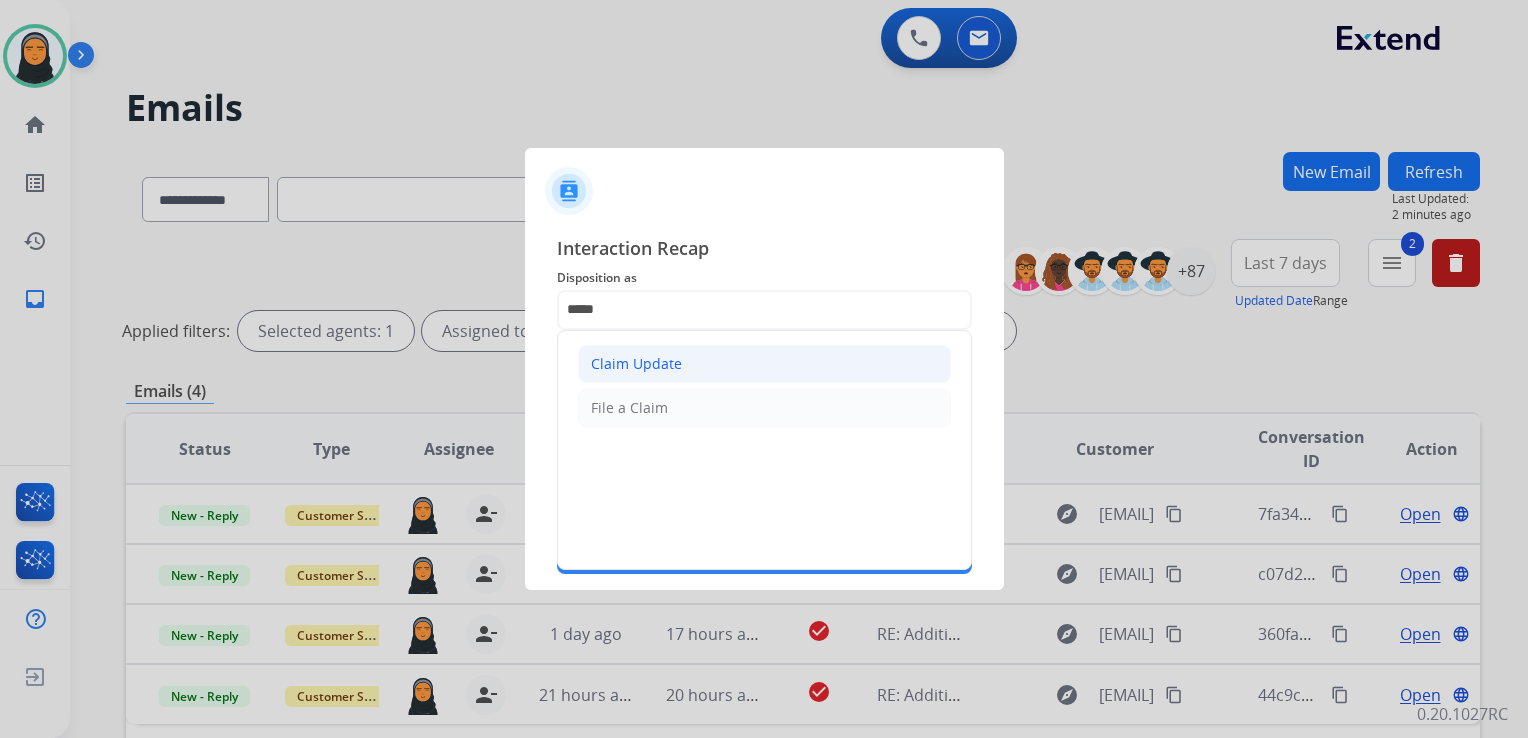 click on "Claim Update" 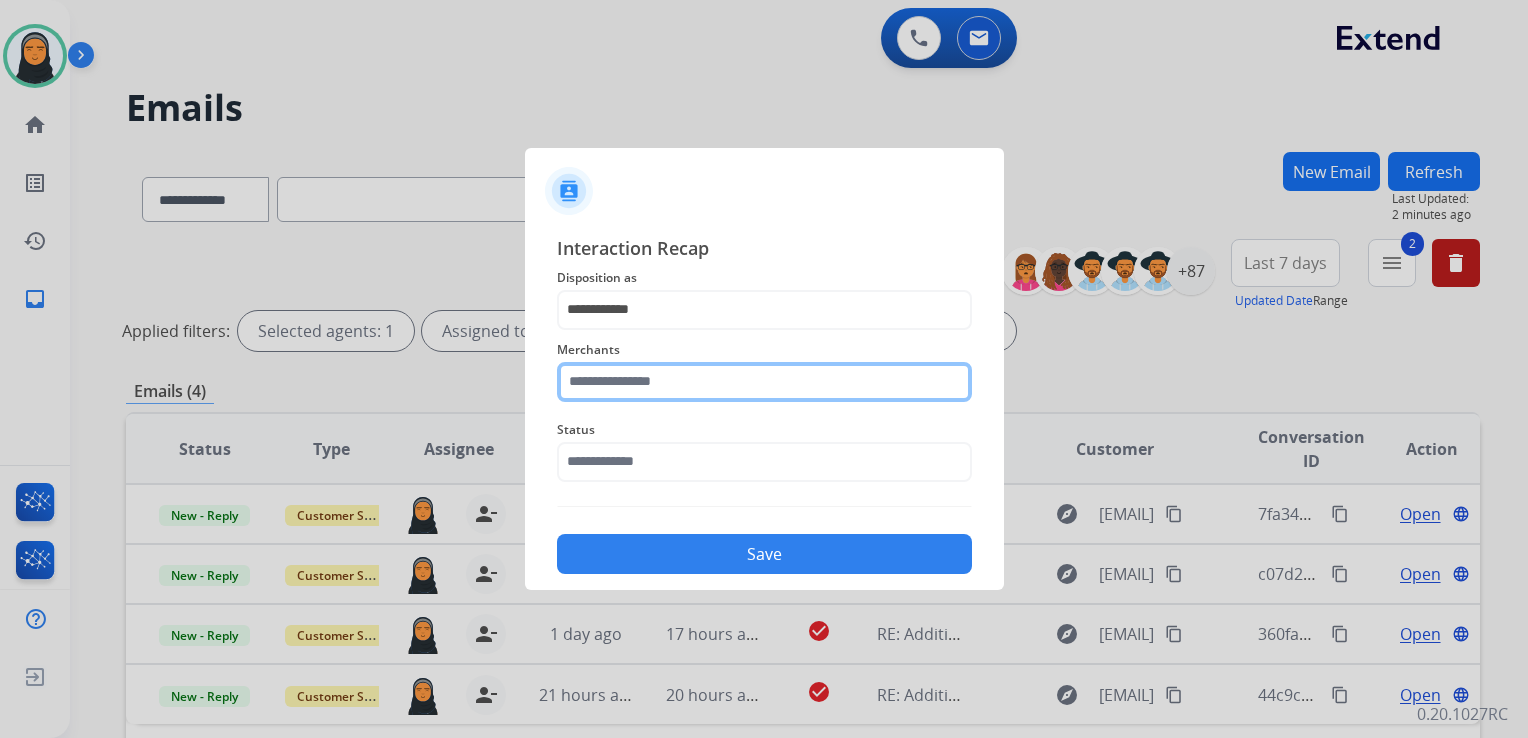 click 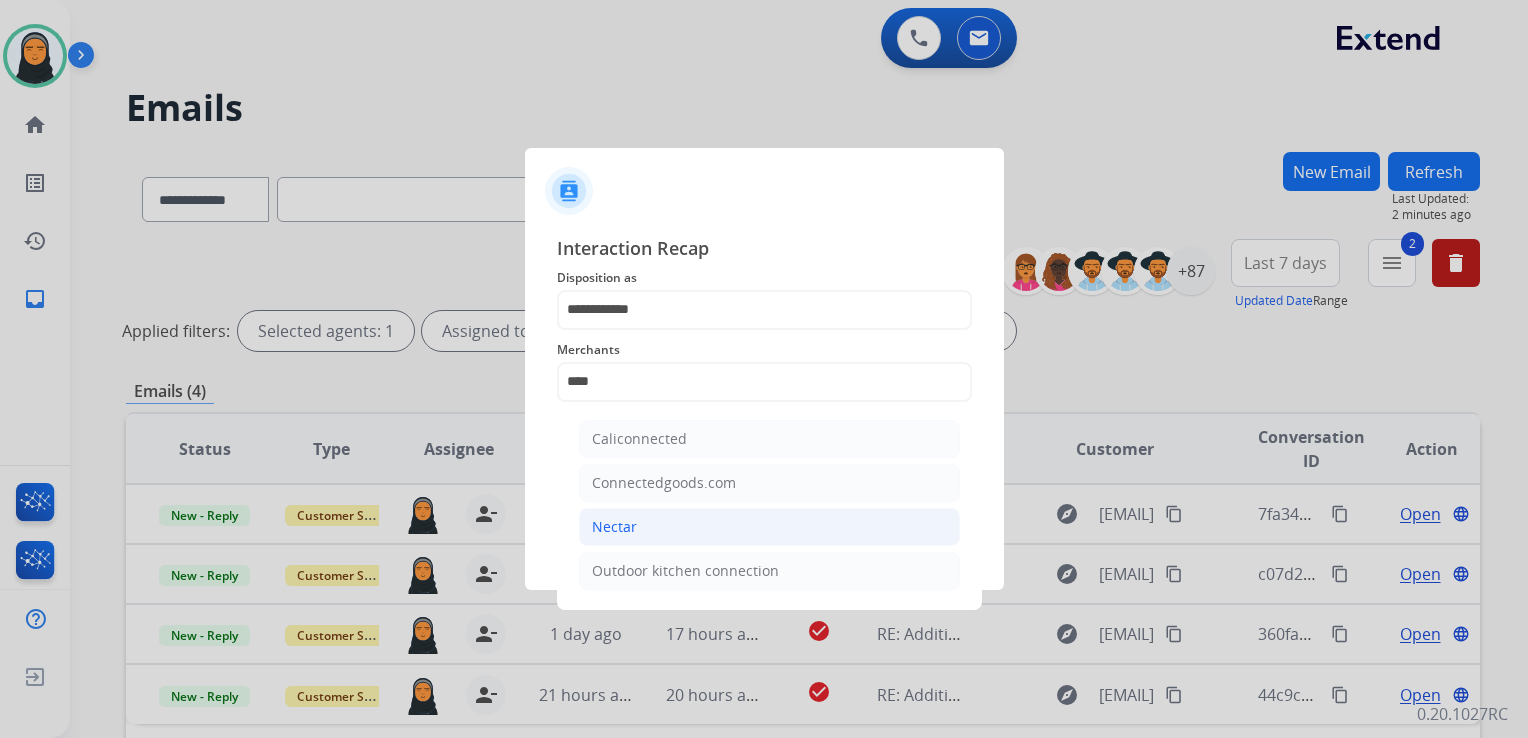 click on "Nectar" 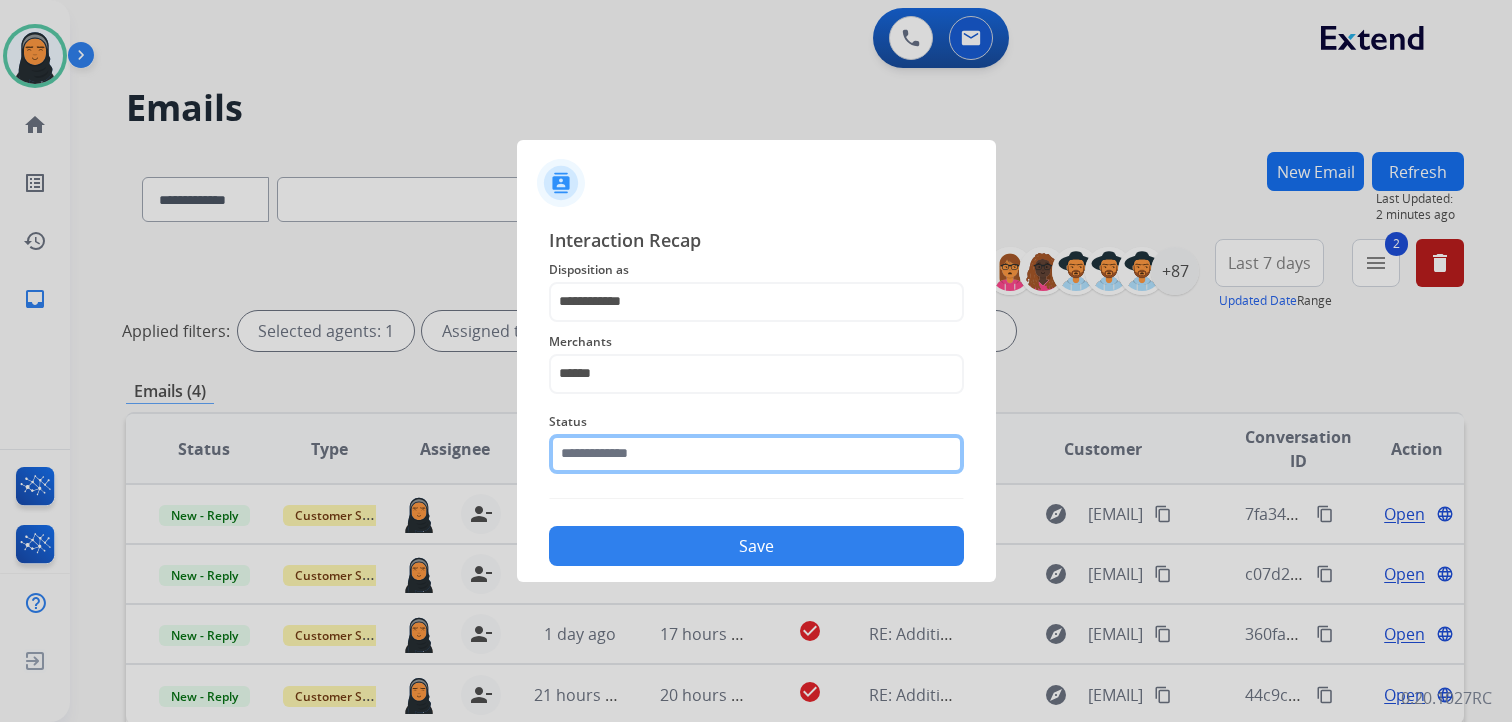 click on "Status" 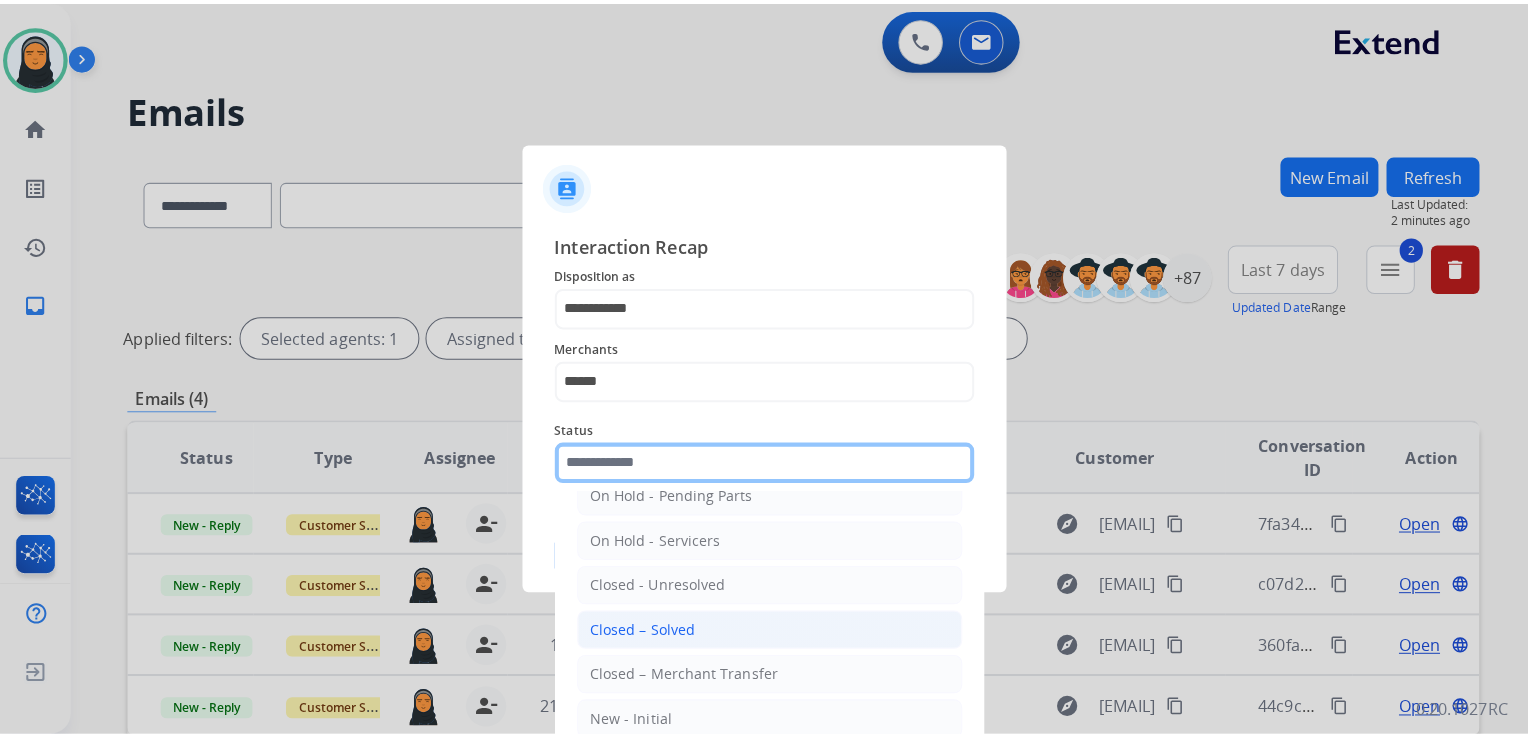 scroll, scrollTop: 116, scrollLeft: 0, axis: vertical 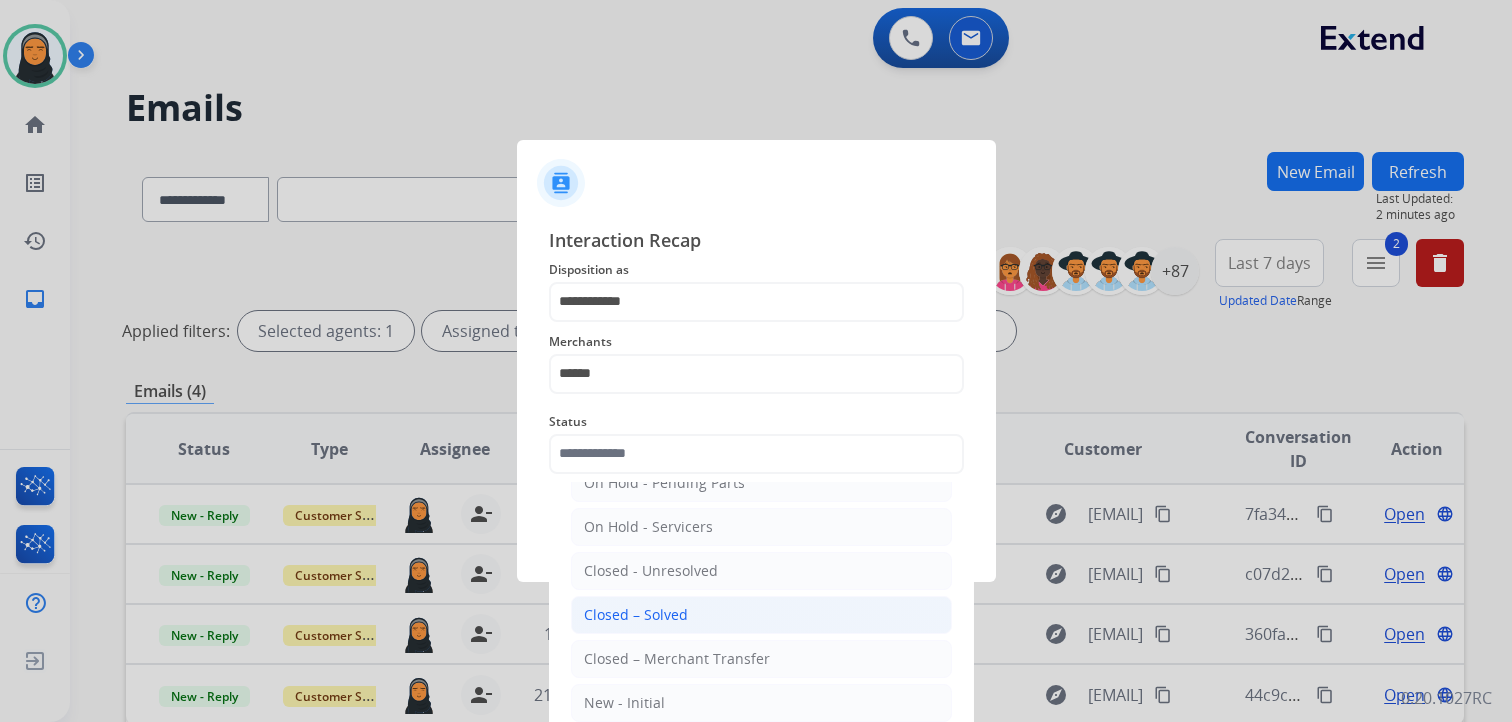 click on "Closed – Solved" 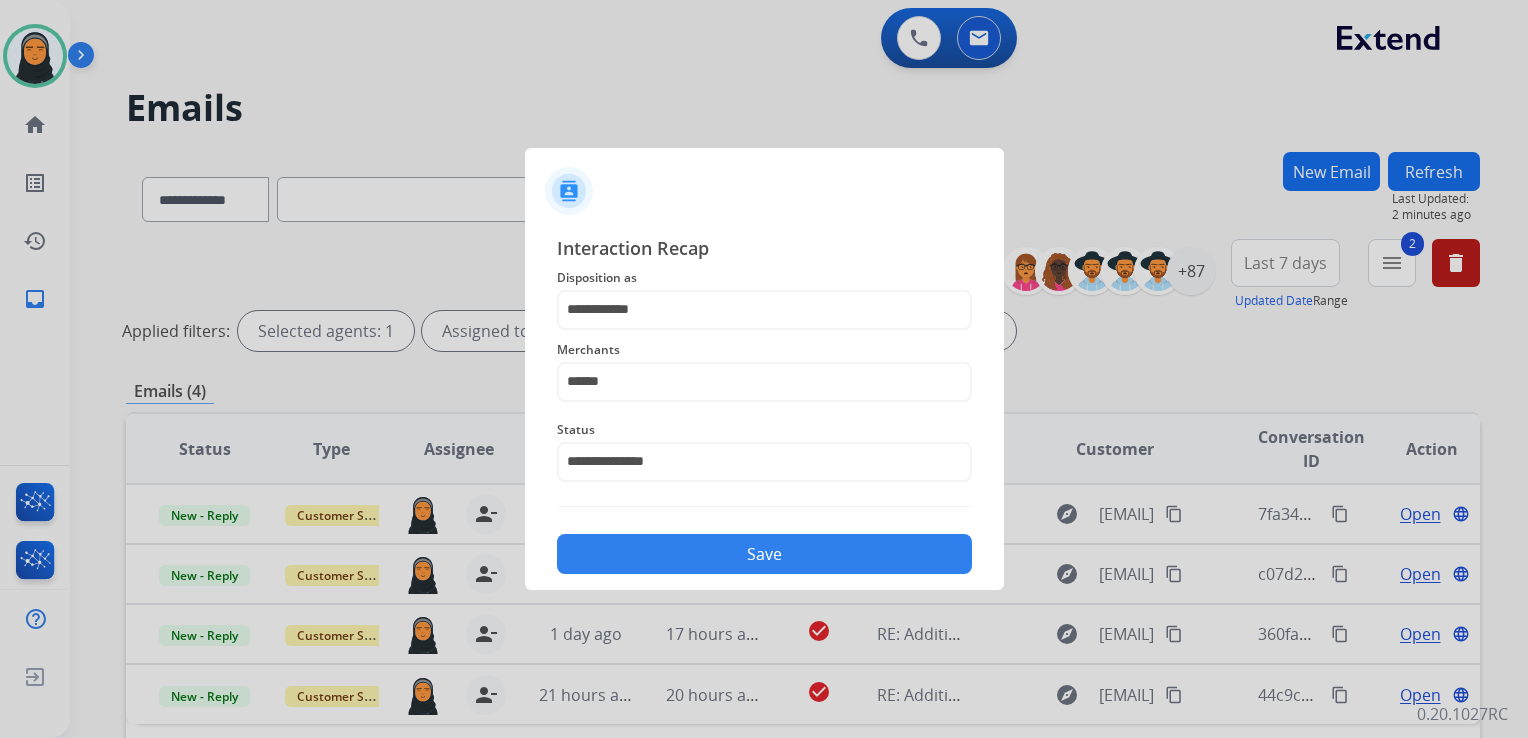 click on "Save" 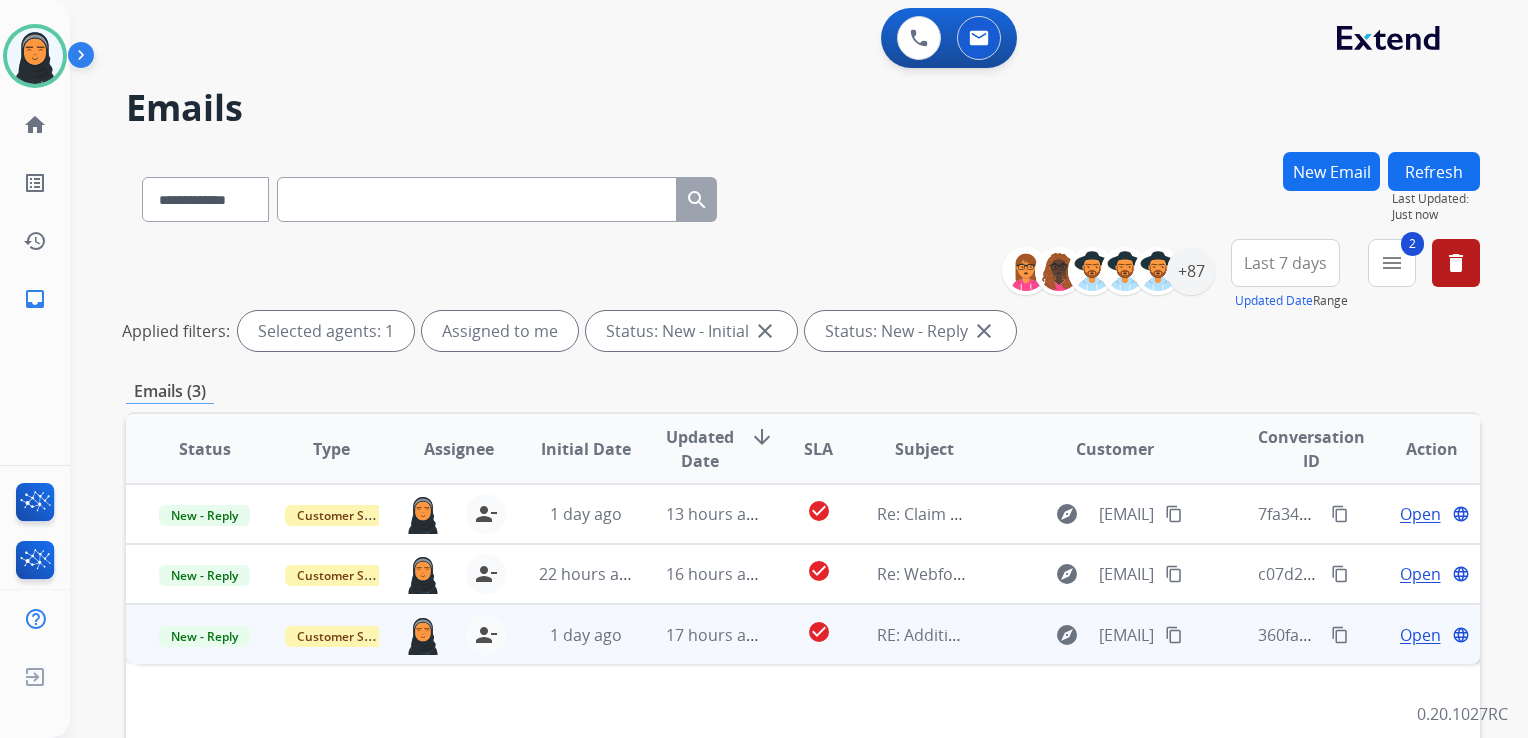 click on "Open" at bounding box center (1420, 635) 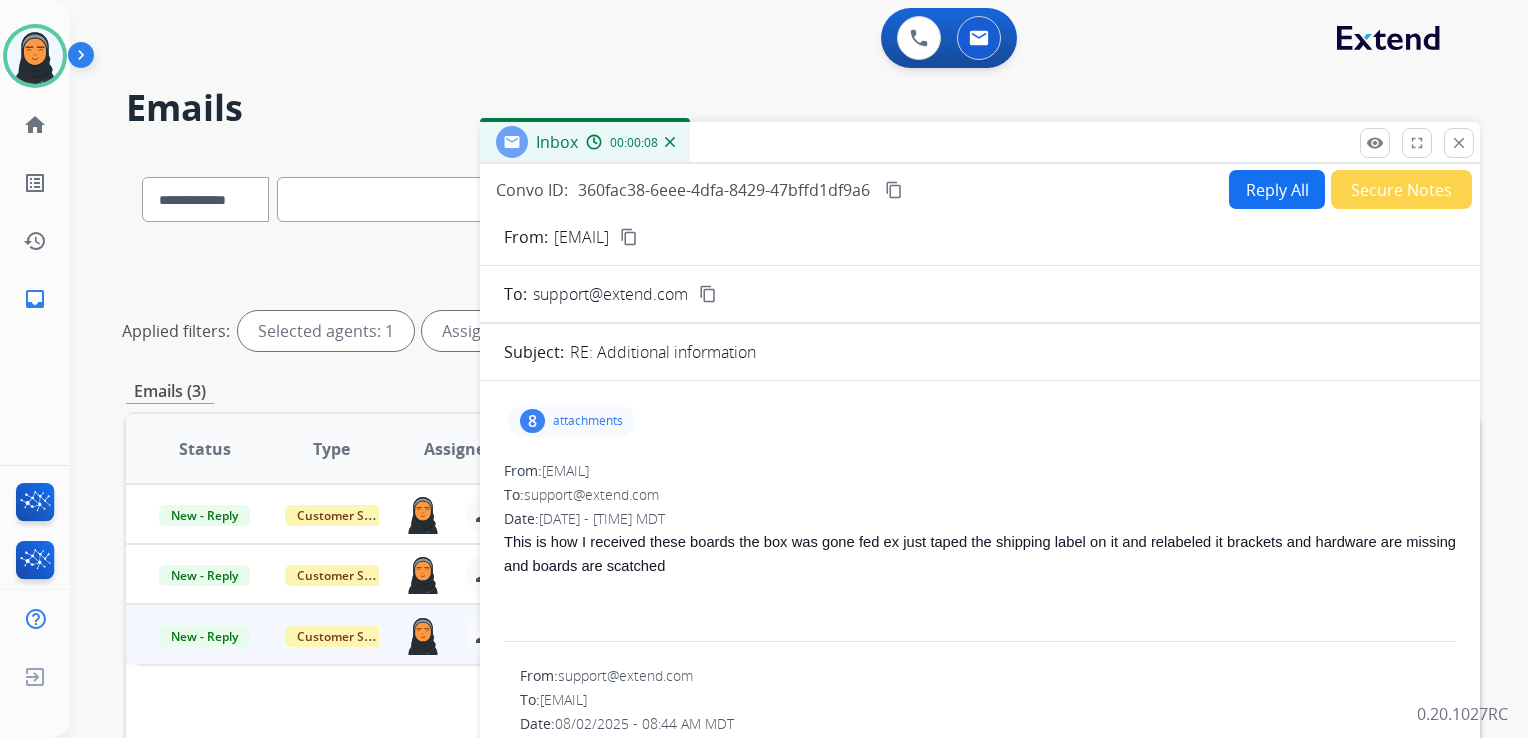 click on "8 attachments" at bounding box center (571, 421) 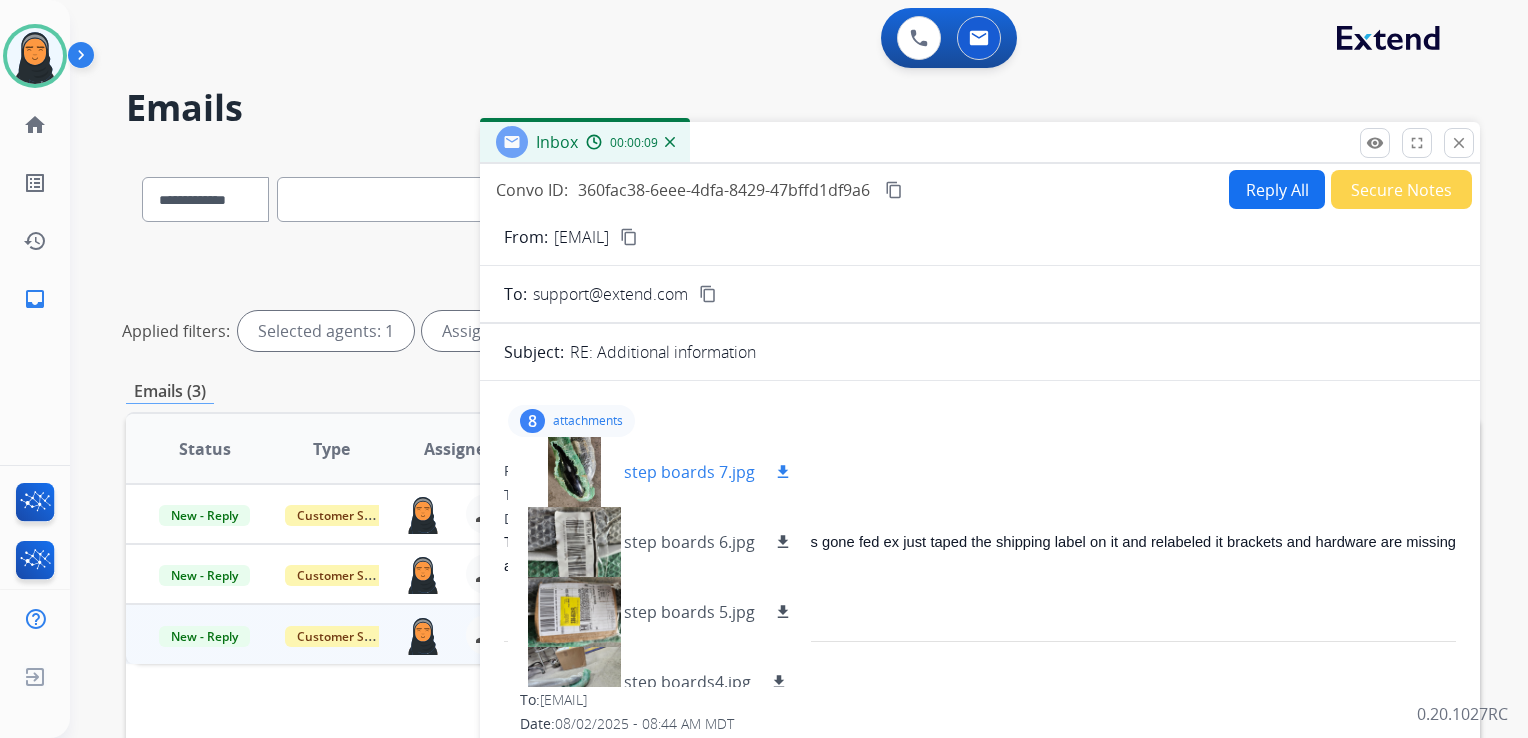 click at bounding box center (574, 472) 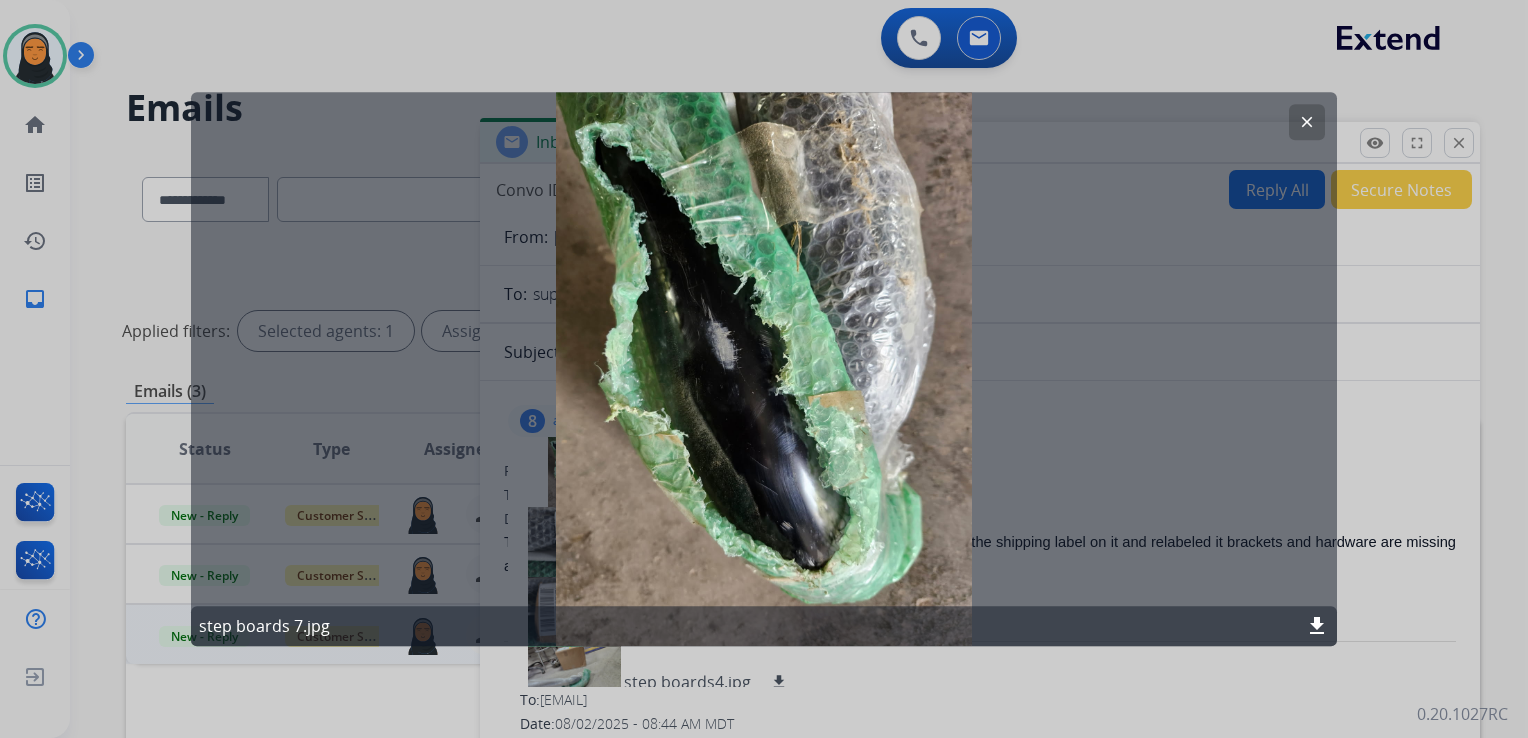 click on "clear" 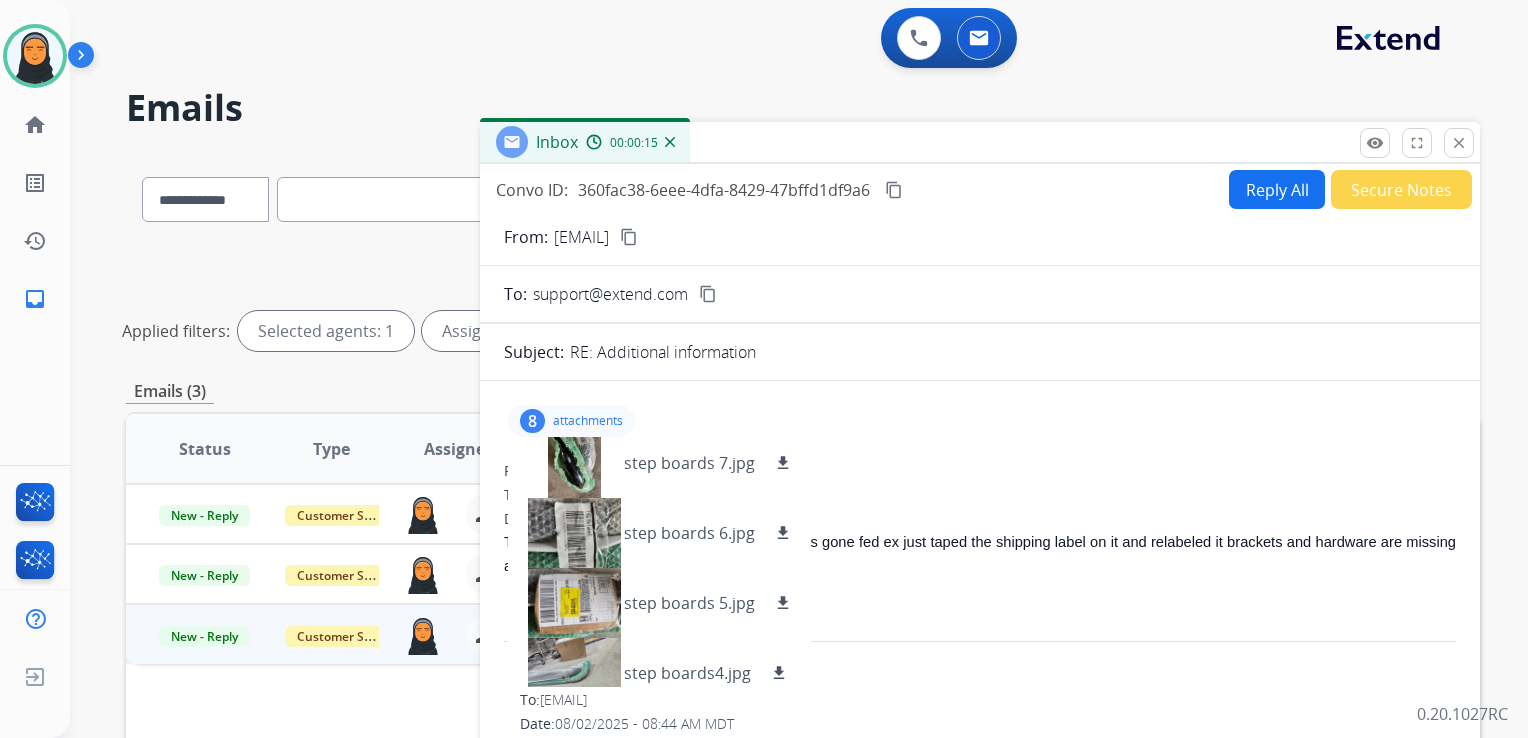 scroll, scrollTop: 0, scrollLeft: 0, axis: both 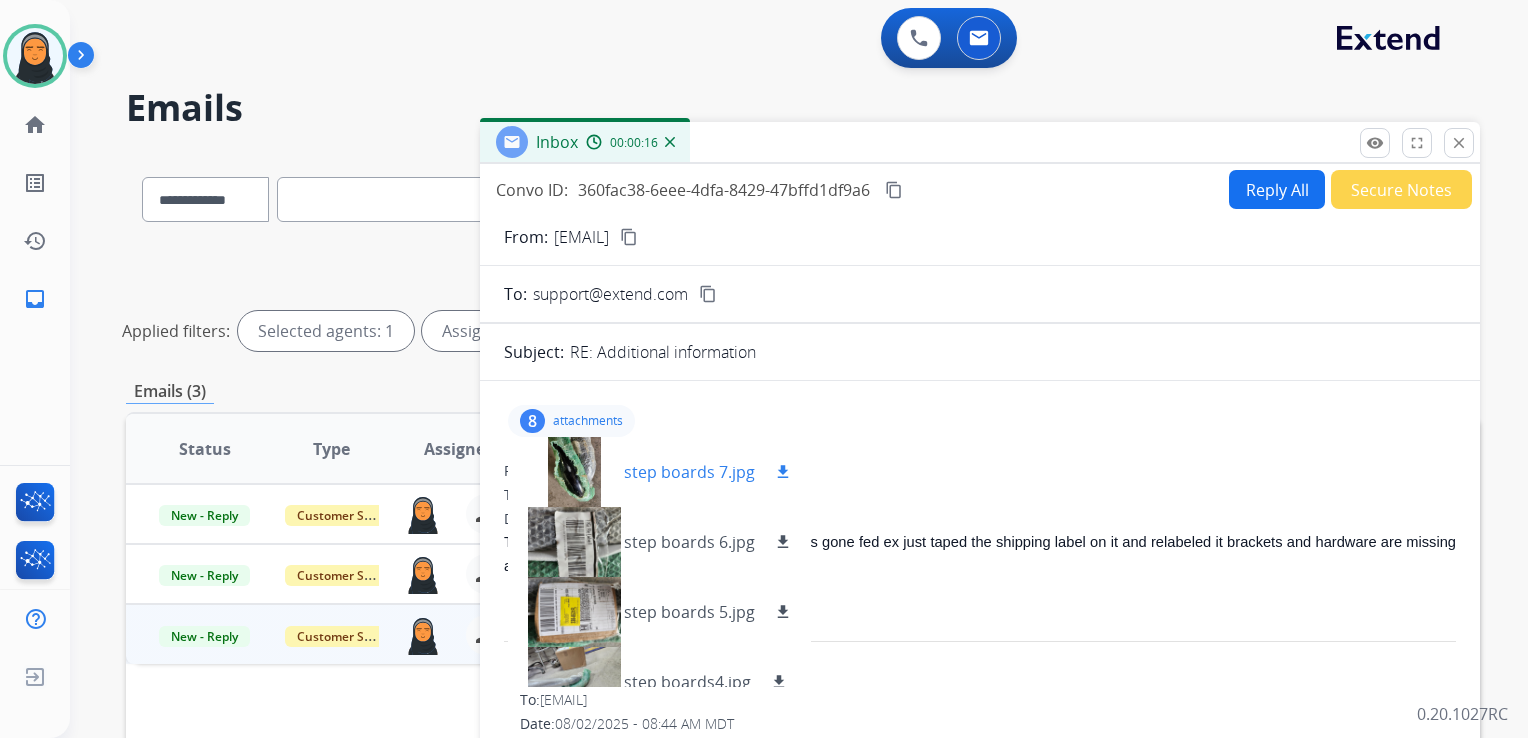 click on "download" at bounding box center [783, 472] 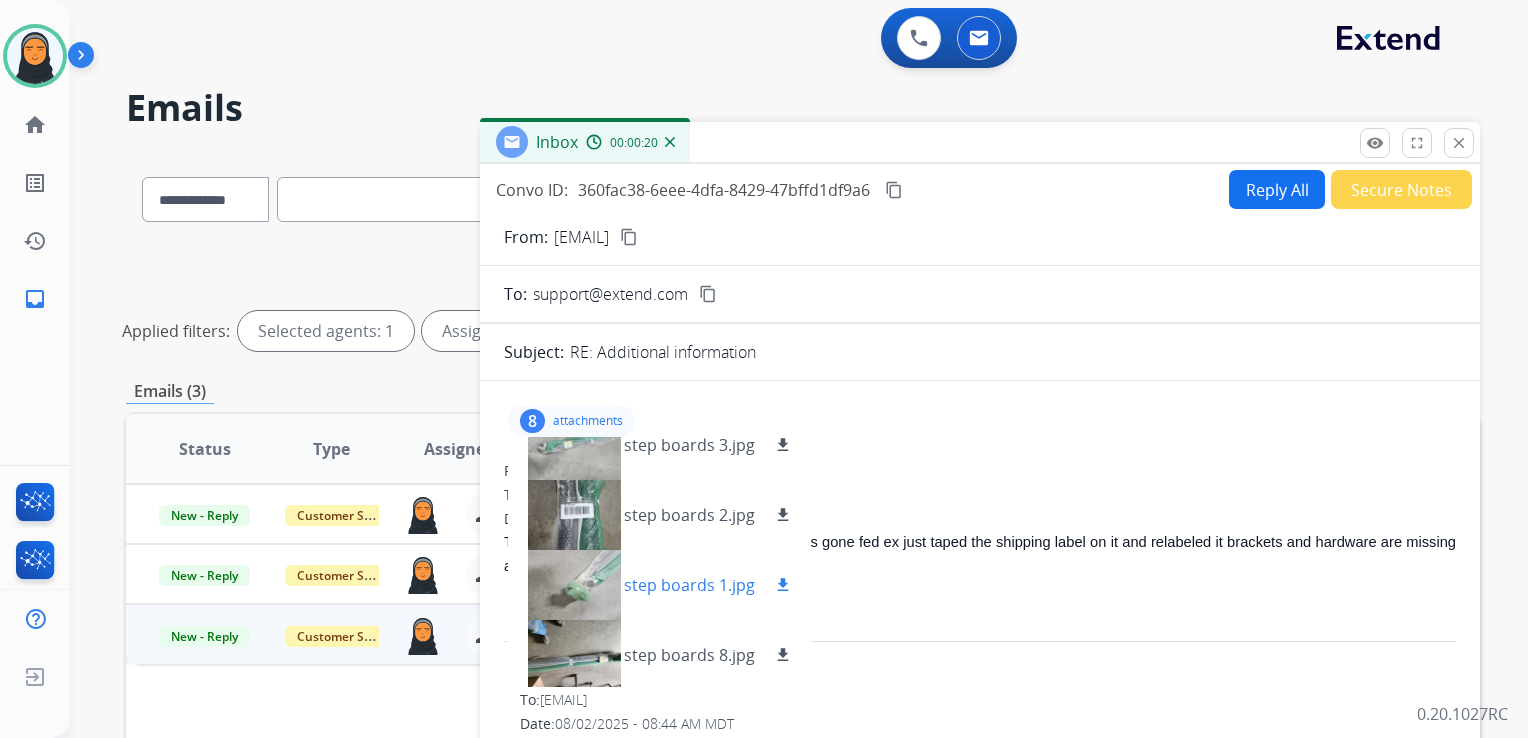 scroll, scrollTop: 309, scrollLeft: 0, axis: vertical 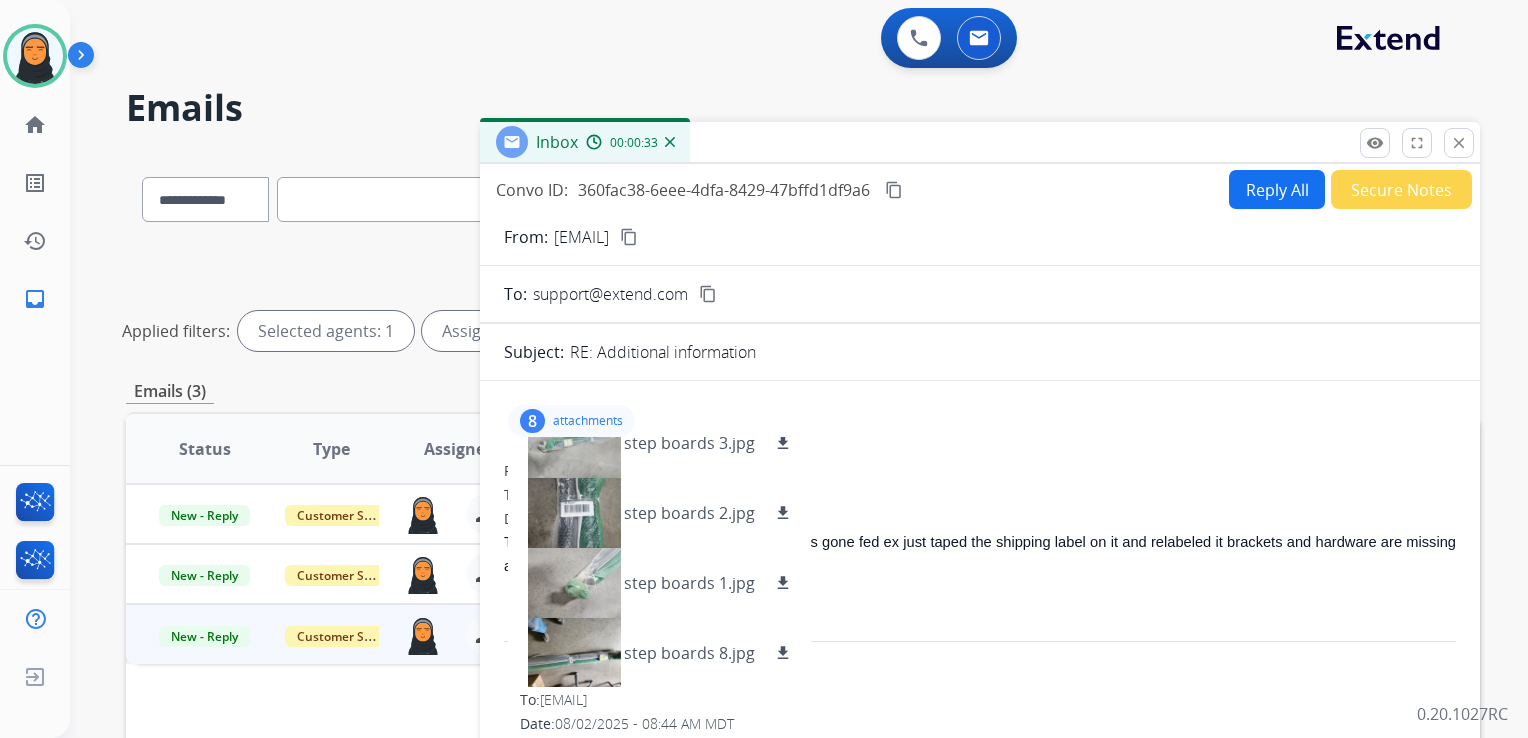 click on "content_copy" at bounding box center [894, 190] 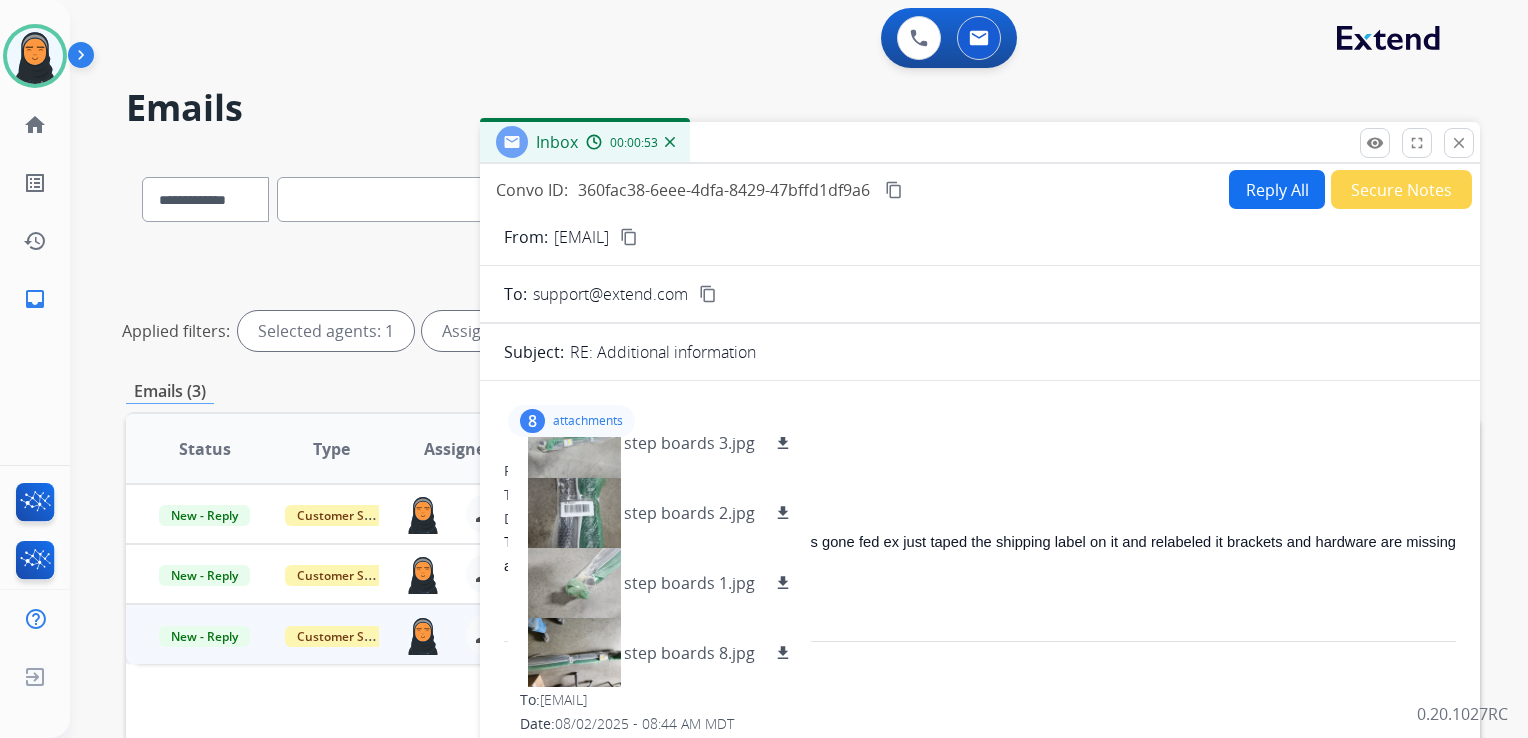 click on "content_copy" at bounding box center [629, 237] 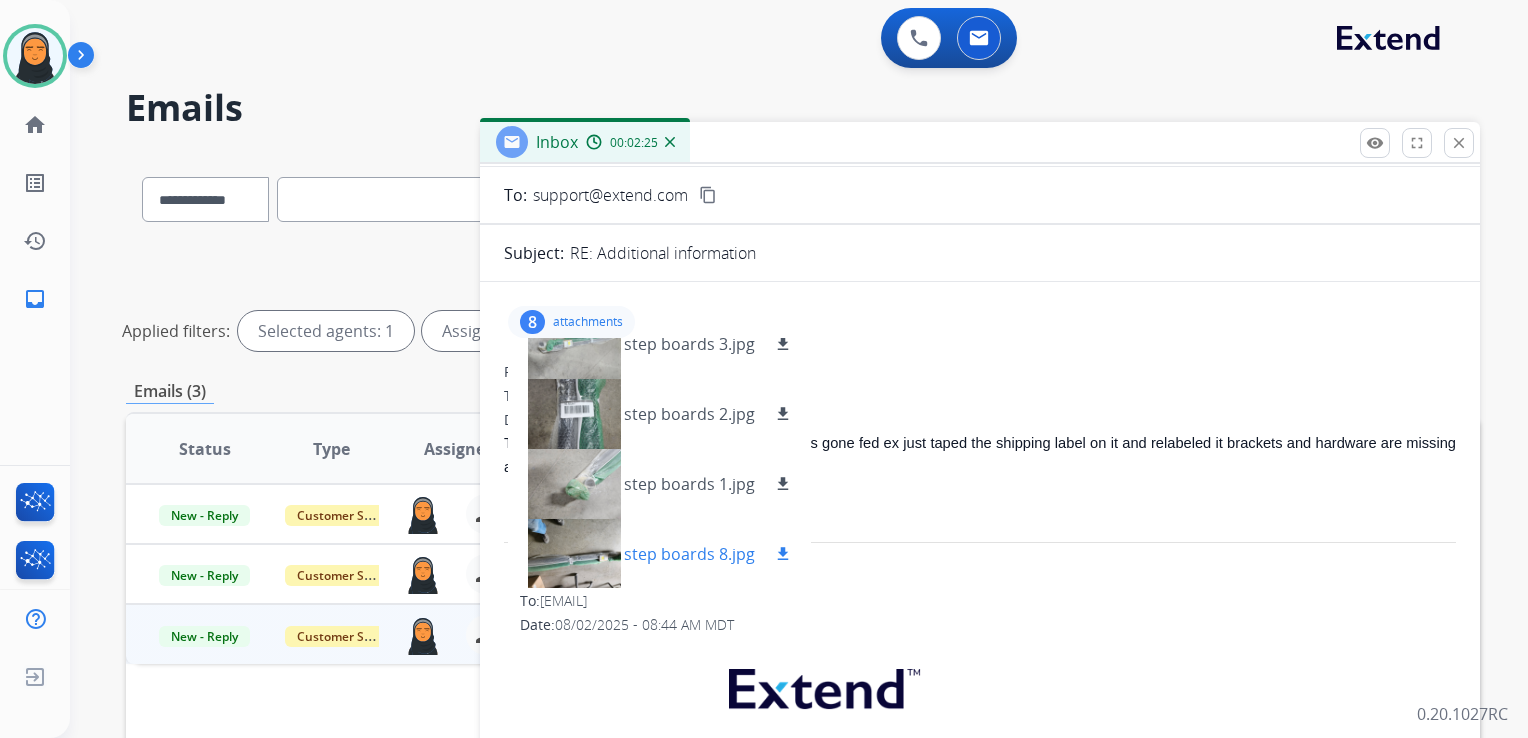 scroll, scrollTop: 100, scrollLeft: 0, axis: vertical 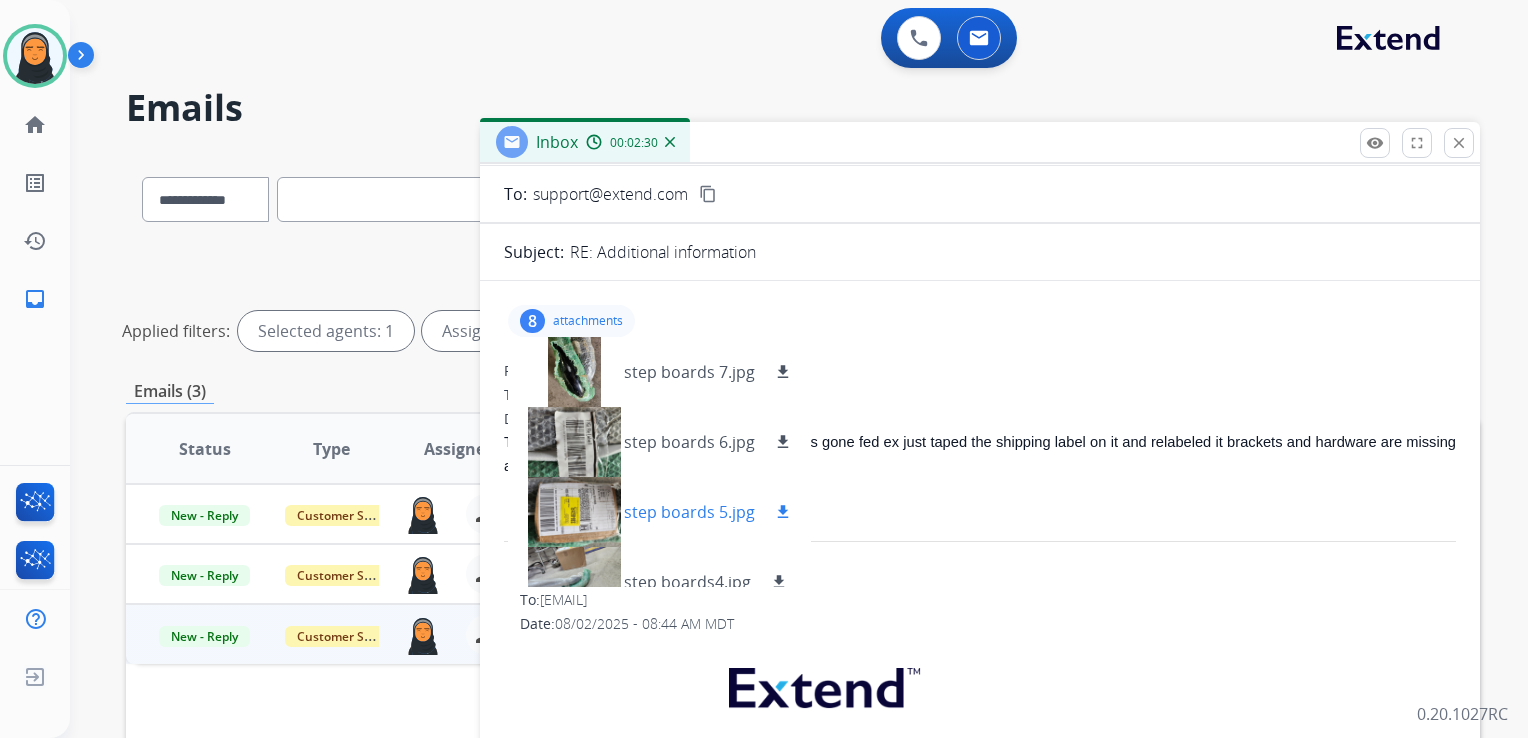 click on "download" at bounding box center (783, 512) 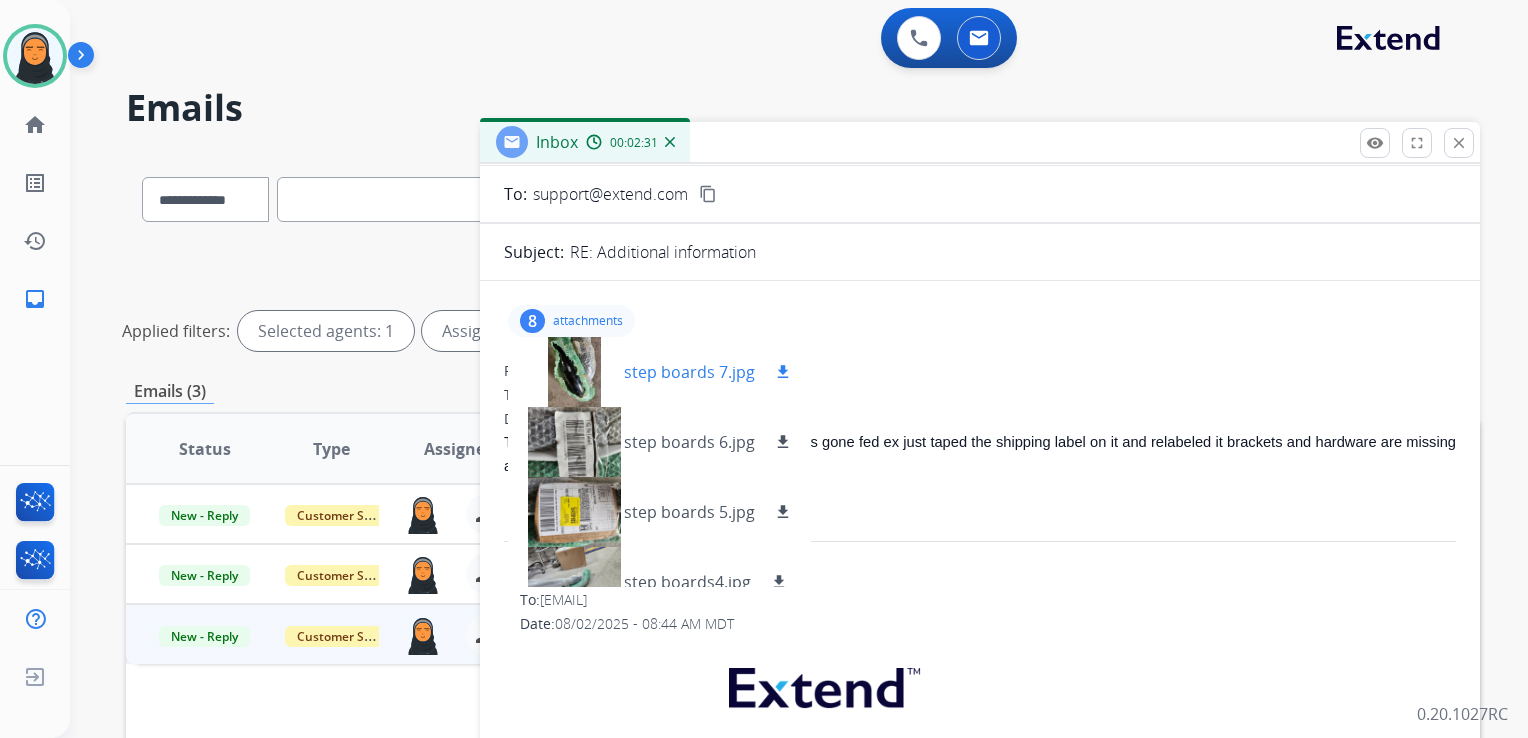 click on "download" at bounding box center [783, 372] 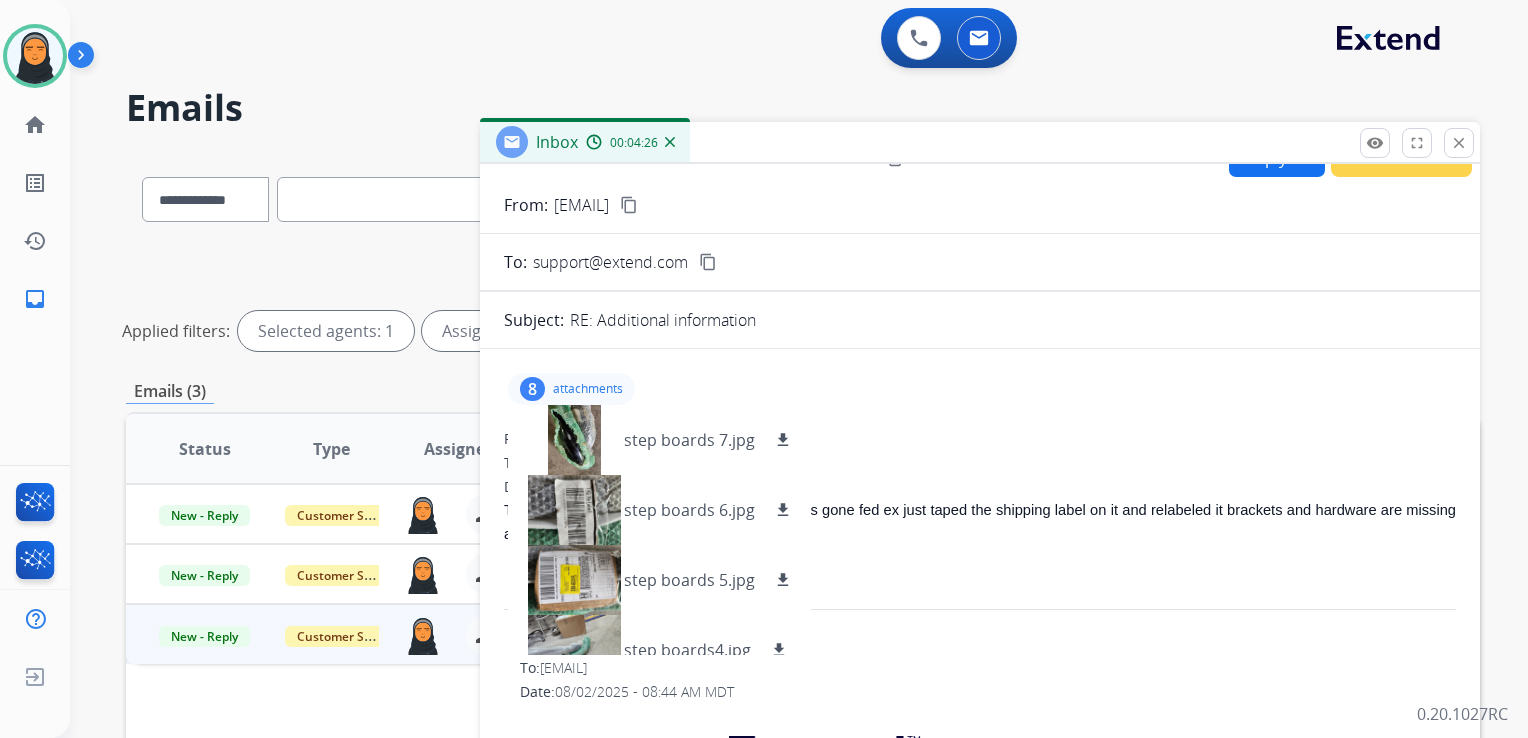 scroll, scrollTop: 0, scrollLeft: 0, axis: both 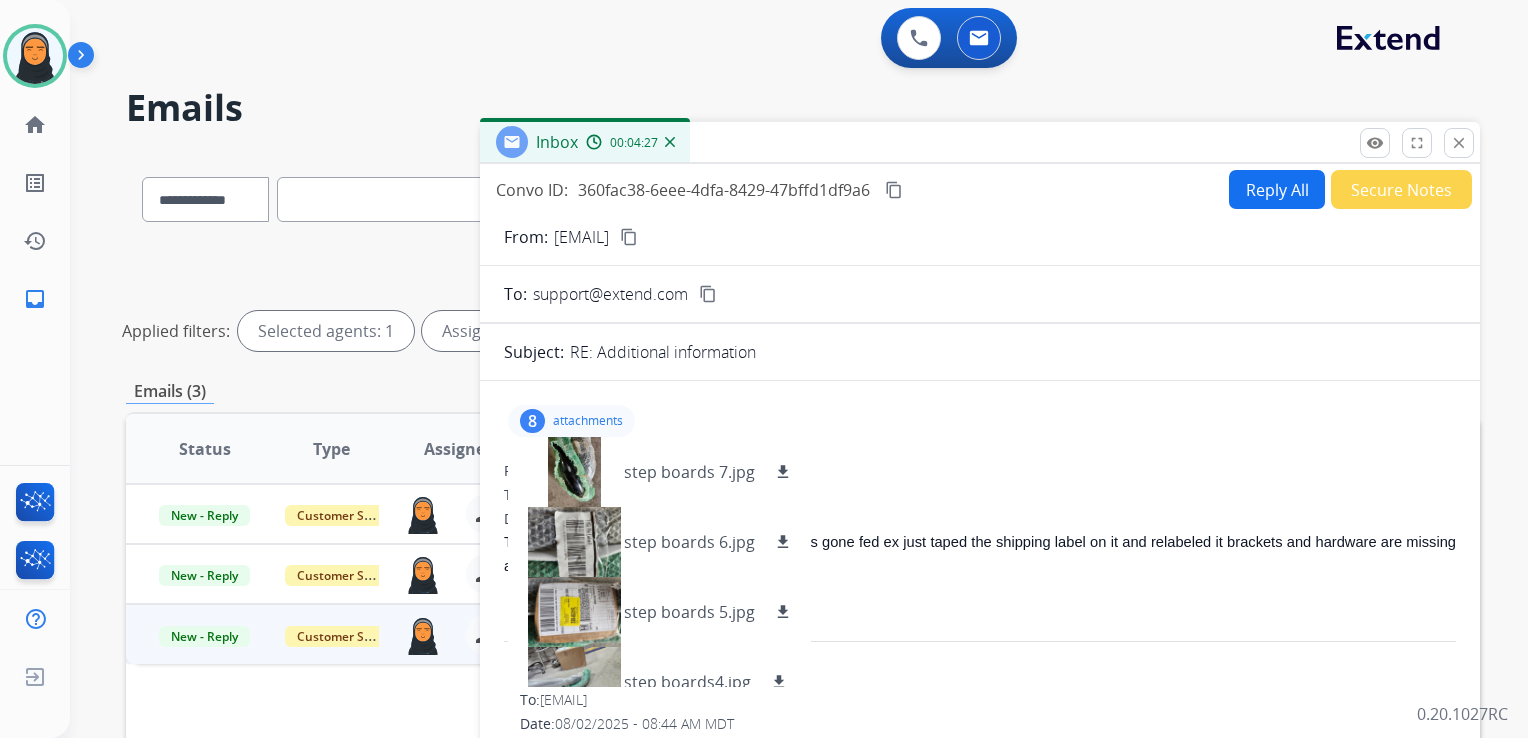 click on "Reply All" at bounding box center (1277, 189) 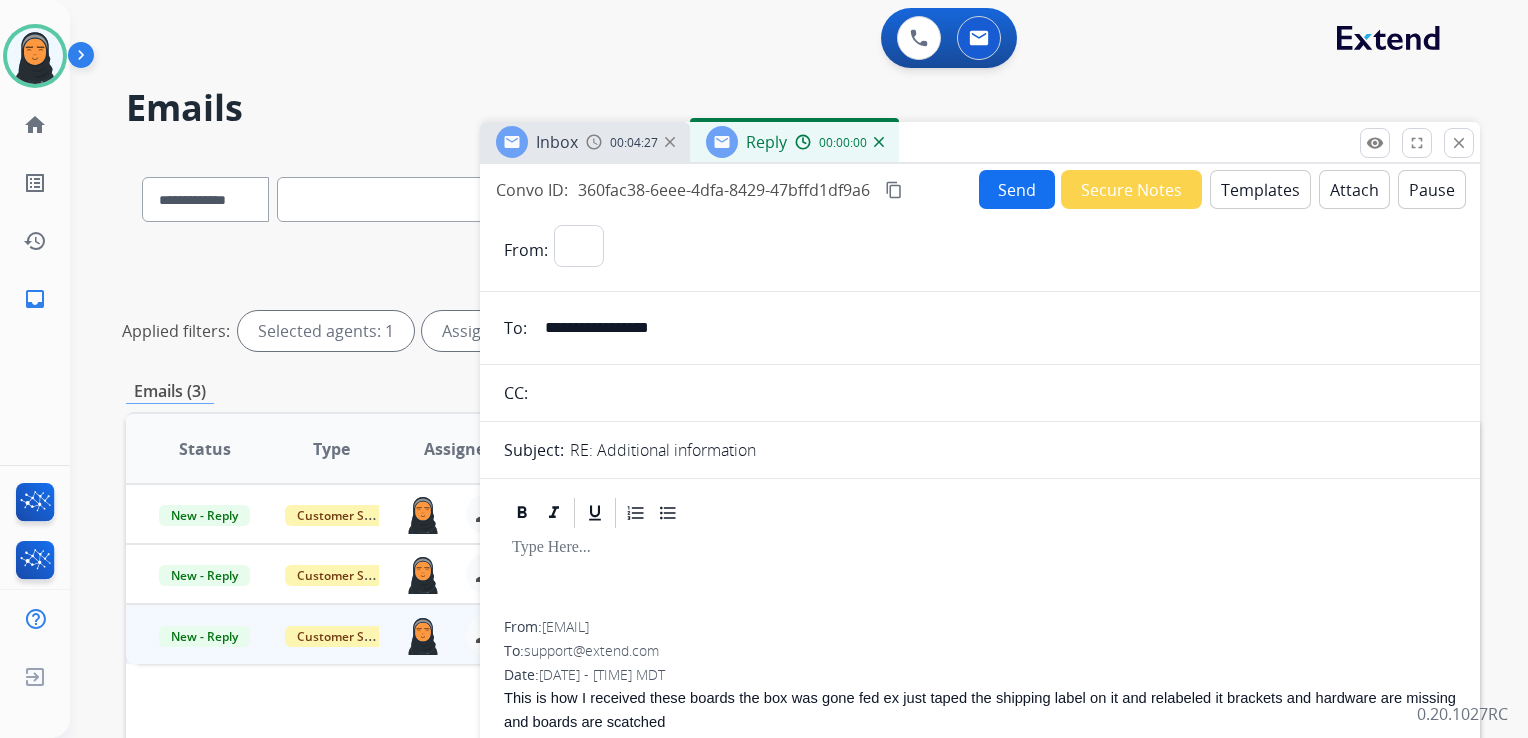 select on "**********" 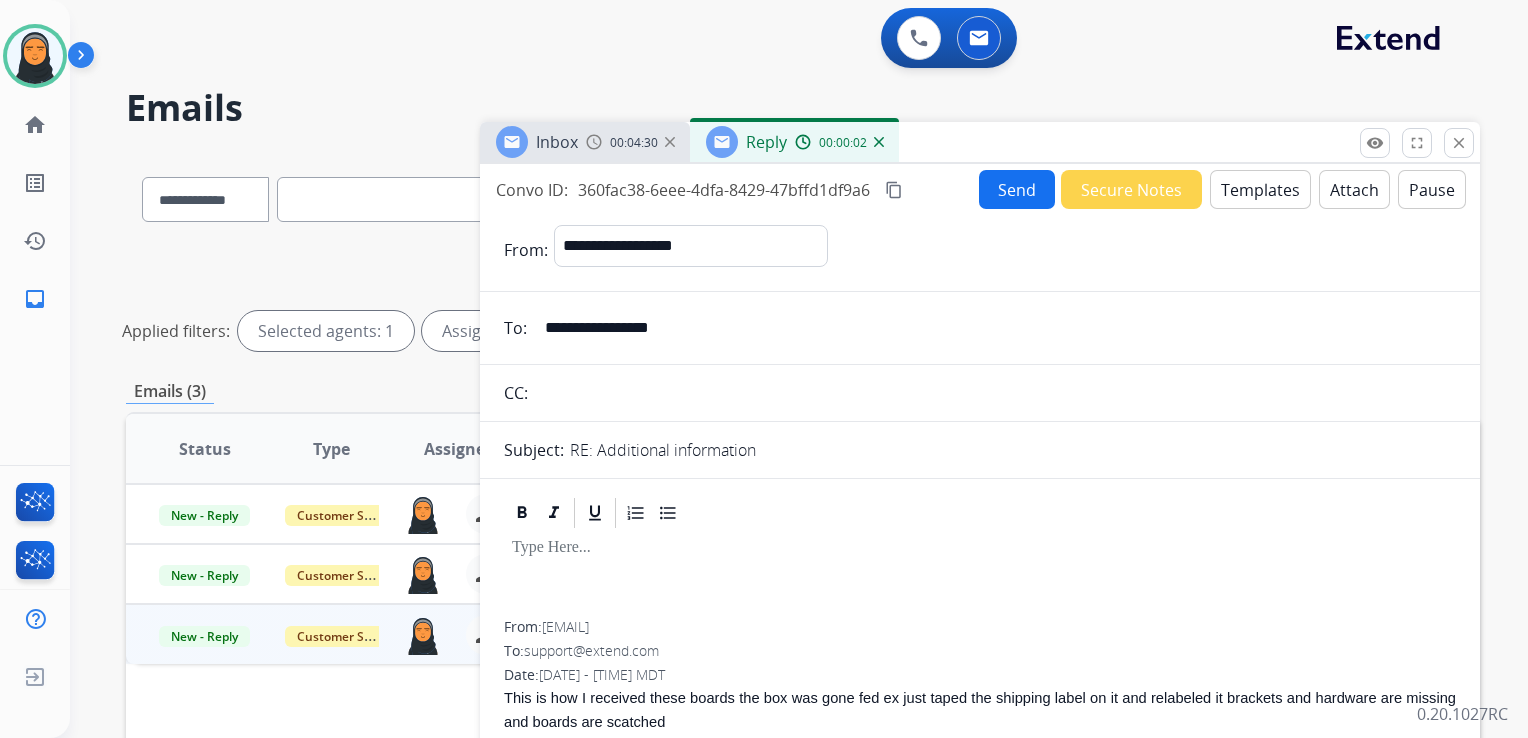 click on "Templates" at bounding box center [1260, 189] 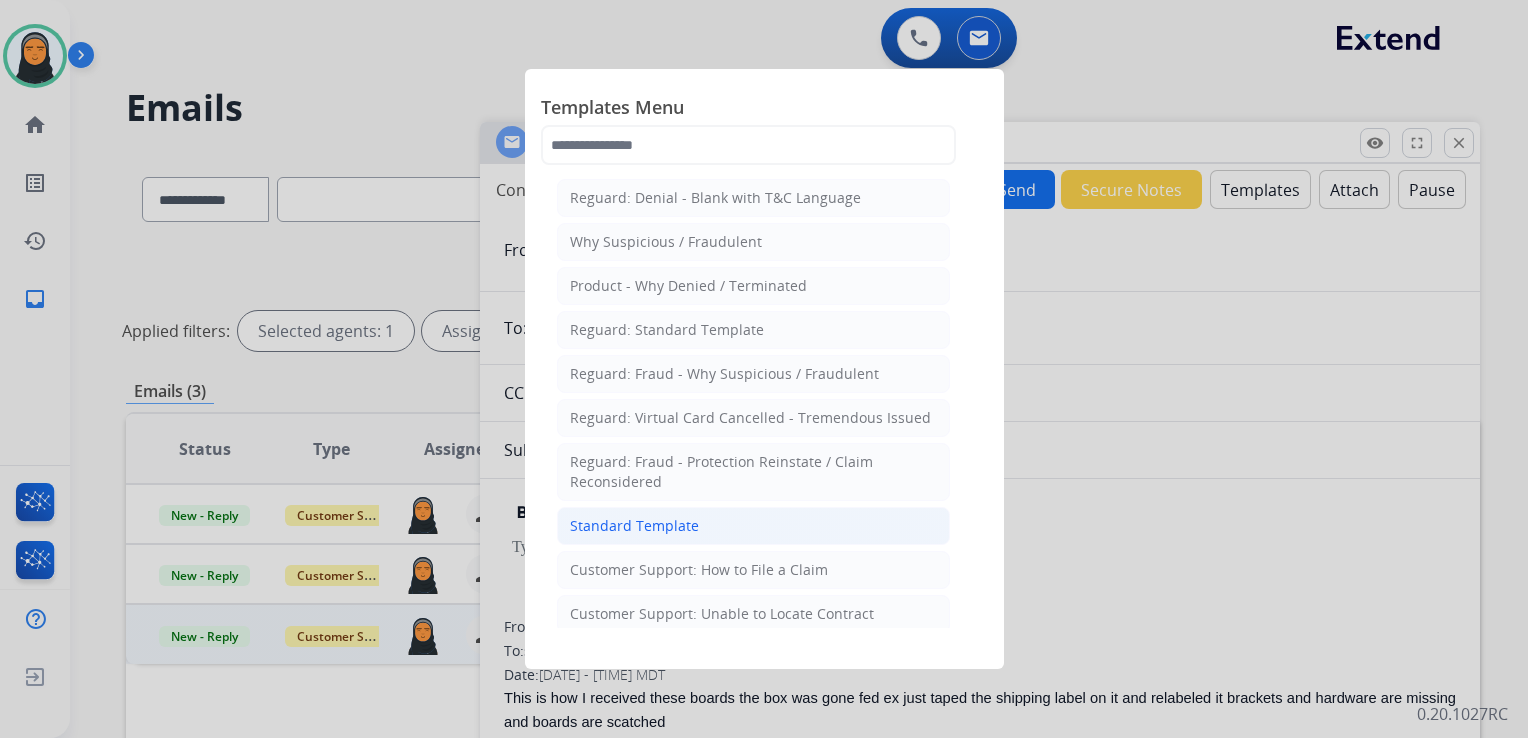 click on "Standard Template" 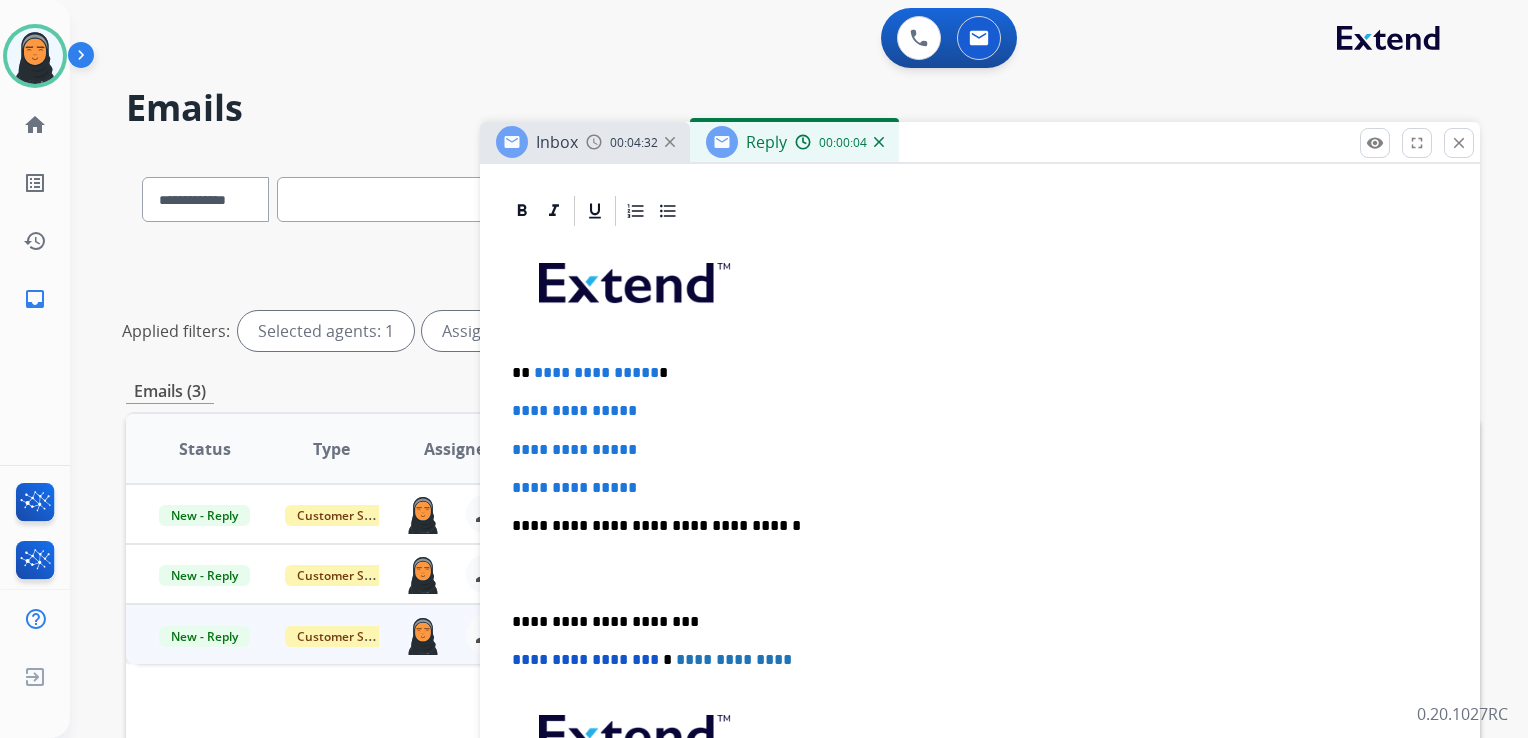 scroll, scrollTop: 500, scrollLeft: 0, axis: vertical 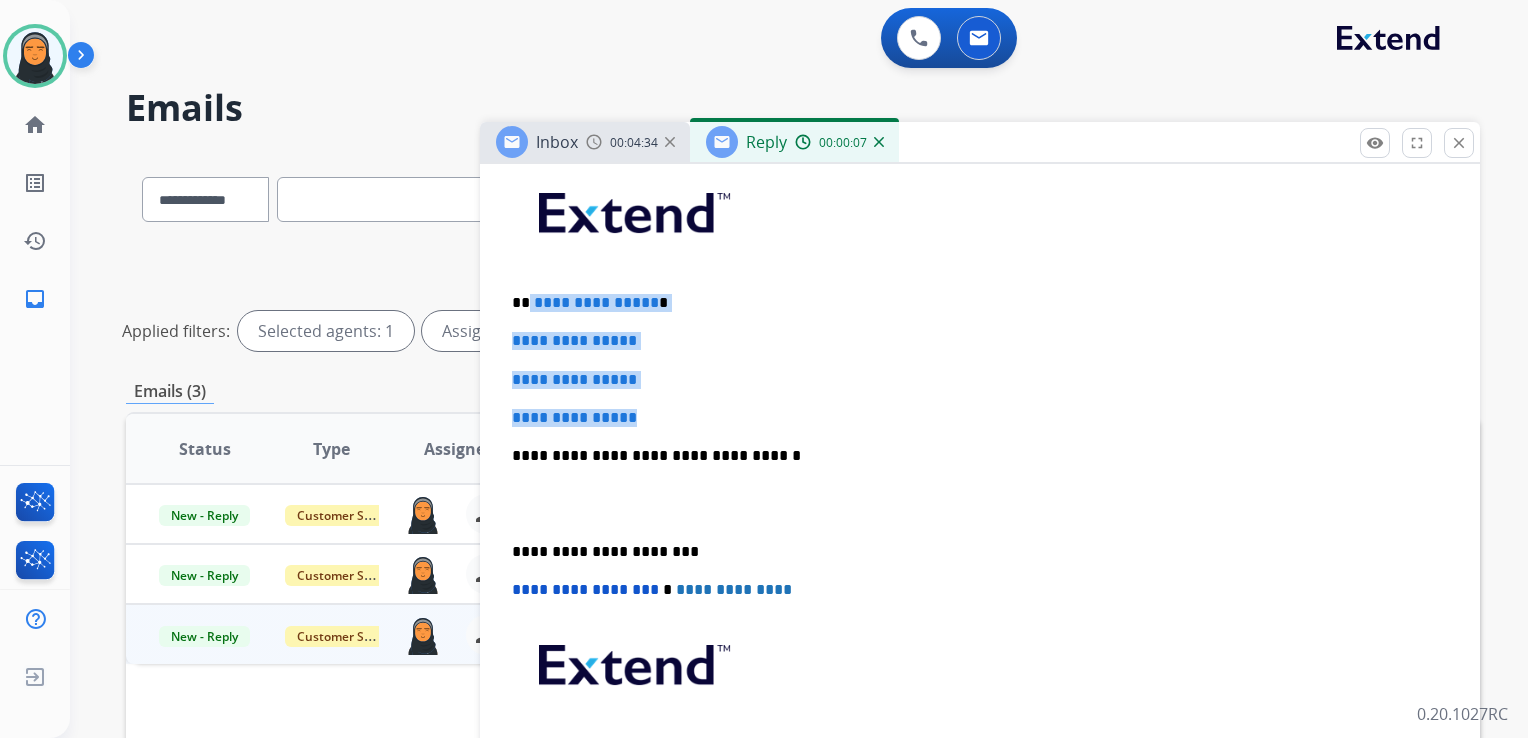 drag, startPoint x: 528, startPoint y: 302, endPoint x: 697, endPoint y: 404, distance: 197.39554 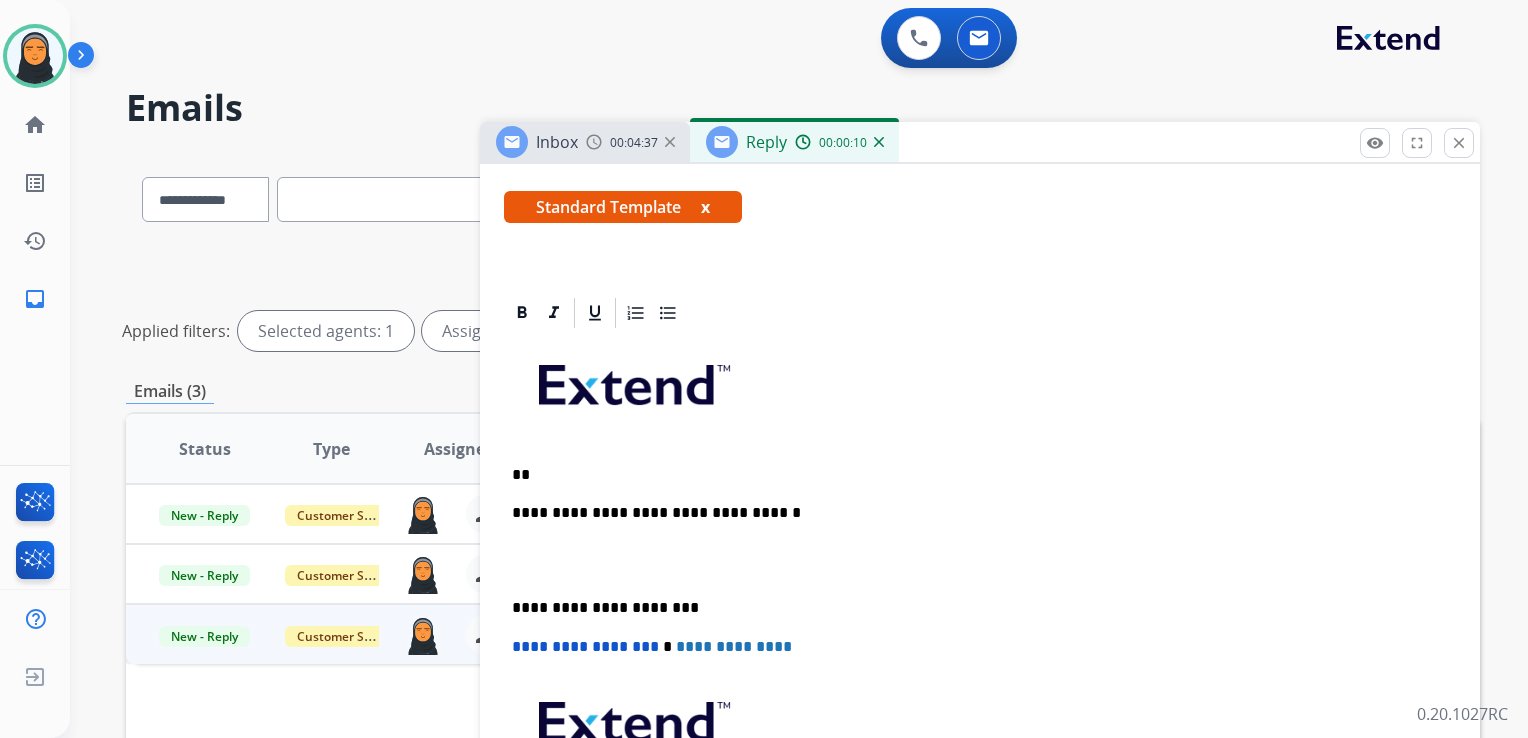 scroll, scrollTop: 300, scrollLeft: 0, axis: vertical 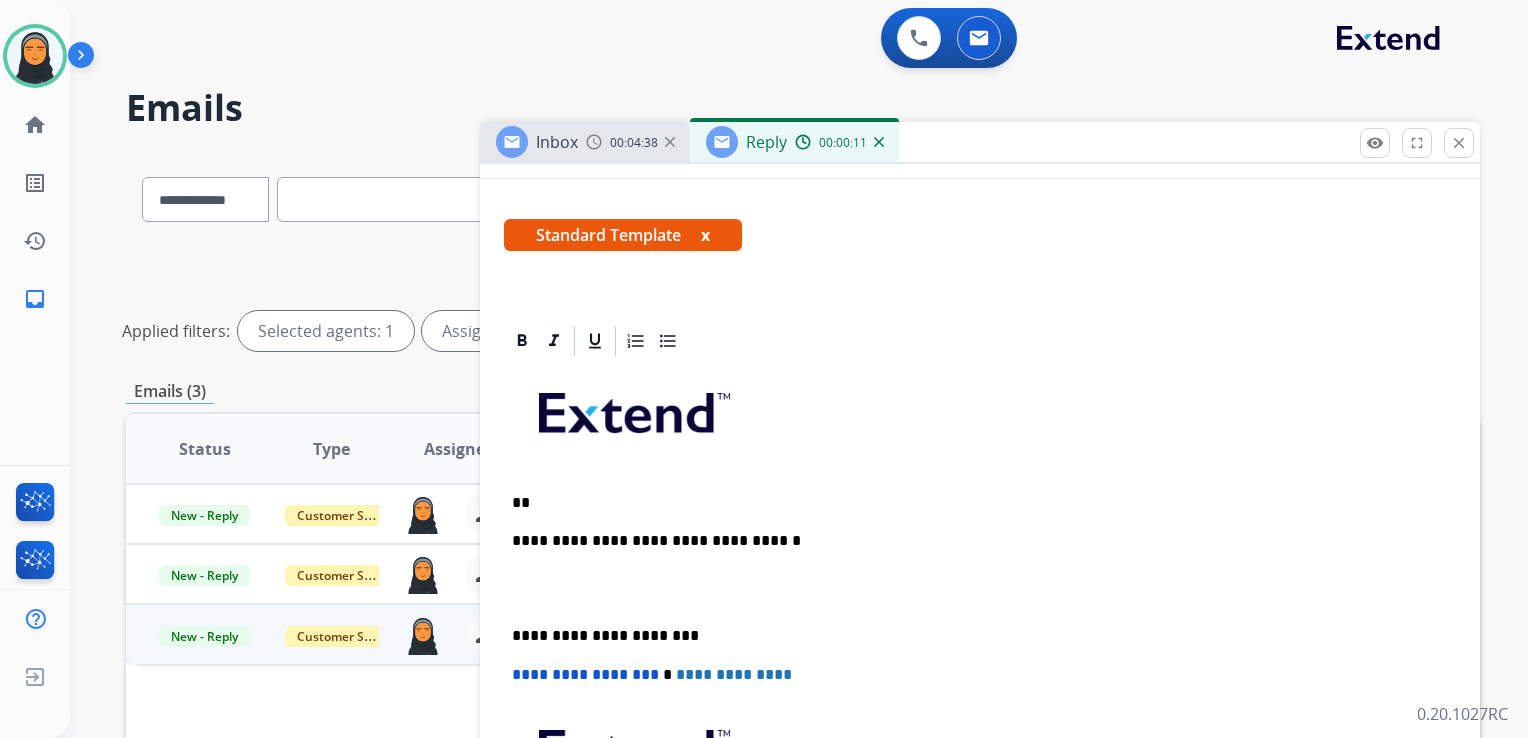 type 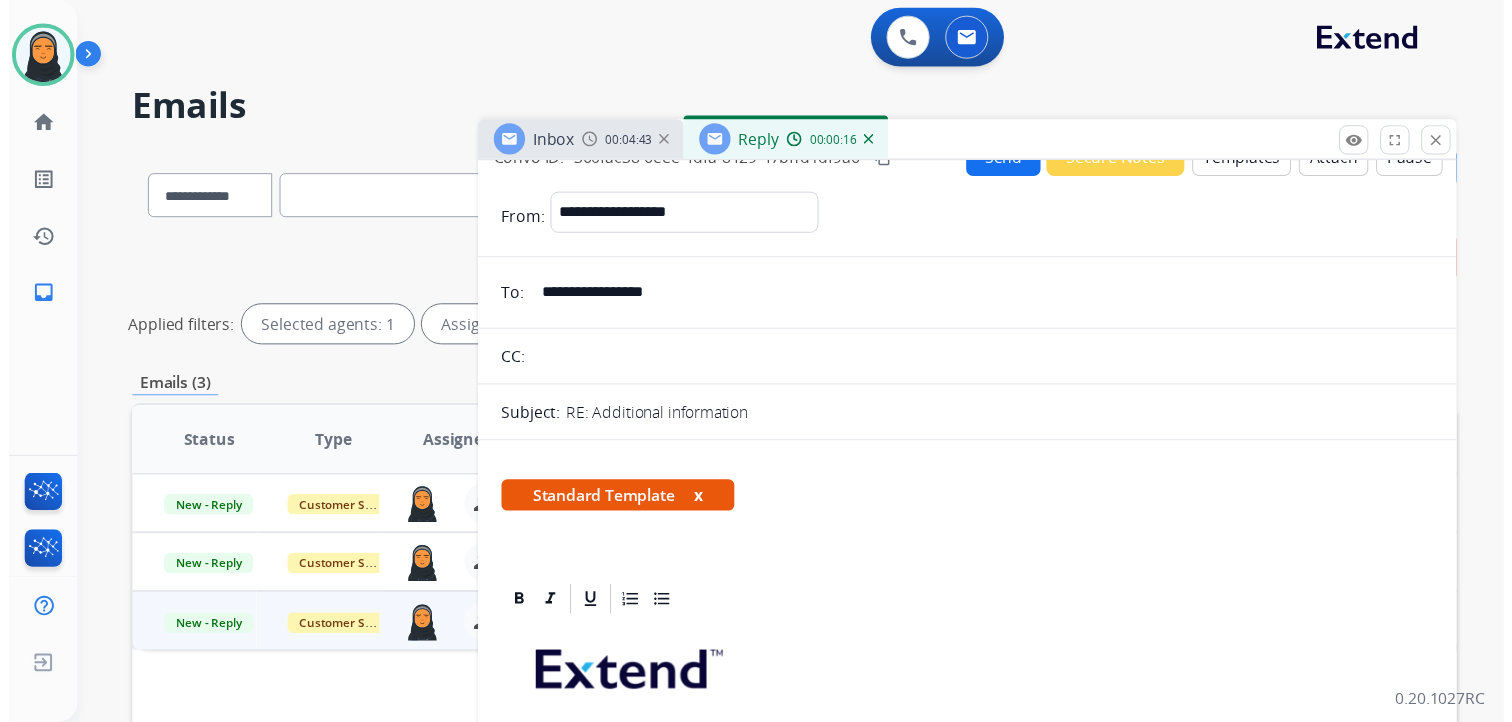 scroll, scrollTop: 0, scrollLeft: 0, axis: both 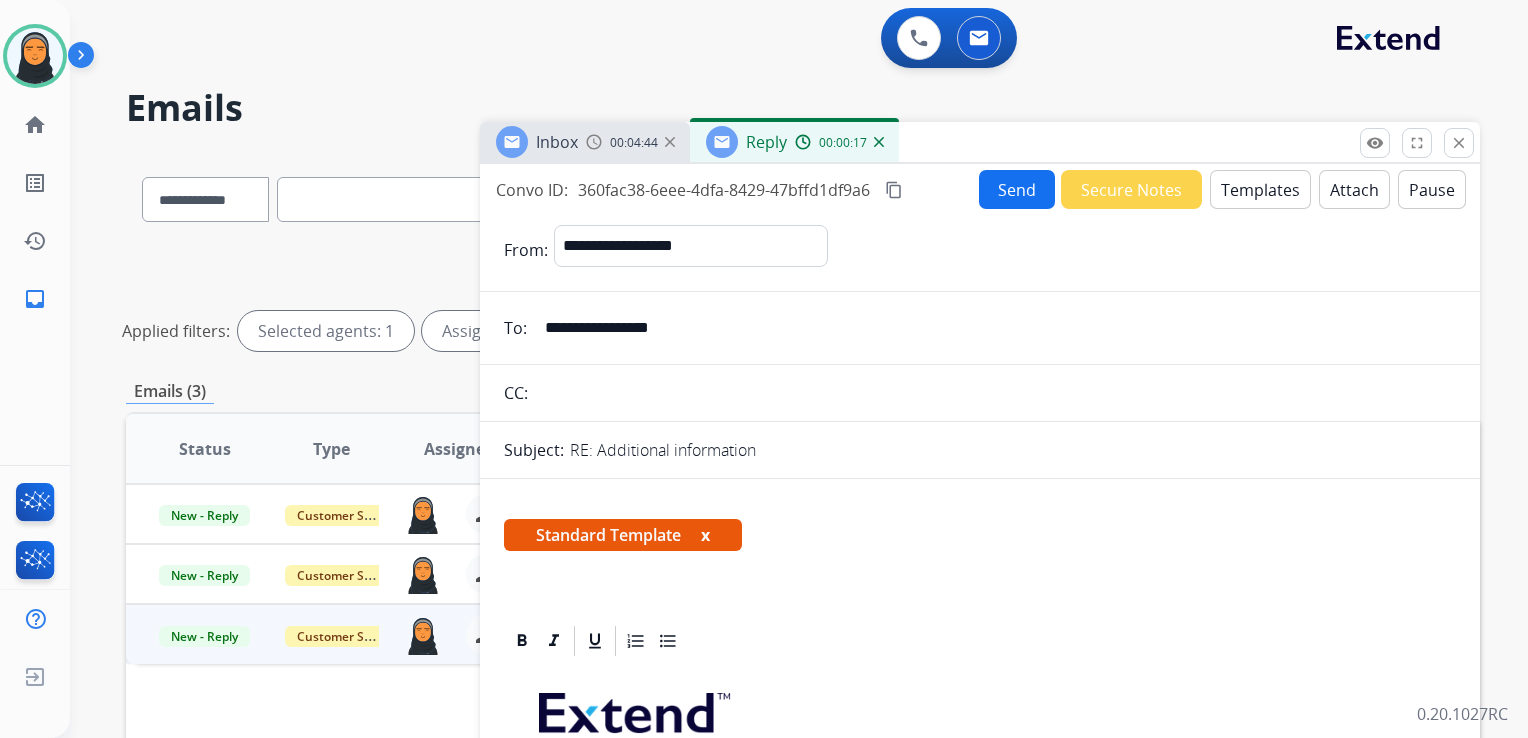 click on "Send" at bounding box center (1017, 189) 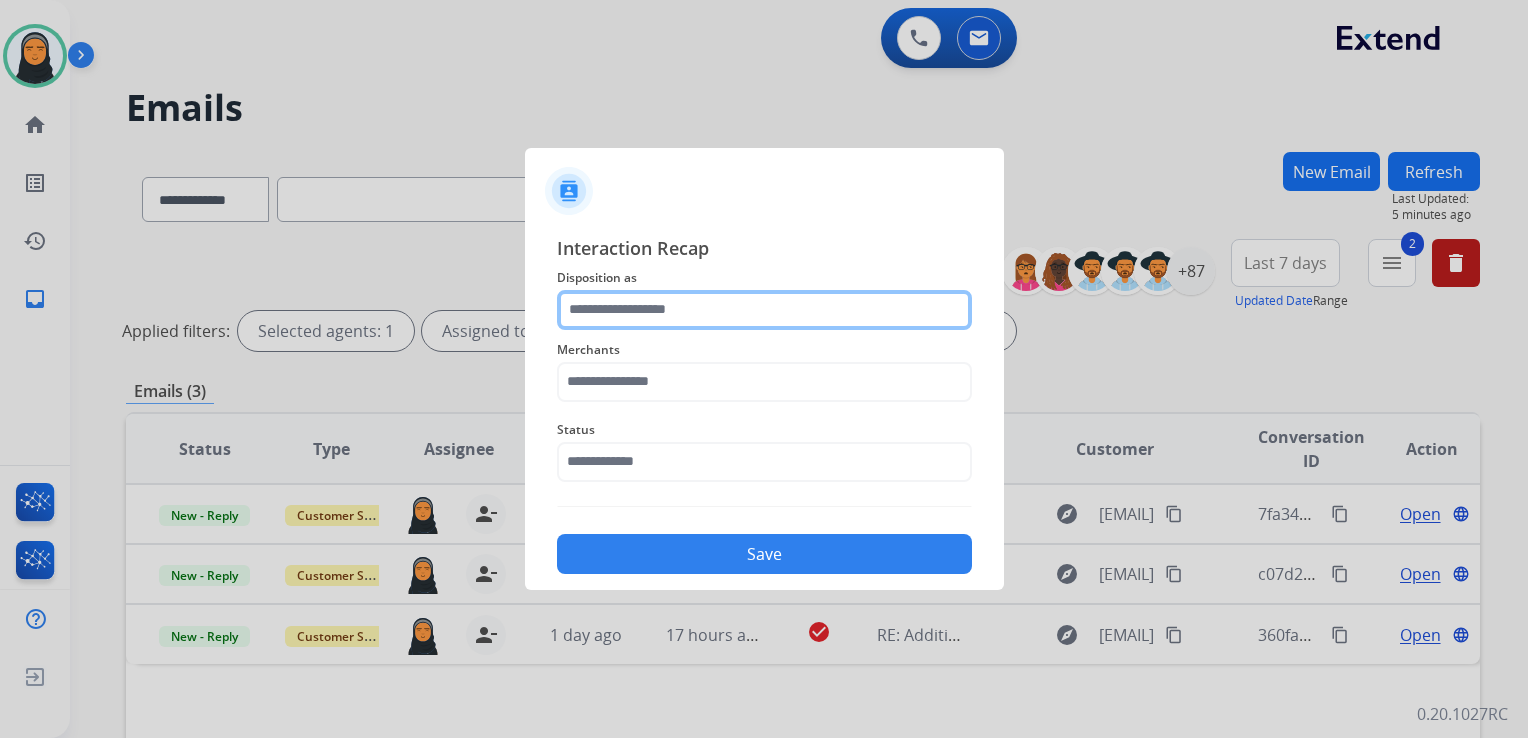 click 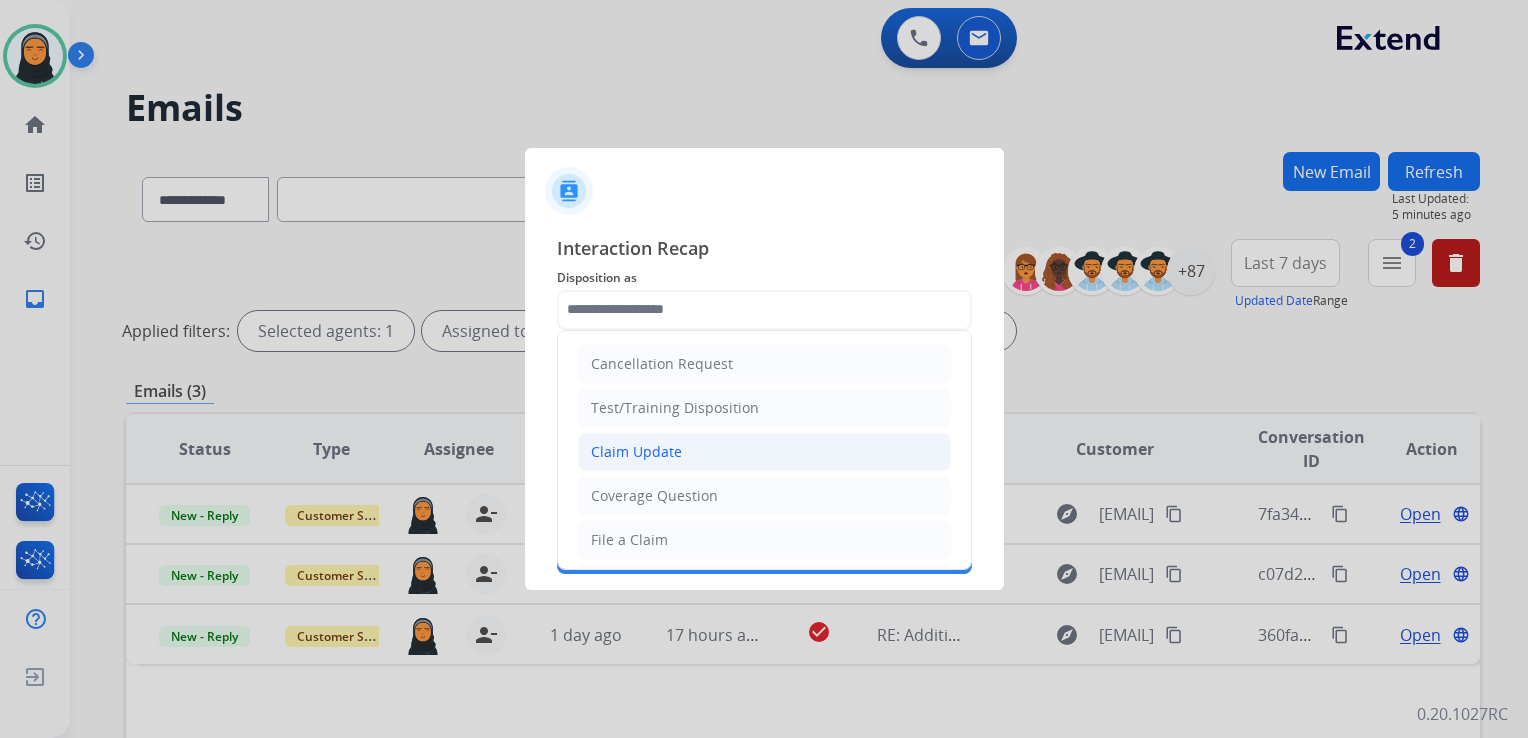 click on "Claim Update" 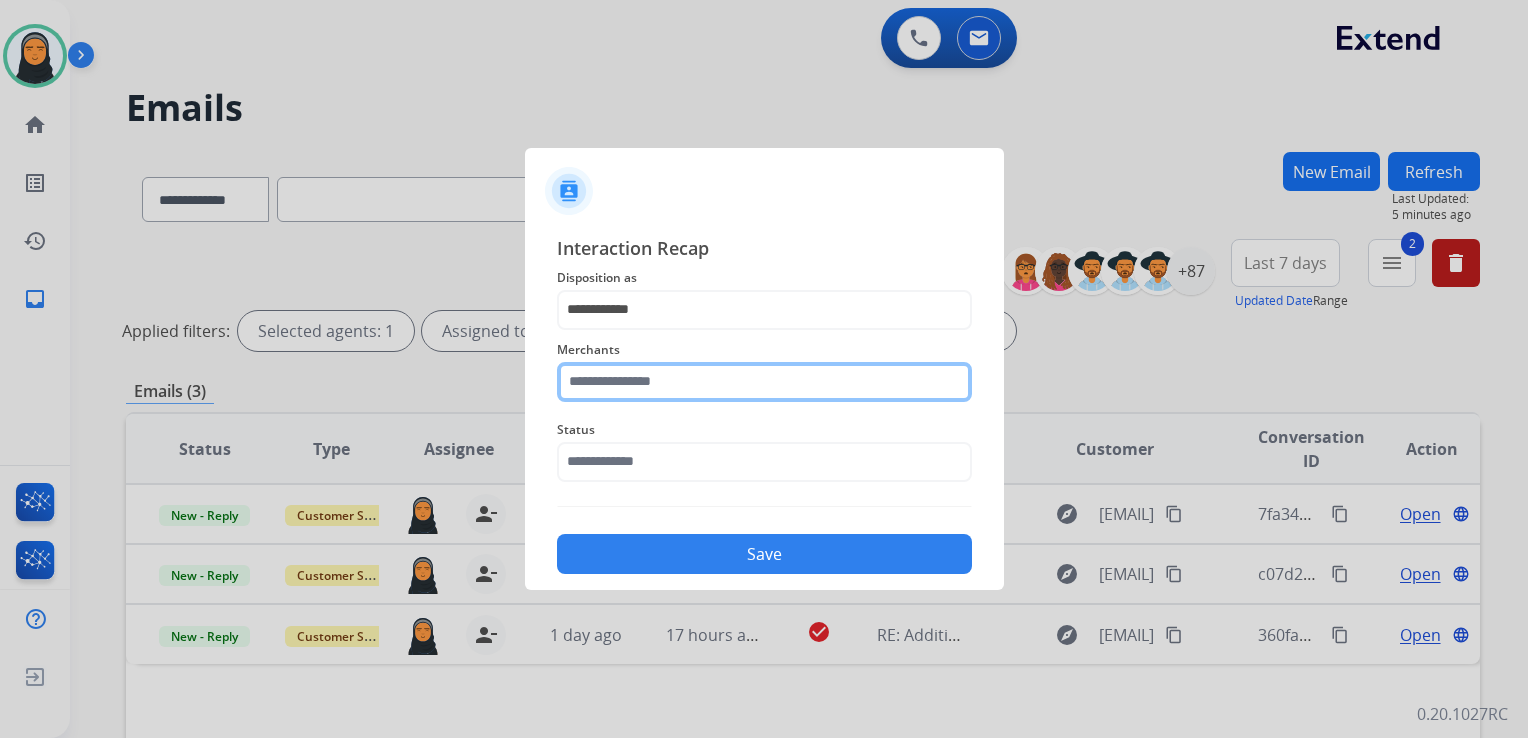 click 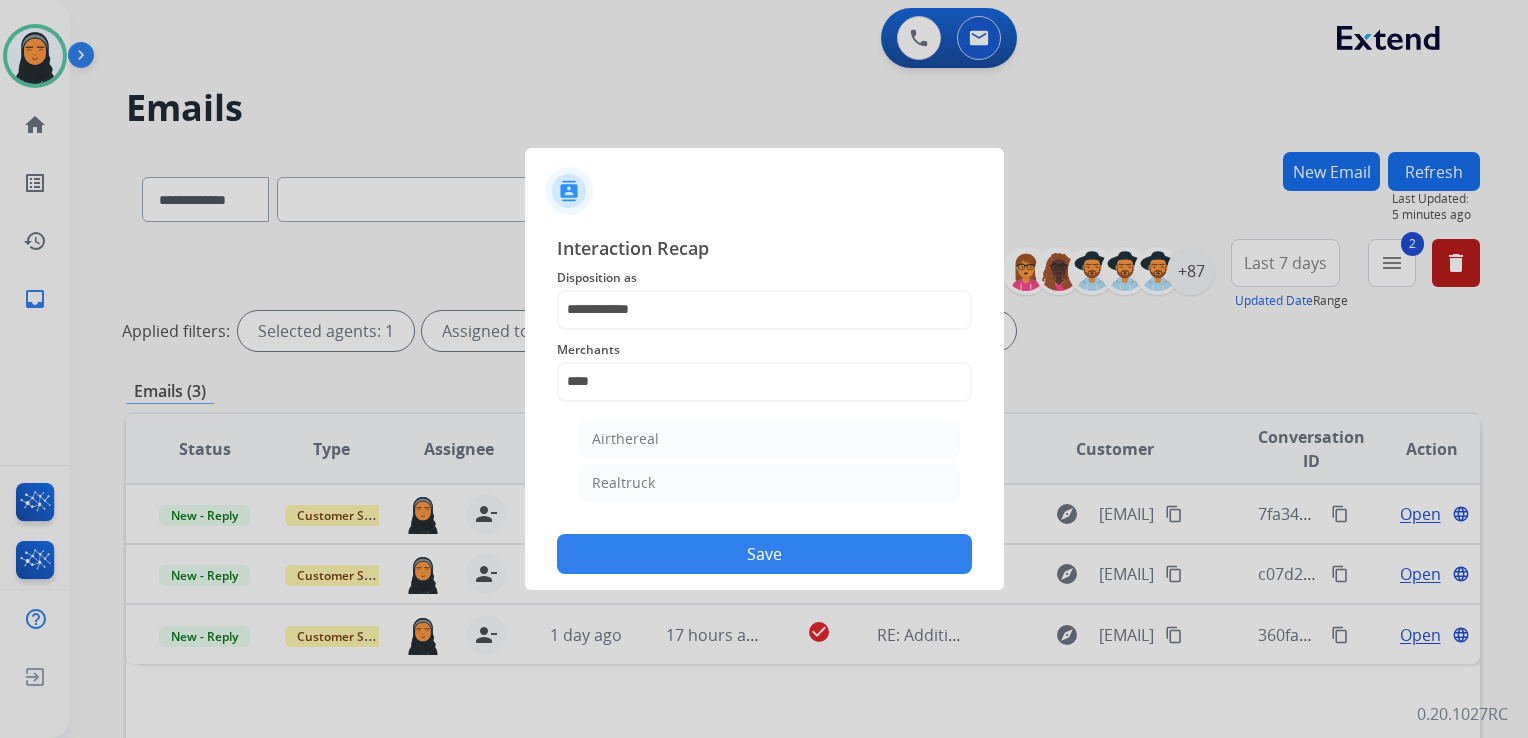 click on "Realtruck" 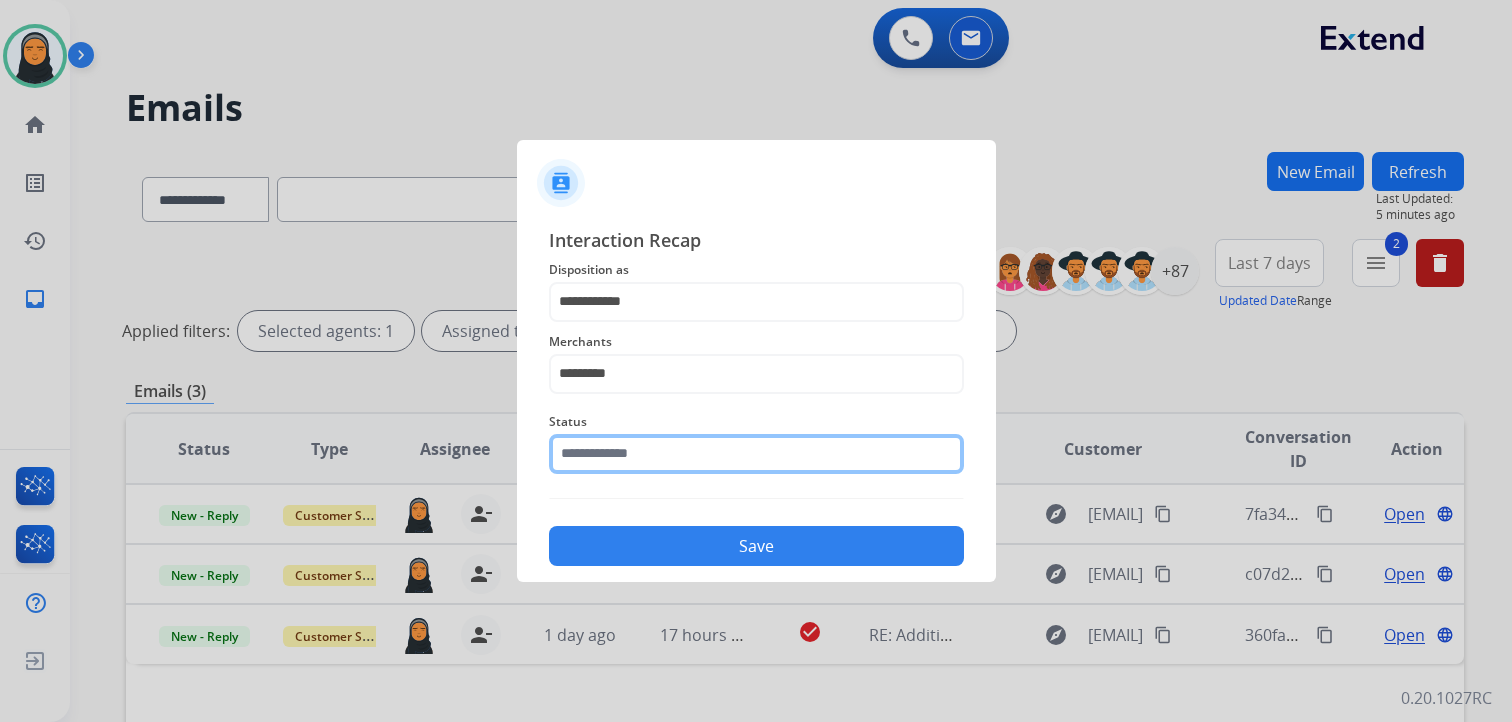 click 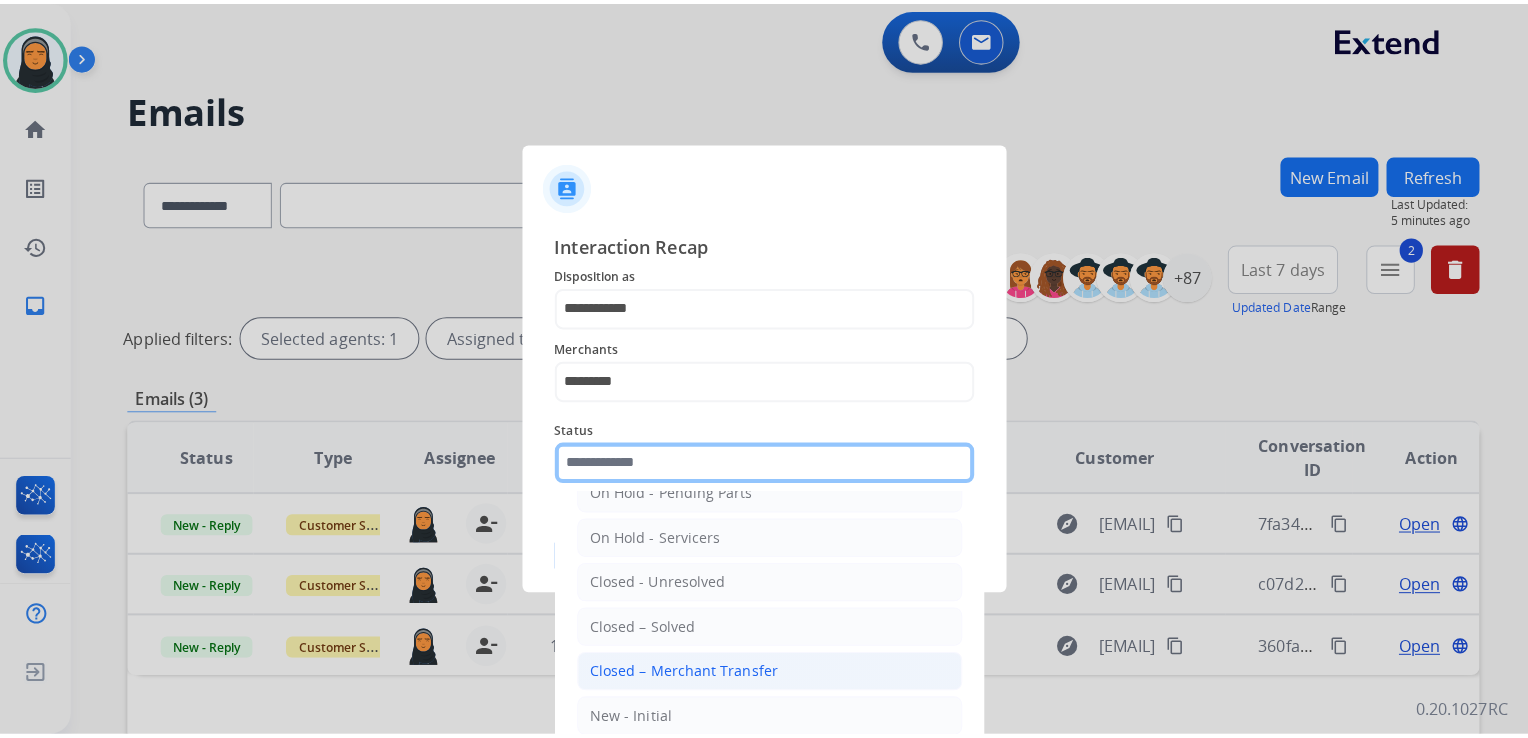 scroll, scrollTop: 116, scrollLeft: 0, axis: vertical 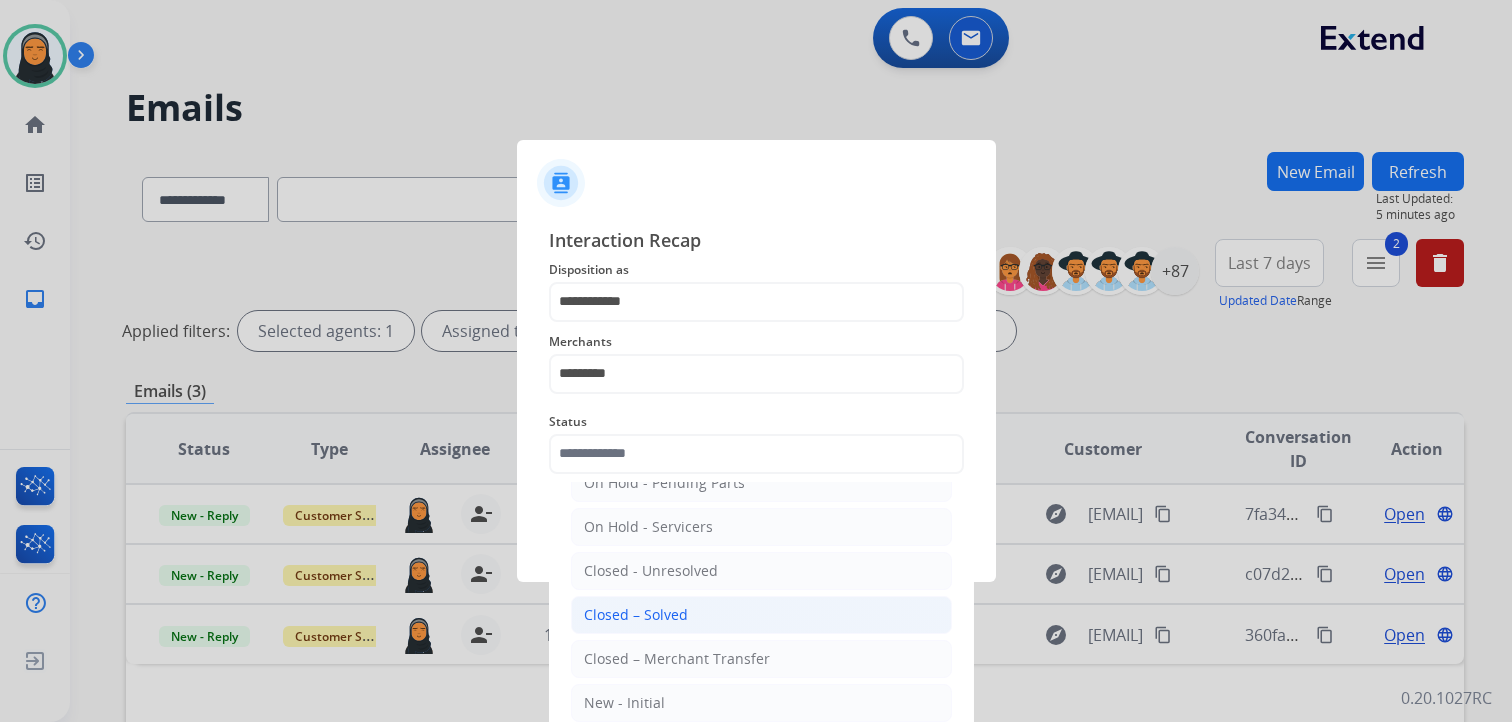 click on "Closed – Solved" 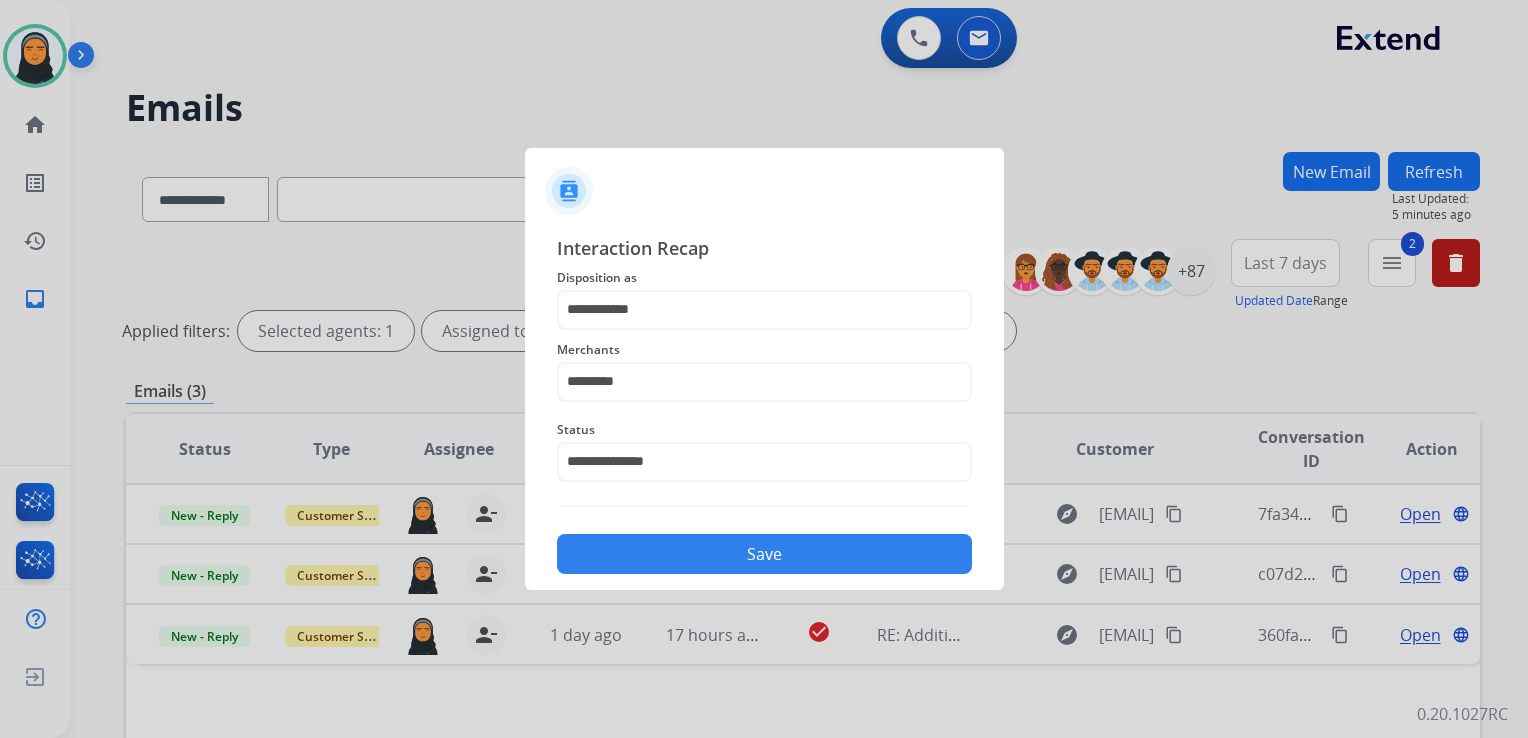 click on "Save" 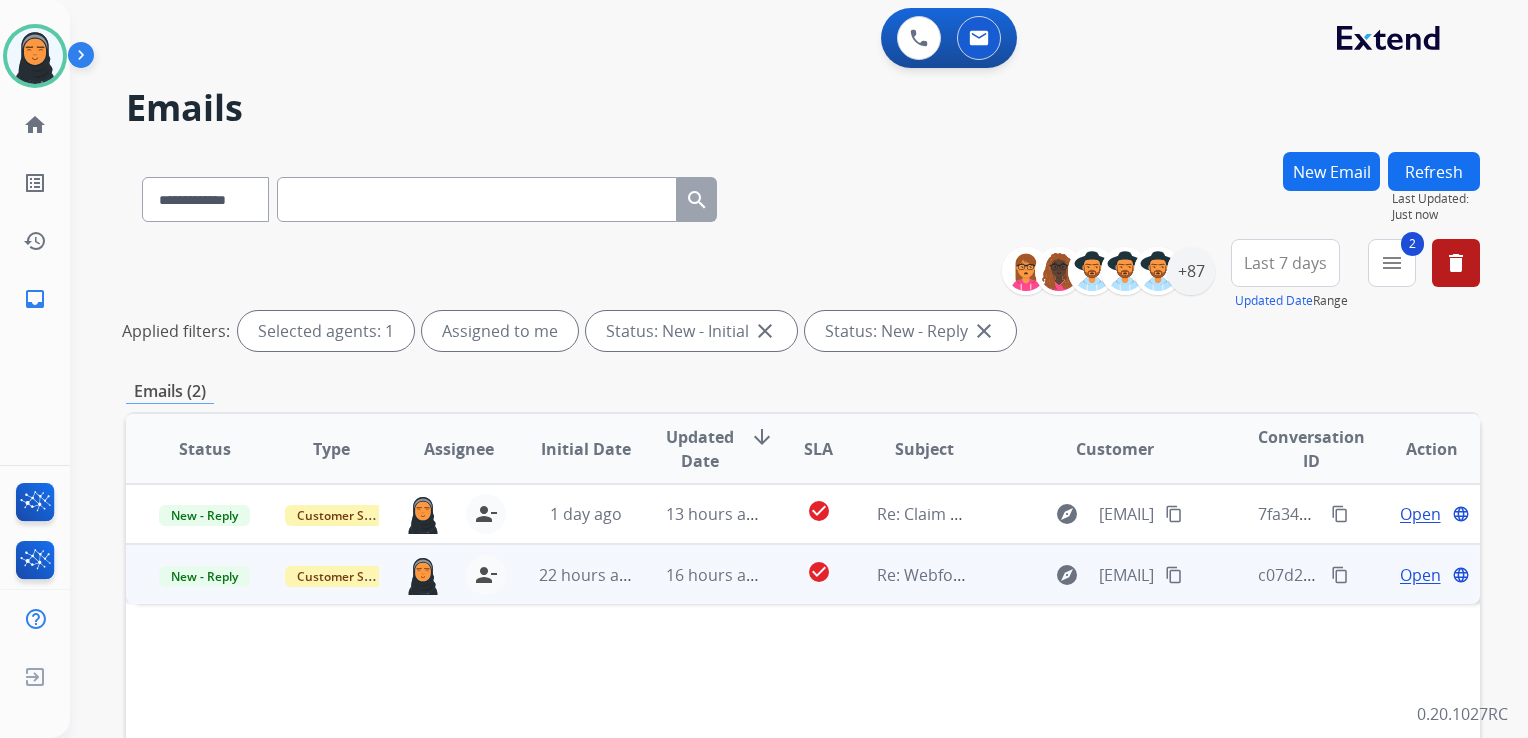 click on "Open" at bounding box center (1420, 575) 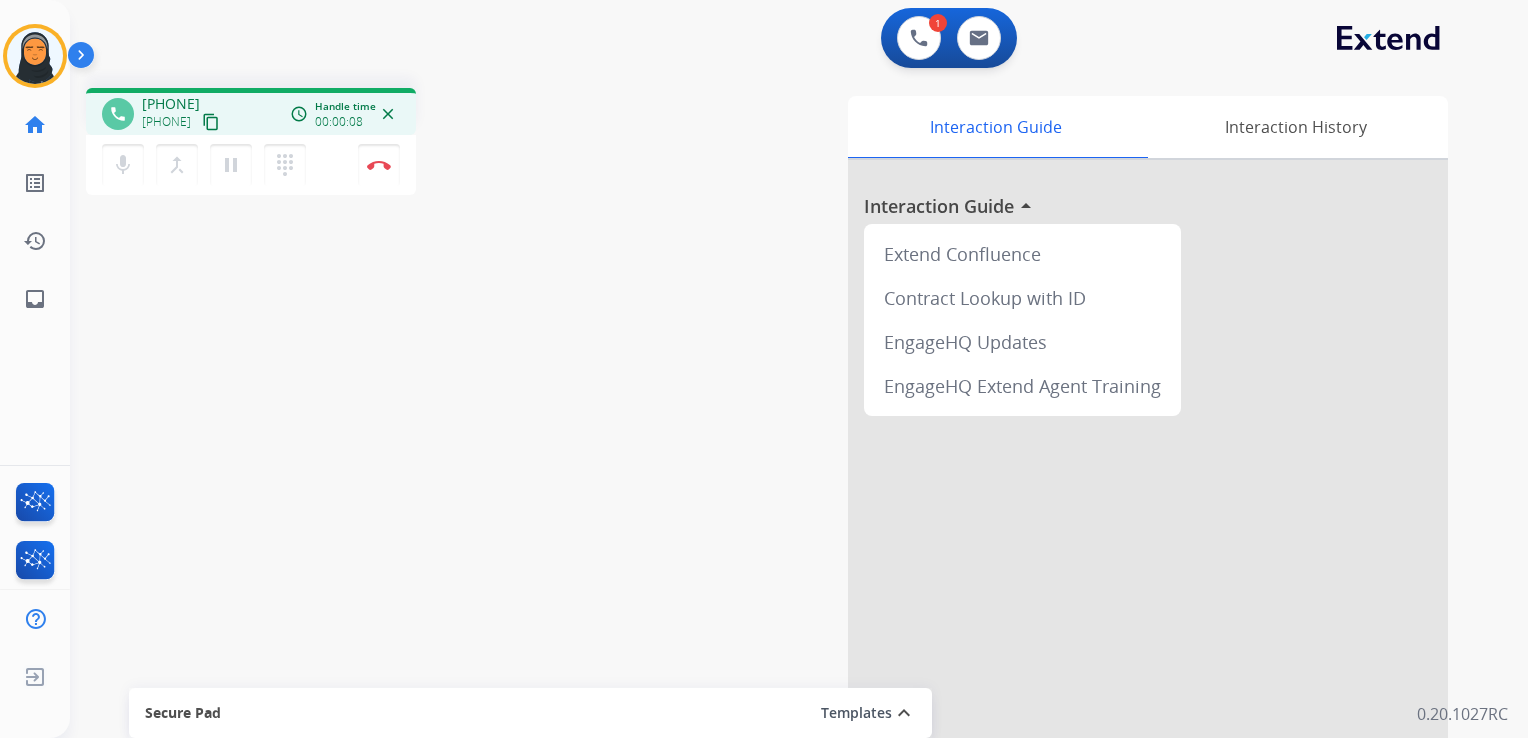 click on "content_copy" at bounding box center [211, 122] 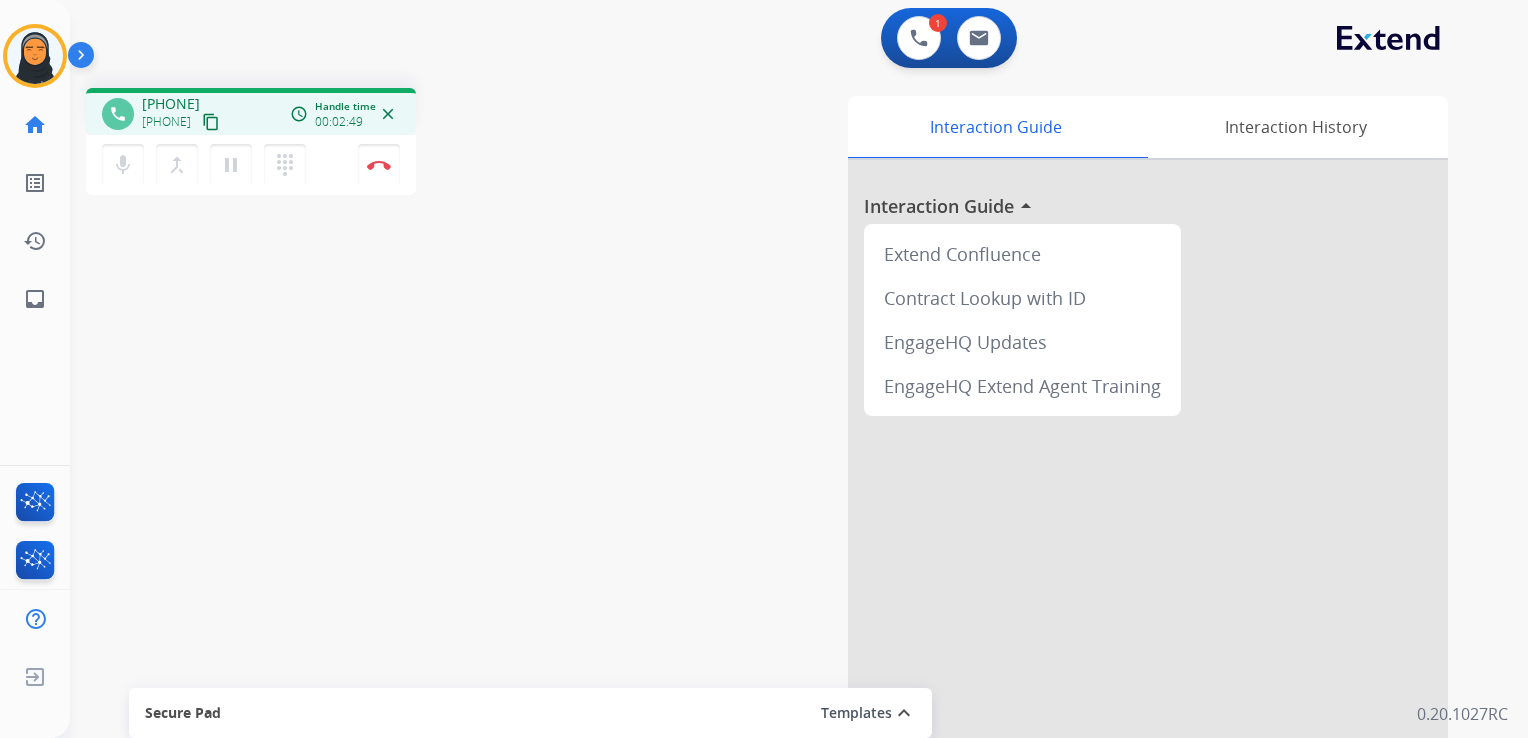 click on "content_copy" at bounding box center (211, 122) 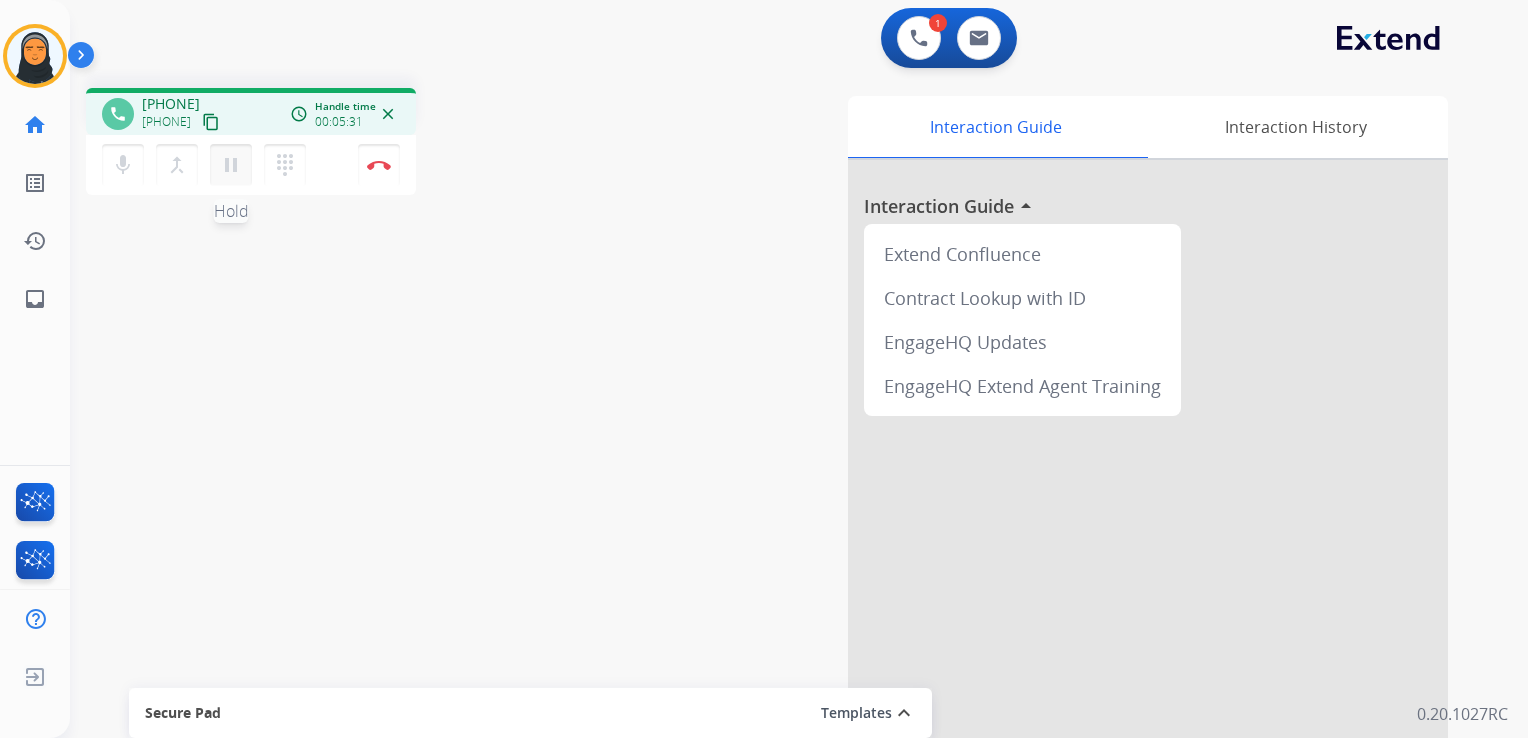 click on "pause" at bounding box center [231, 165] 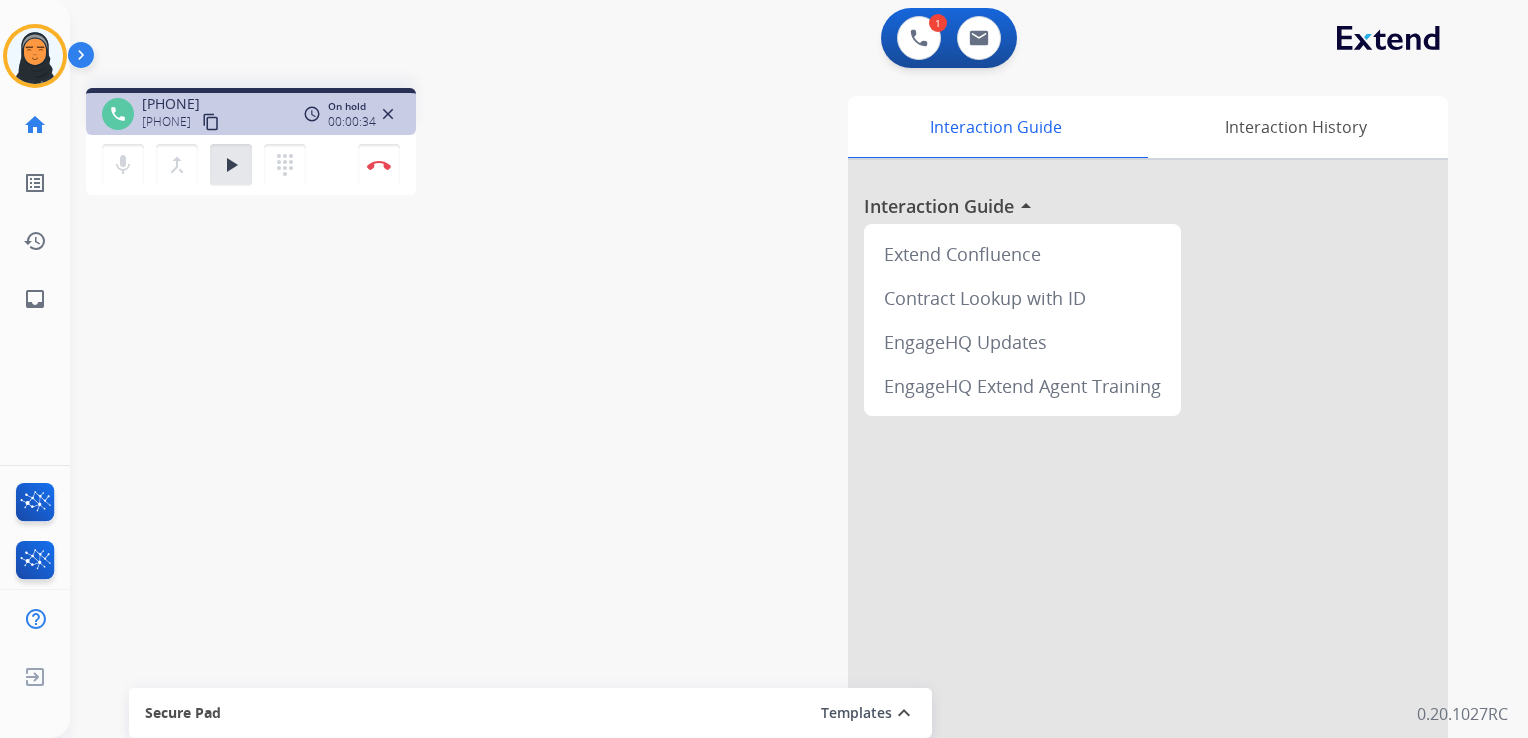 drag, startPoint x: 220, startPoint y: 166, endPoint x: 284, endPoint y: 206, distance: 75.47185 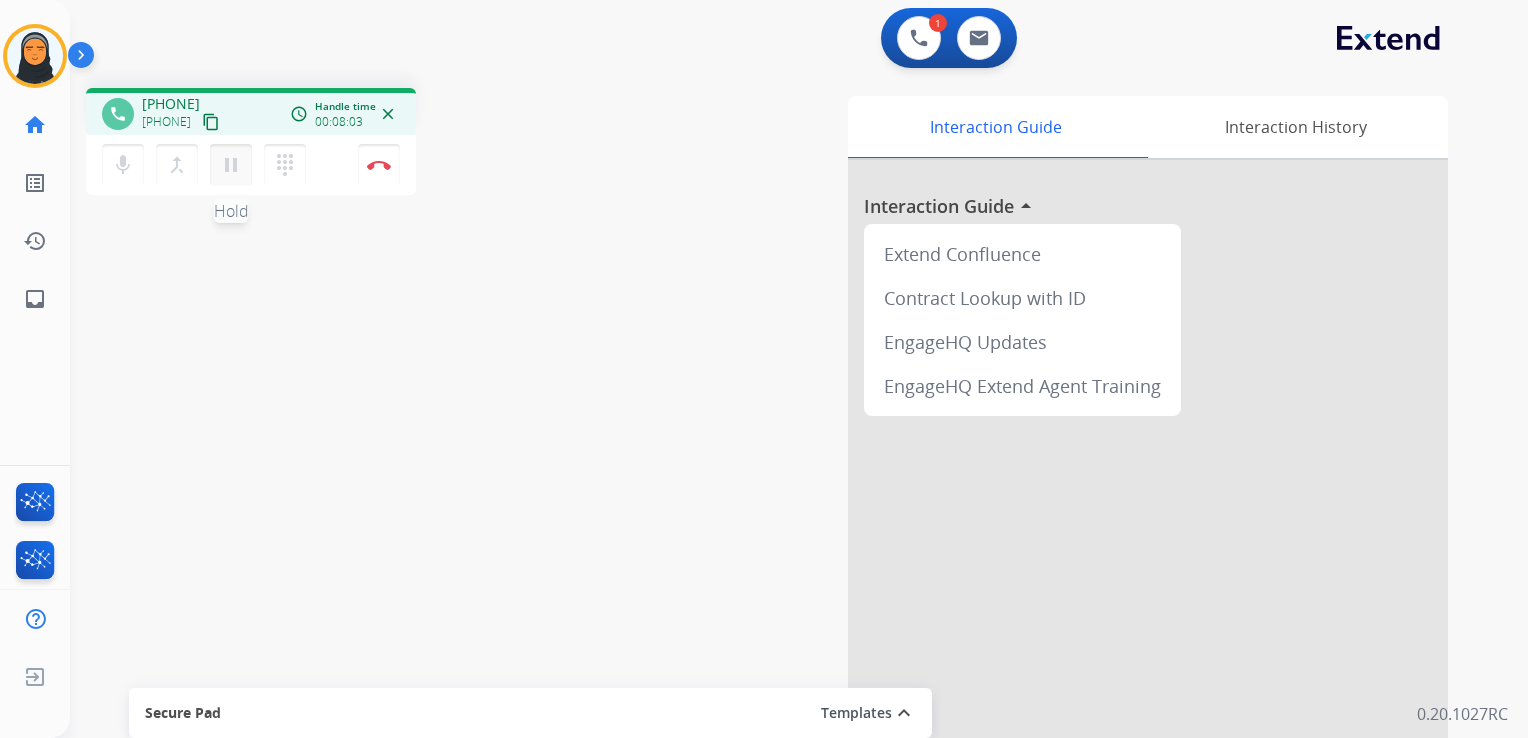 click on "pause" at bounding box center [231, 165] 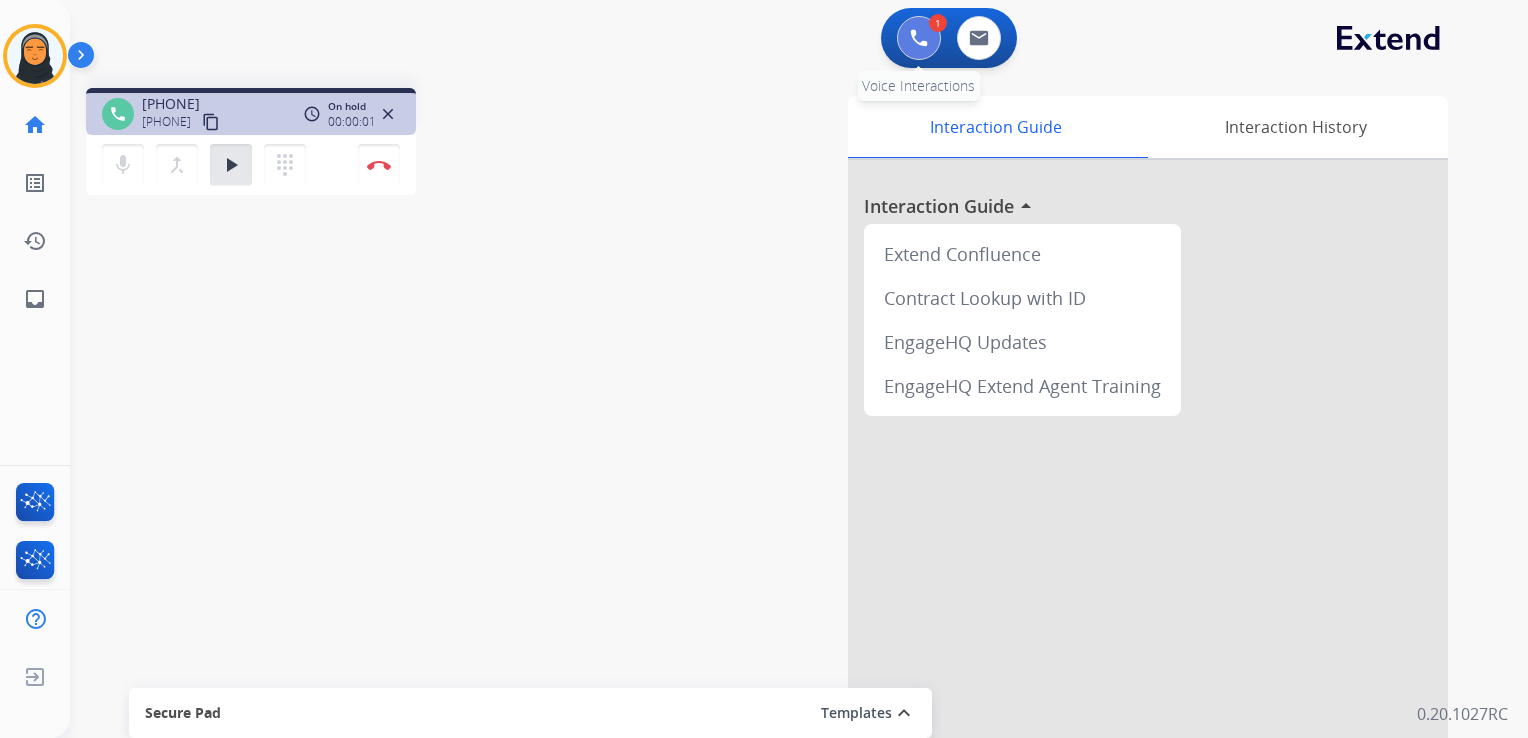 click at bounding box center (919, 38) 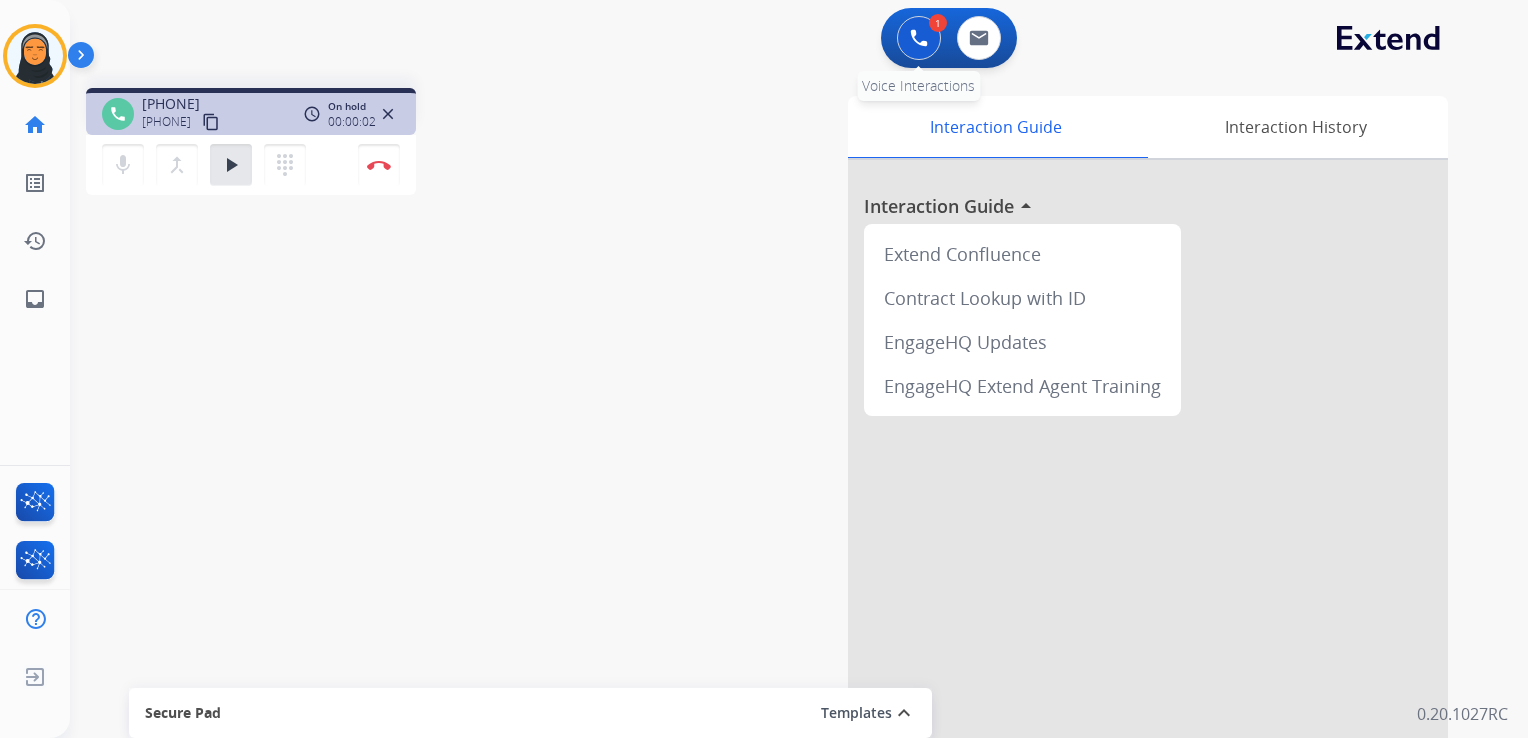 click at bounding box center (919, 38) 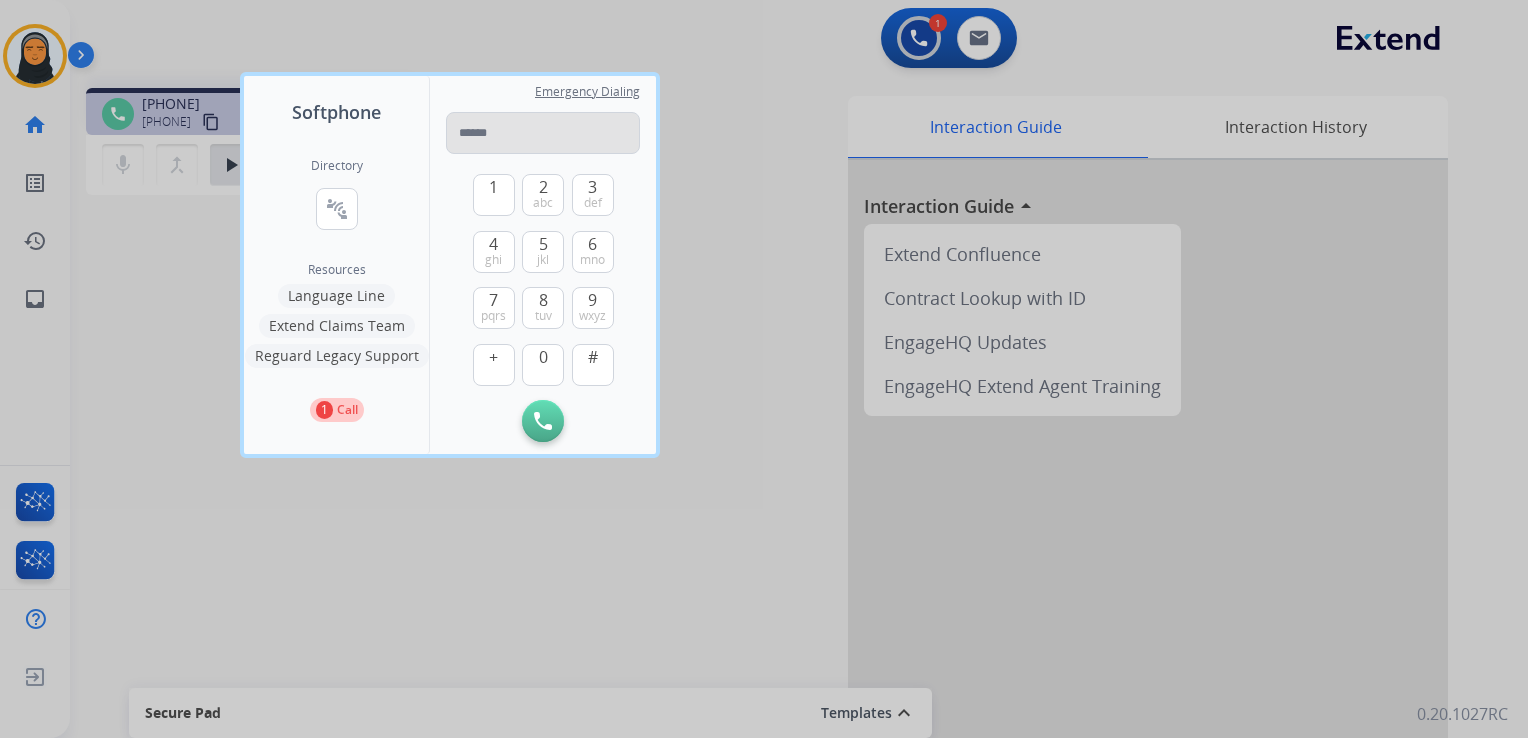 click at bounding box center [543, 133] 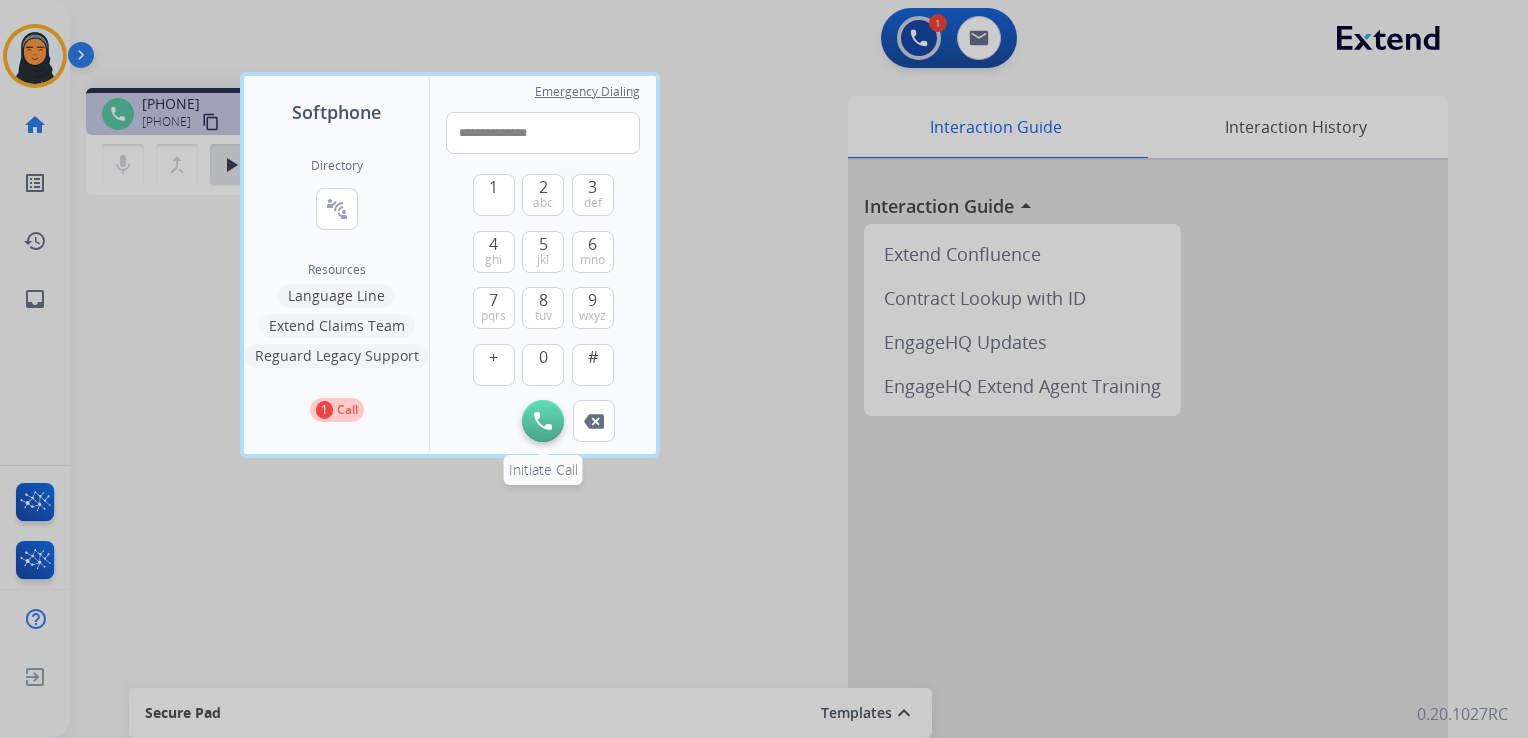 type on "**********" 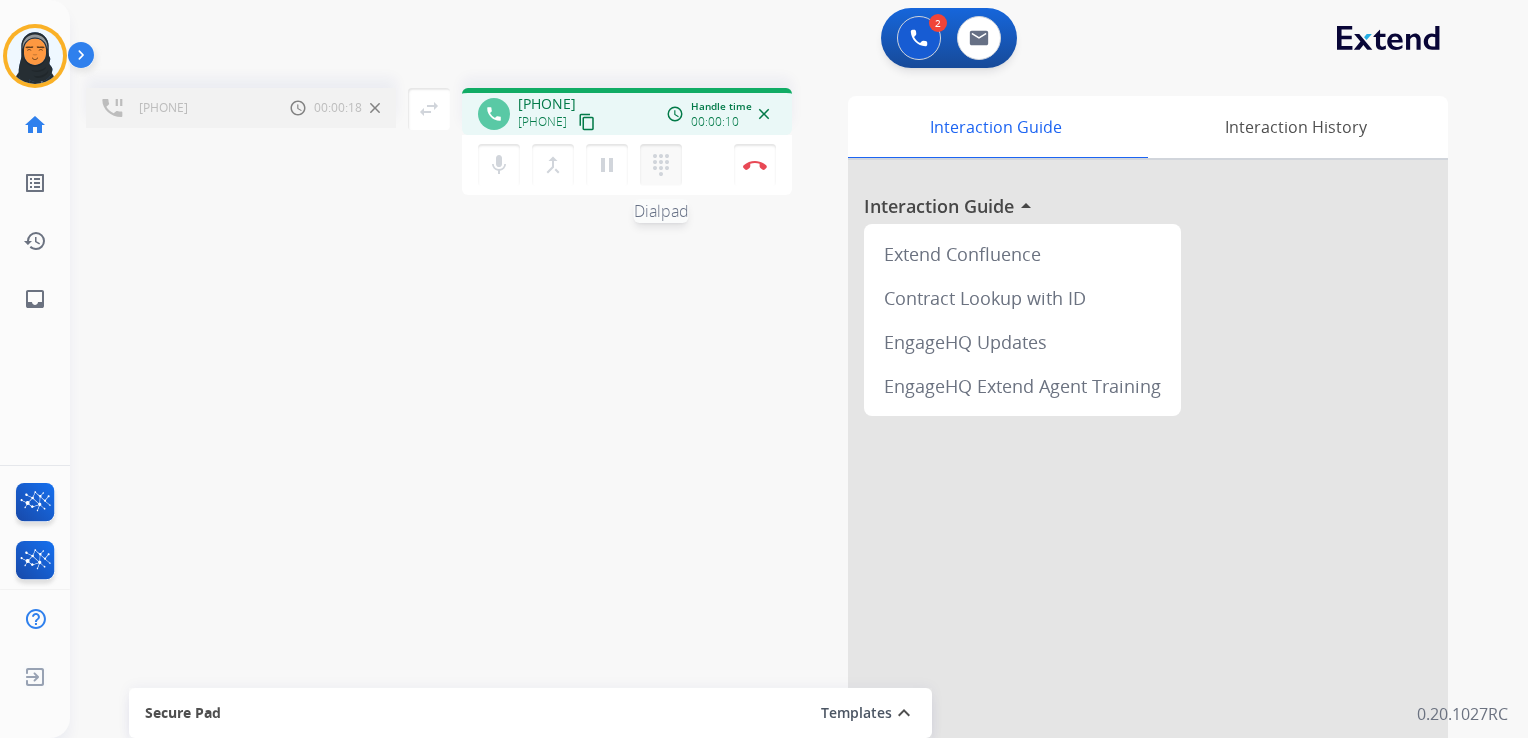 click on "dialpad" at bounding box center (661, 165) 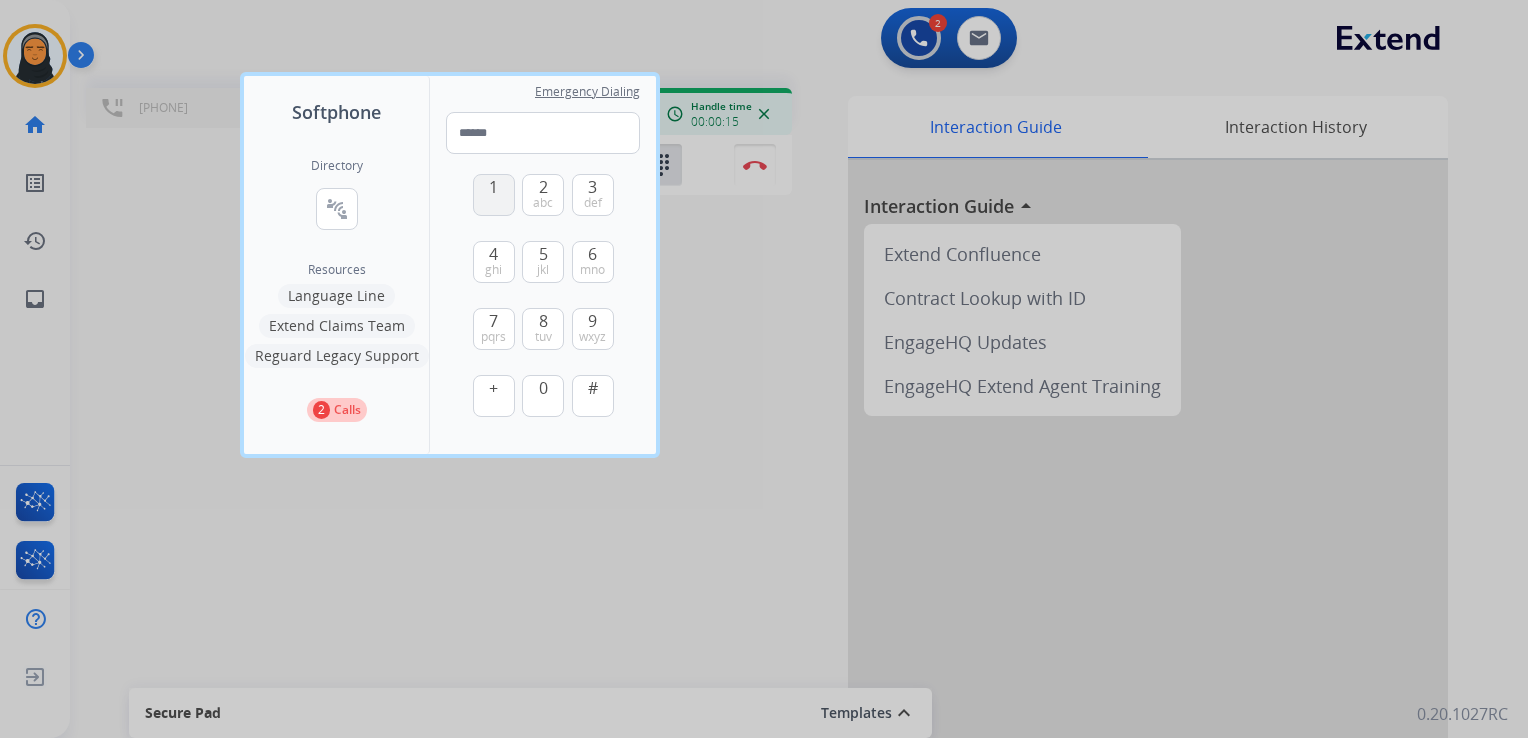 click on "1" at bounding box center [494, 195] 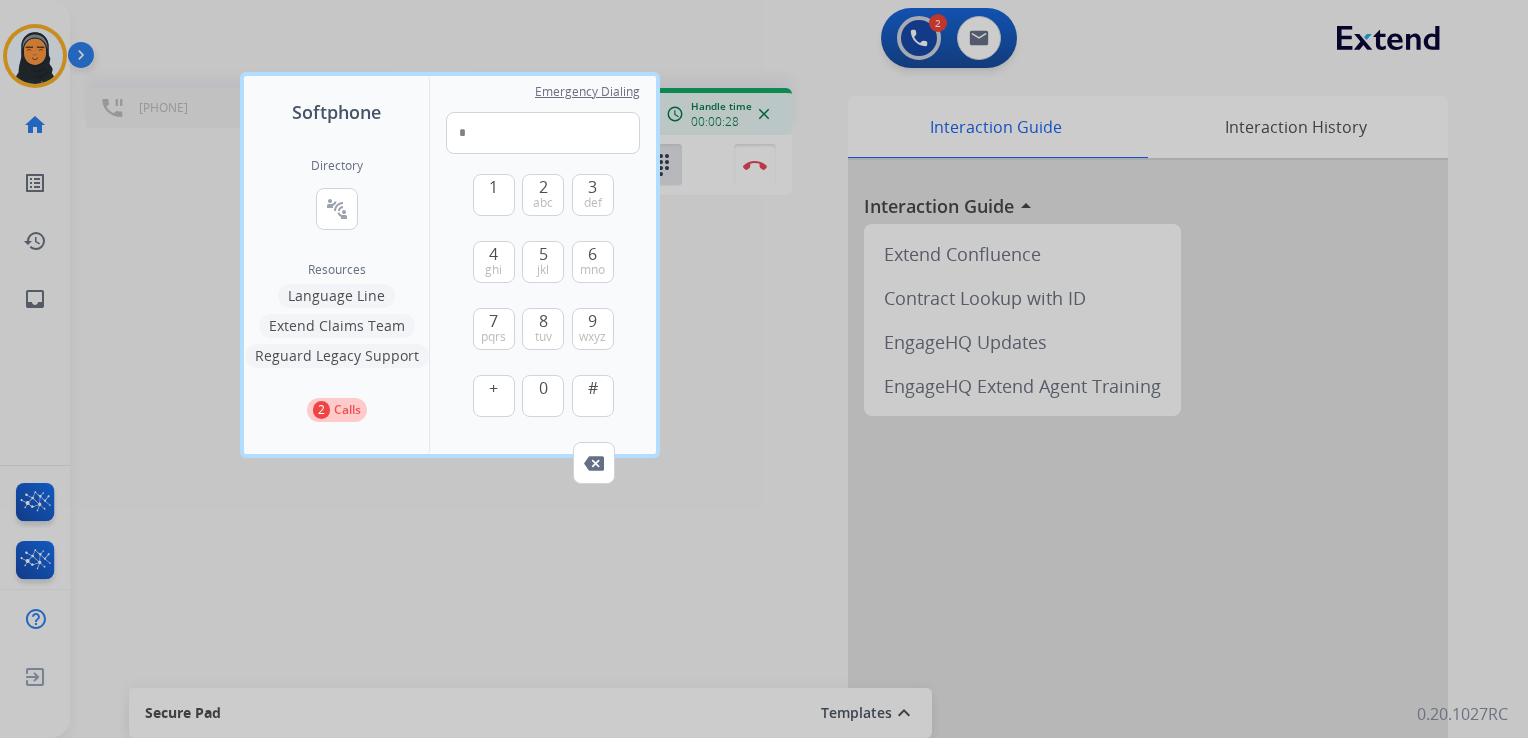 click at bounding box center [764, 369] 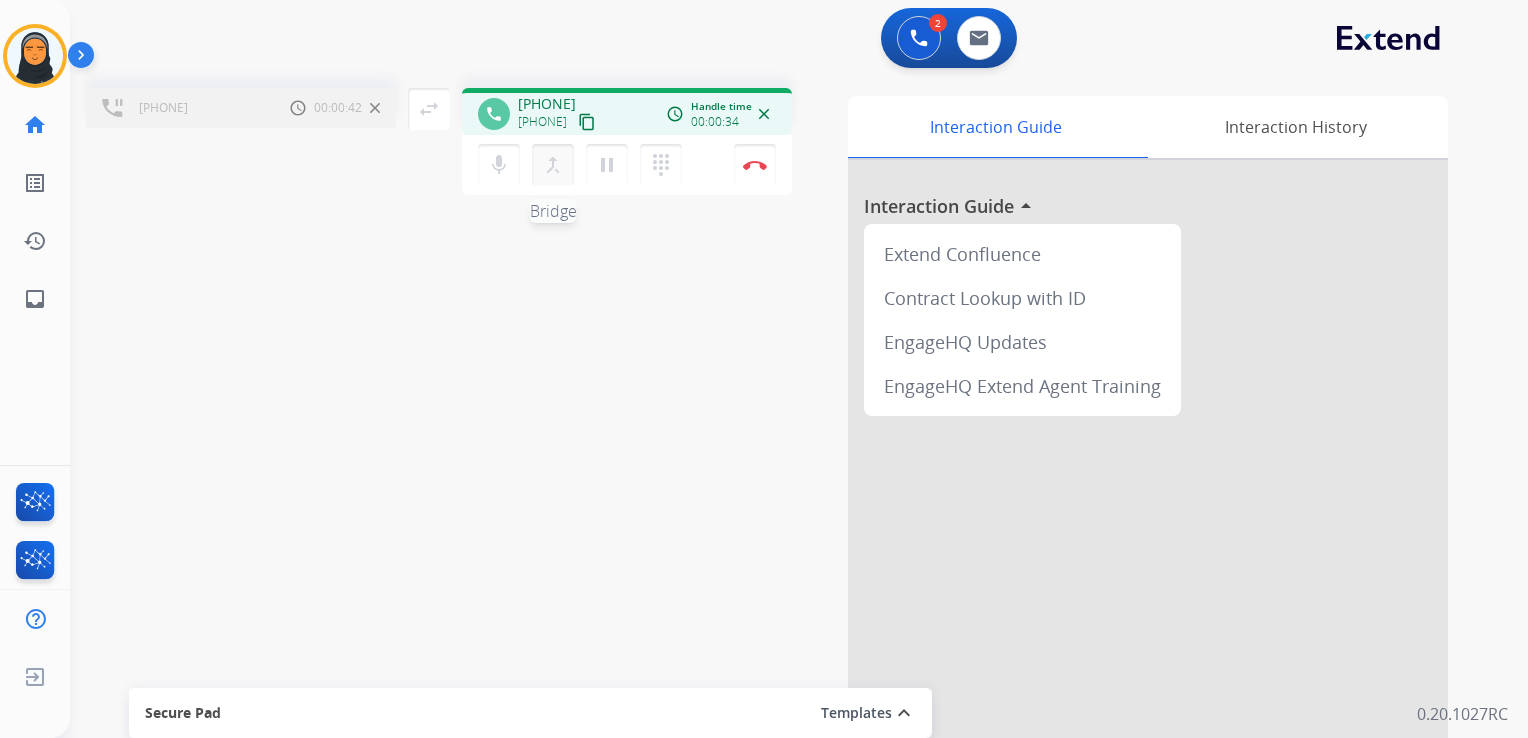 click on "merge_type" at bounding box center [553, 165] 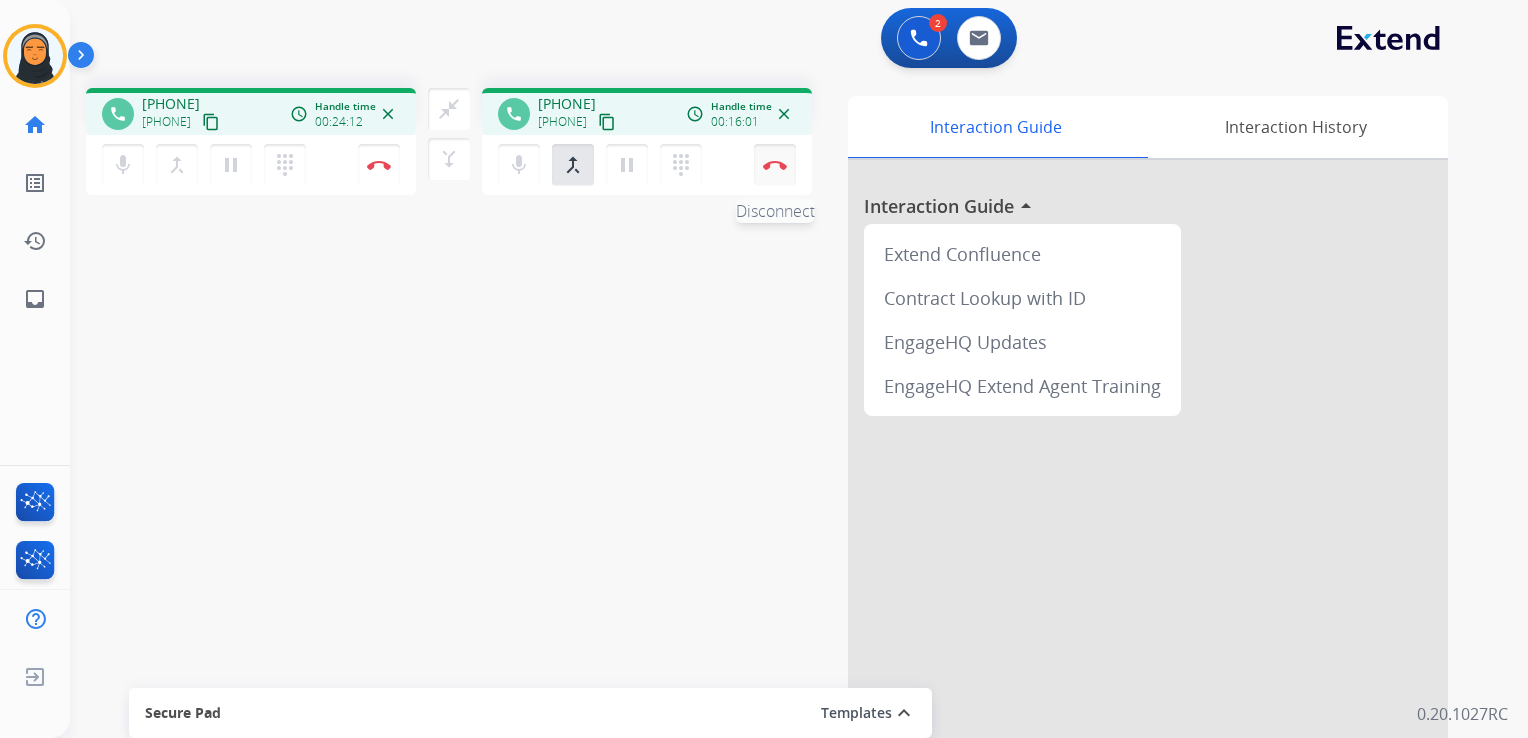 click at bounding box center (379, 165) 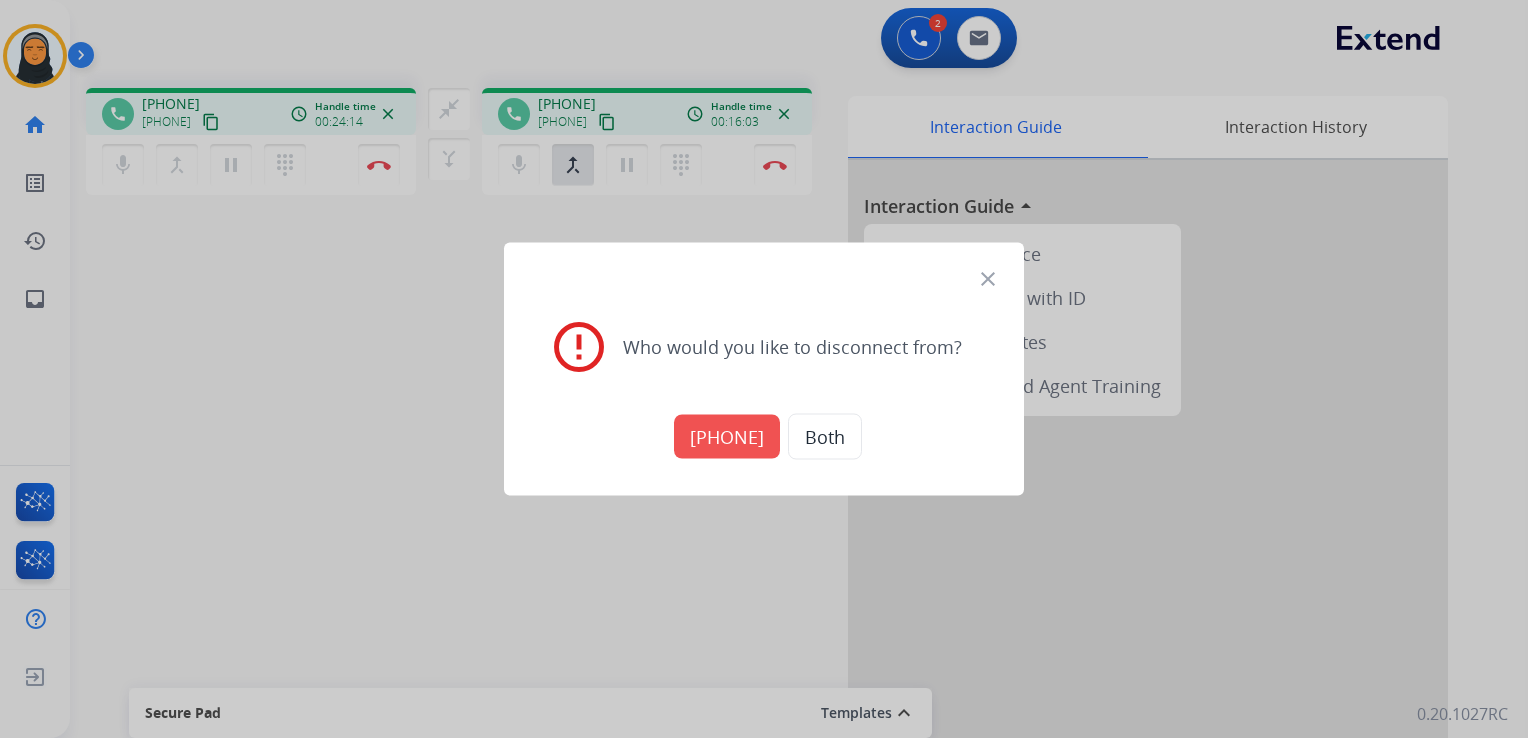 click on "[PHONE]" at bounding box center (727, 437) 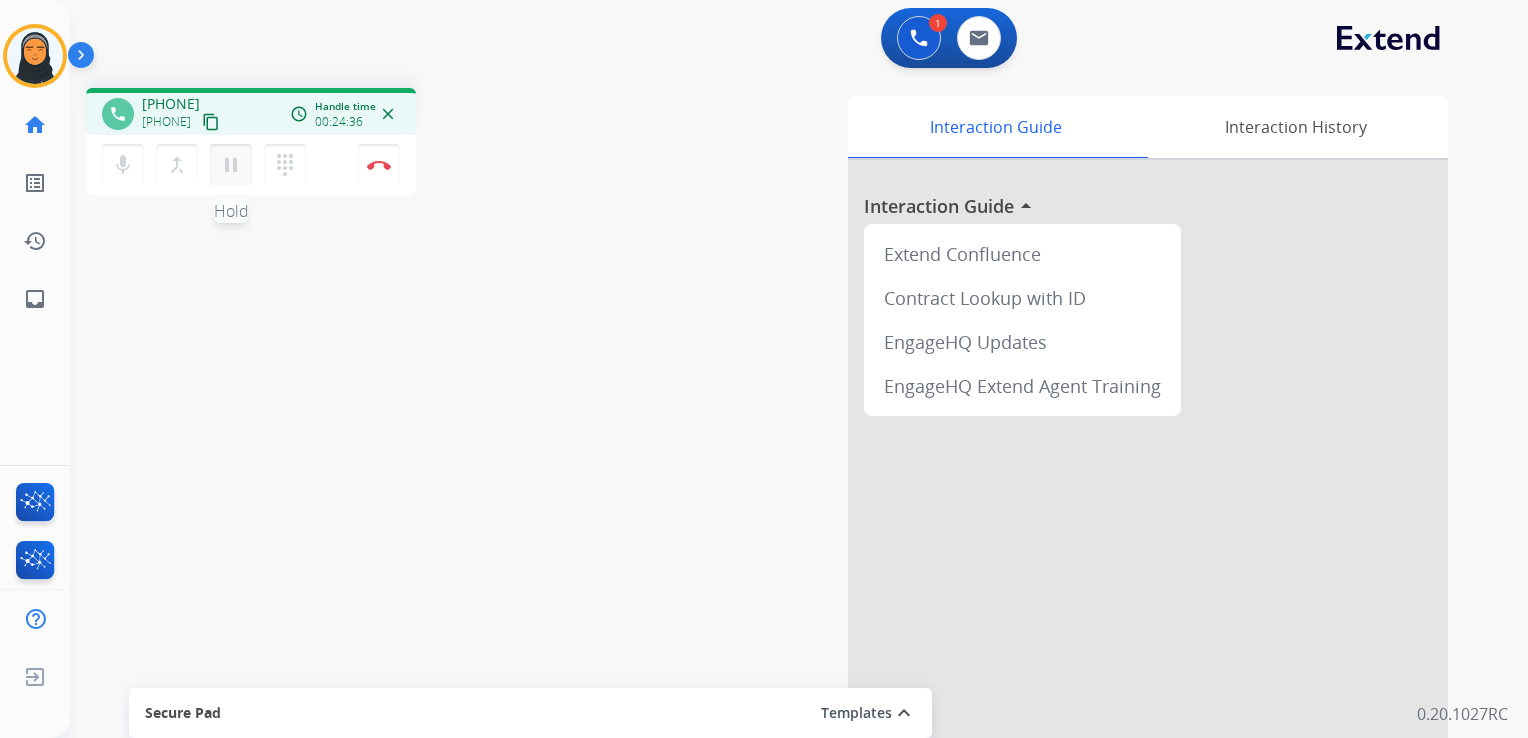 click on "pause" at bounding box center (231, 165) 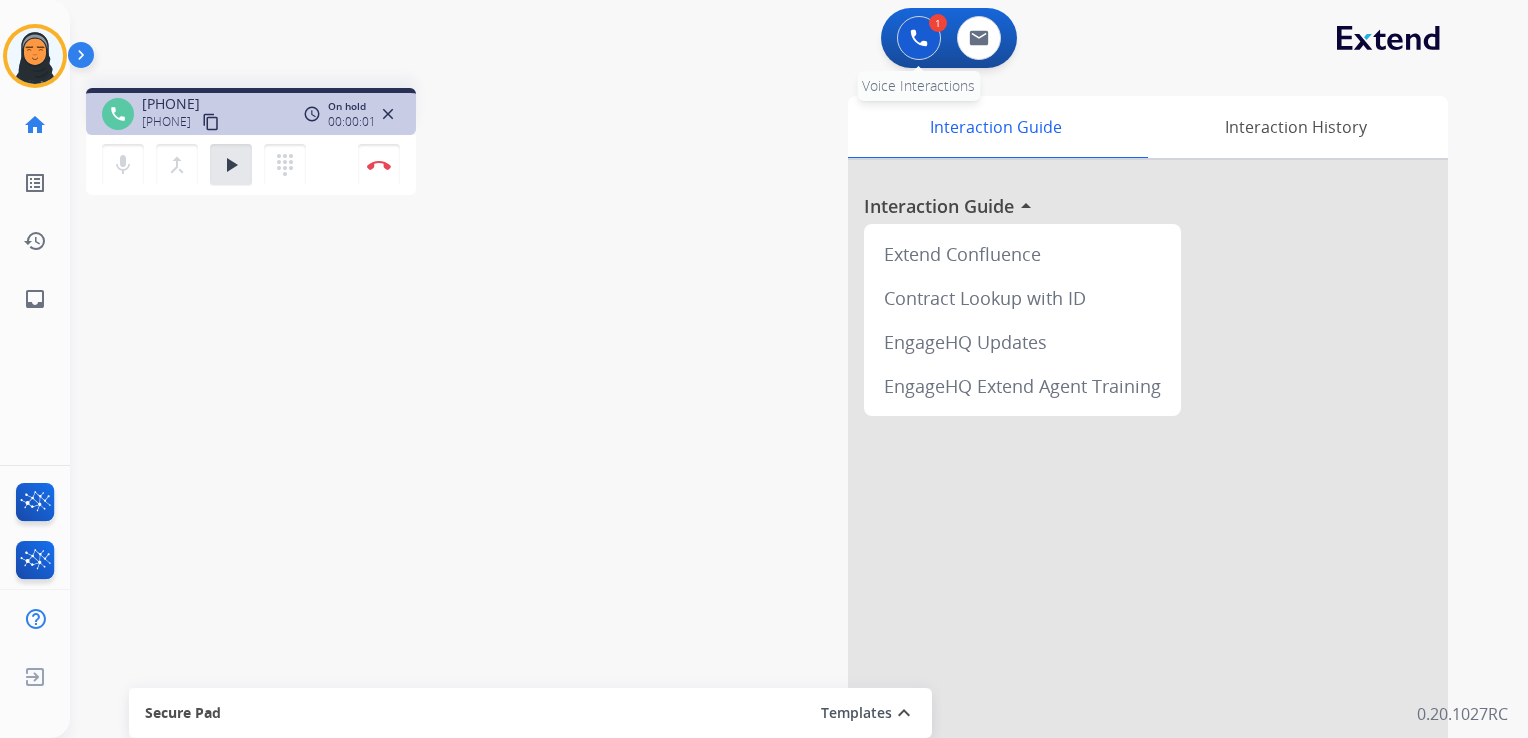 click at bounding box center [919, 38] 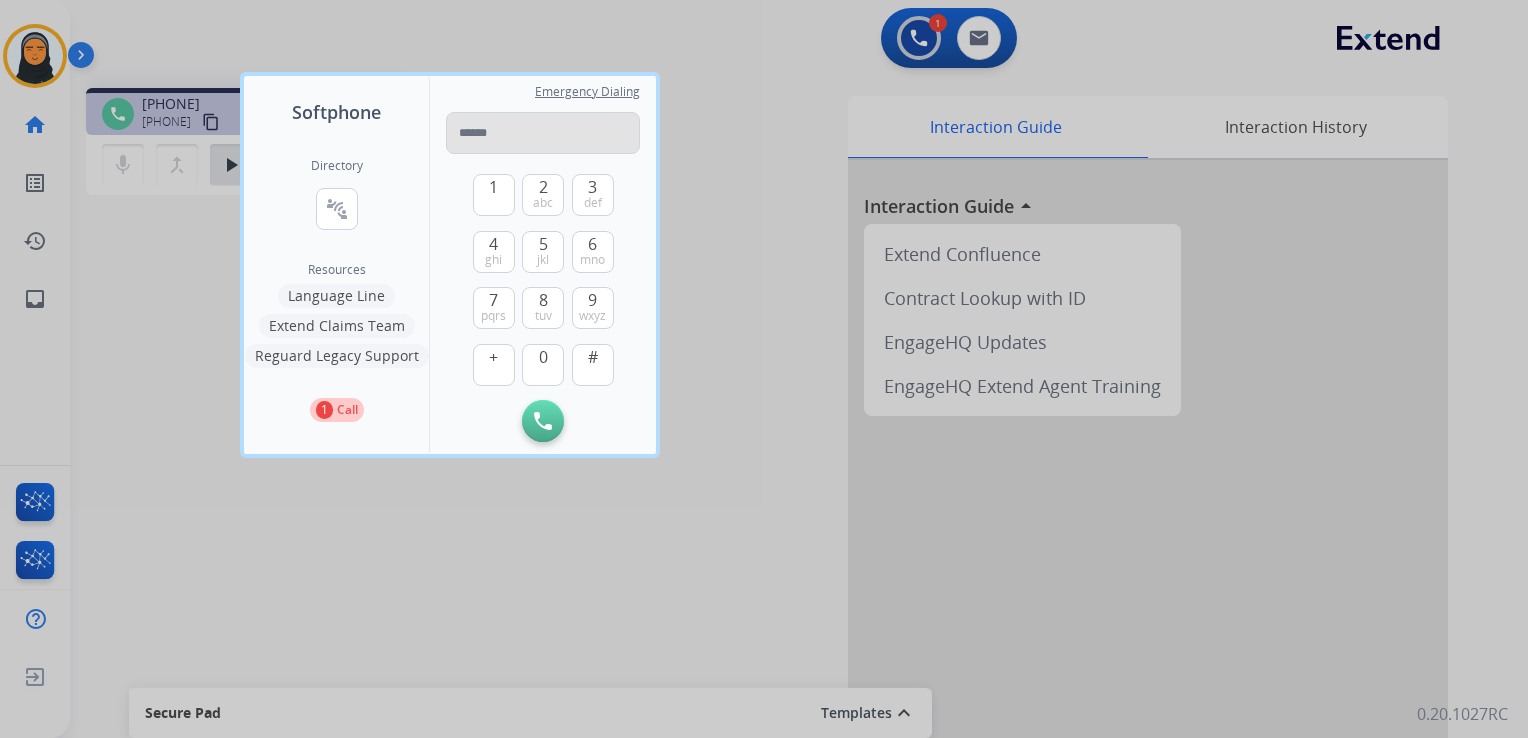 click at bounding box center (543, 133) 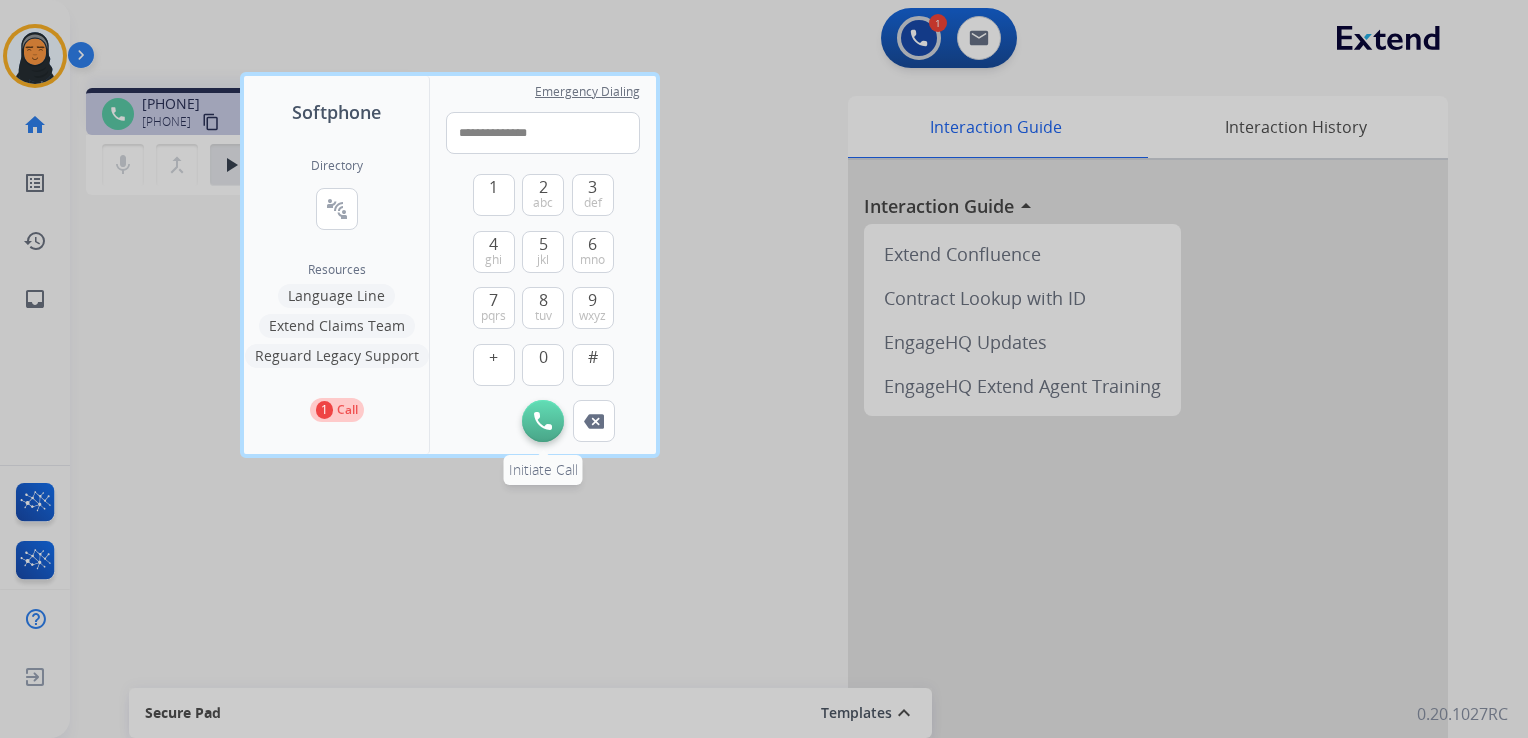 type on "**********" 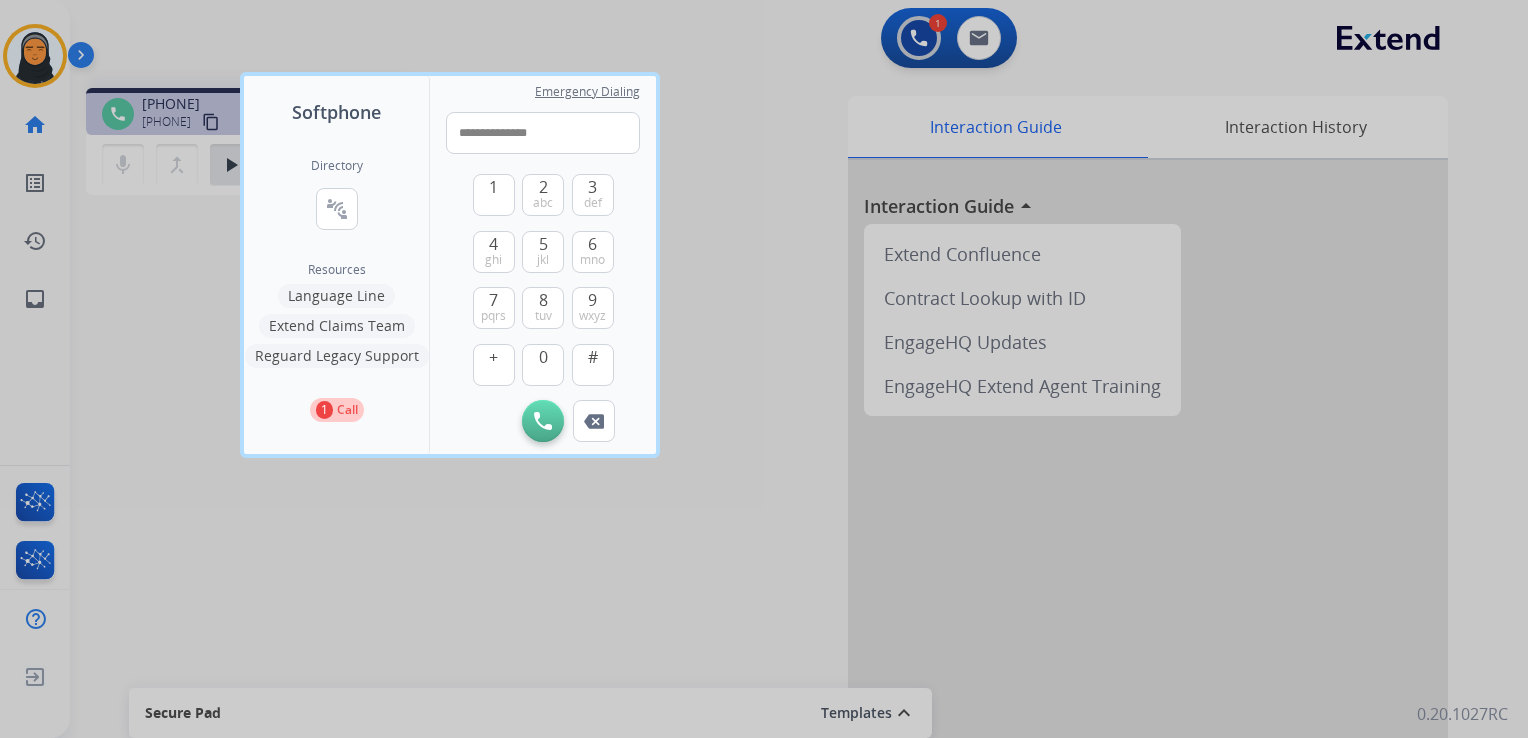 click at bounding box center (543, 421) 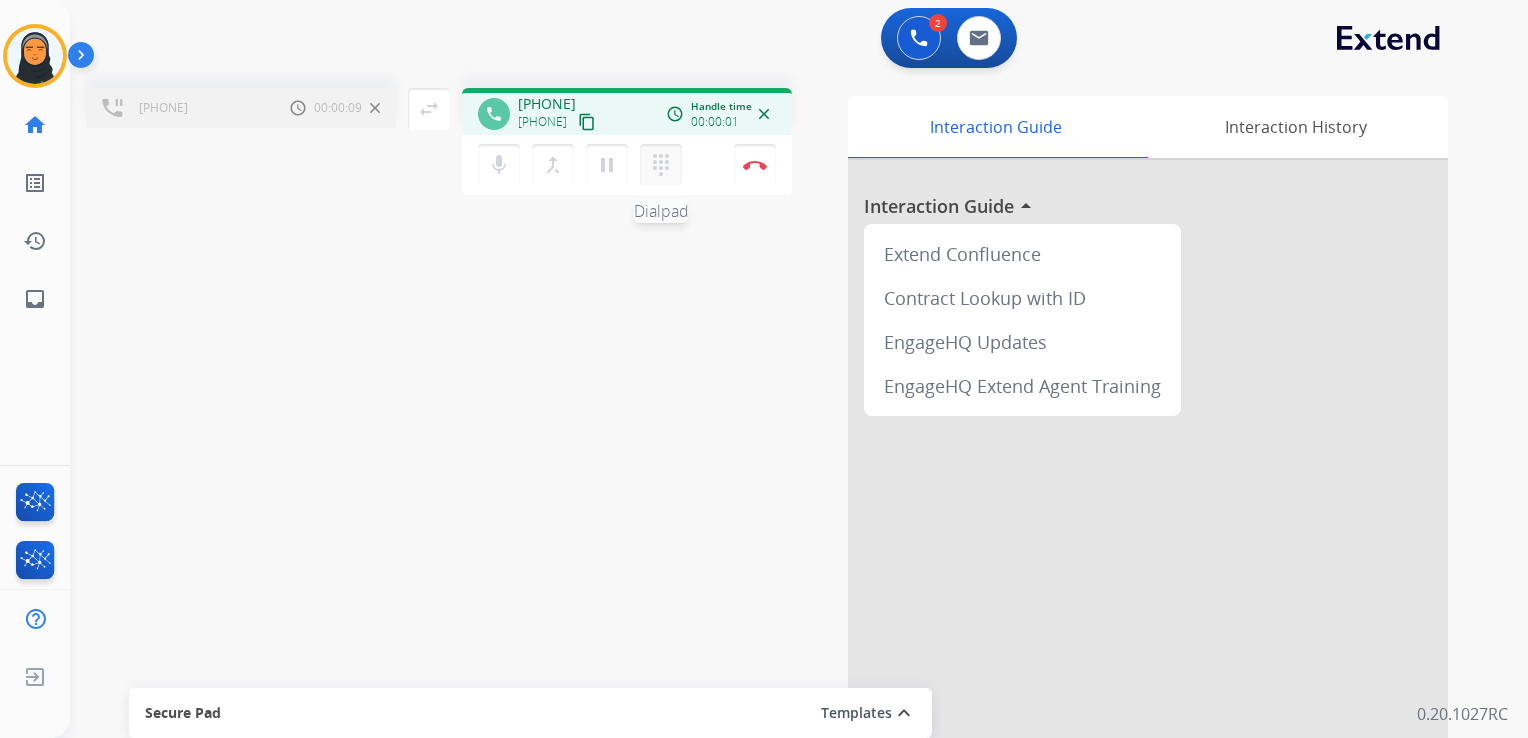 click on "dialpad" at bounding box center (661, 165) 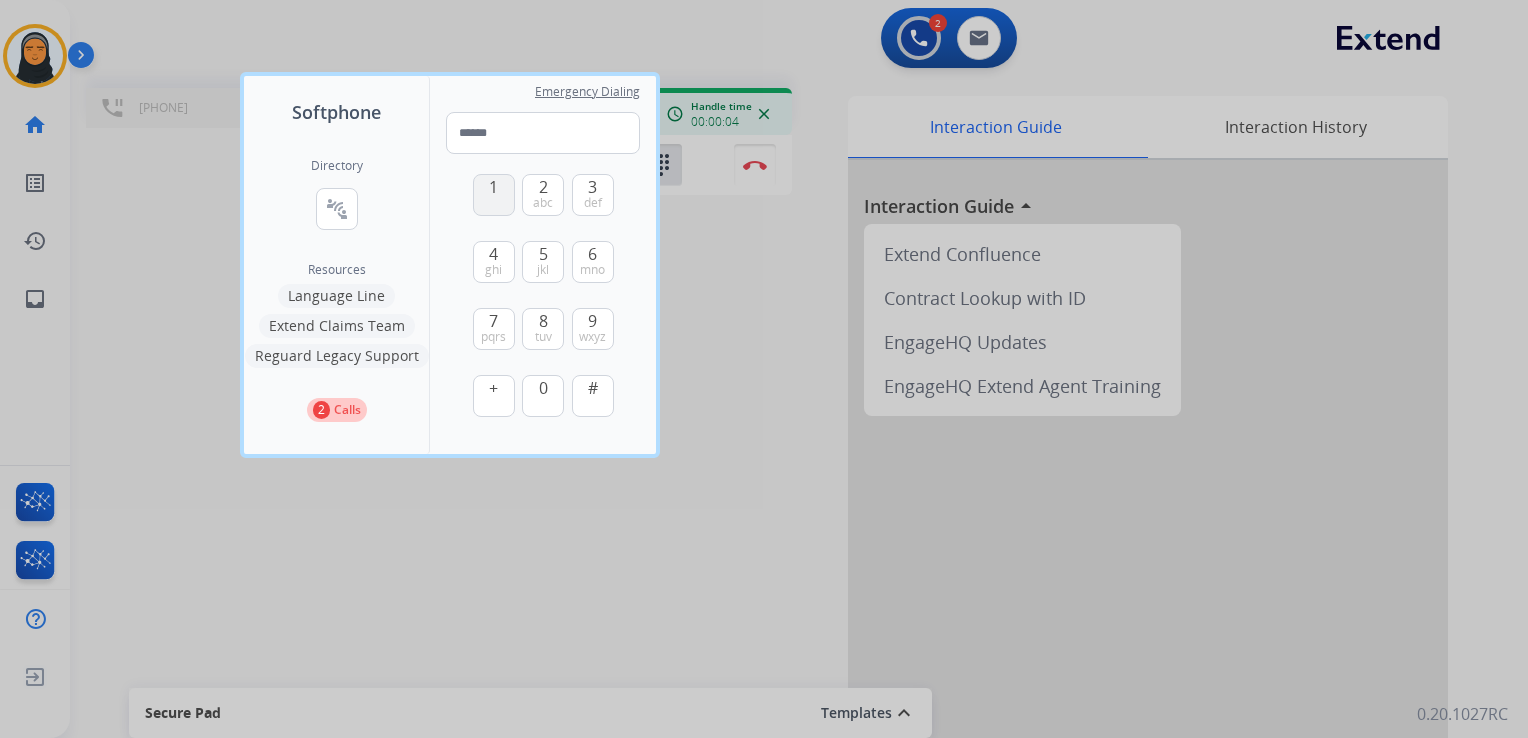 click on "1" at bounding box center (494, 195) 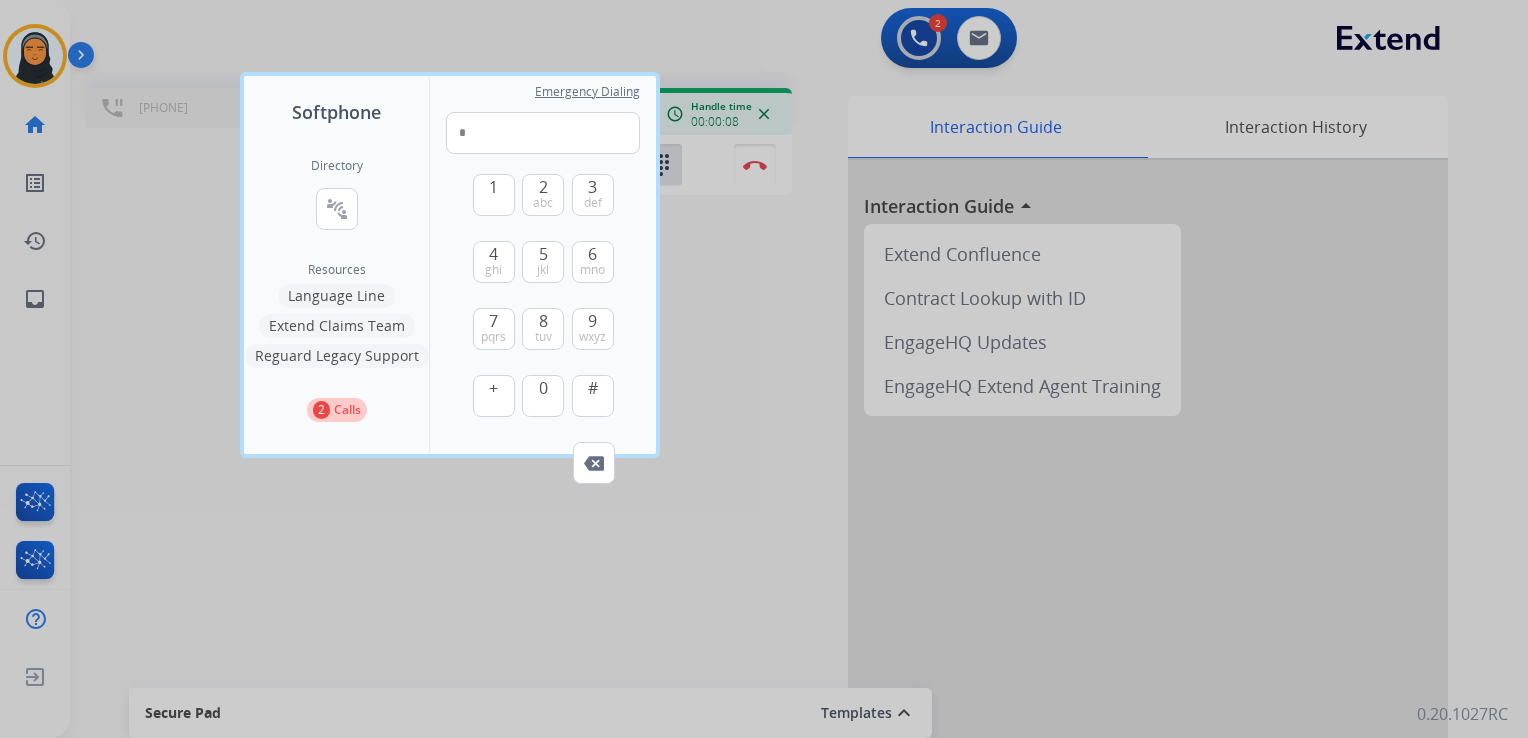 click at bounding box center [764, 369] 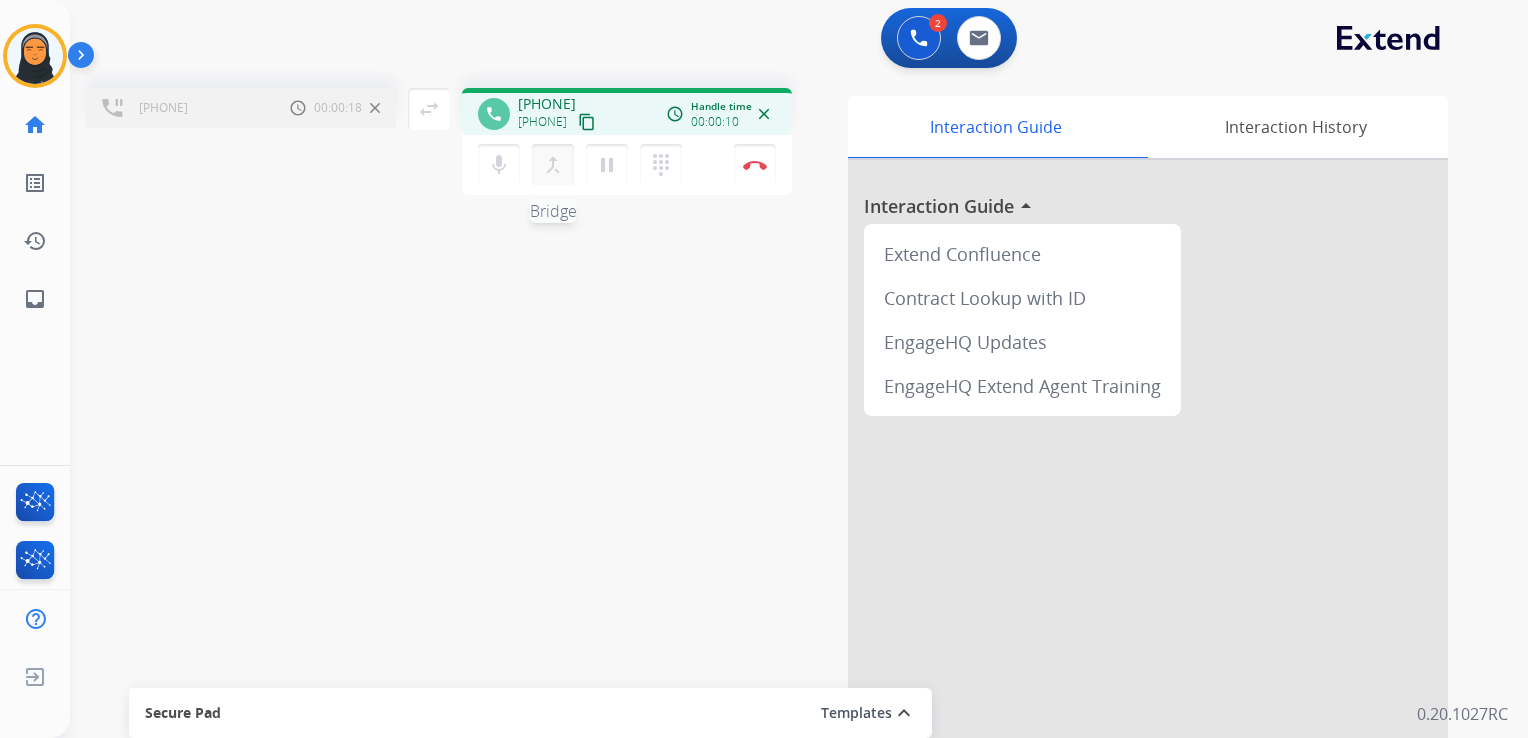 click on "merge_type Bridge" at bounding box center (553, 165) 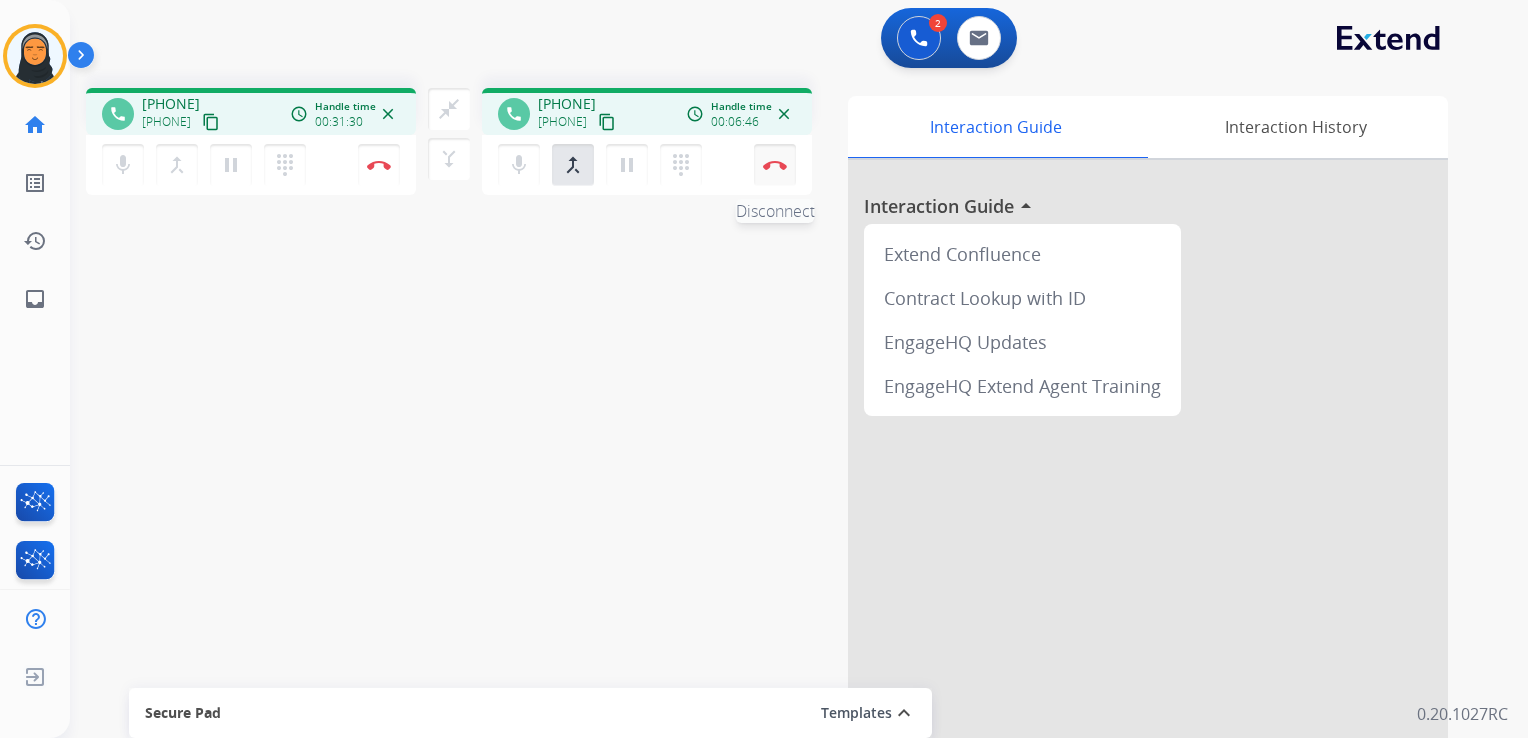 click on "Disconnect" at bounding box center [379, 165] 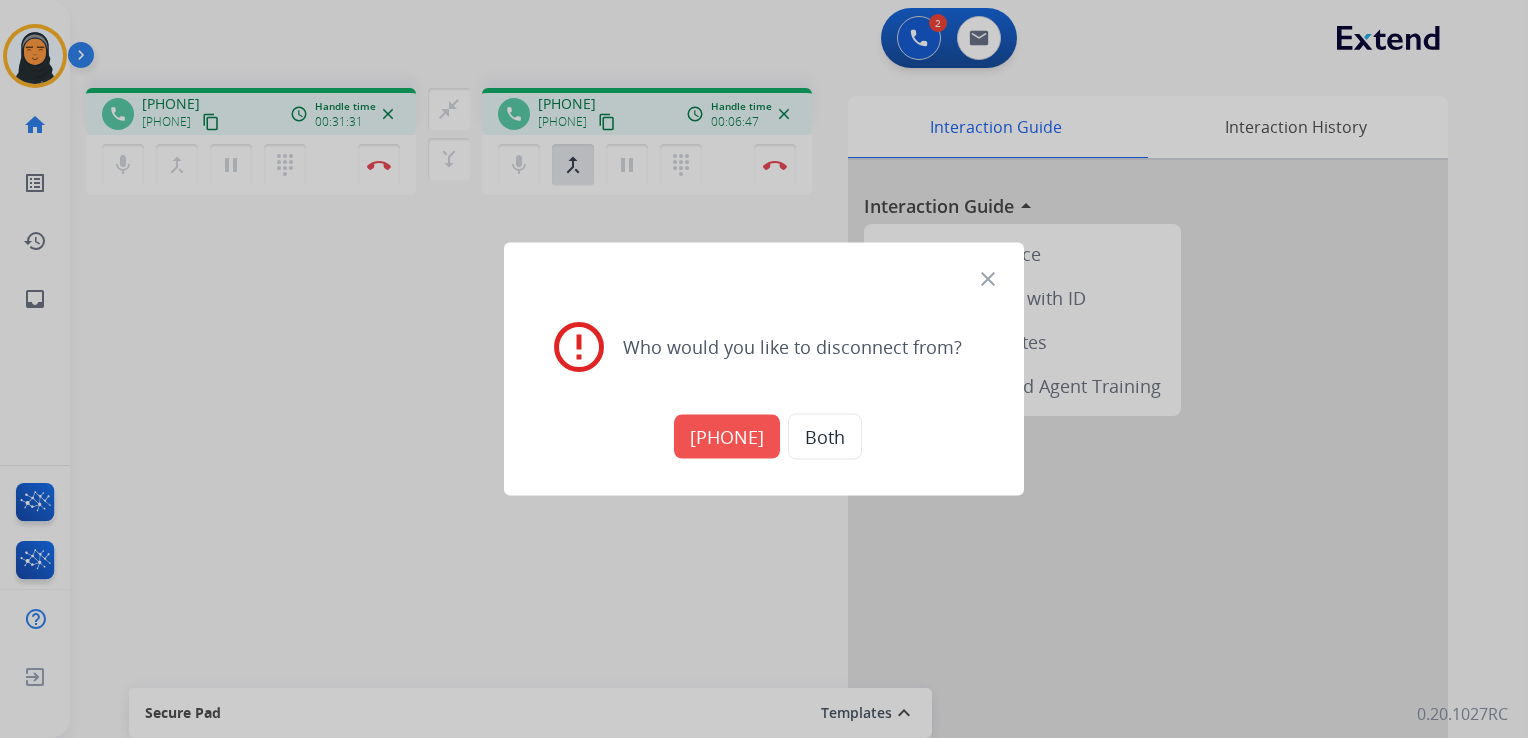 click on "[PHONE]" at bounding box center (727, 437) 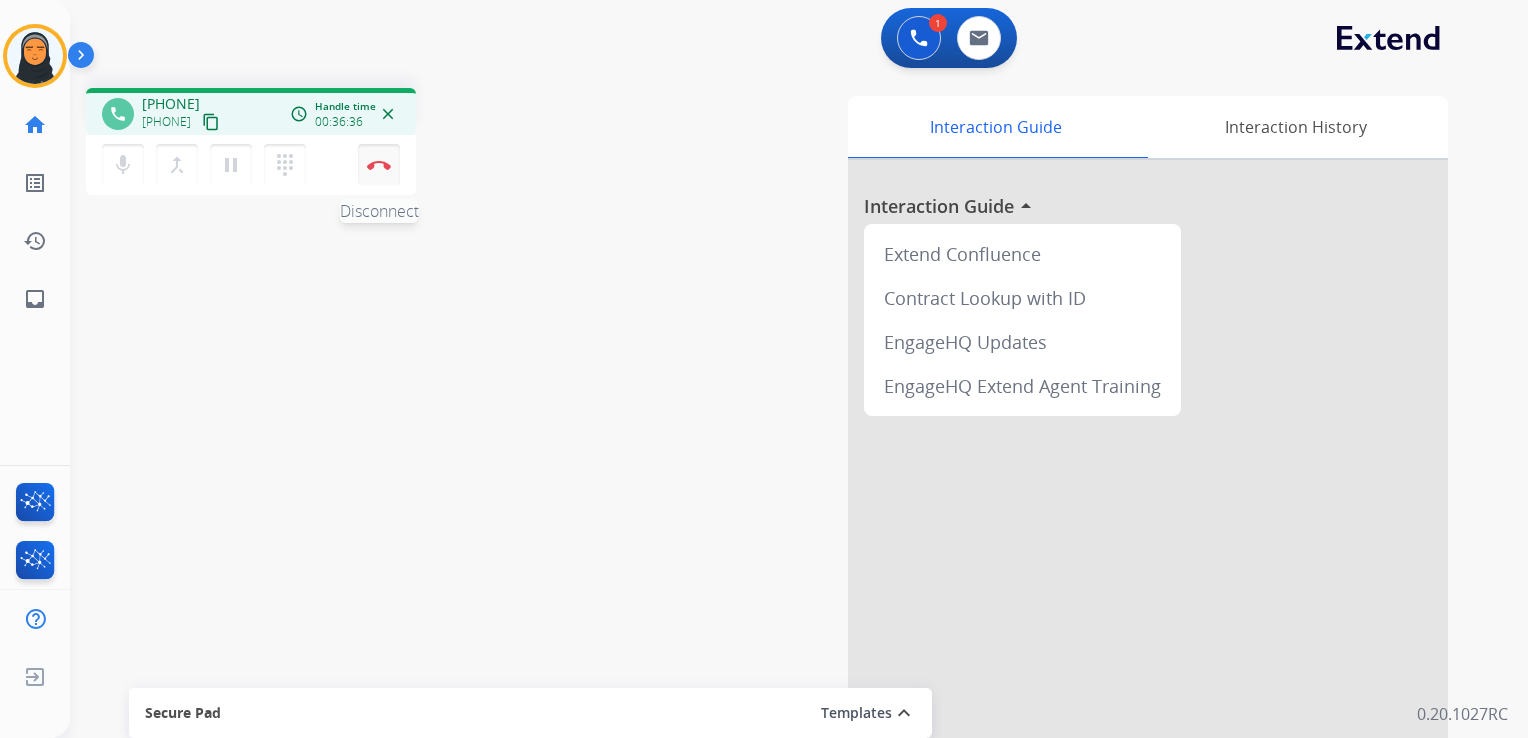 click on "Disconnect" at bounding box center [379, 165] 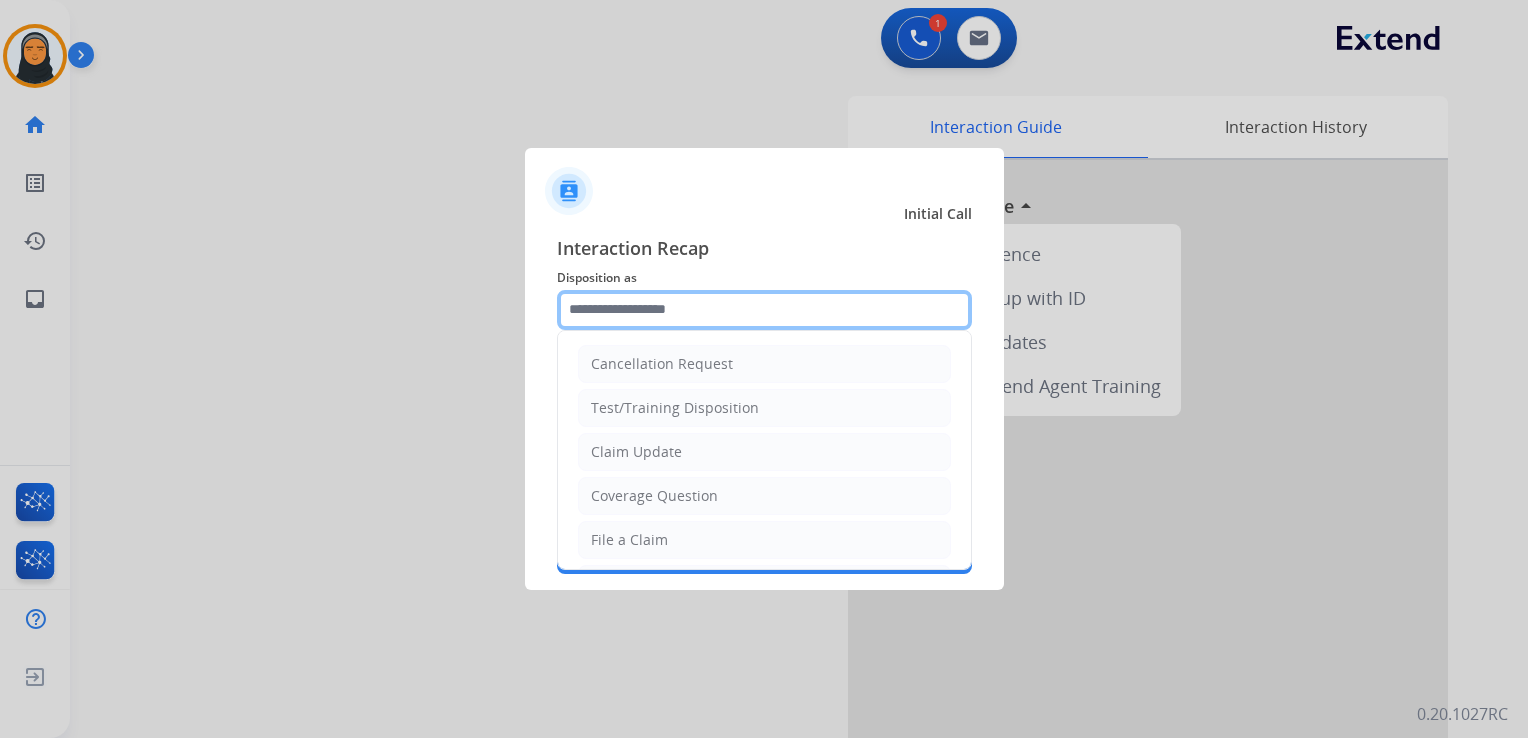 click 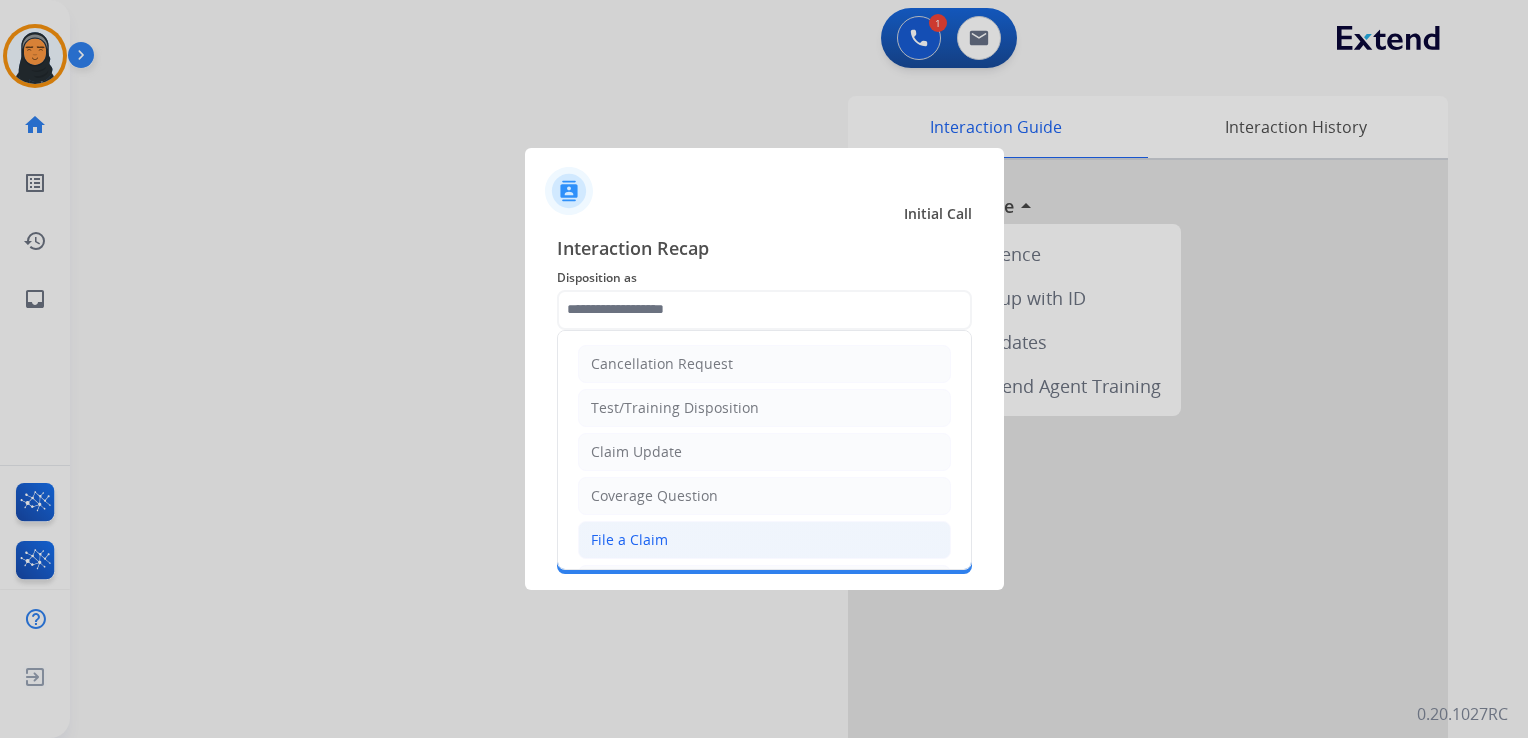 click on "File a Claim" 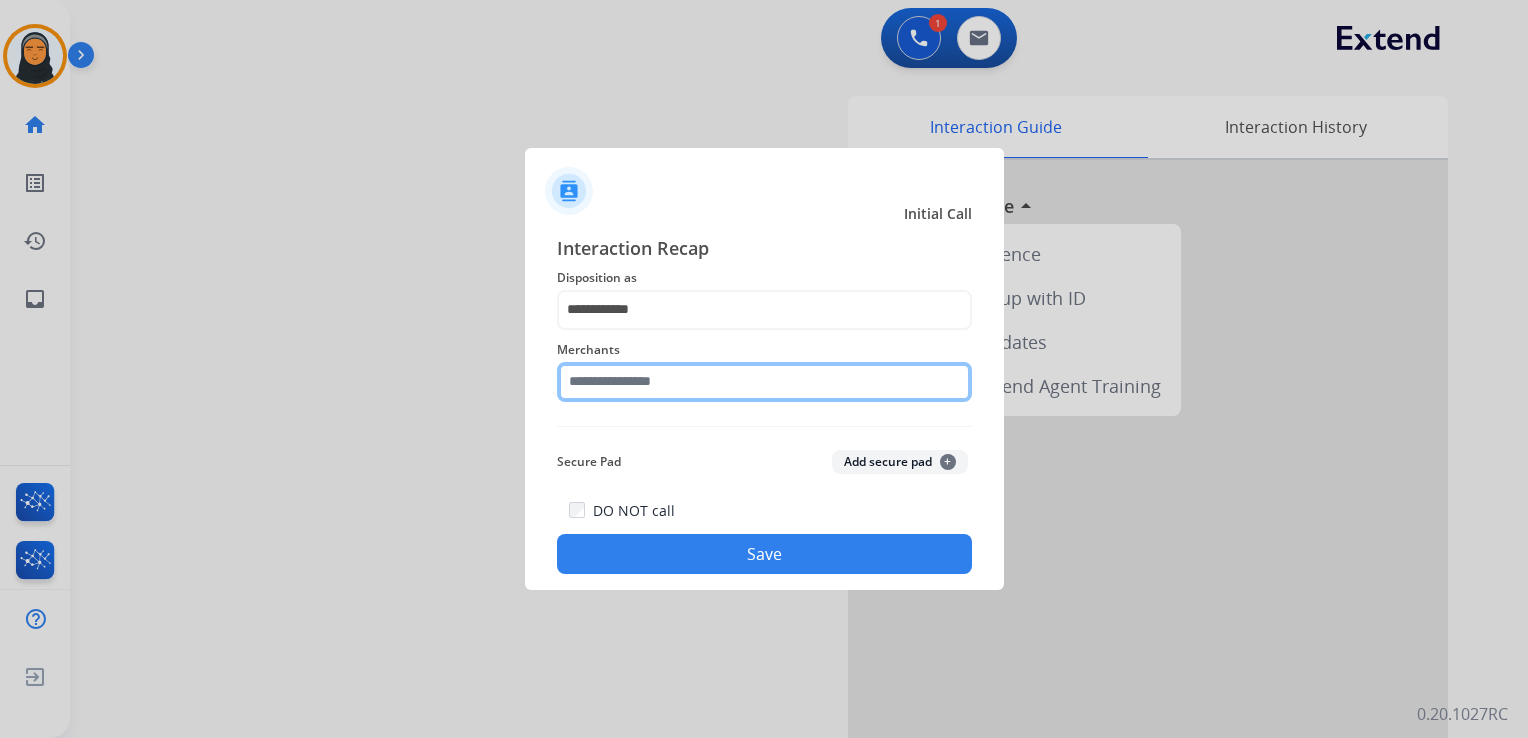 click 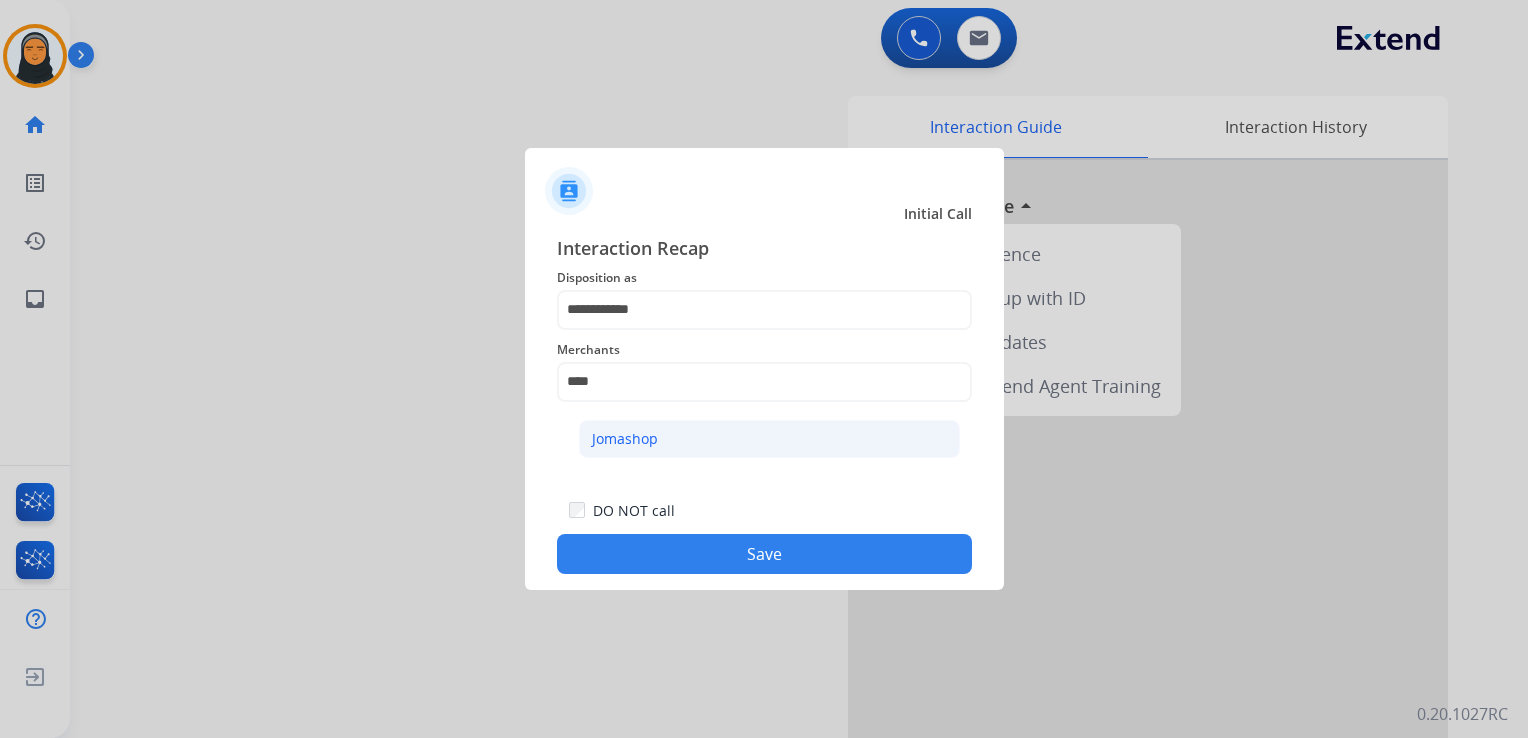 click on "Jomashop" 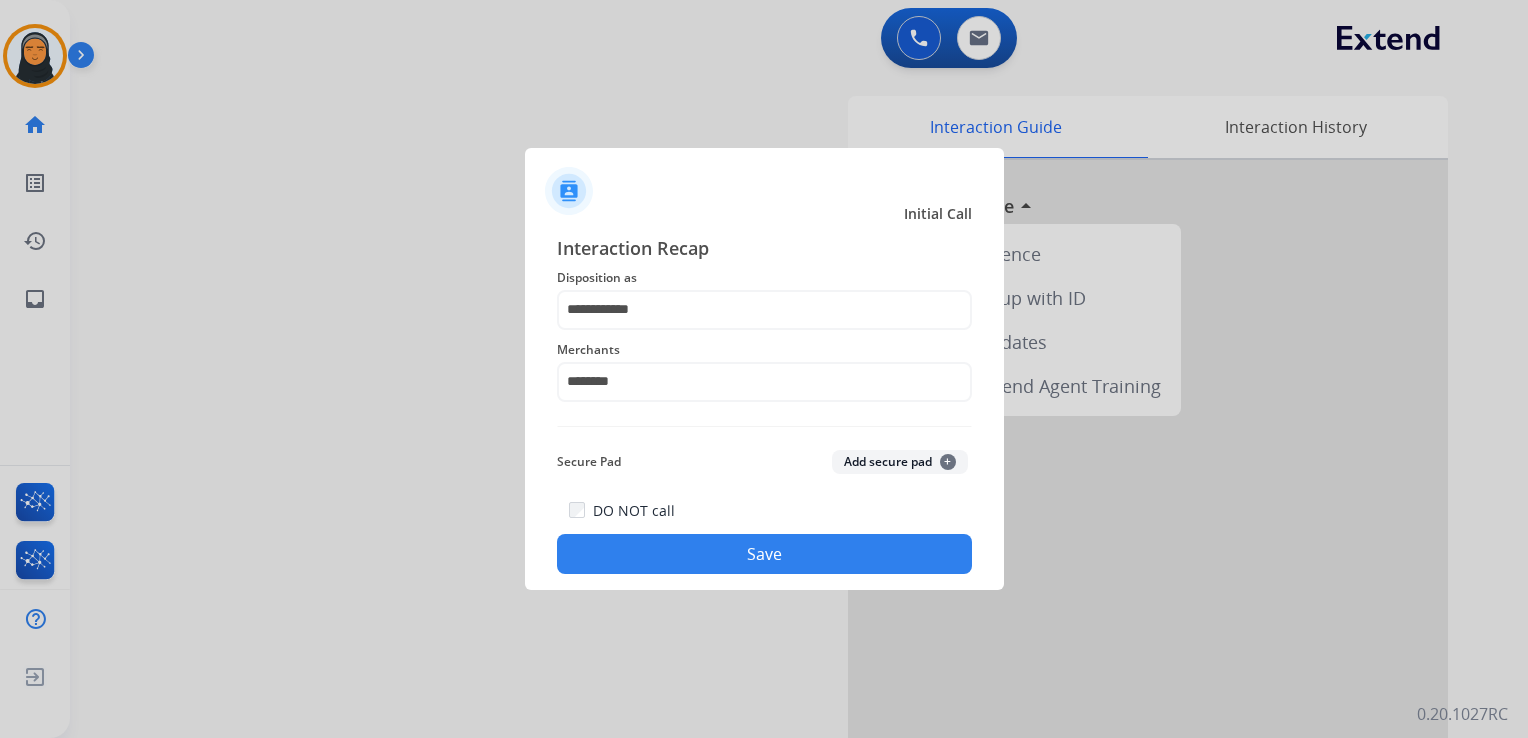 click on "Save" 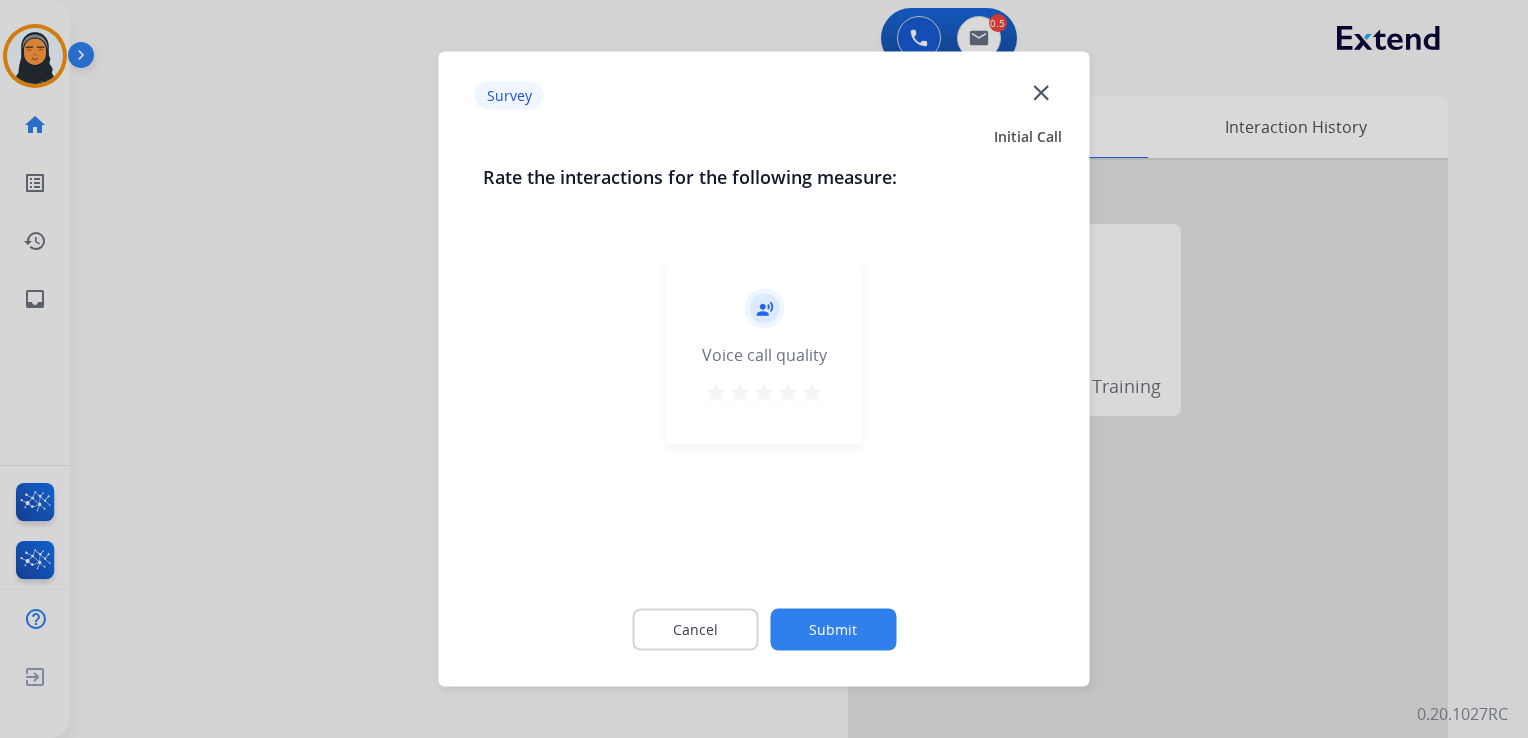 click on "close" 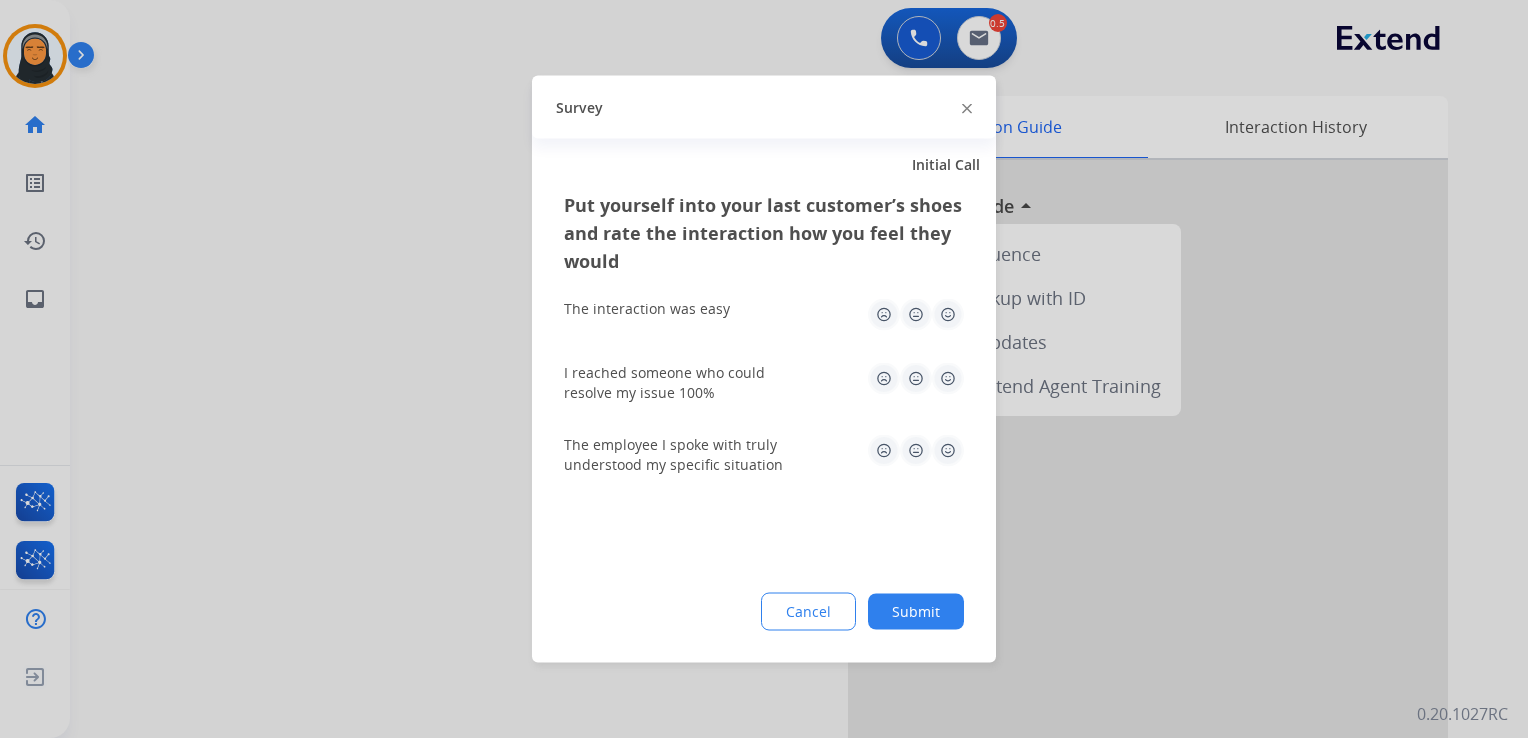 click on "Survey" 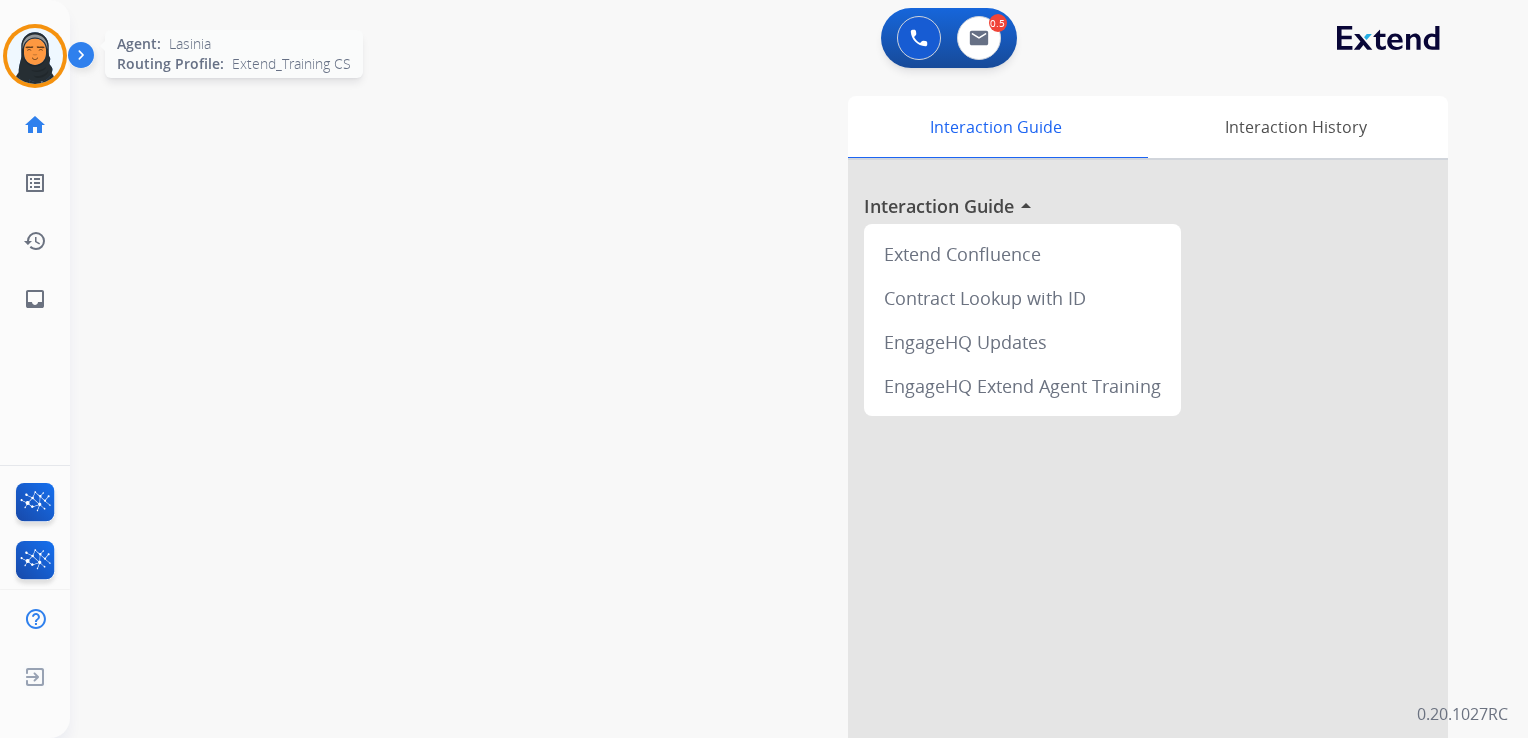 click at bounding box center (35, 56) 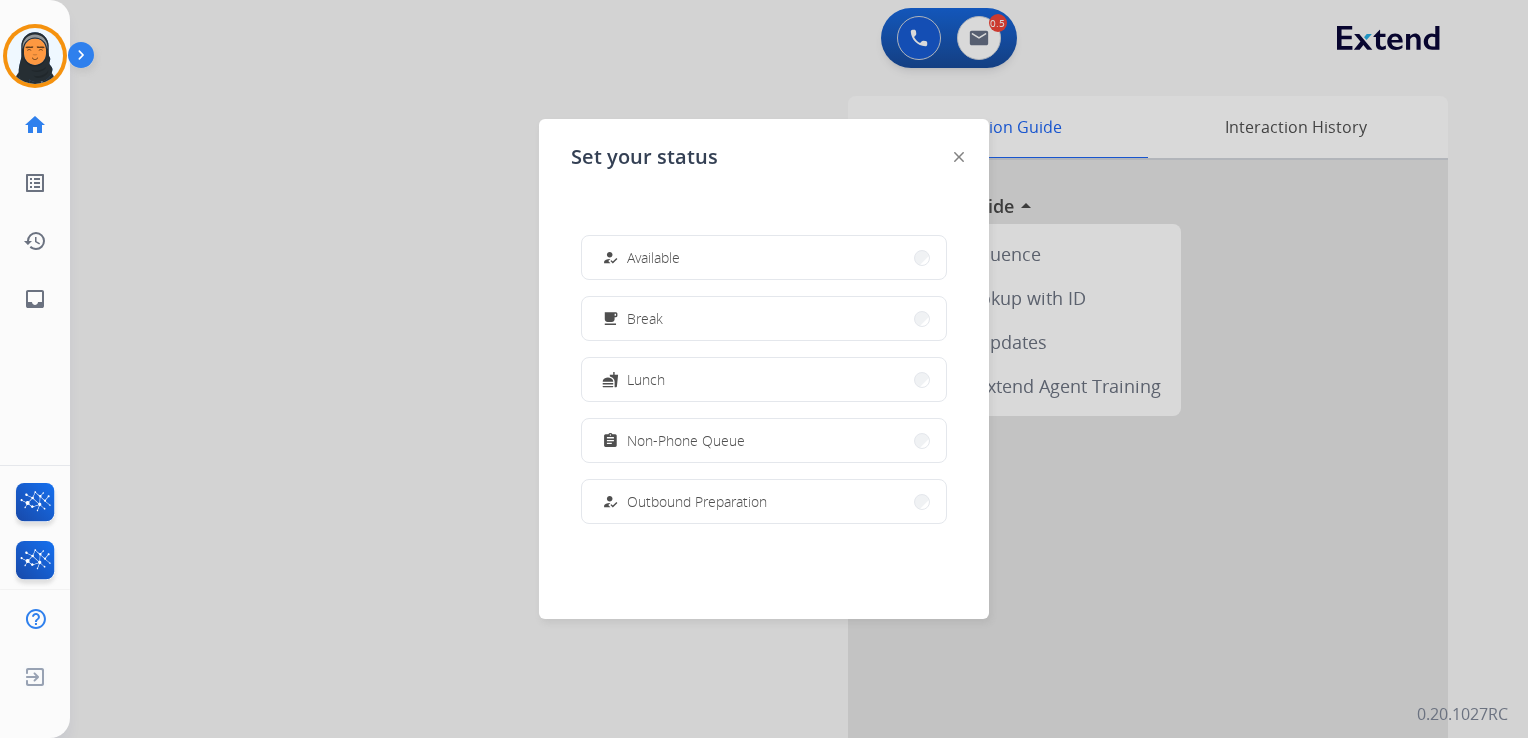 click on "Non-Phone Queue" at bounding box center (686, 440) 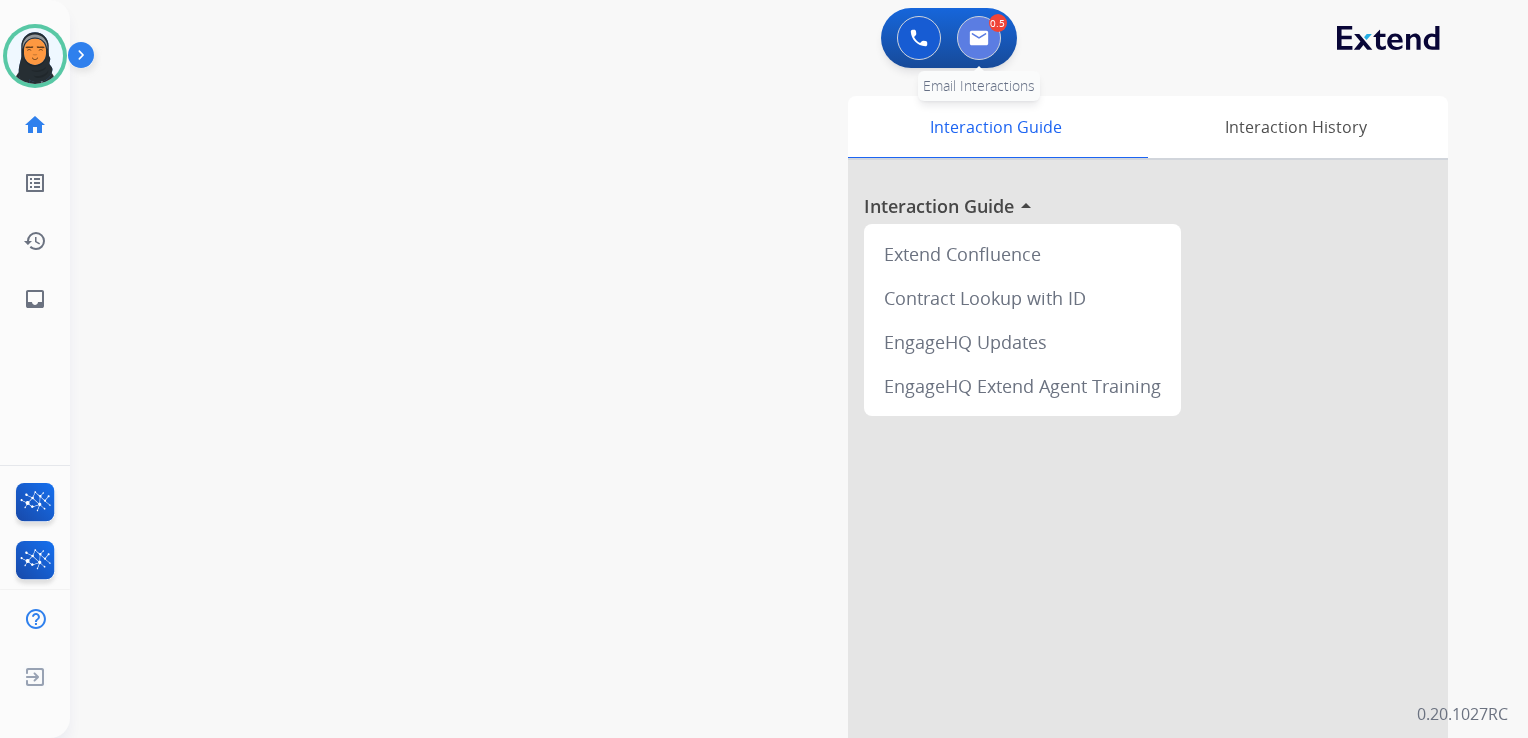 click at bounding box center [979, 38] 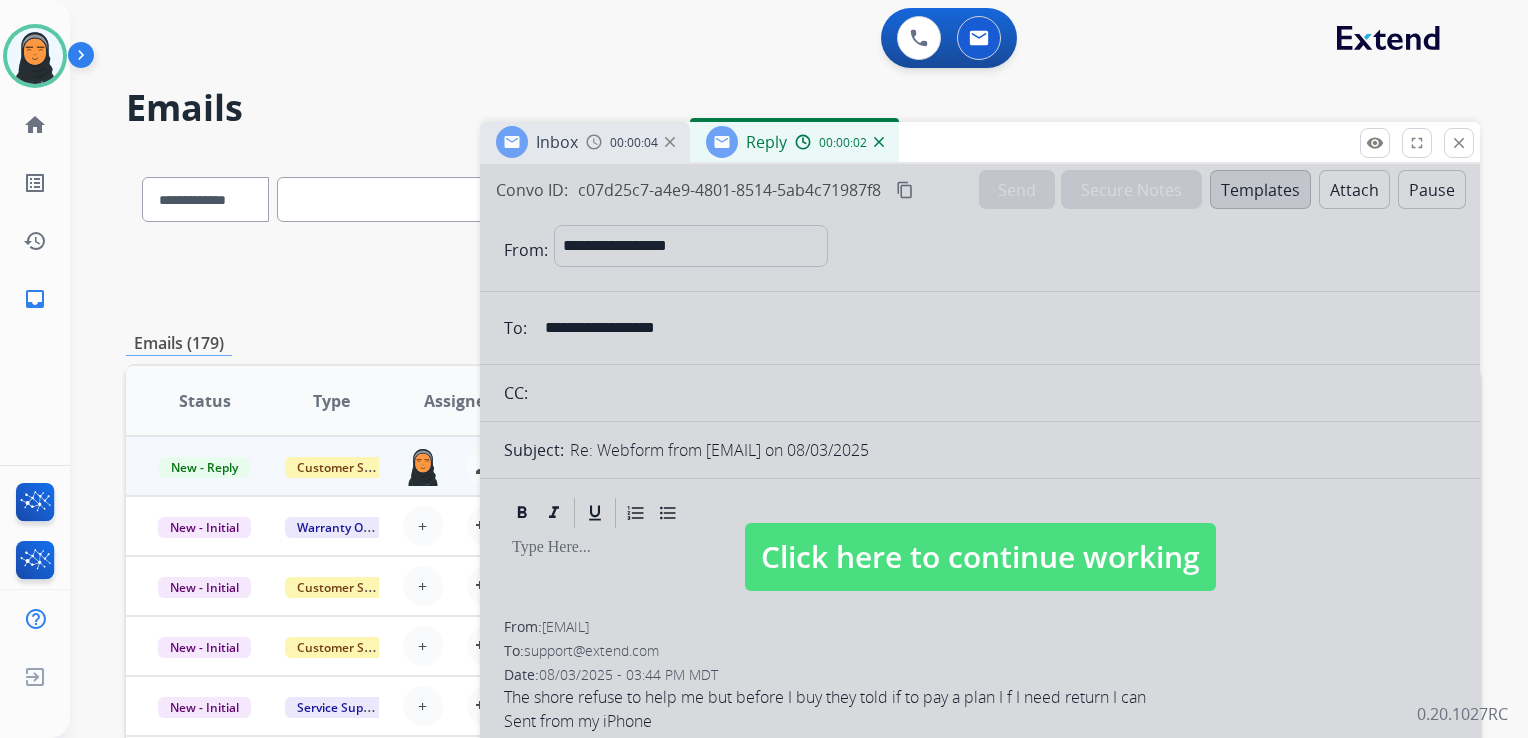 select on "**********" 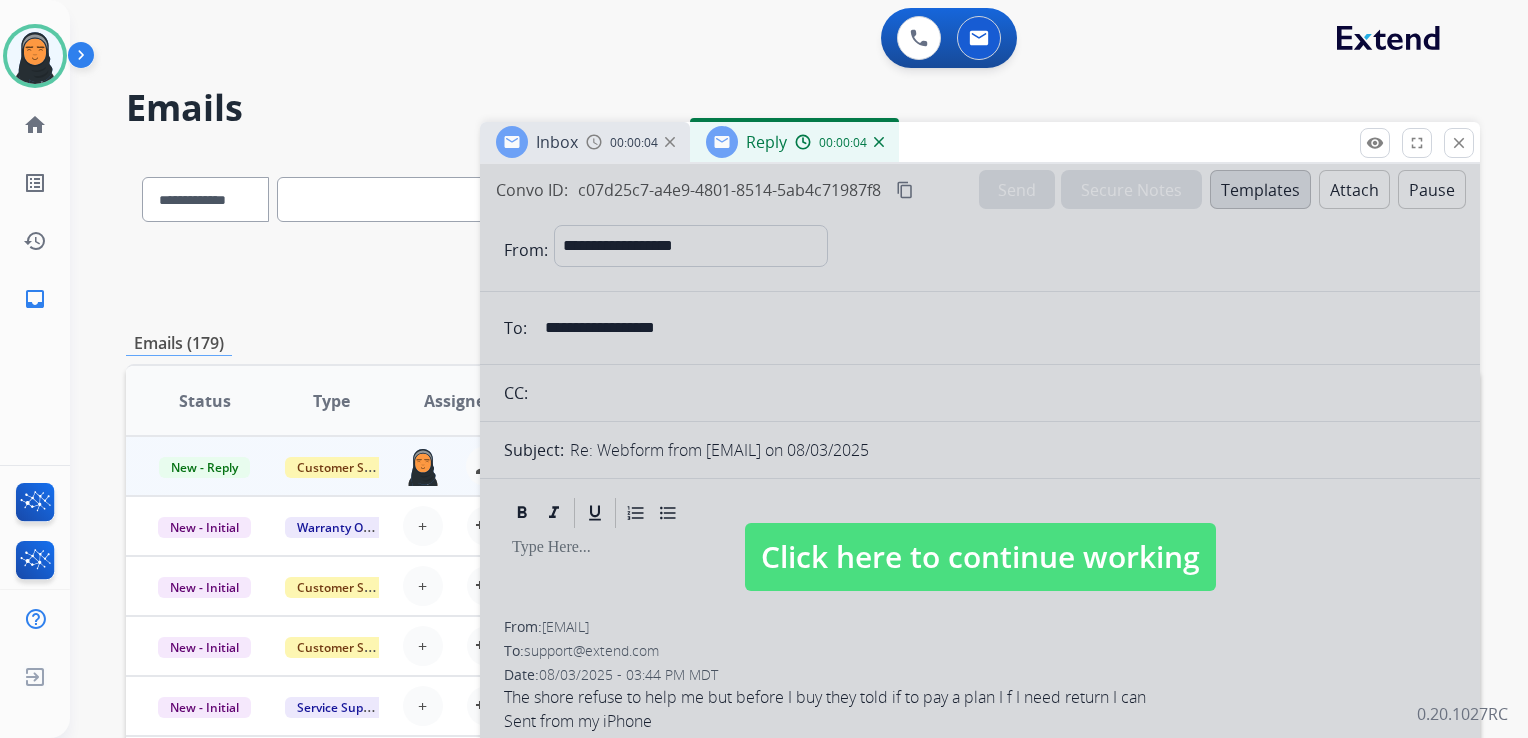 click at bounding box center [980, 537] 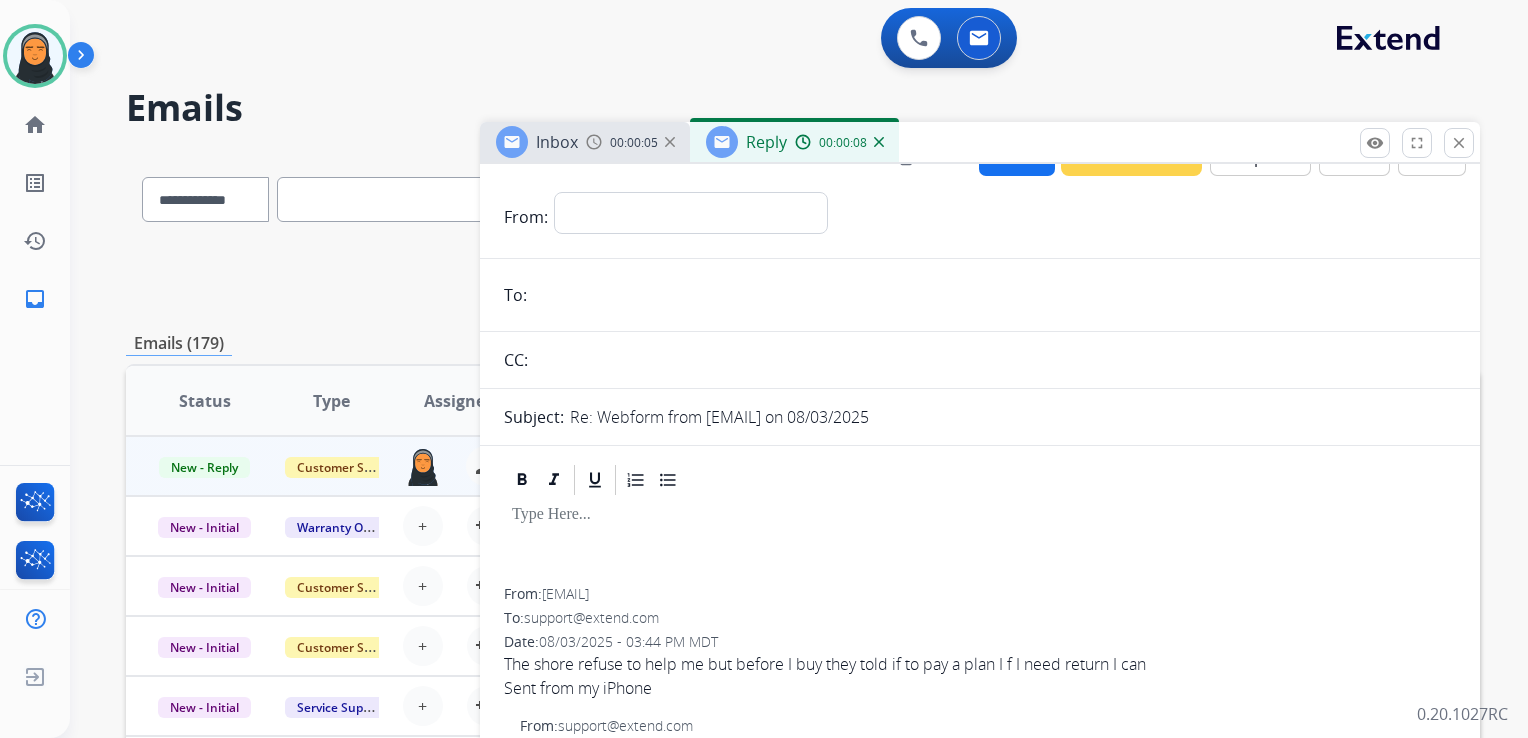 scroll, scrollTop: 0, scrollLeft: 0, axis: both 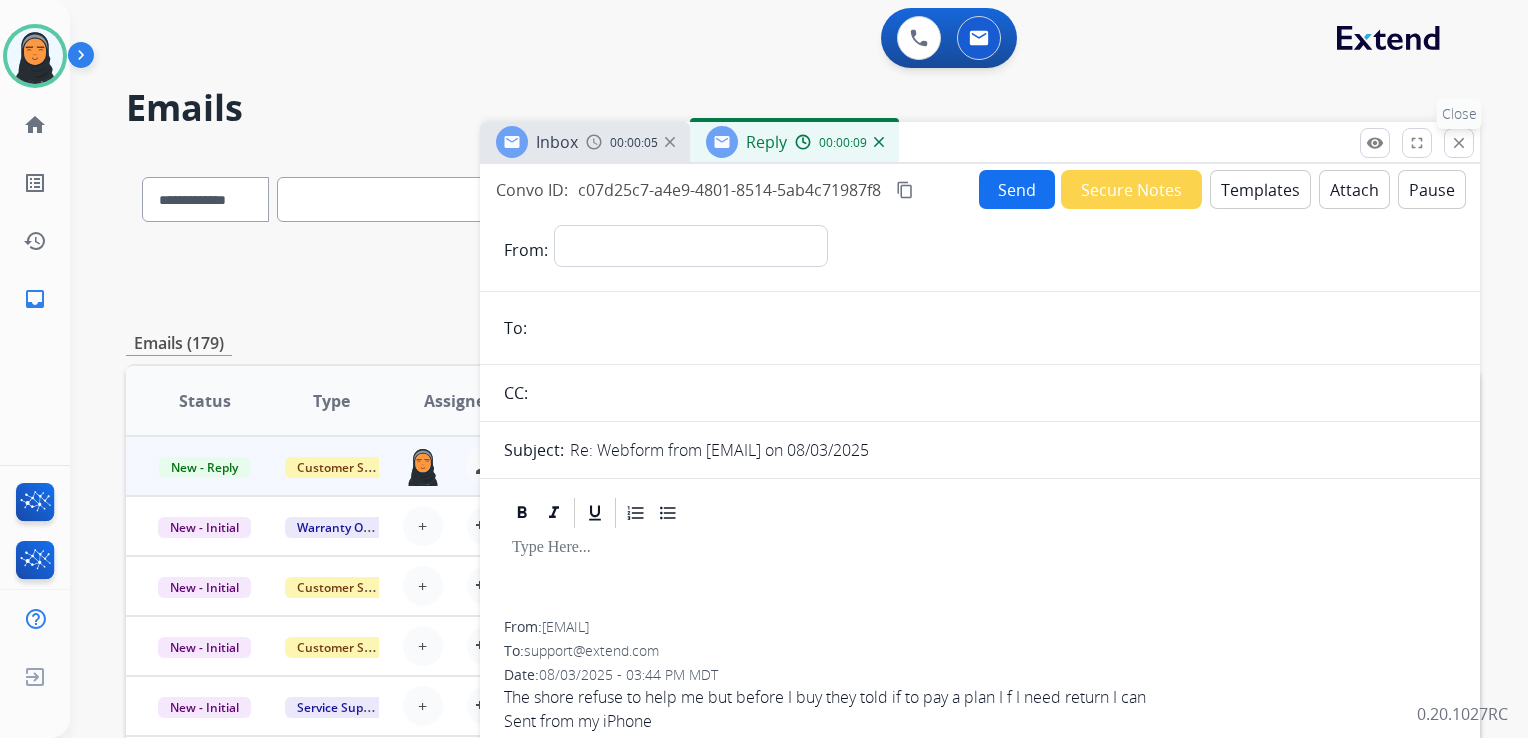 click on "close" at bounding box center [1459, 143] 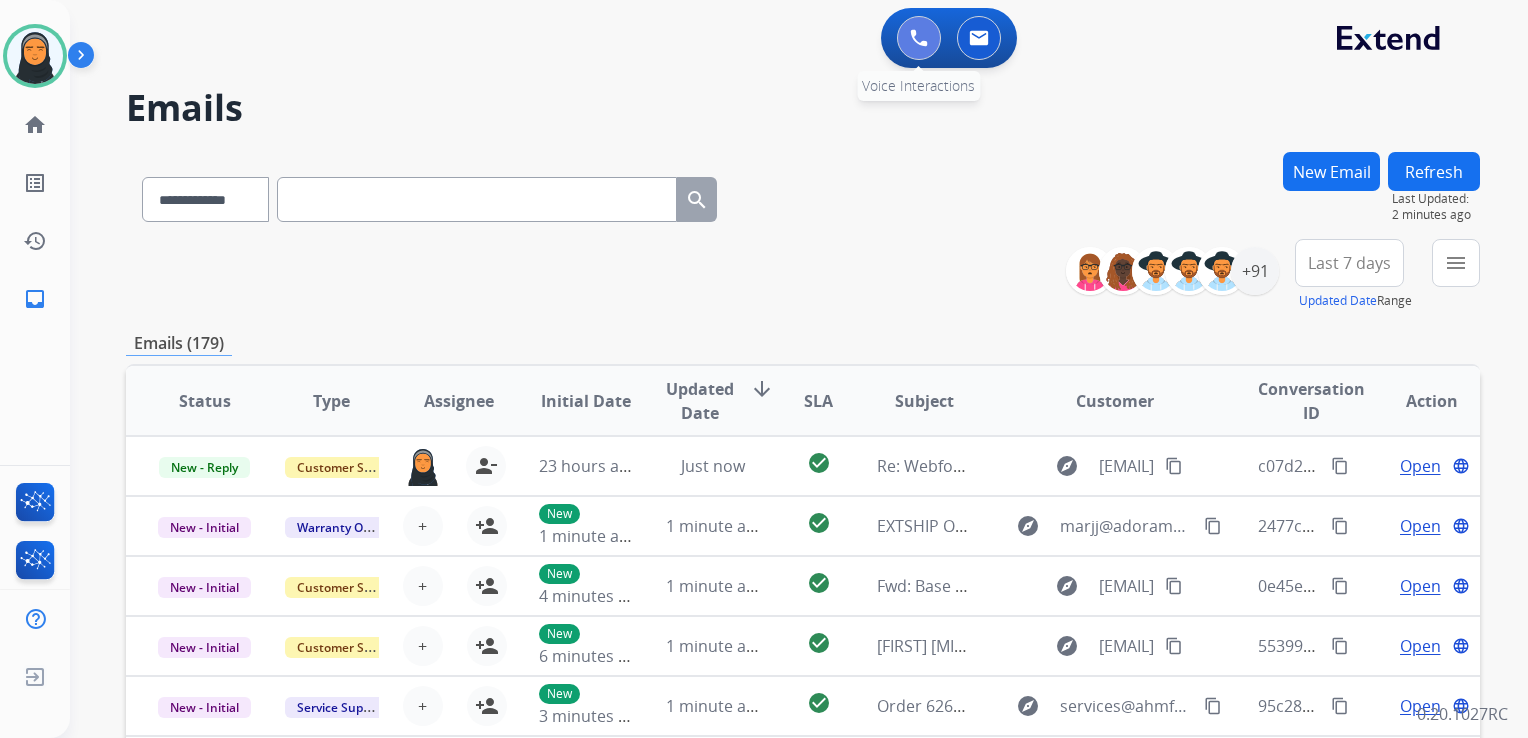 click at bounding box center (919, 38) 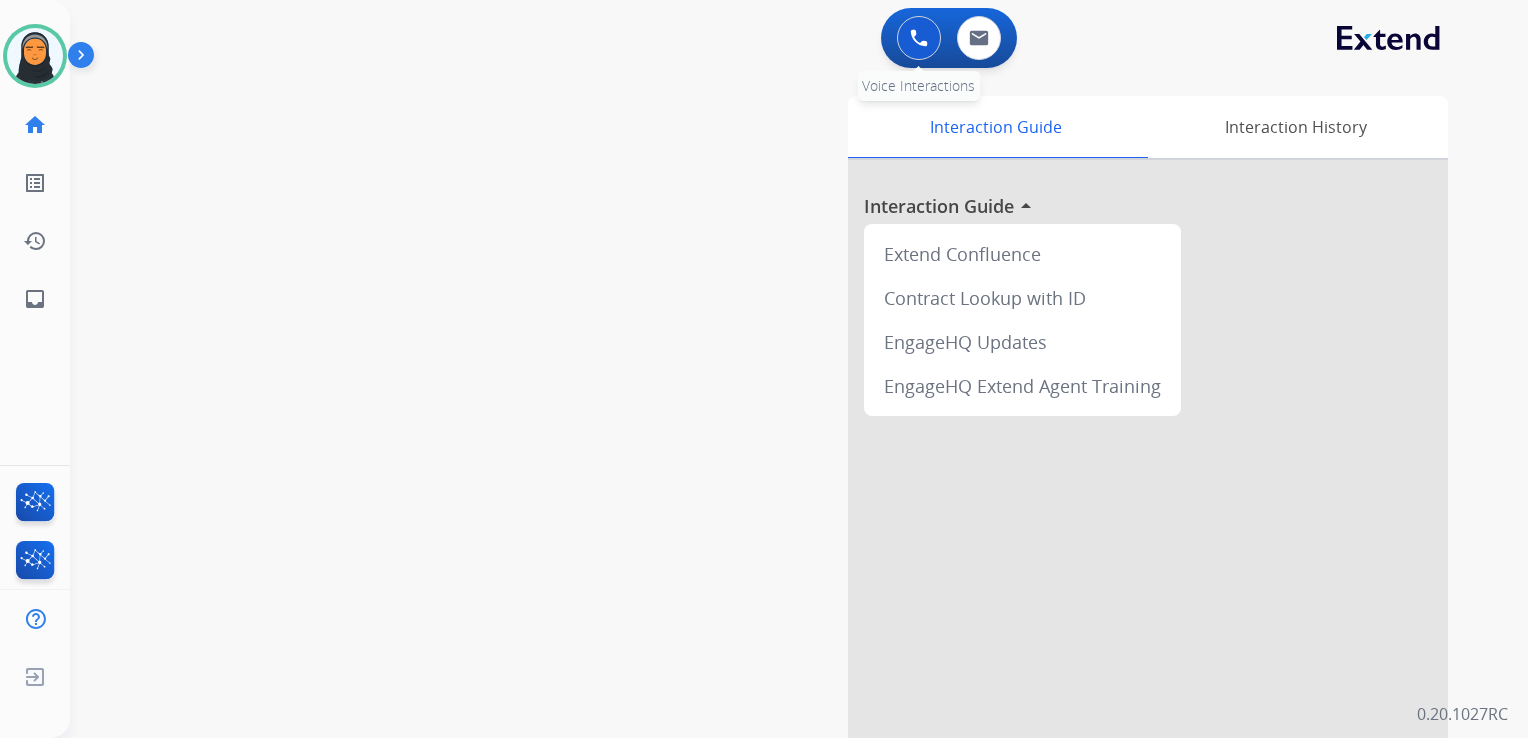 click at bounding box center (919, 38) 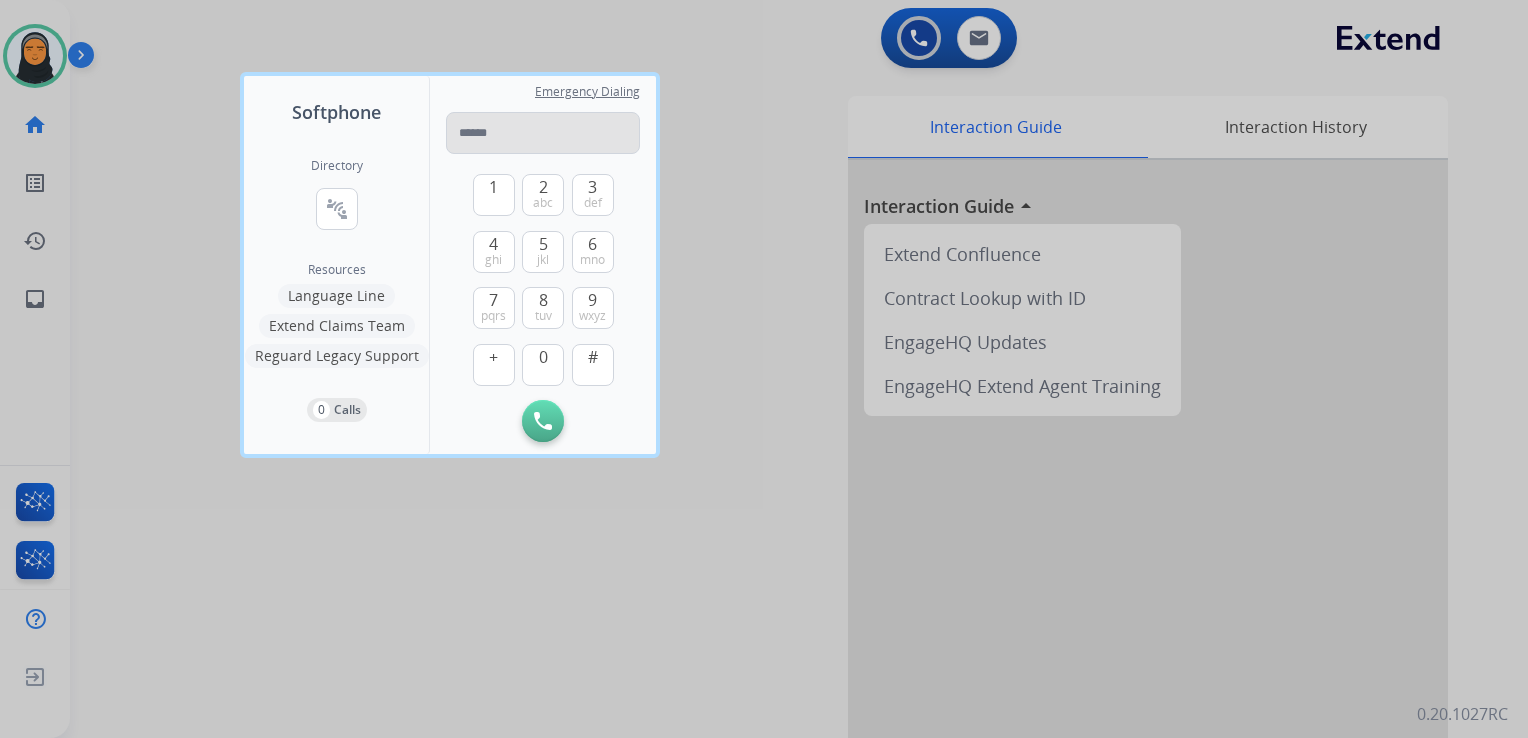click at bounding box center (543, 133) 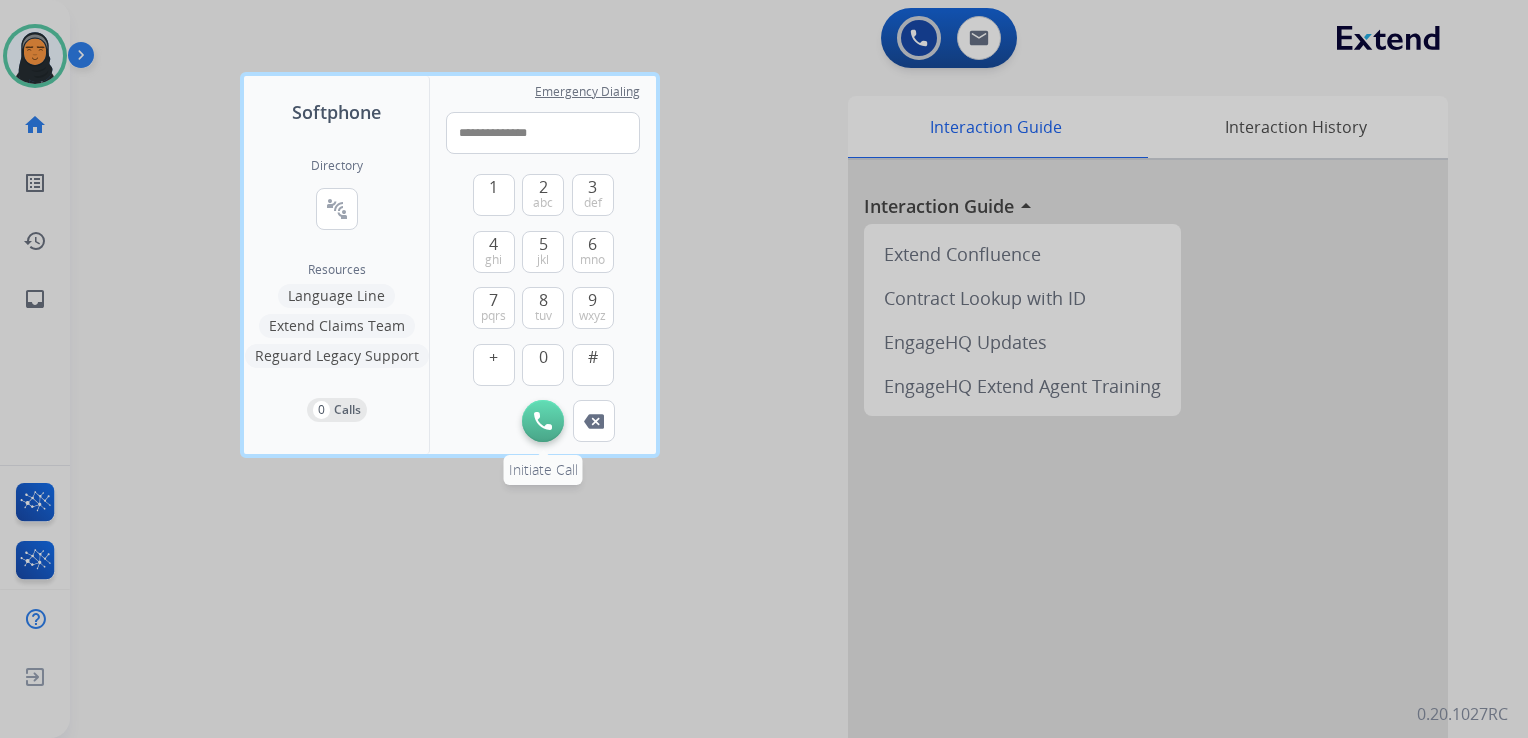 type on "**********" 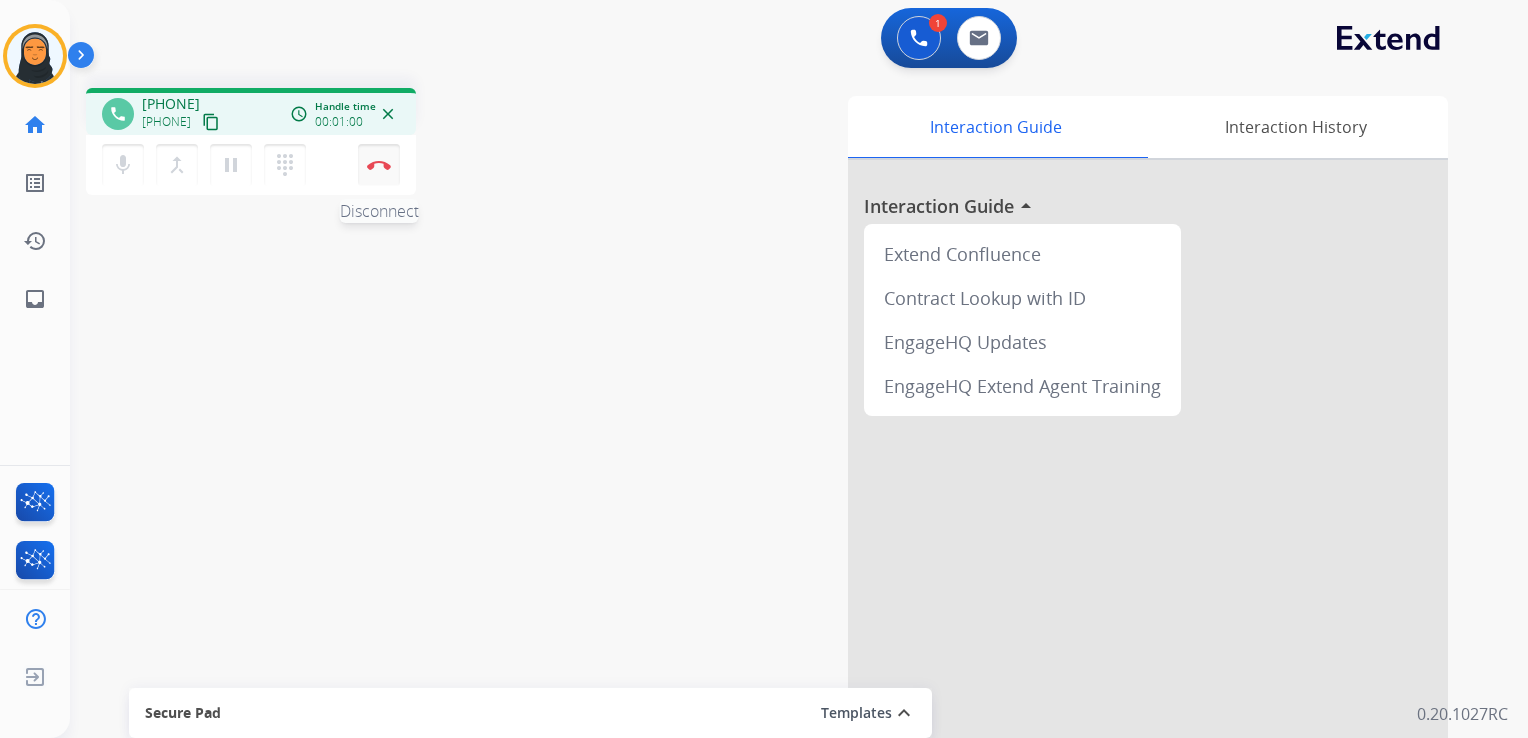 click at bounding box center (379, 165) 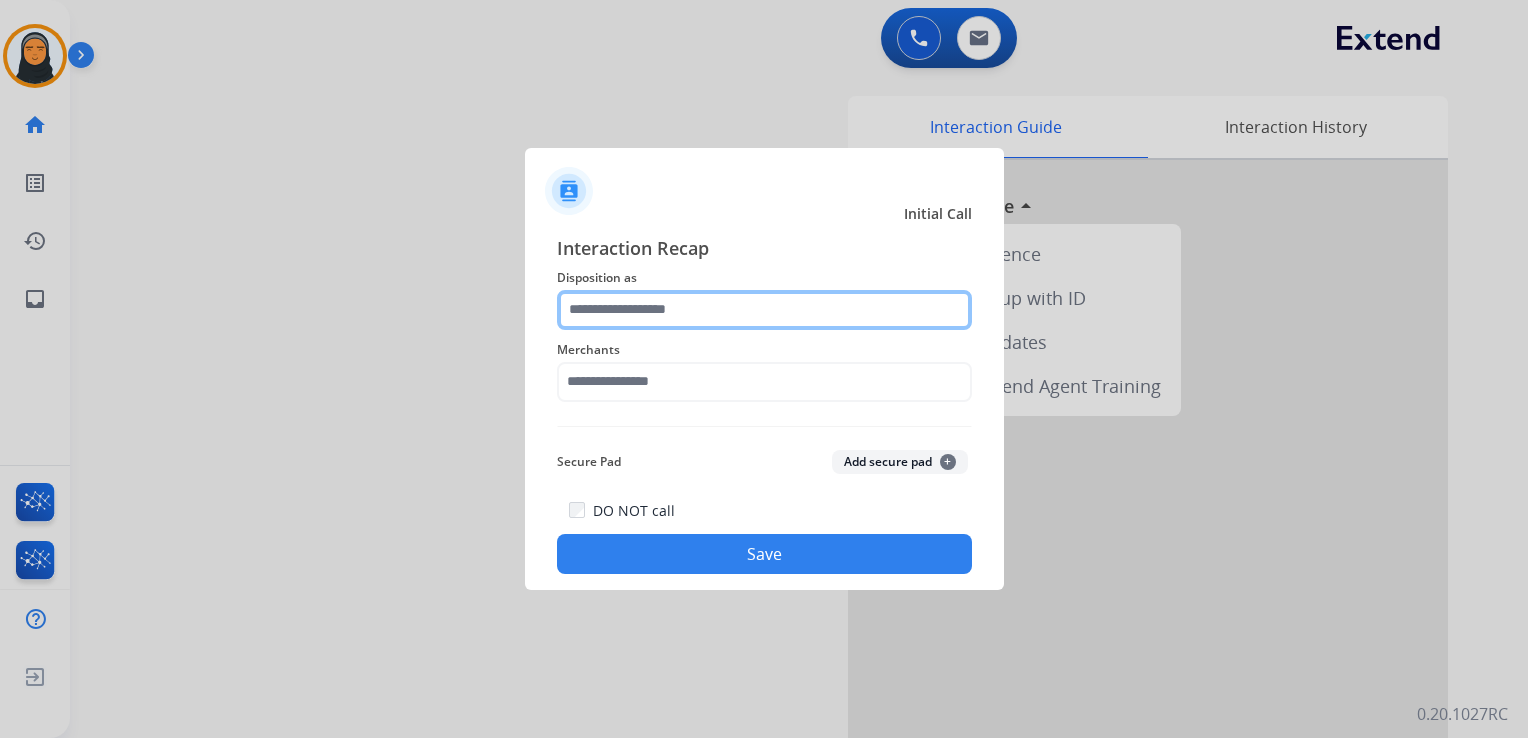 click 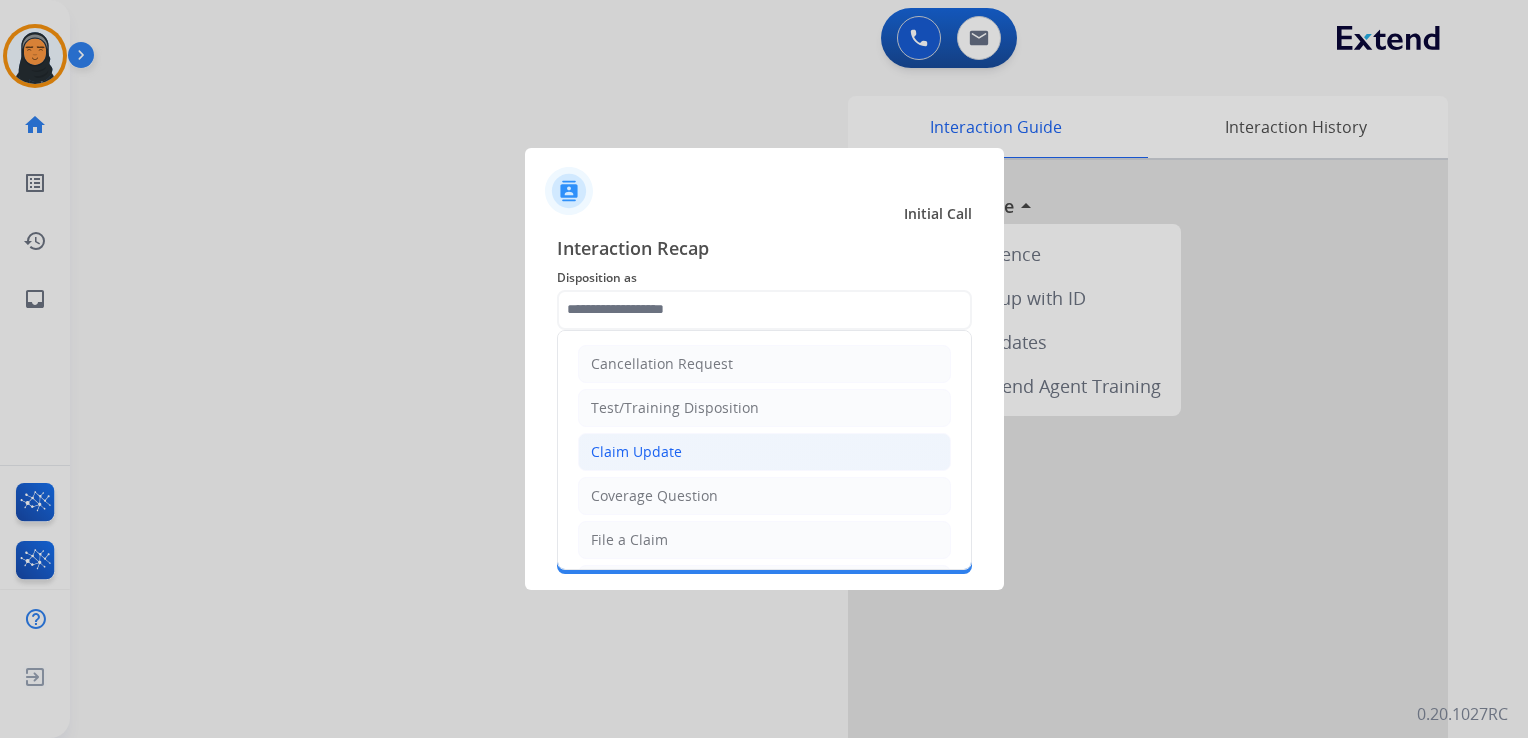 click on "Claim Update" 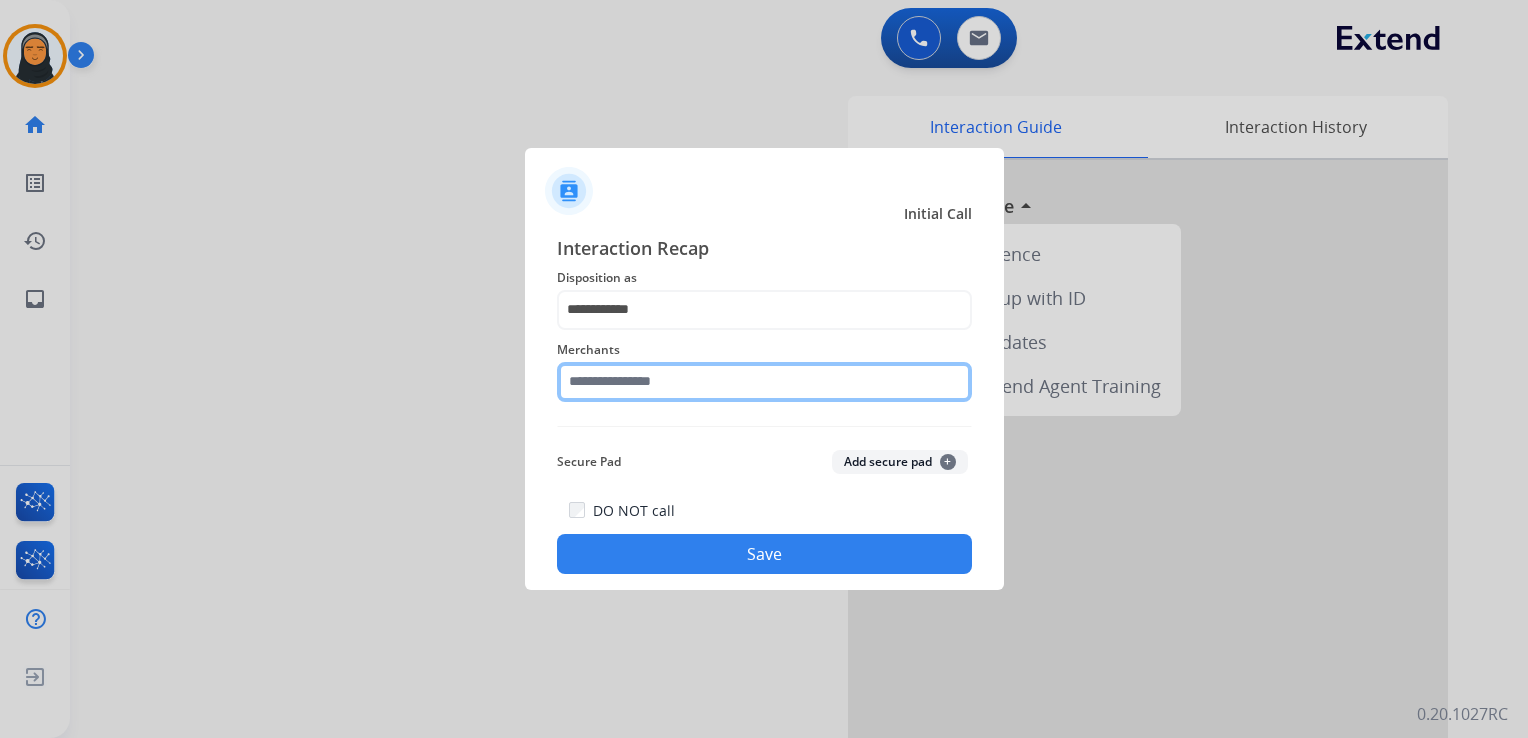 click 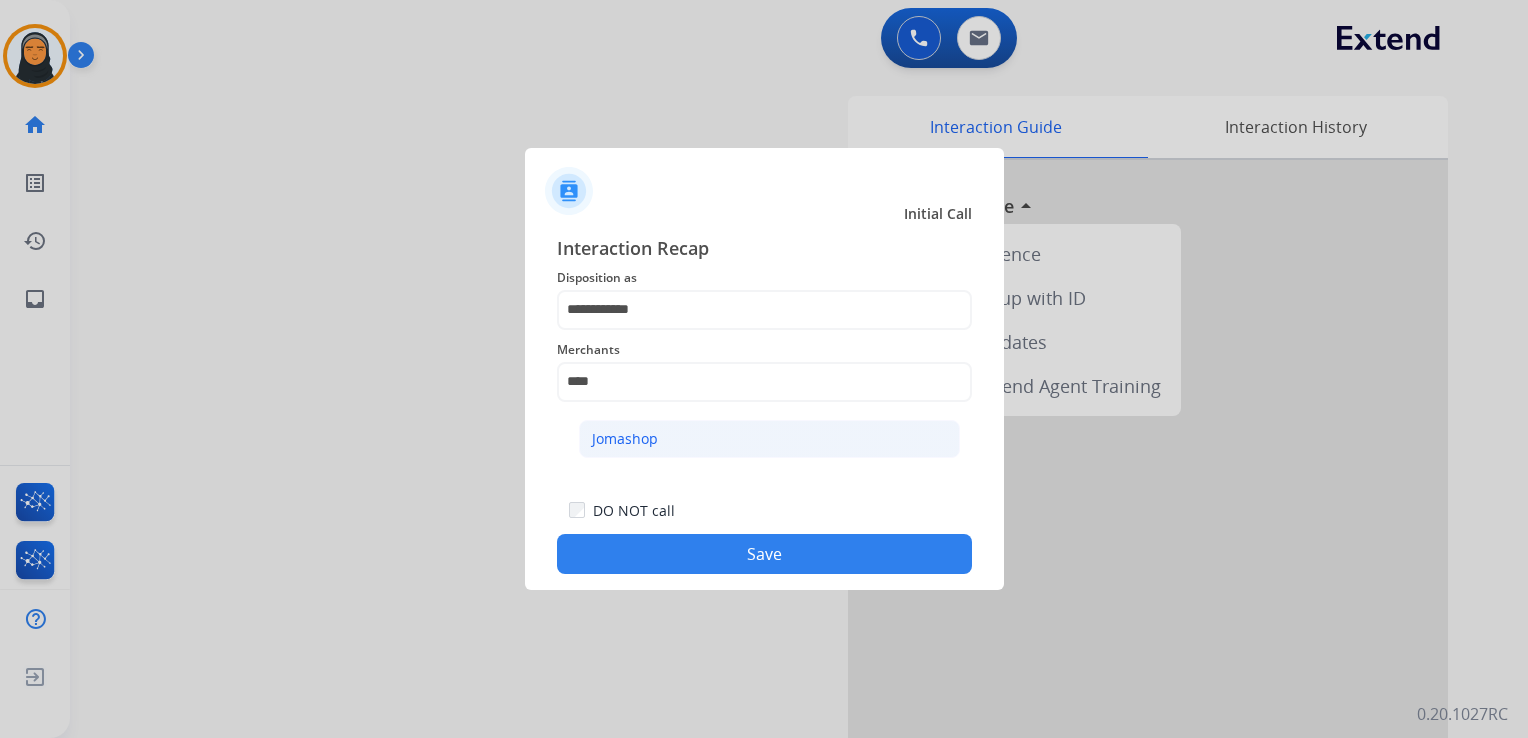 click on "Jomashop" 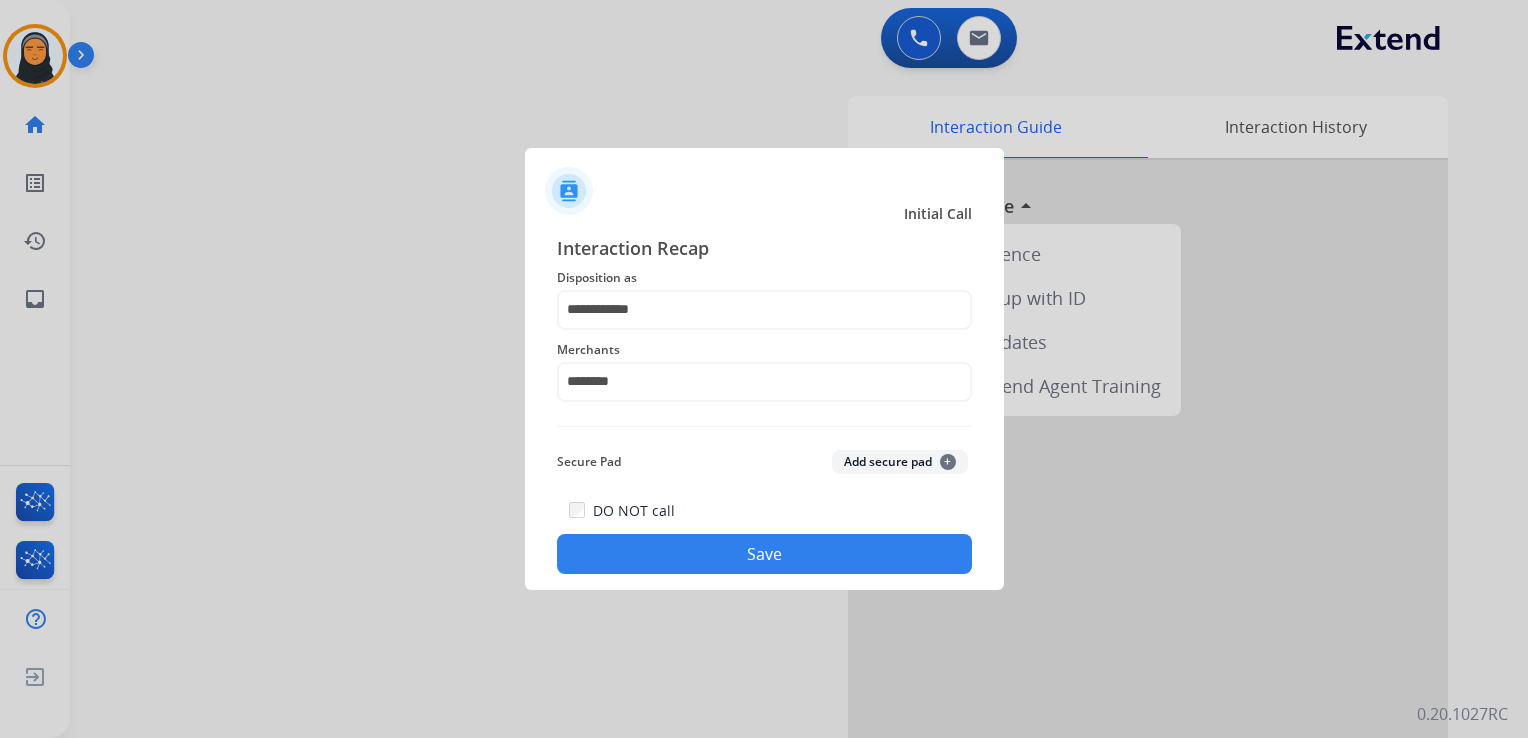 click on "Save" 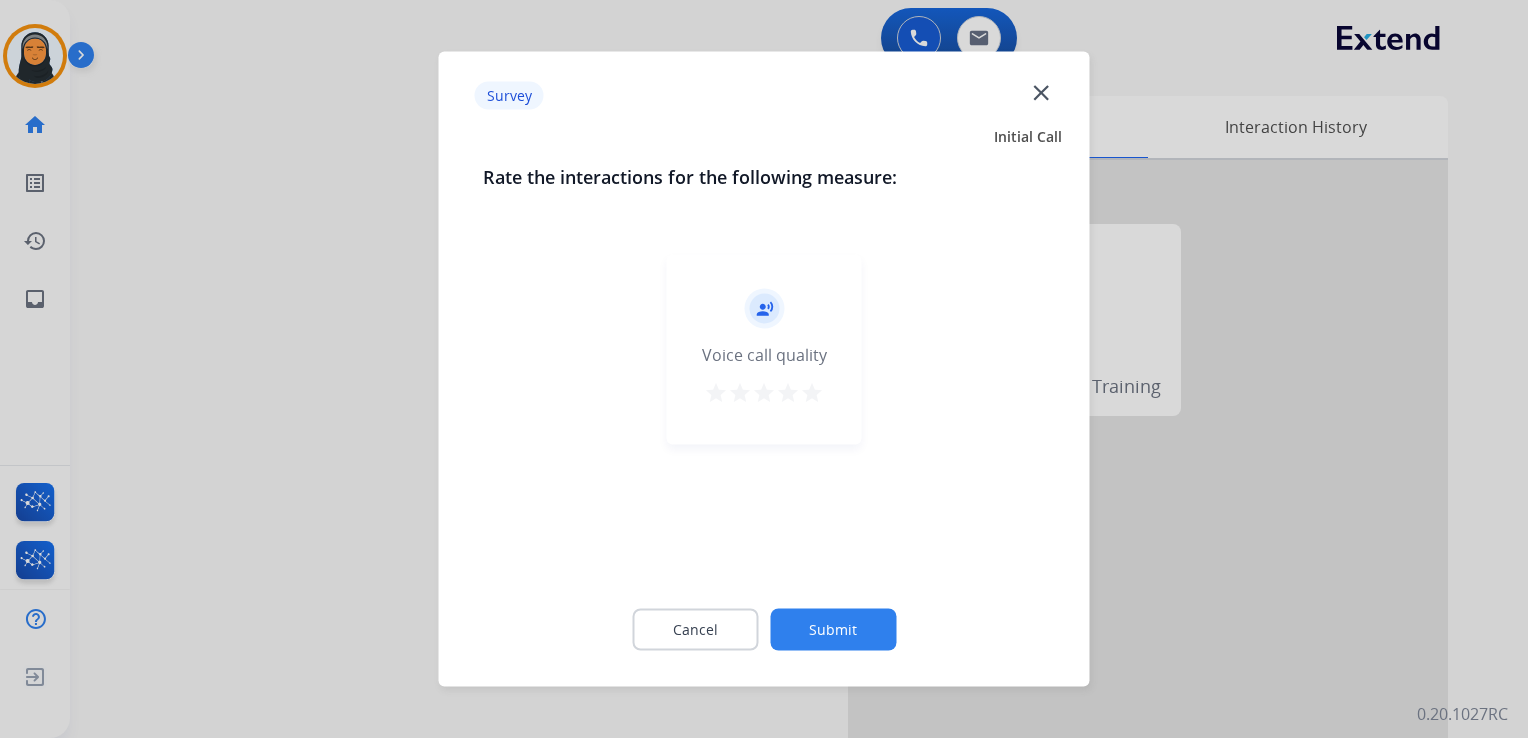 click on "star" at bounding box center (812, 393) 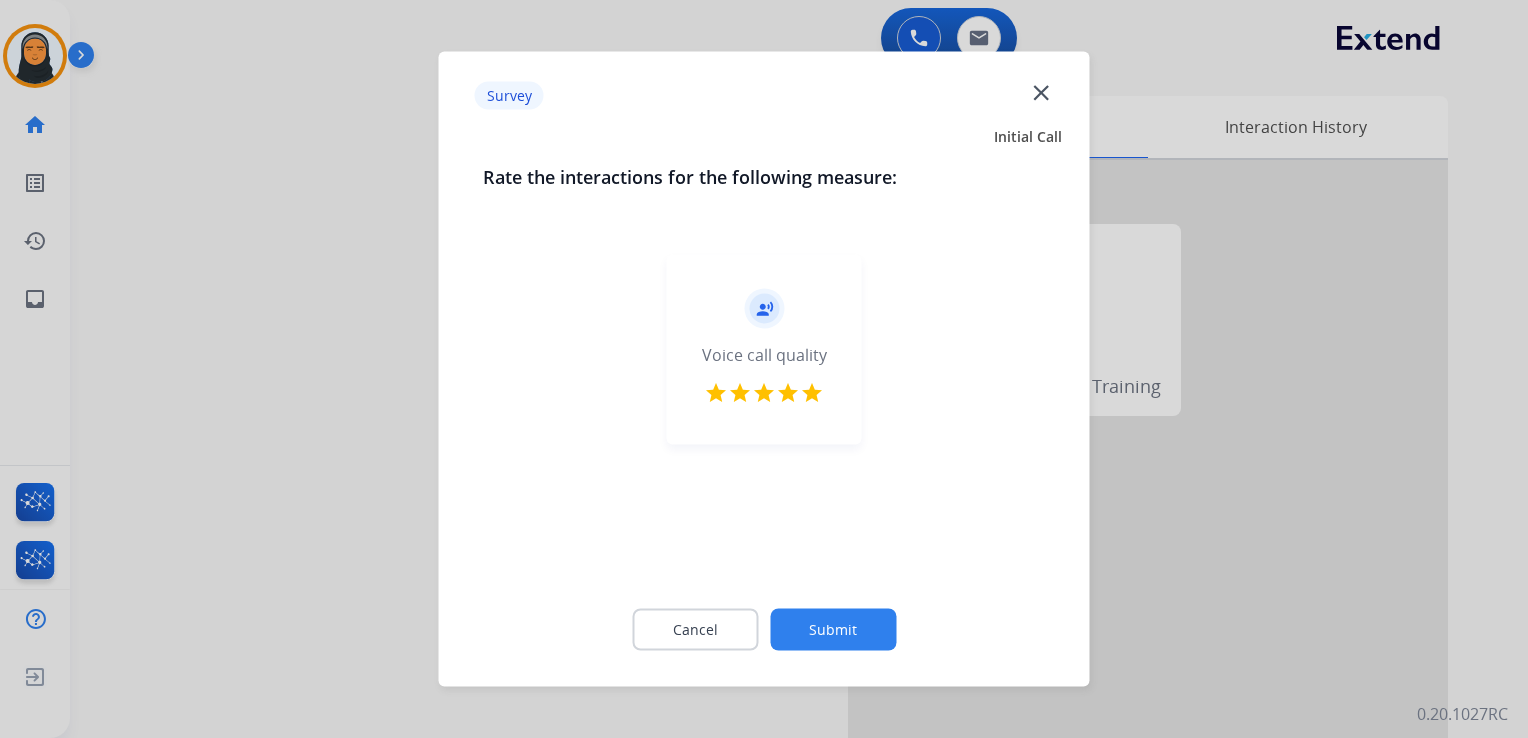 click on "Cancel Submit" 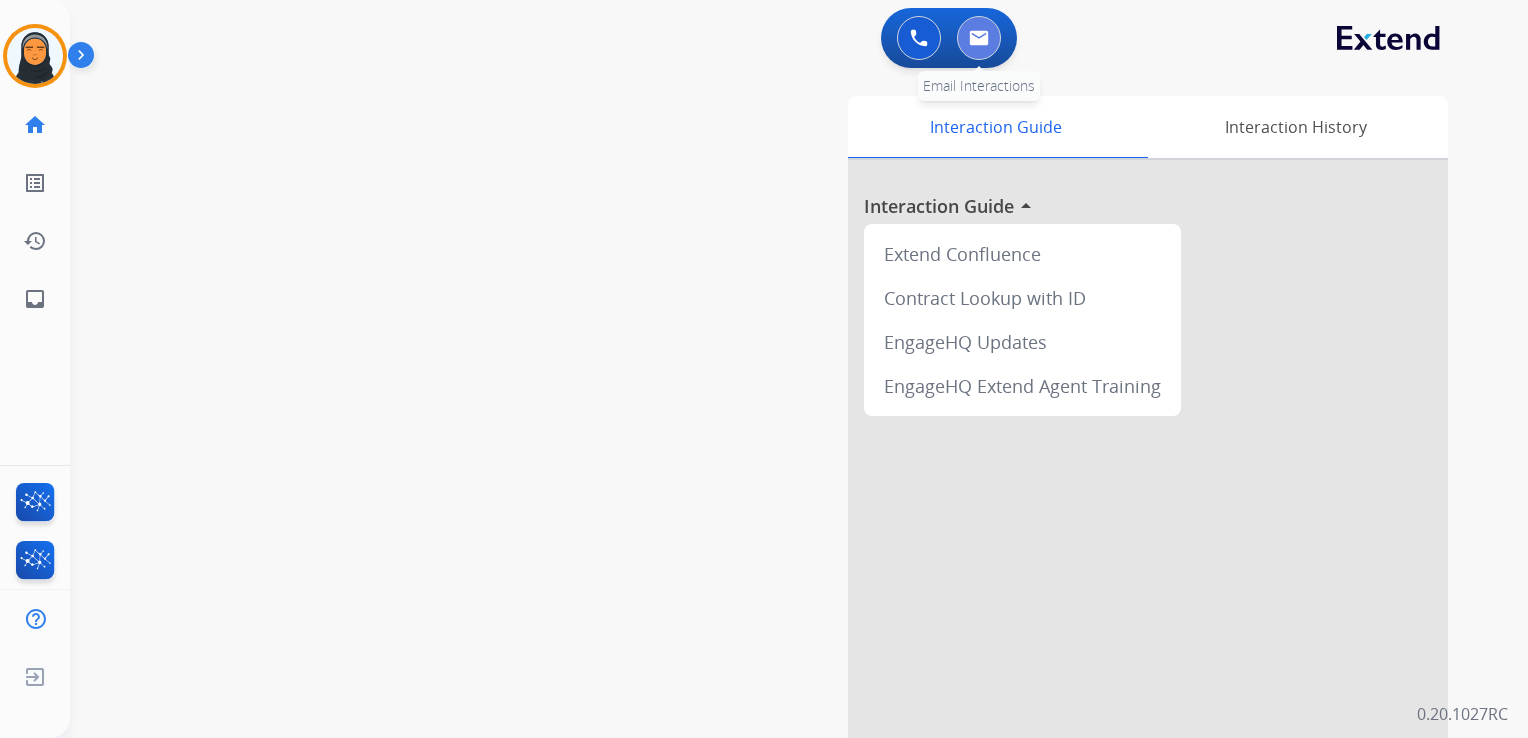 click at bounding box center (979, 38) 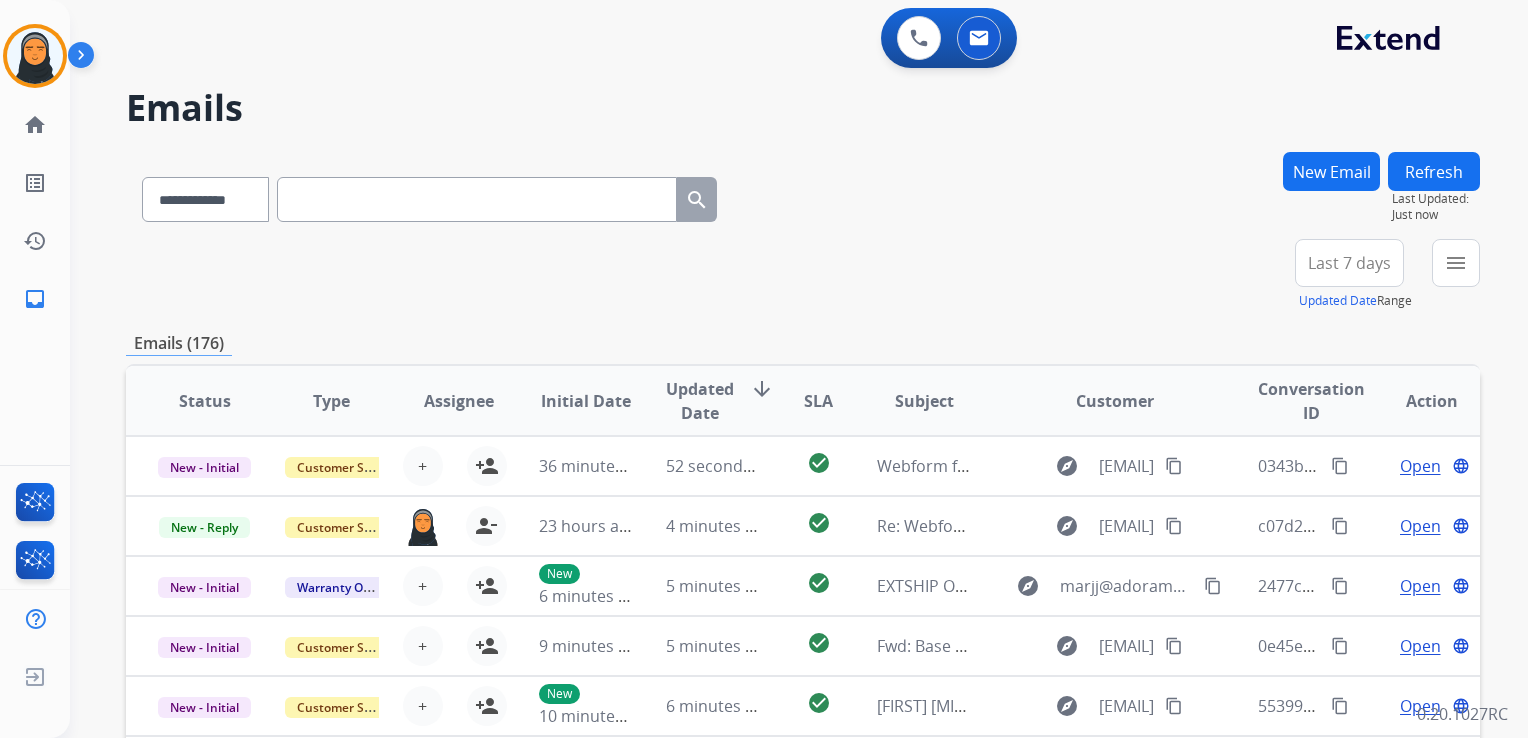 click on "New Email" at bounding box center [1331, 171] 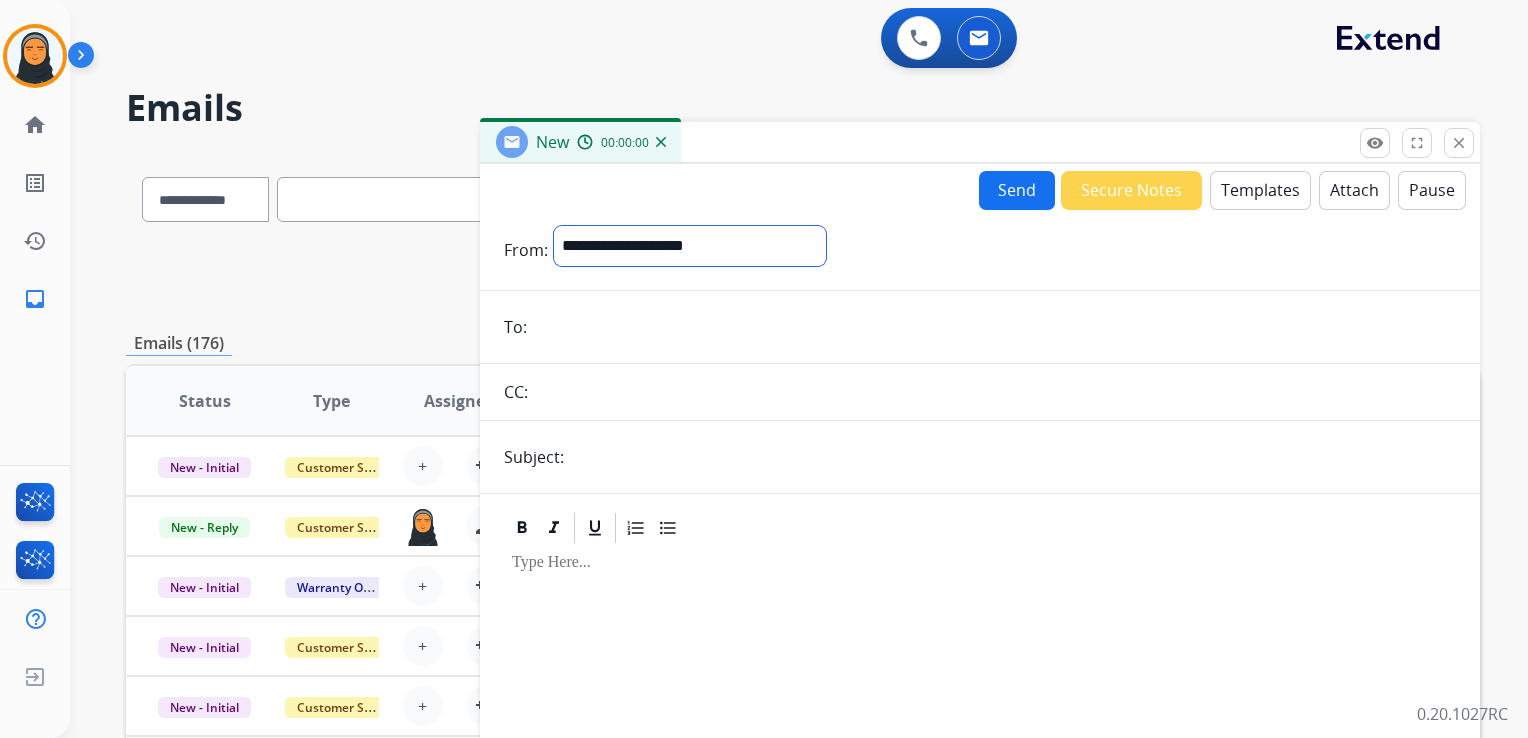 click on "**********" at bounding box center (690, 246) 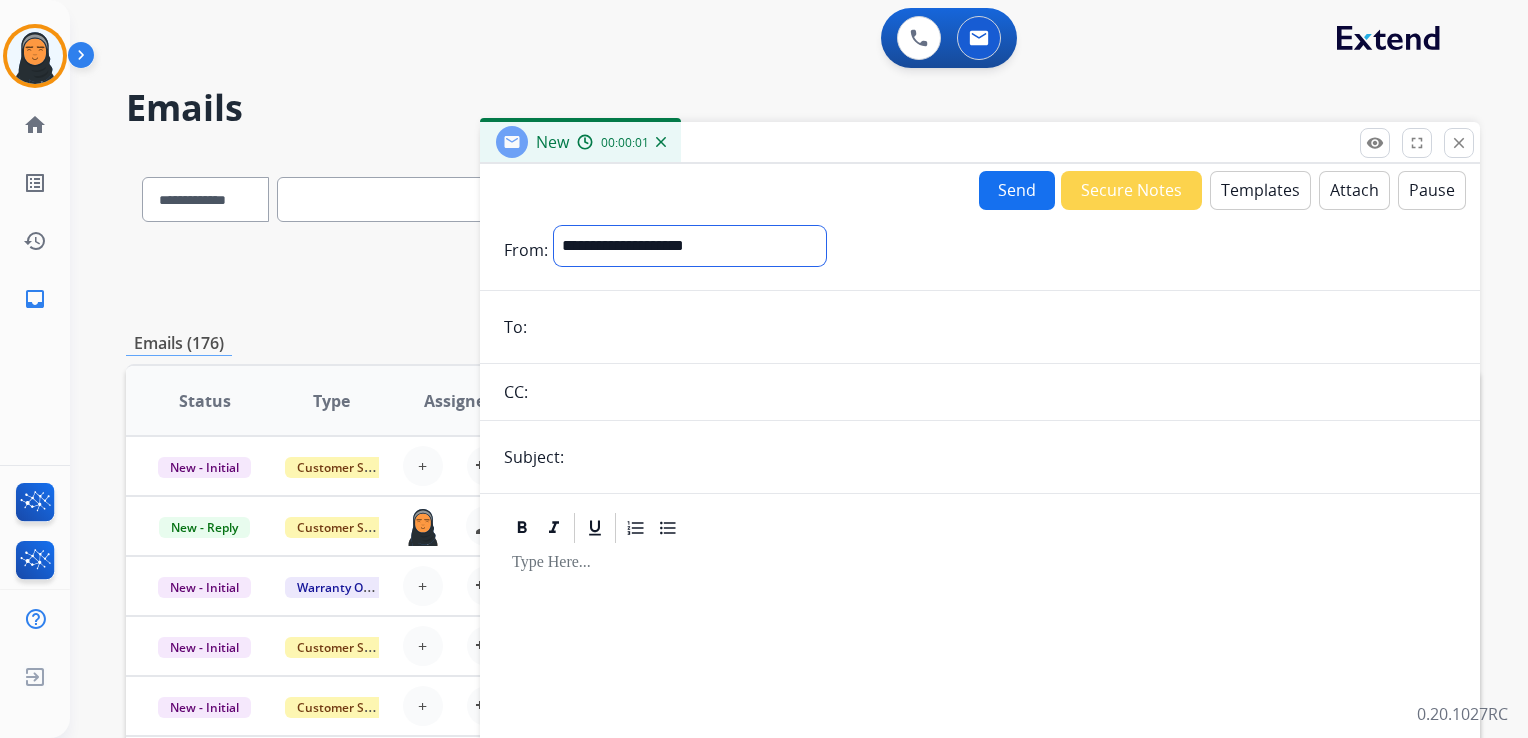 select on "**********" 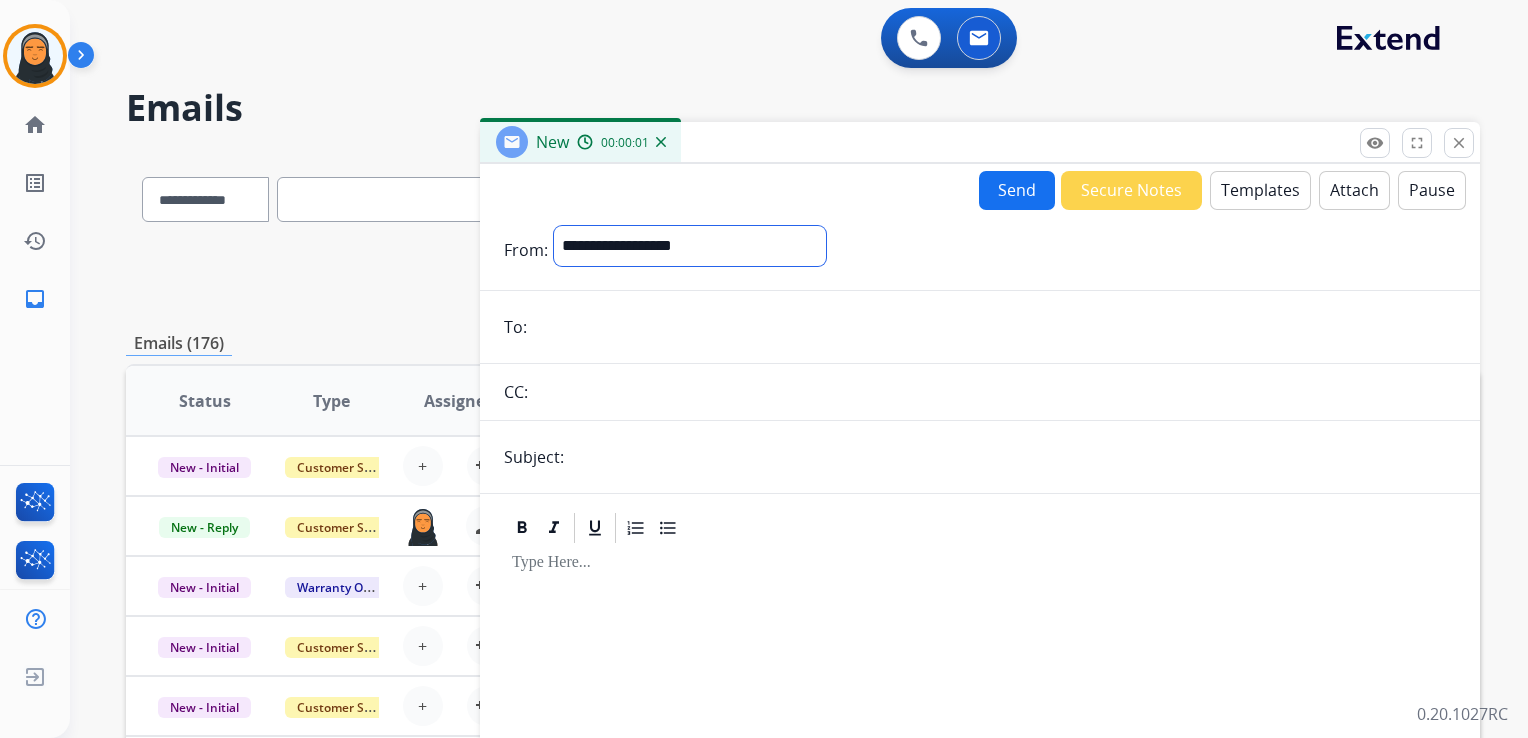 click on "**********" at bounding box center (690, 246) 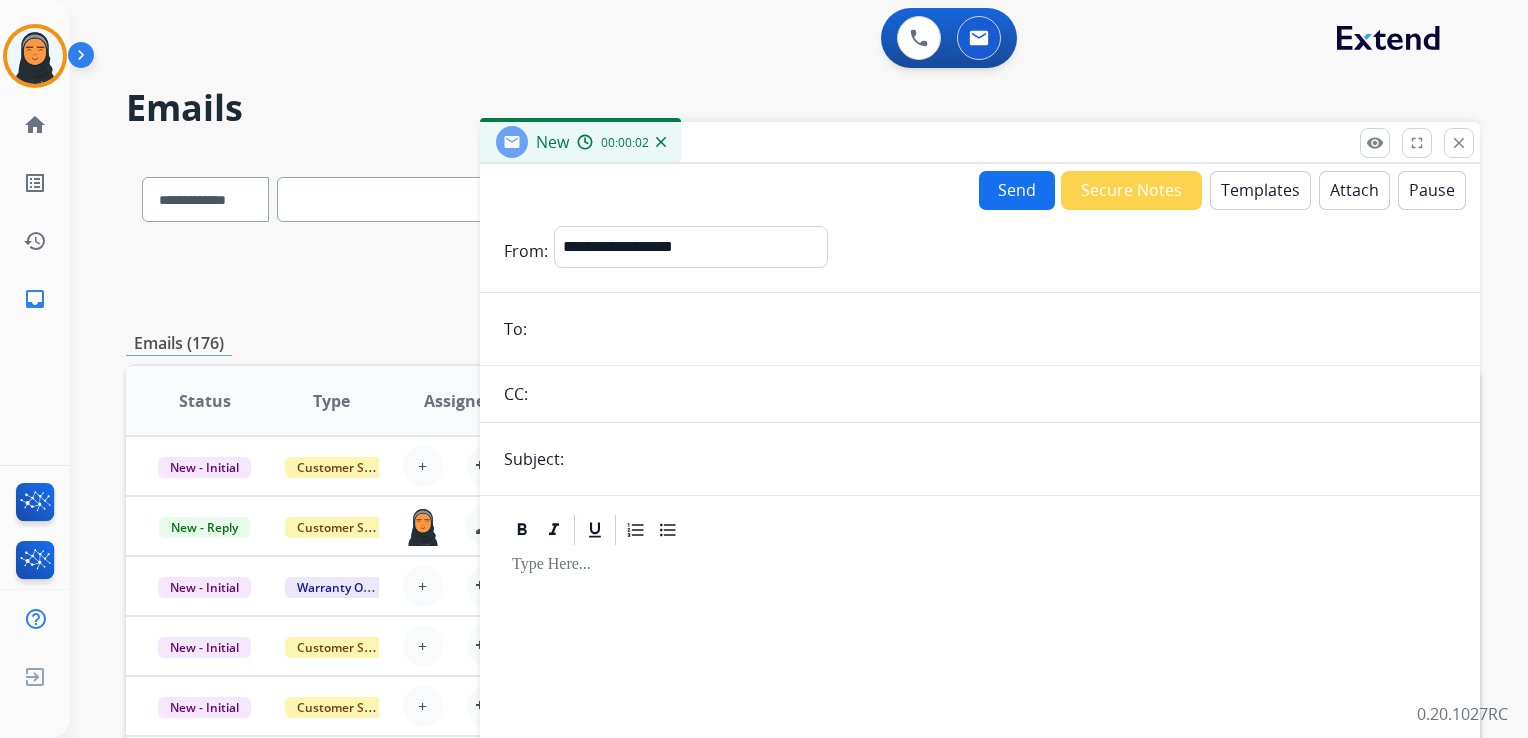 click at bounding box center (994, 329) 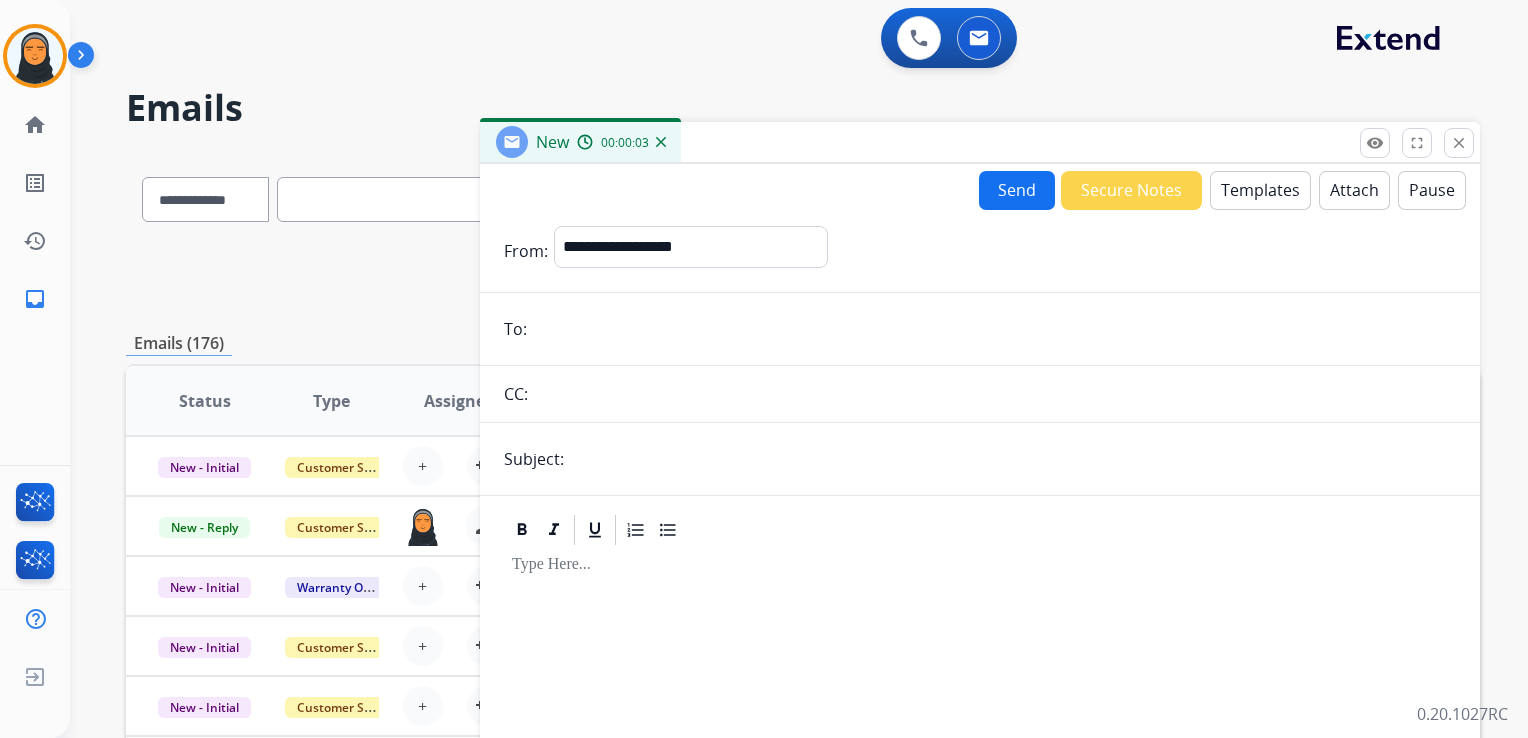 paste on "**********" 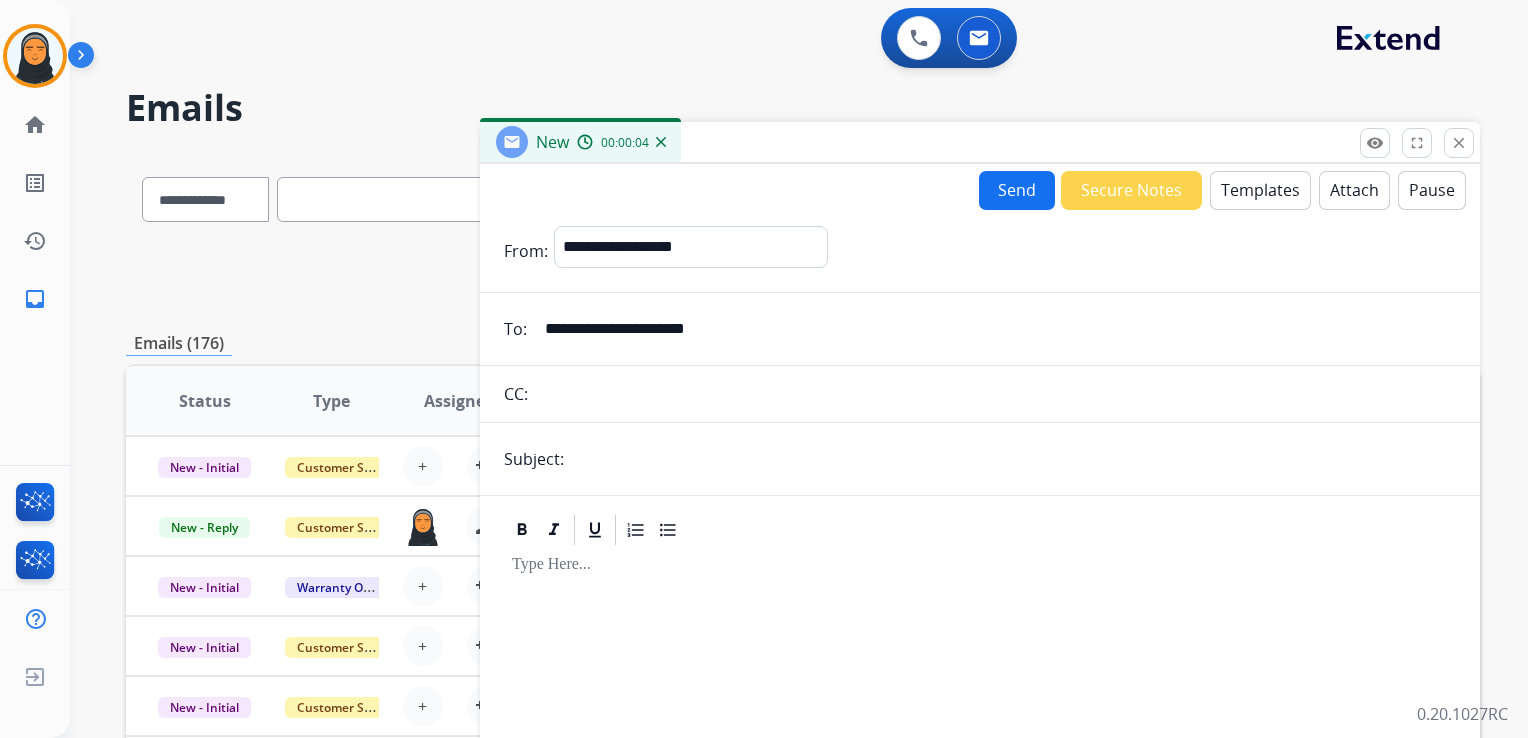 type on "**********" 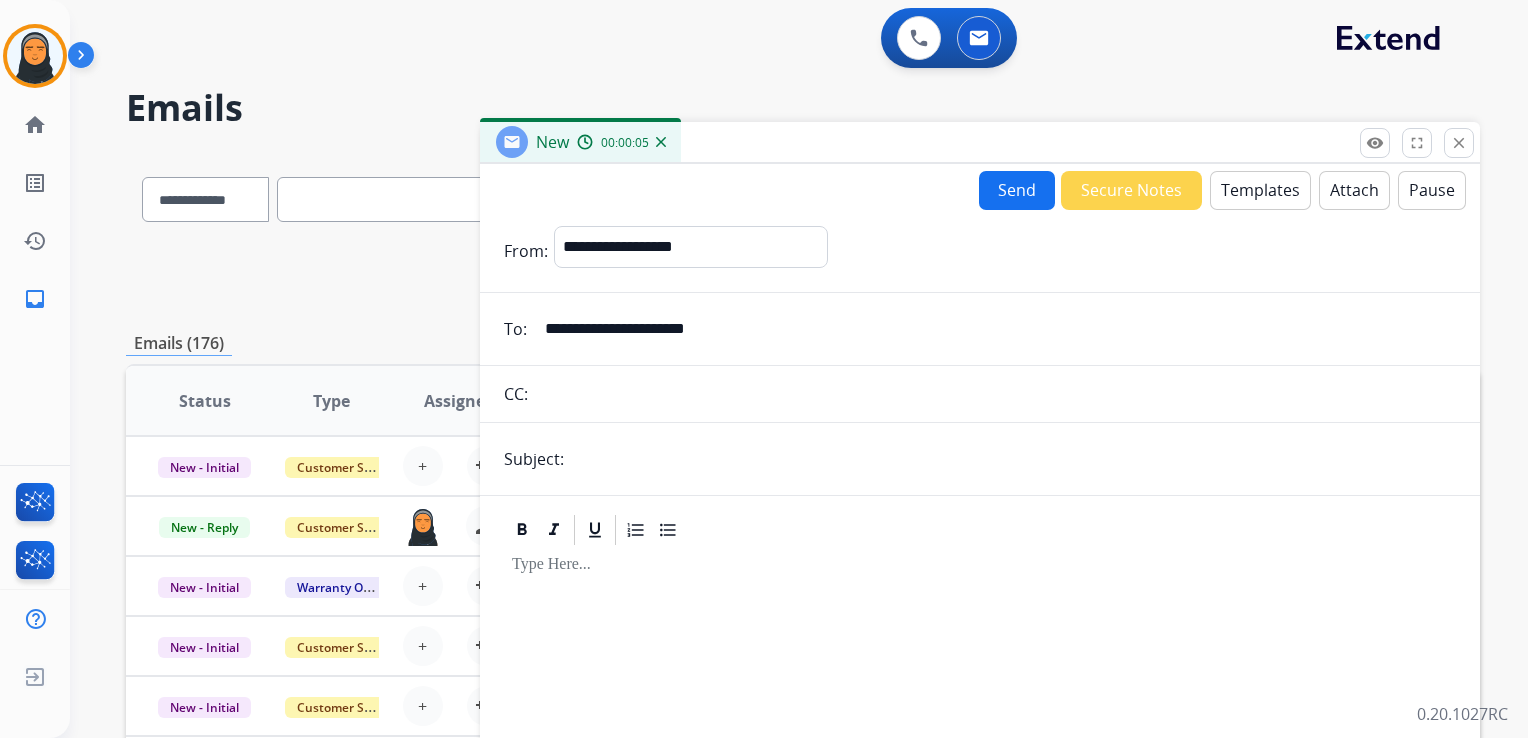 type on "**********" 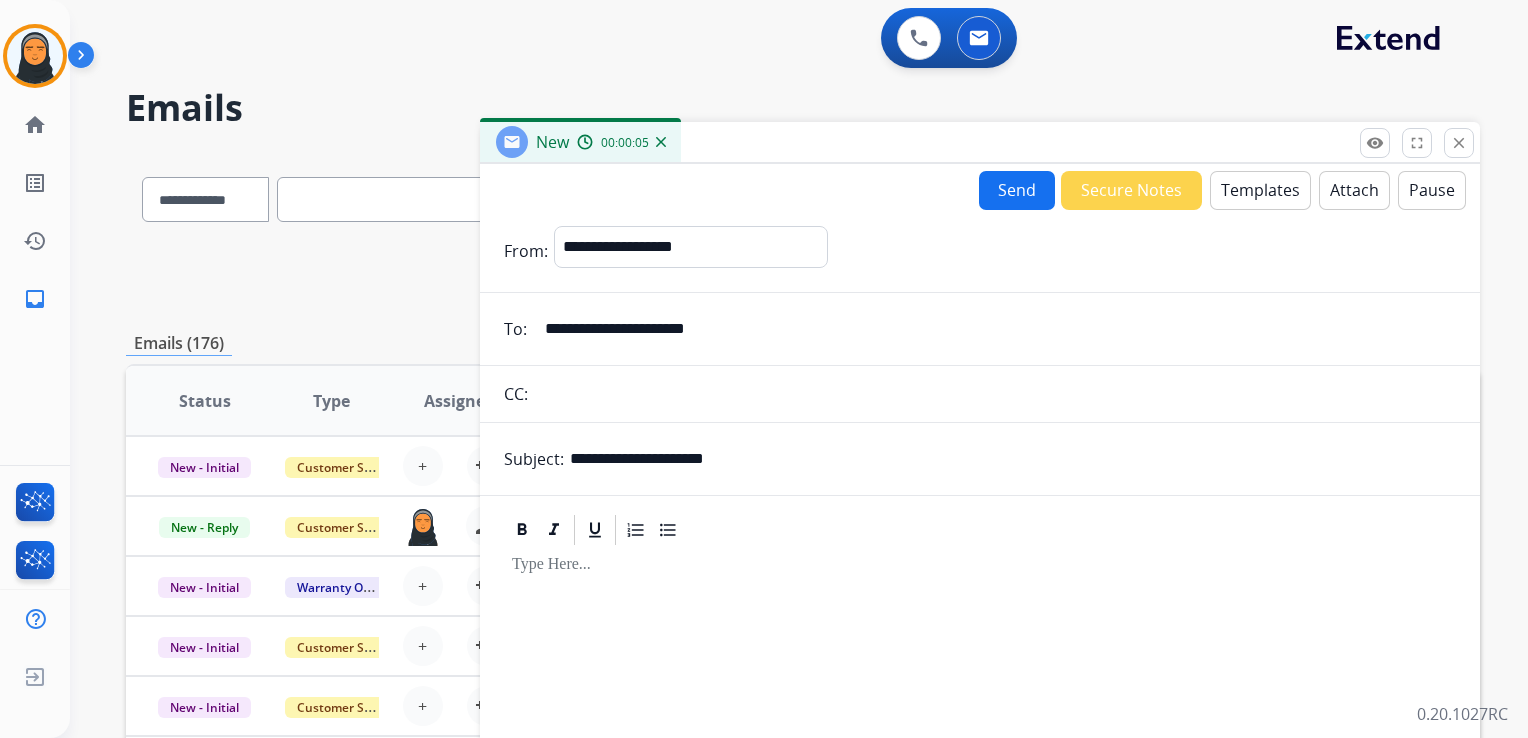 click on "Templates" at bounding box center [1260, 190] 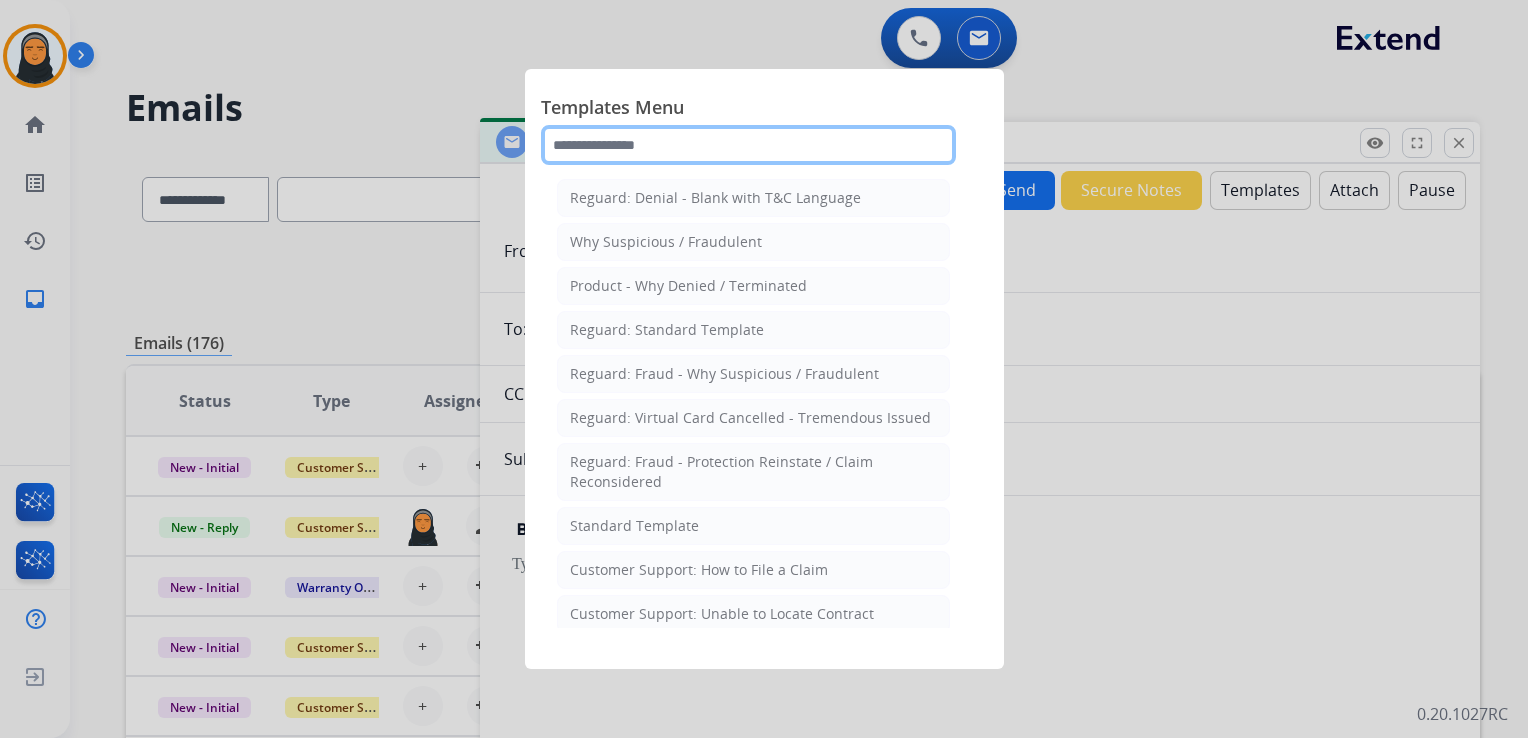 click 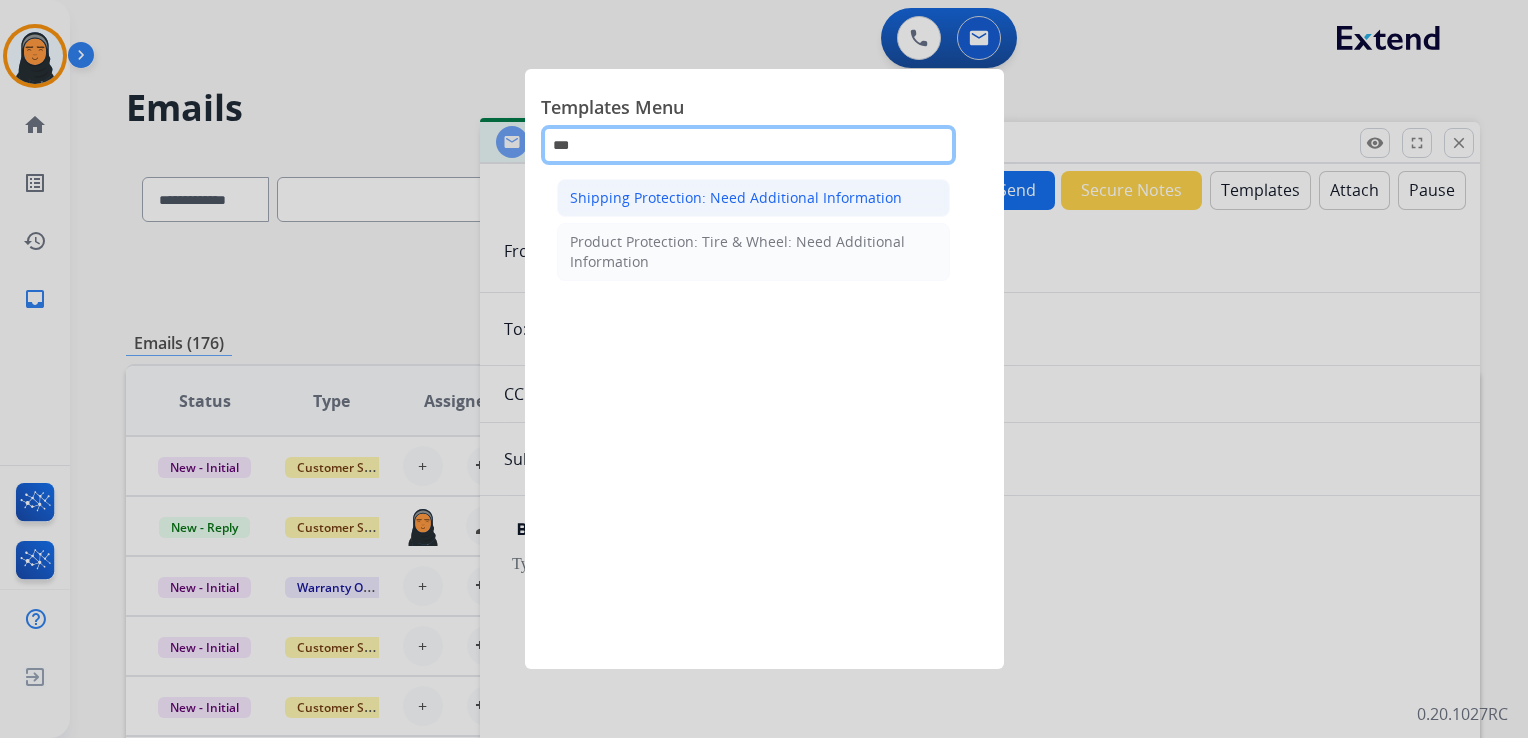 type on "***" 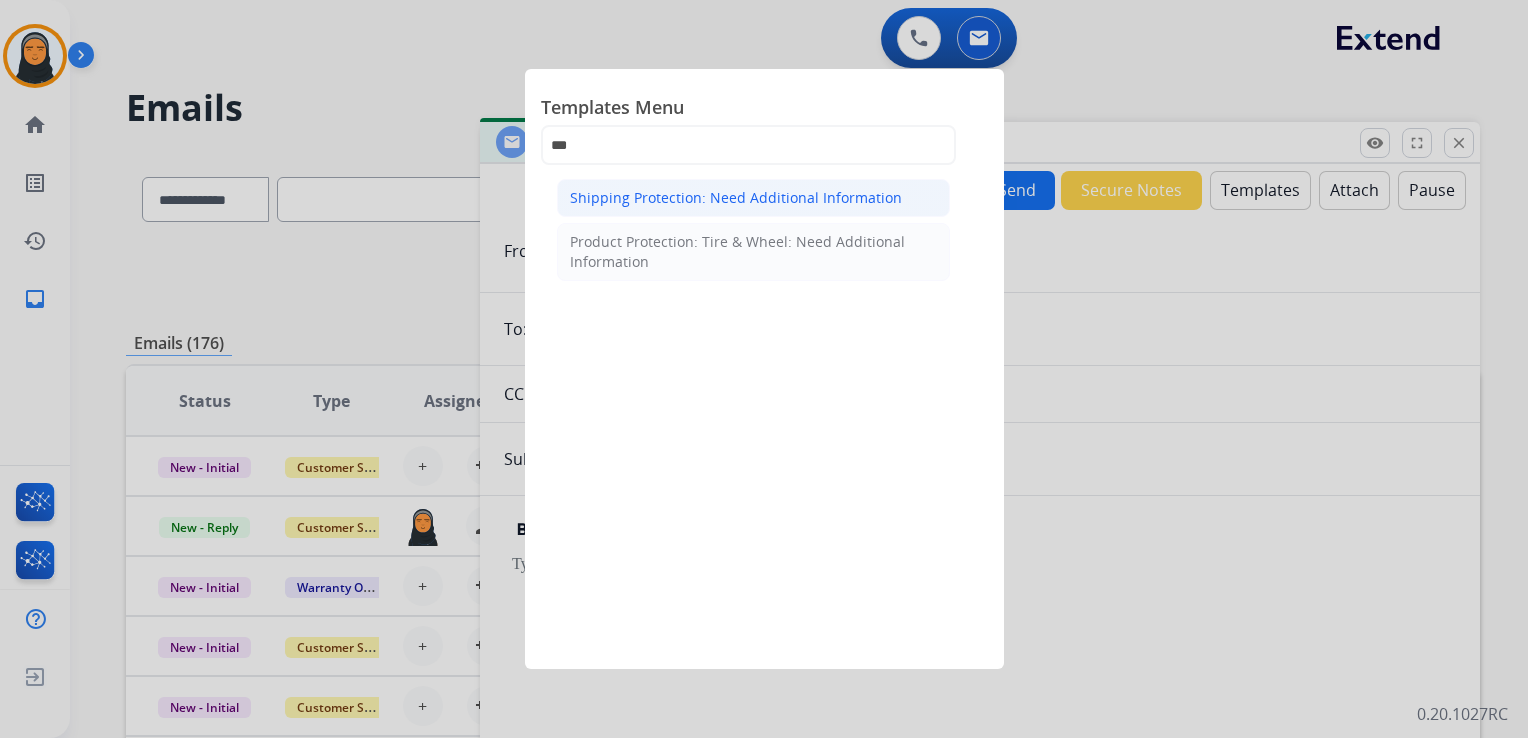 click on "Shipping Protection: Need Additional Information" 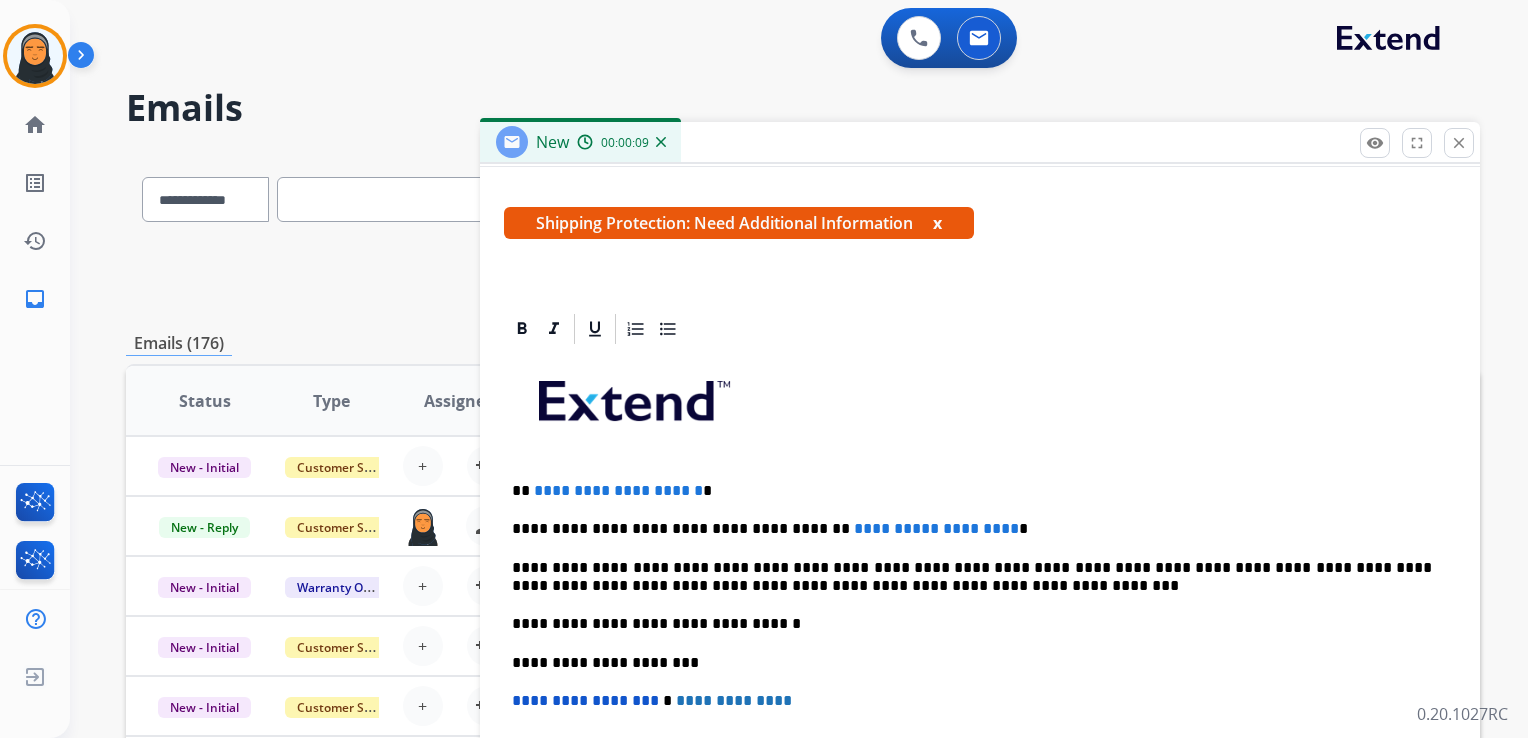 scroll, scrollTop: 383, scrollLeft: 0, axis: vertical 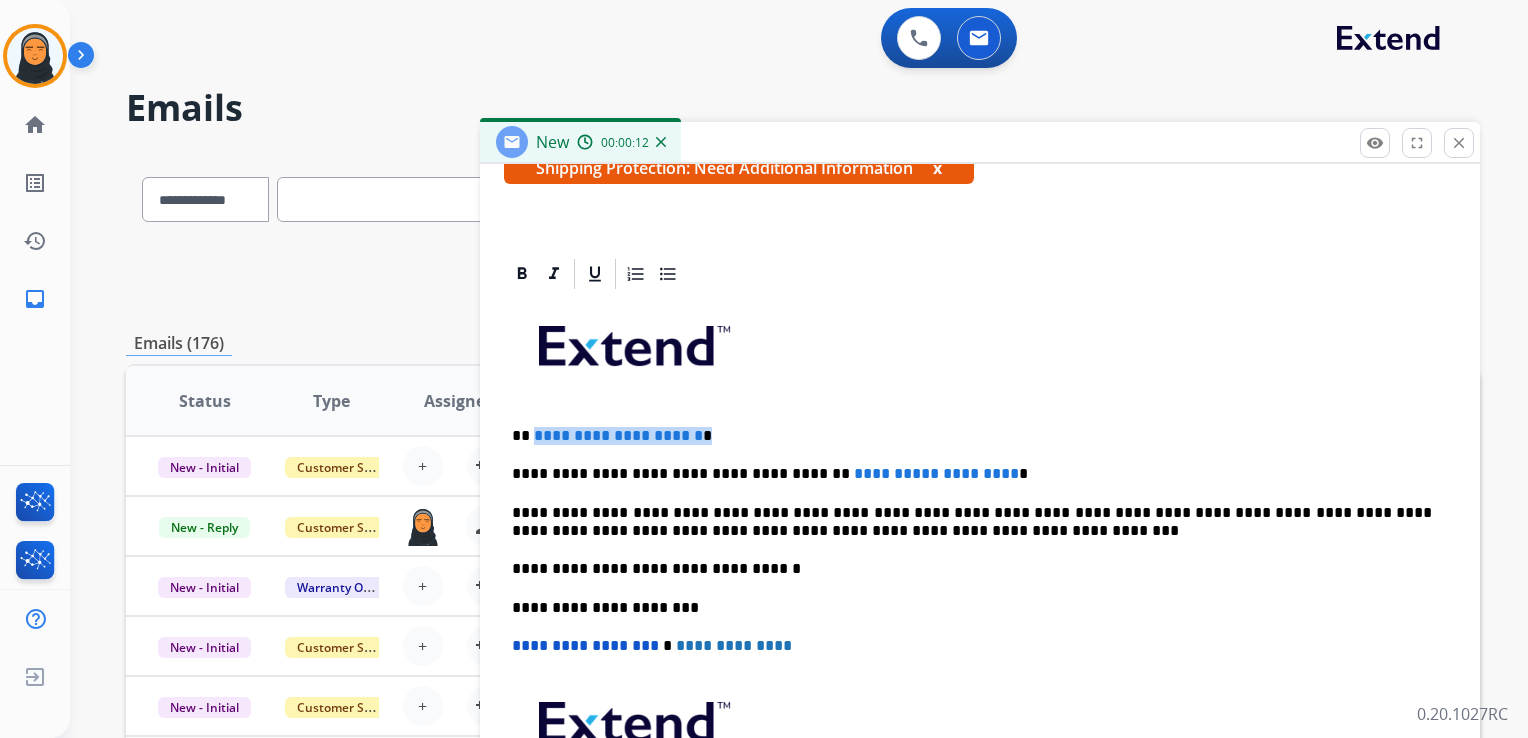 drag, startPoint x: 738, startPoint y: 433, endPoint x: 534, endPoint y: 420, distance: 204.4138 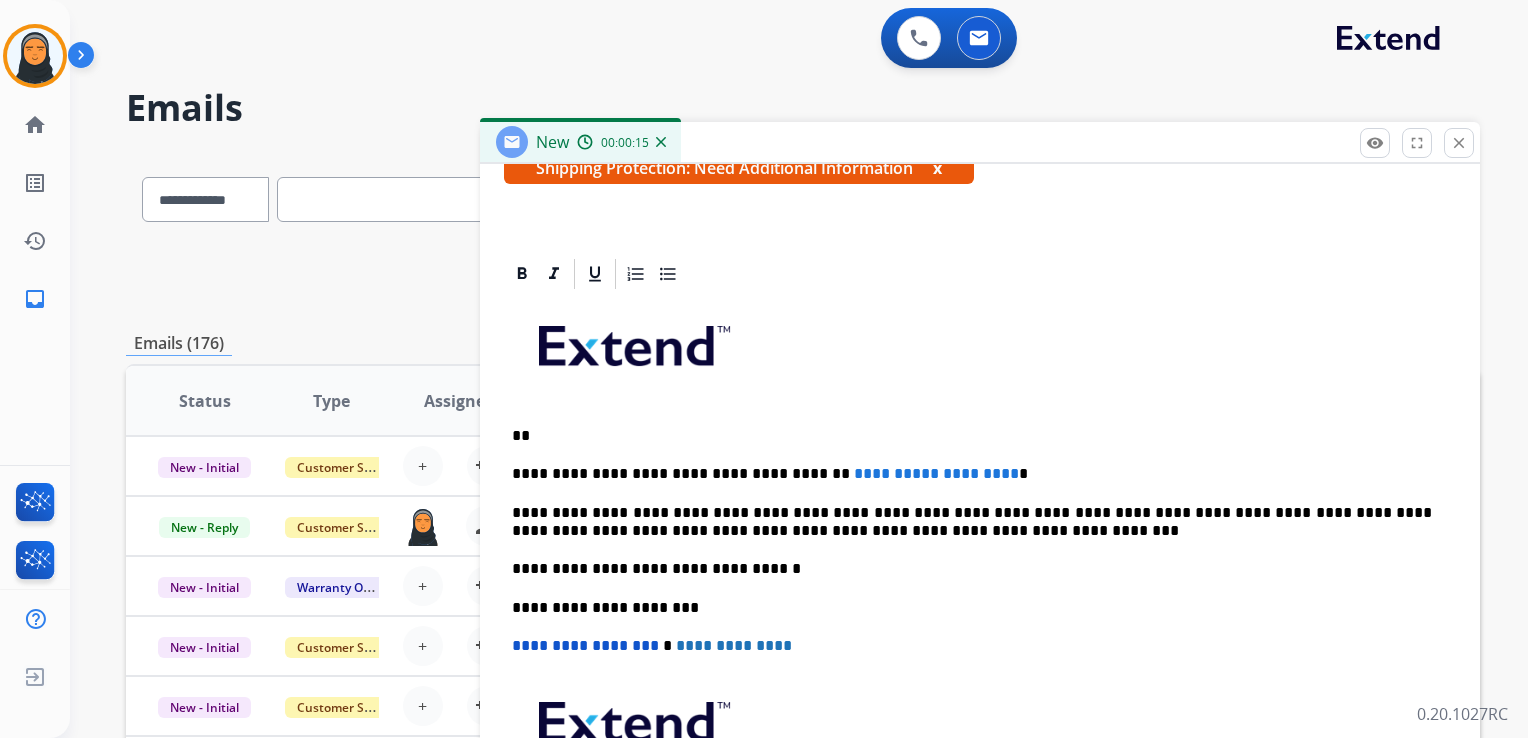 type 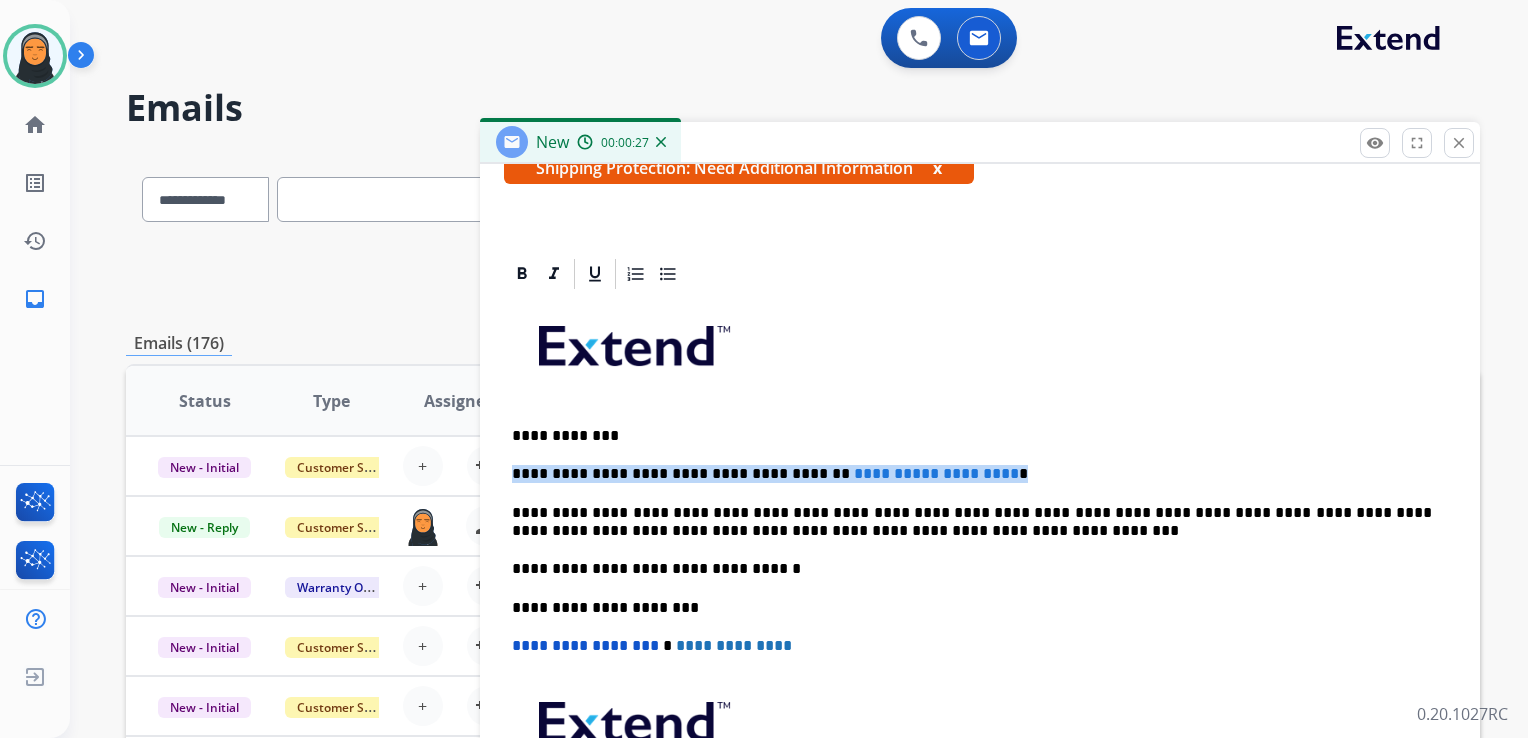 drag, startPoint x: 990, startPoint y: 470, endPoint x: 516, endPoint y: 463, distance: 474.0517 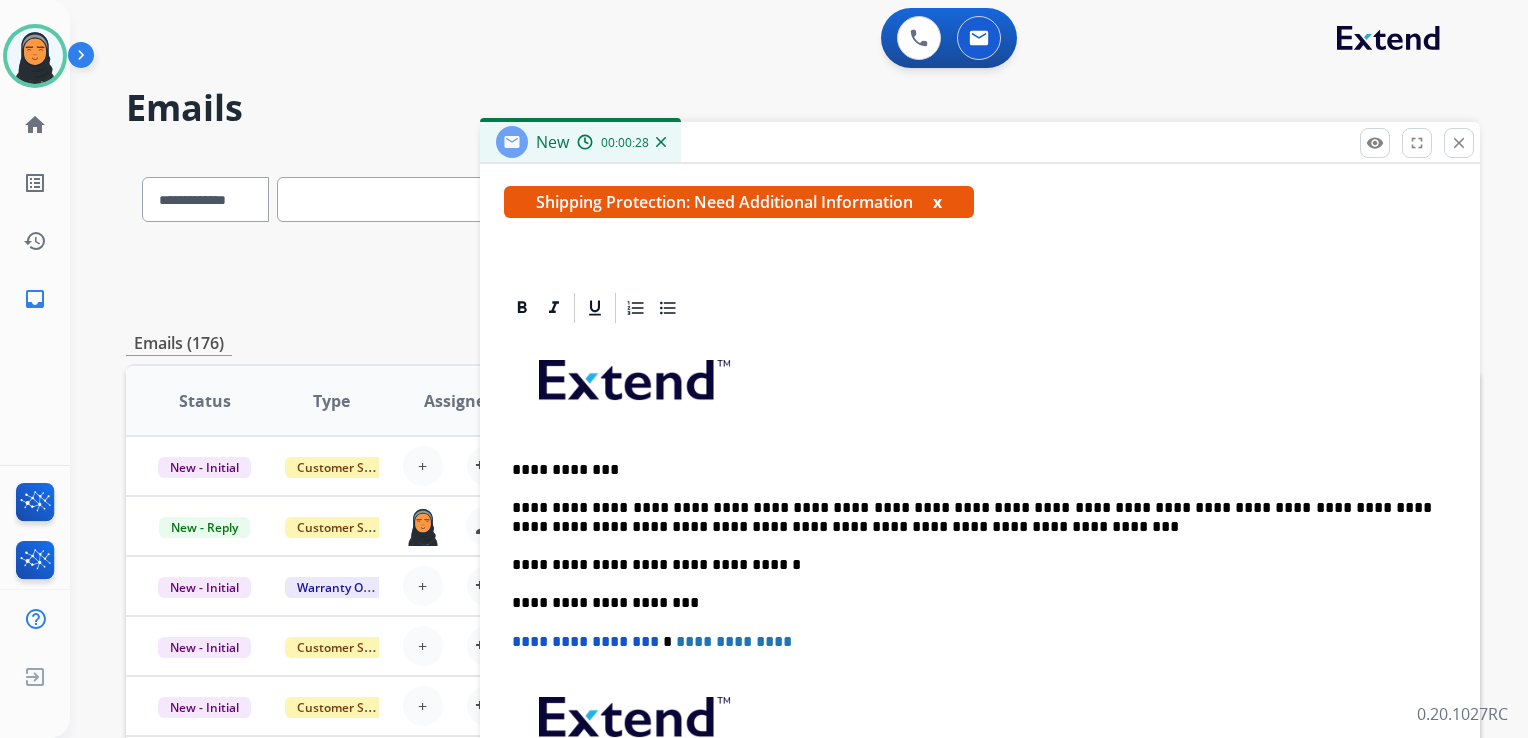 scroll, scrollTop: 344, scrollLeft: 0, axis: vertical 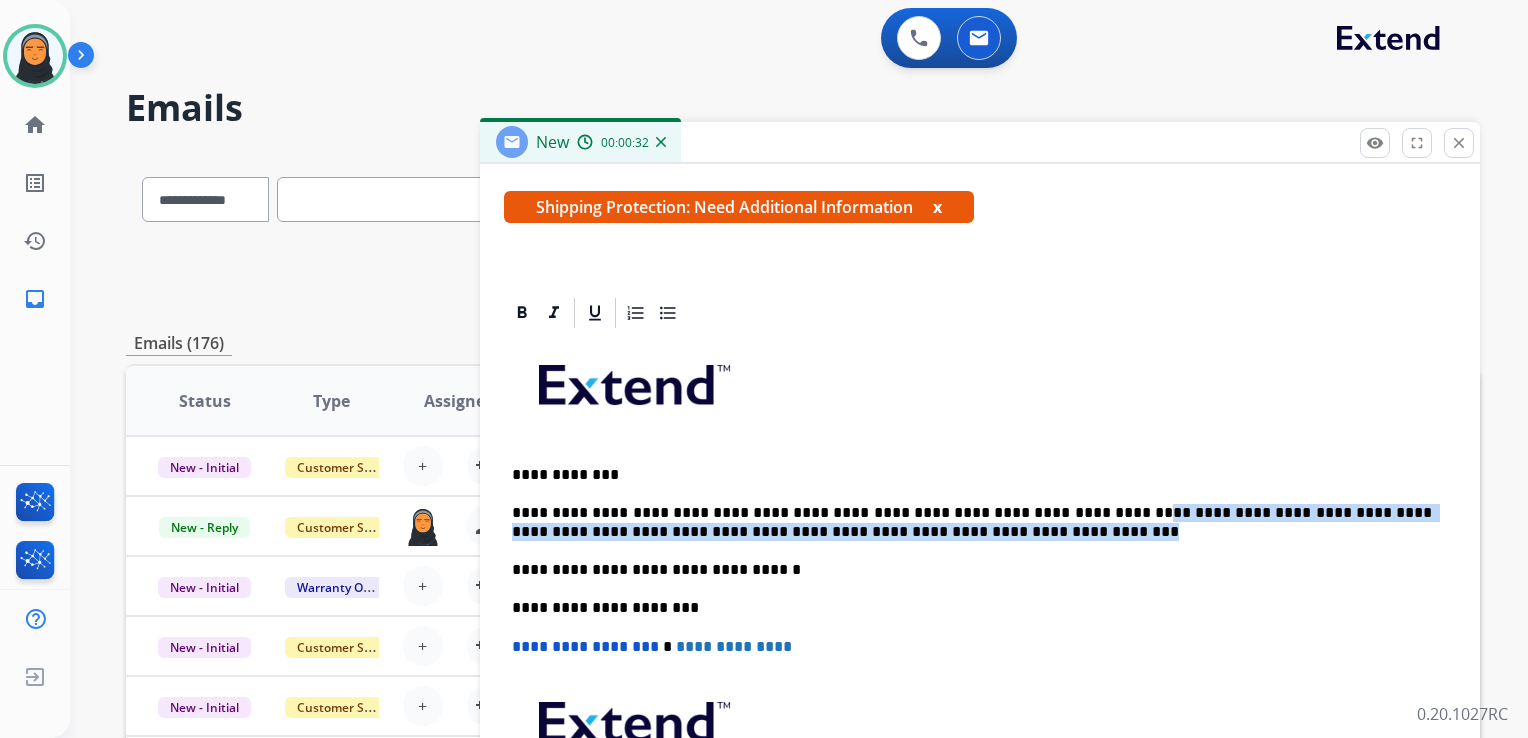 drag, startPoint x: 1069, startPoint y: 508, endPoint x: 1110, endPoint y: 528, distance: 45.617977 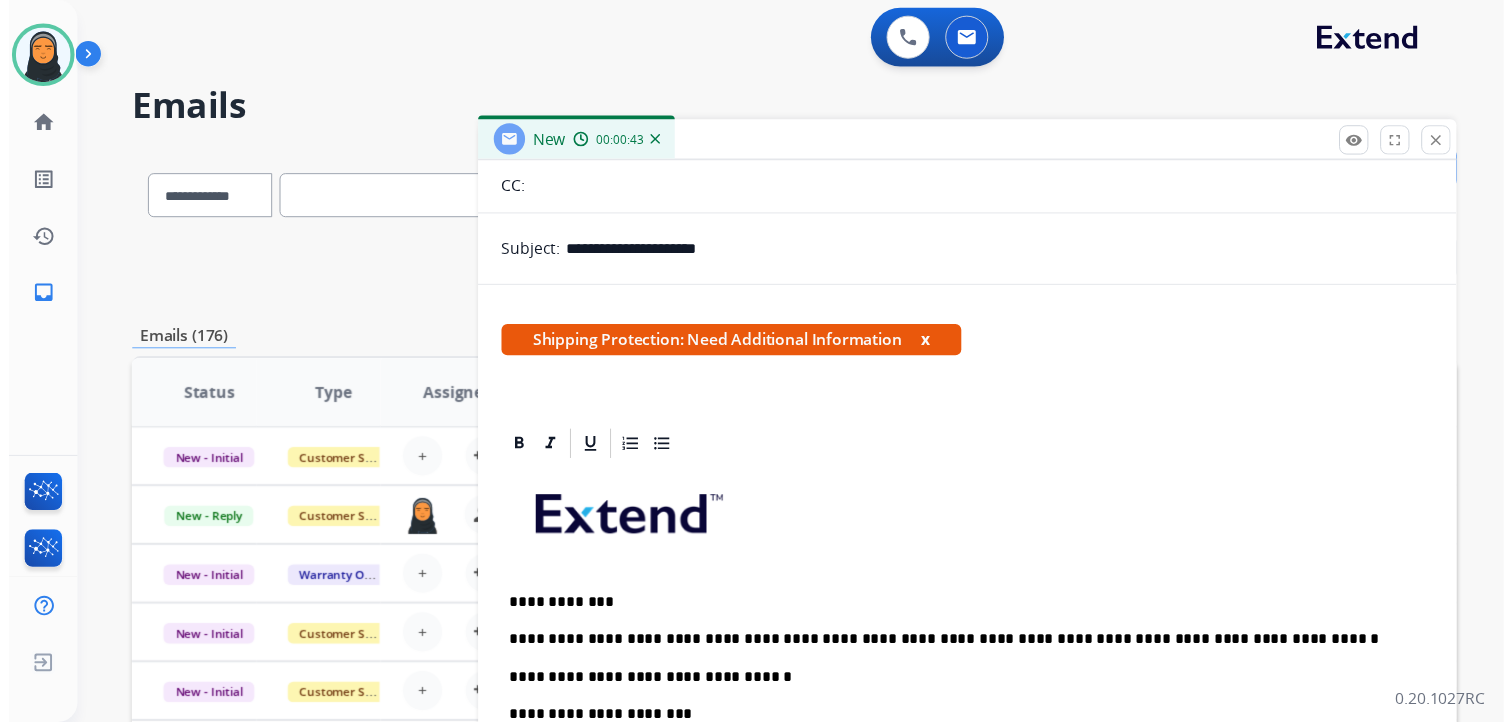 scroll, scrollTop: 0, scrollLeft: 0, axis: both 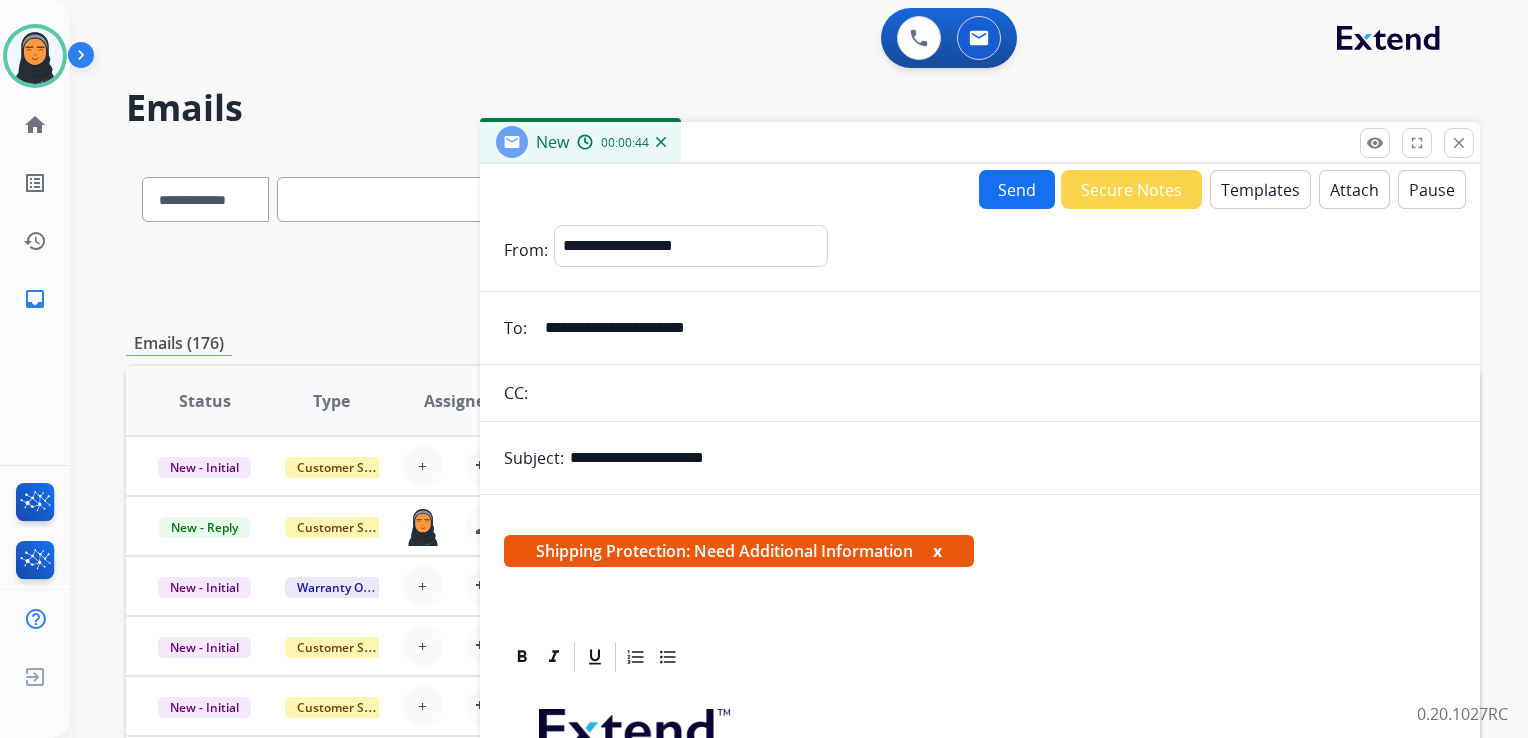 click on "Send" at bounding box center (1017, 189) 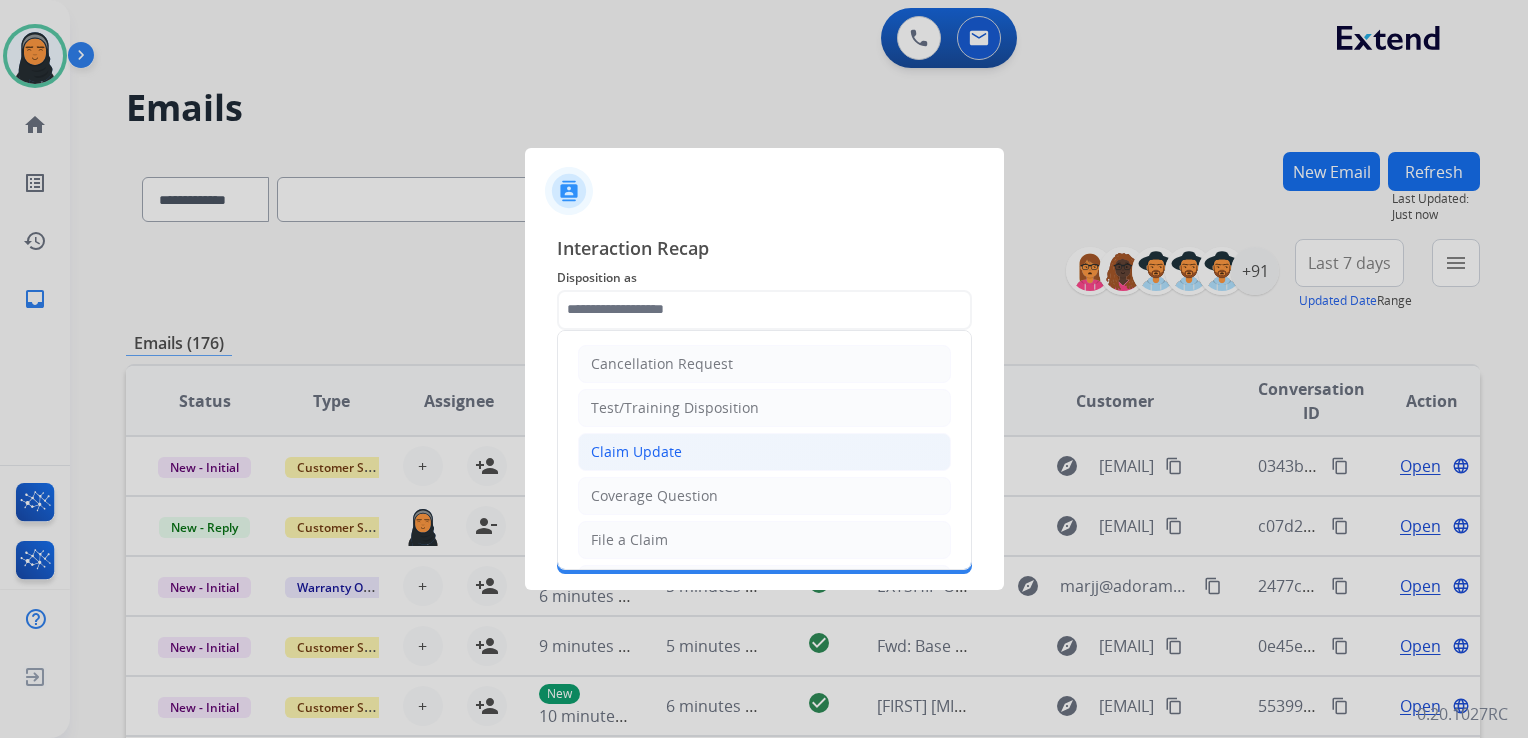 click on "Claim Update" 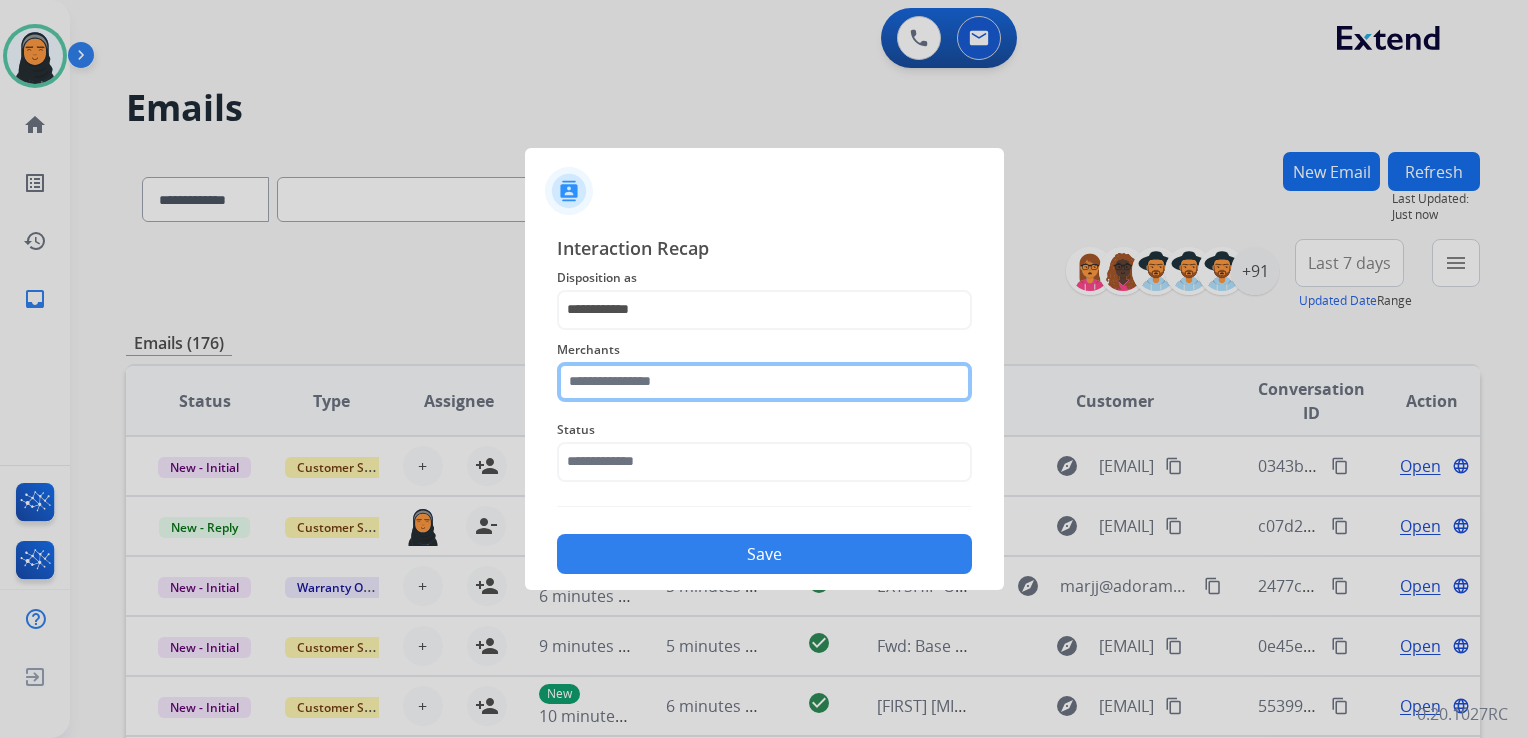click 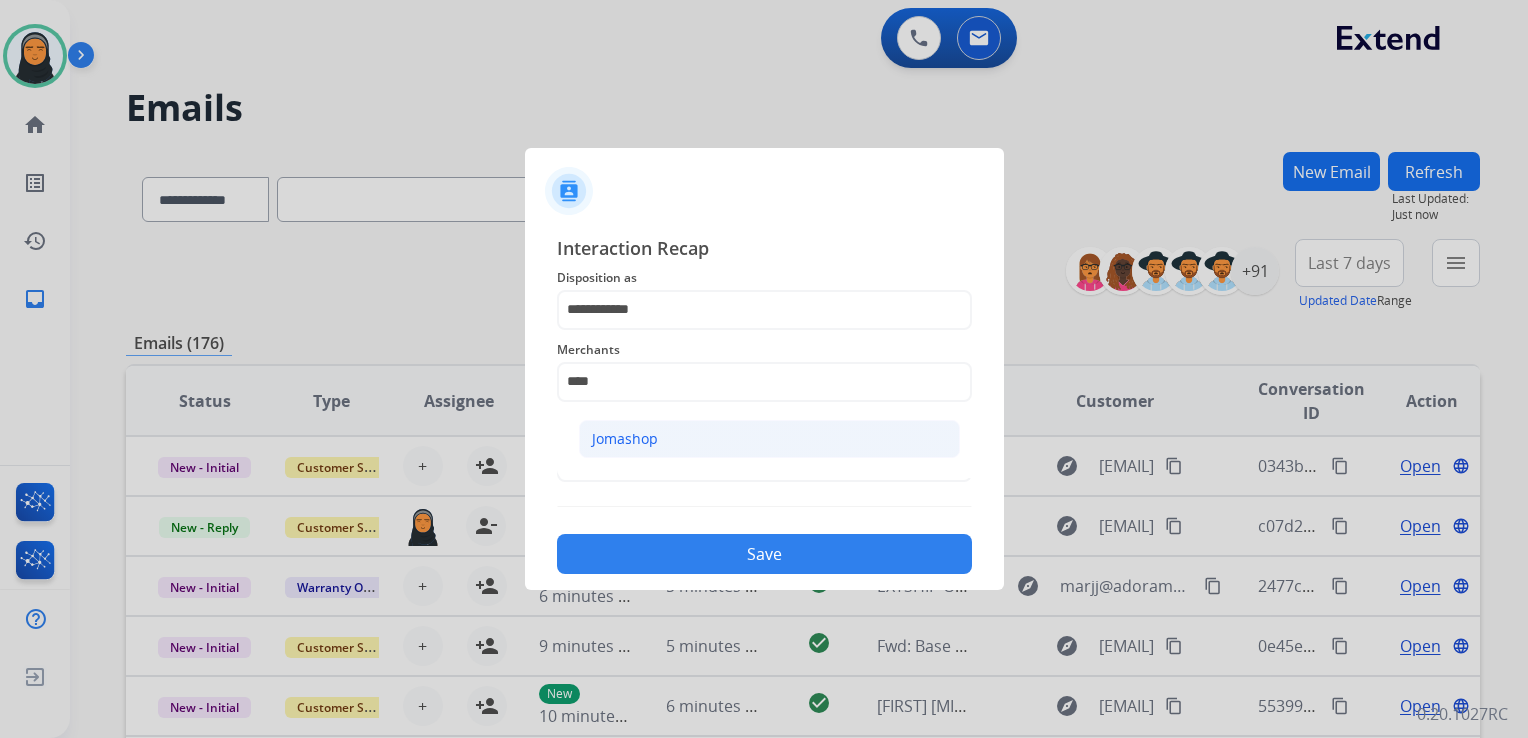 click on "Jomashop" 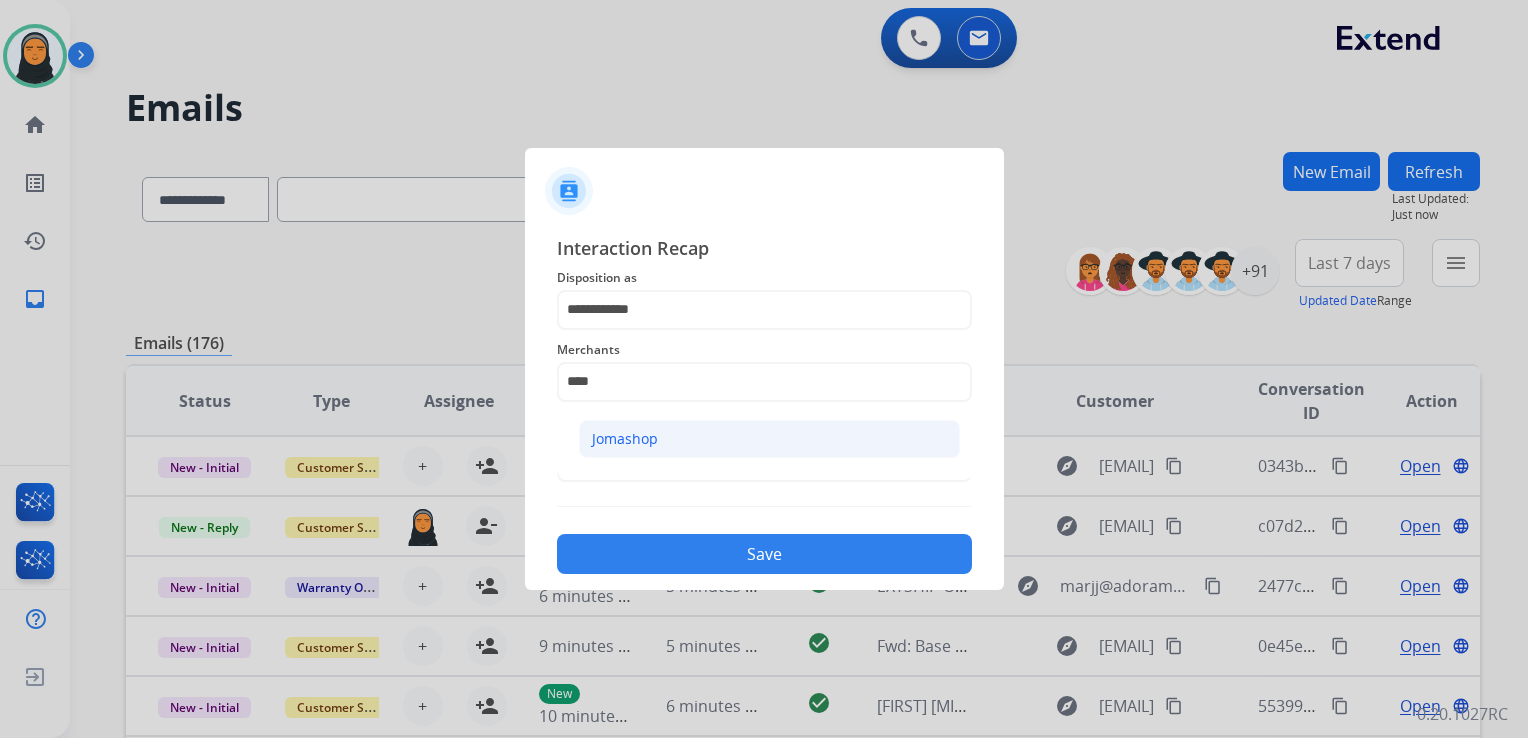 type on "********" 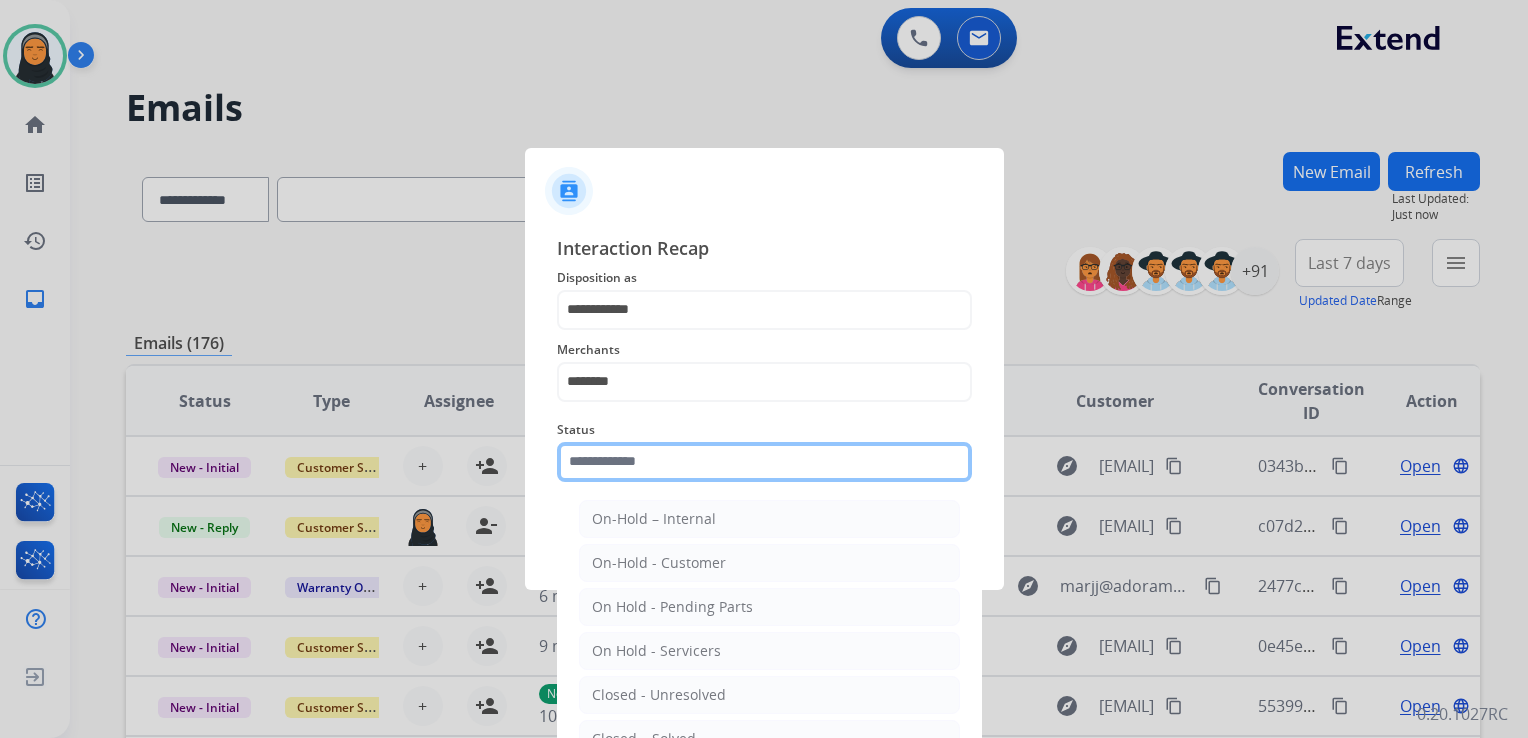 click 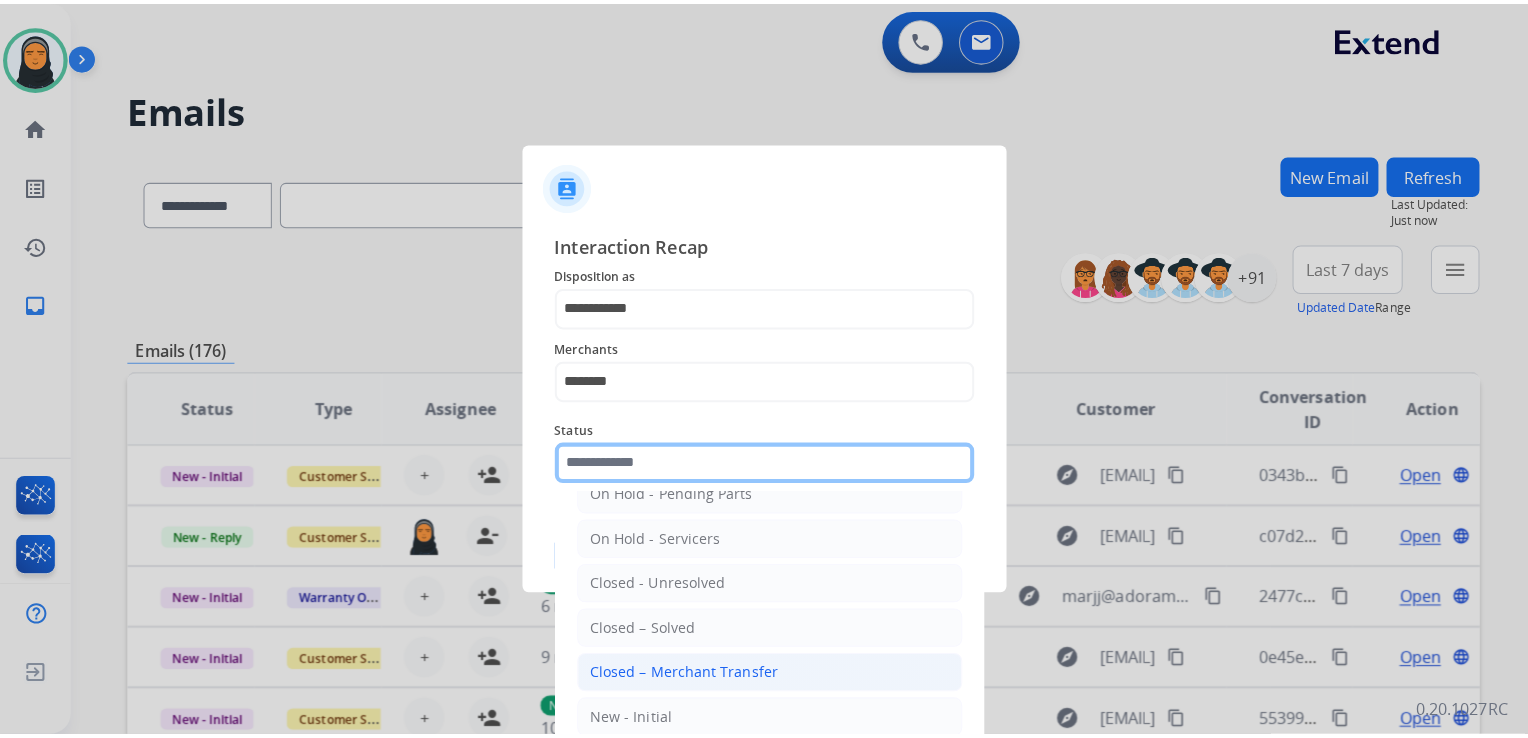 scroll, scrollTop: 116, scrollLeft: 0, axis: vertical 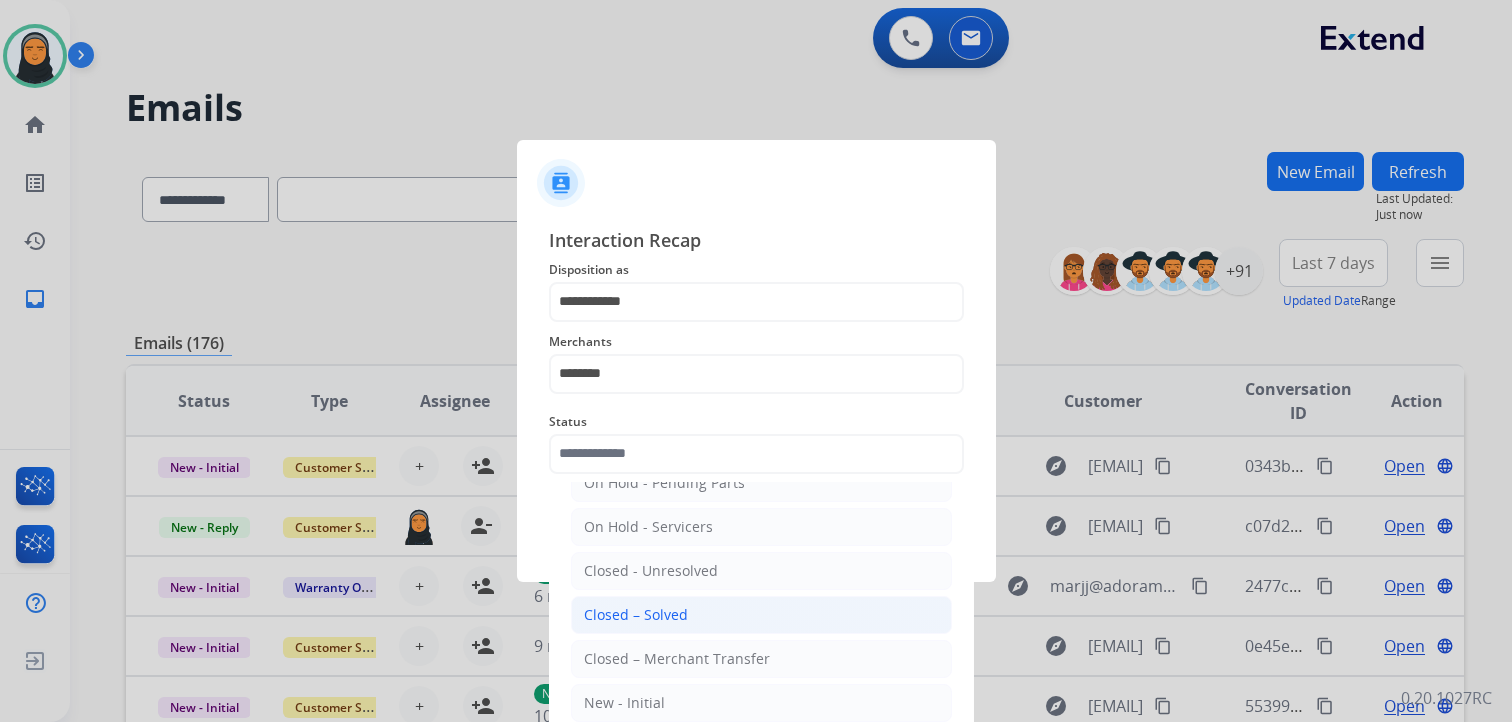 click on "Closed – Solved" 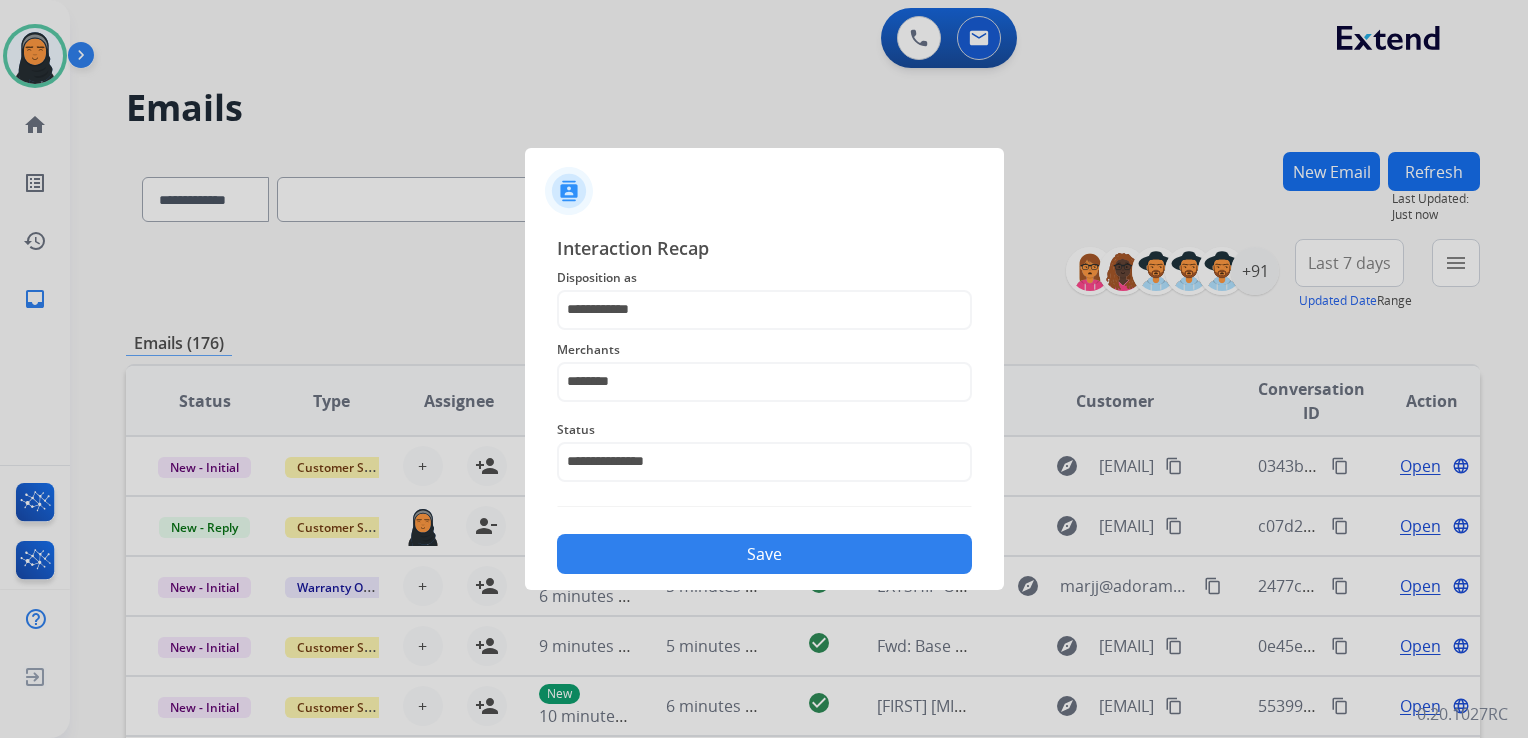 click on "Save" 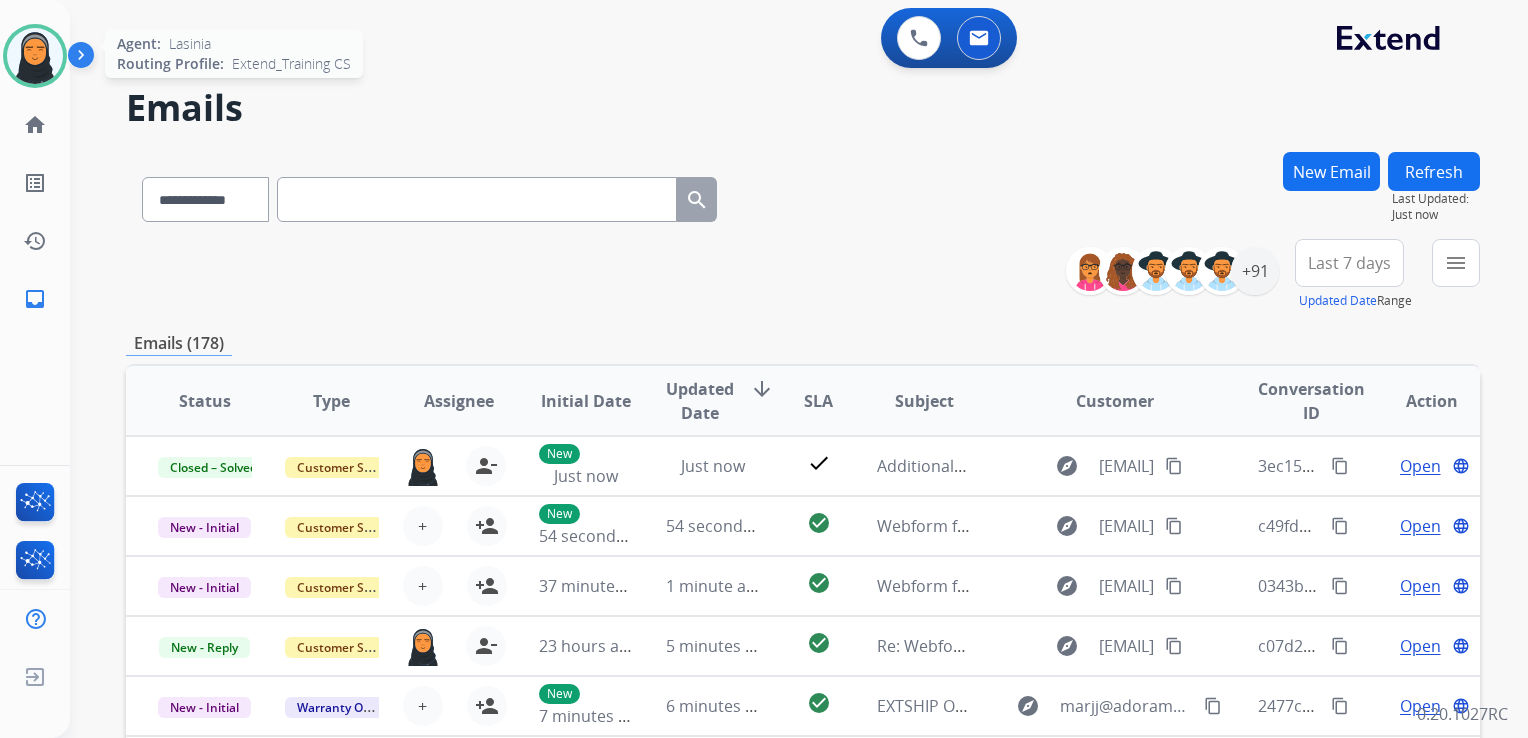 click at bounding box center (35, 56) 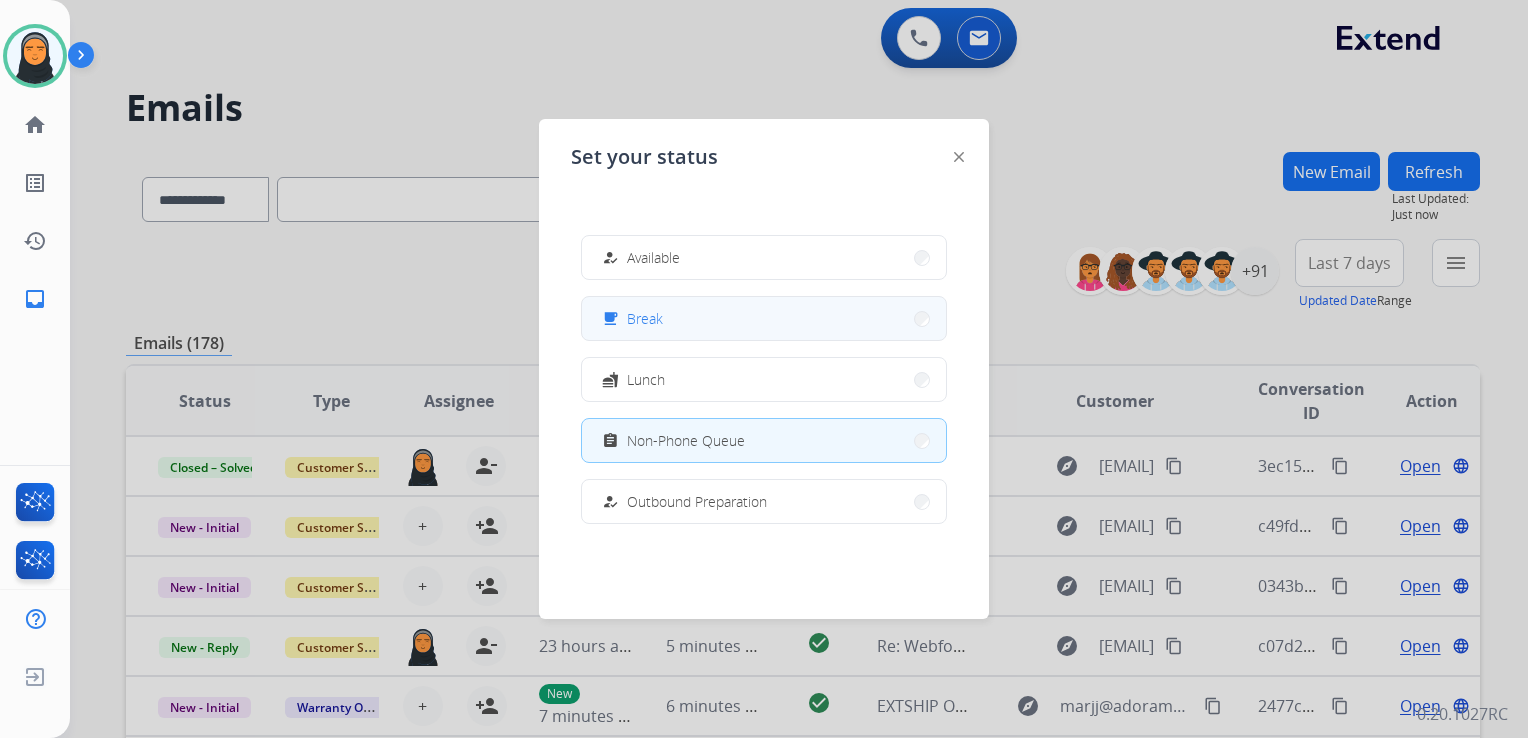 click on "free_breakfast Break" at bounding box center [764, 318] 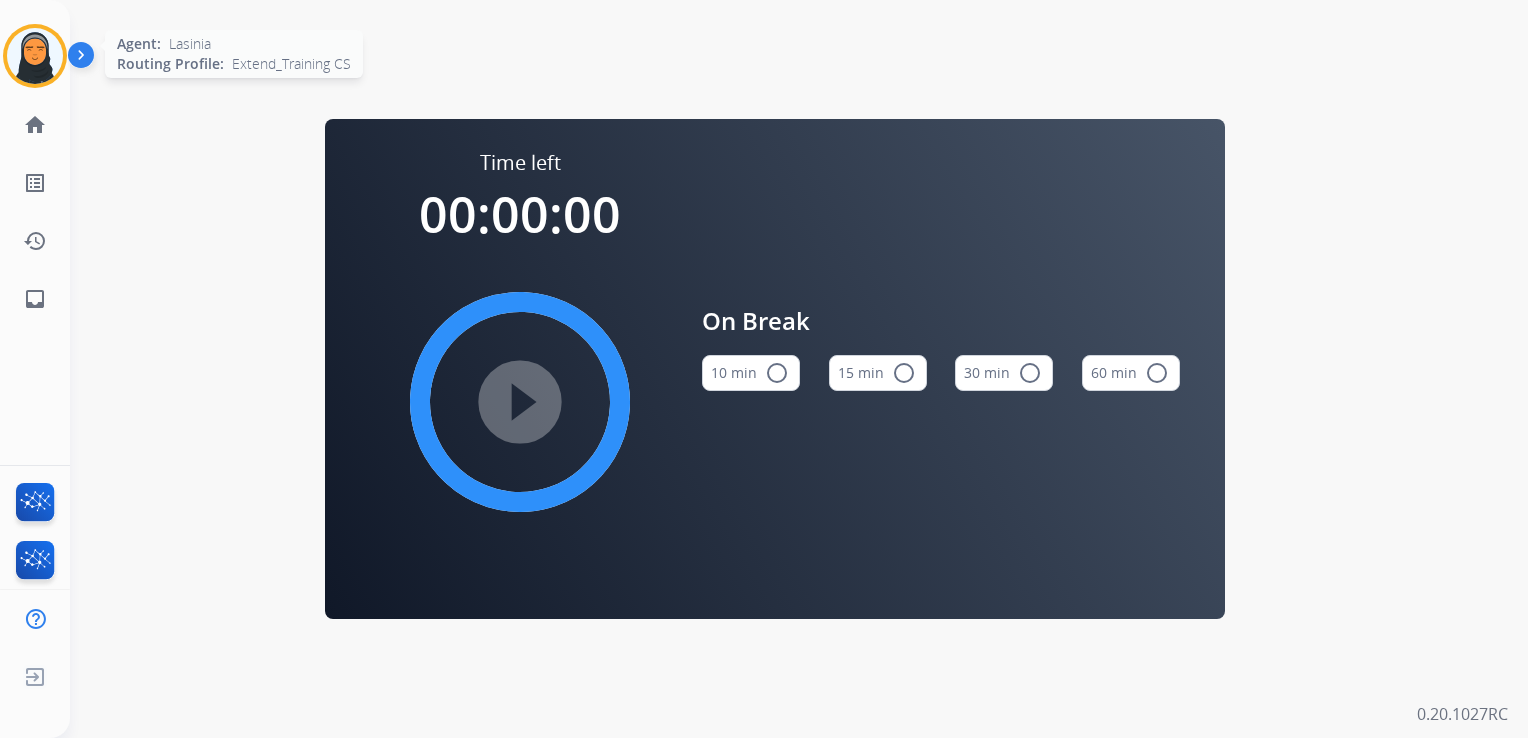 click at bounding box center (35, 56) 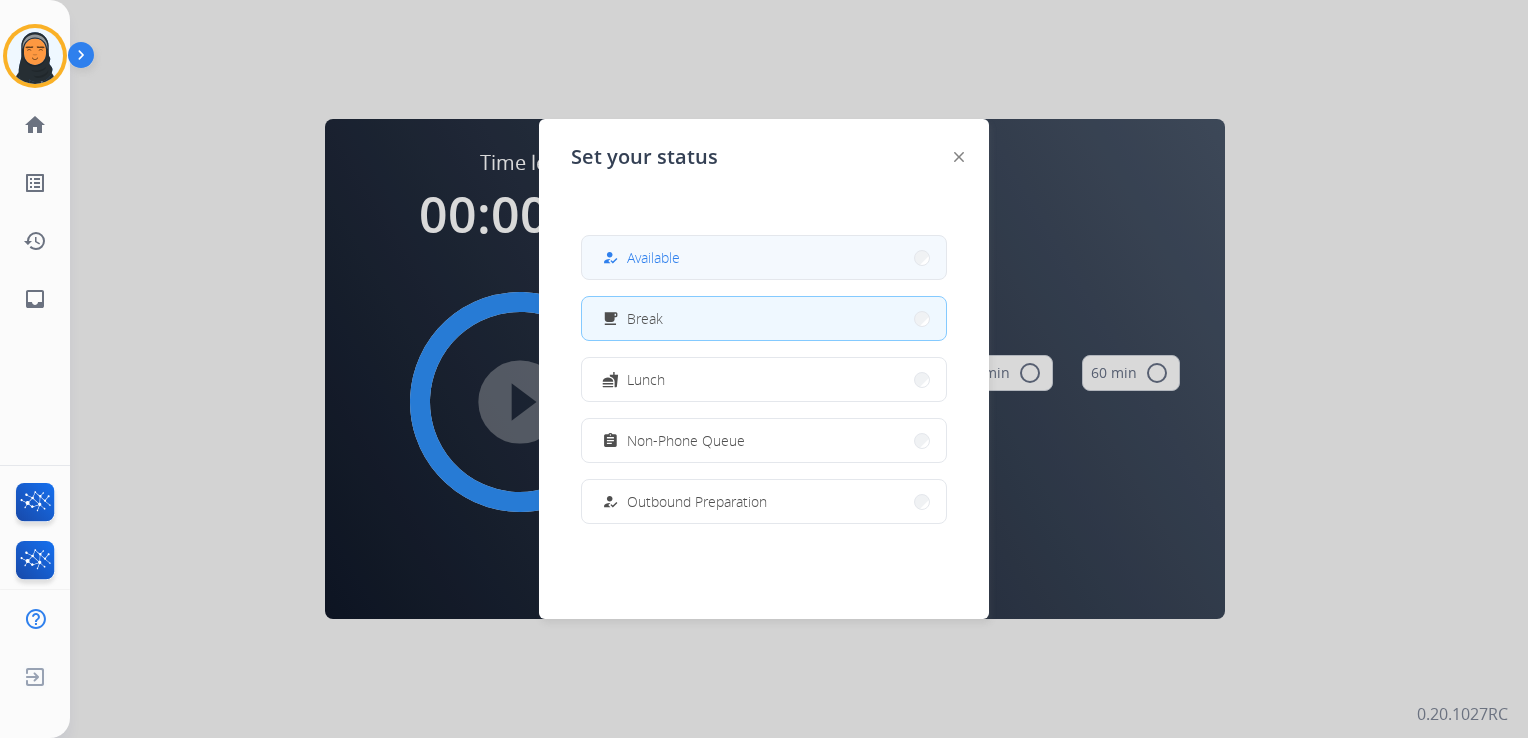 click on "how_to_reg Available" at bounding box center [764, 257] 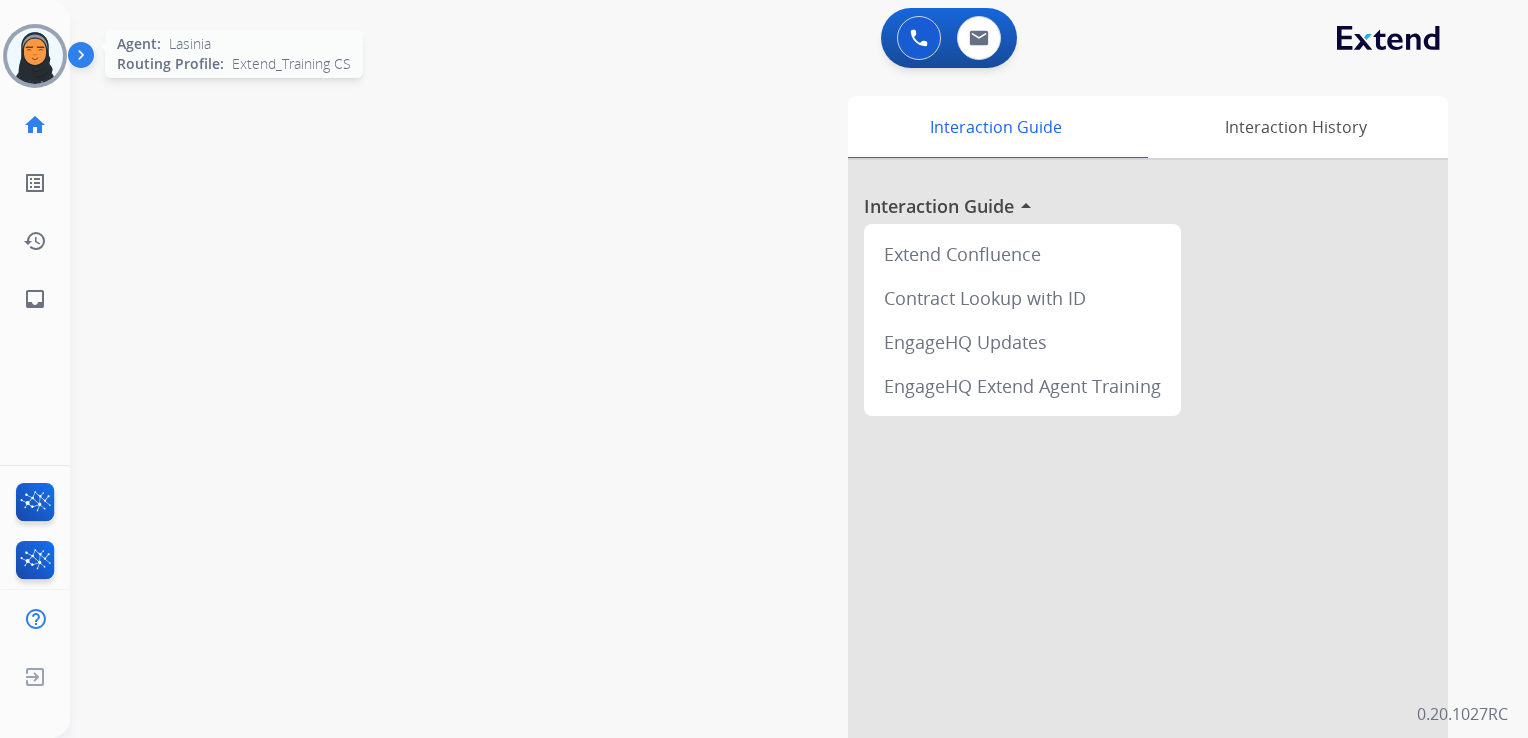 click at bounding box center [35, 56] 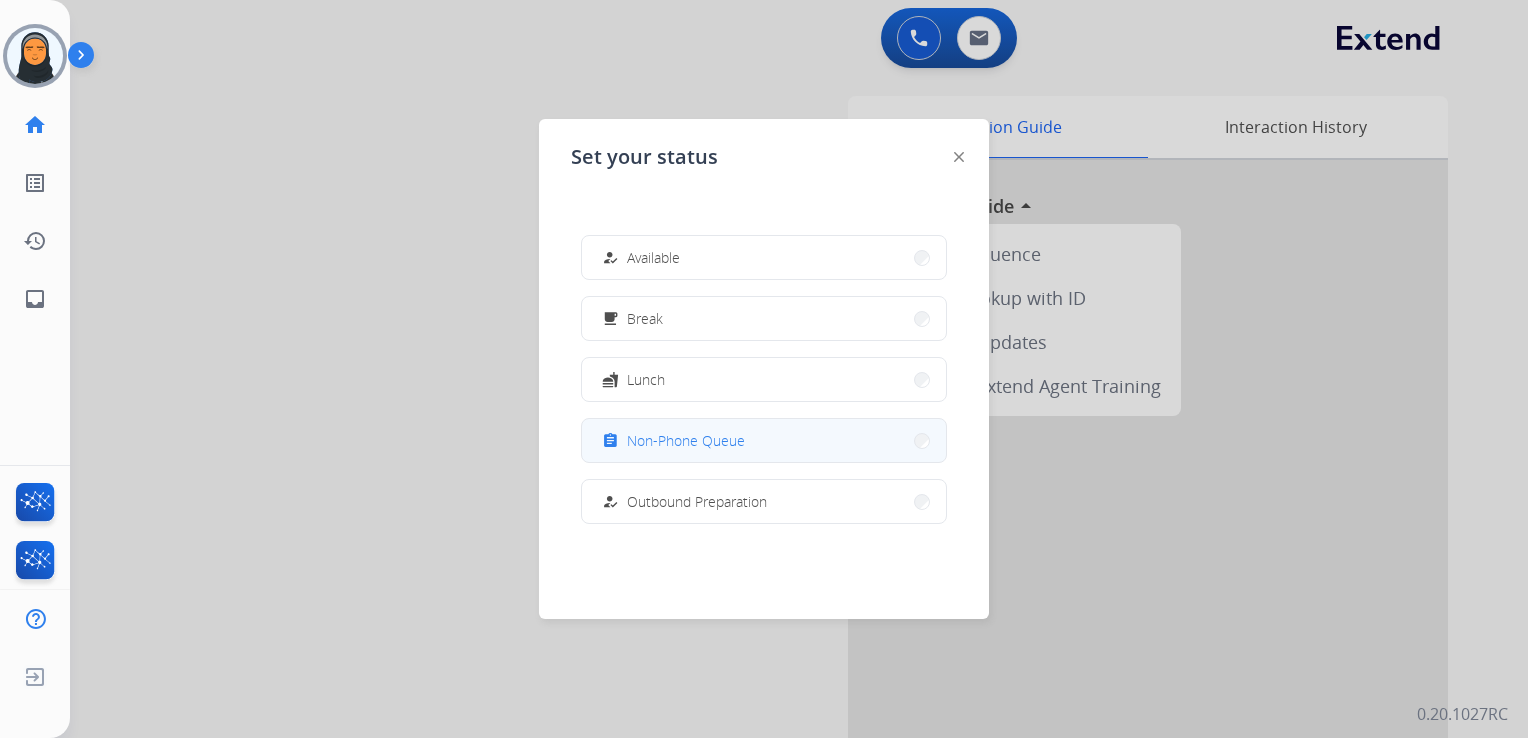 click on "Non-Phone Queue" at bounding box center [686, 440] 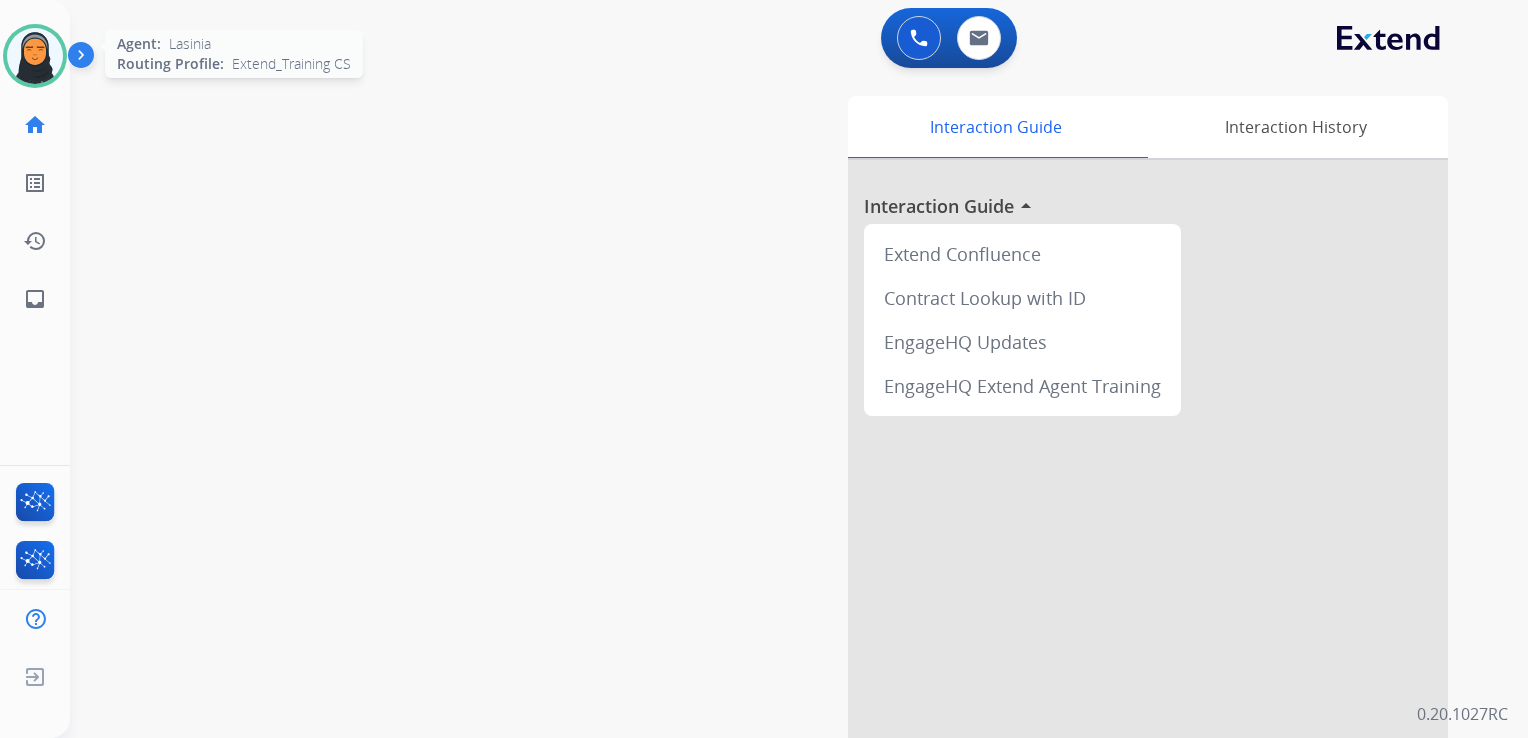 click at bounding box center [35, 56] 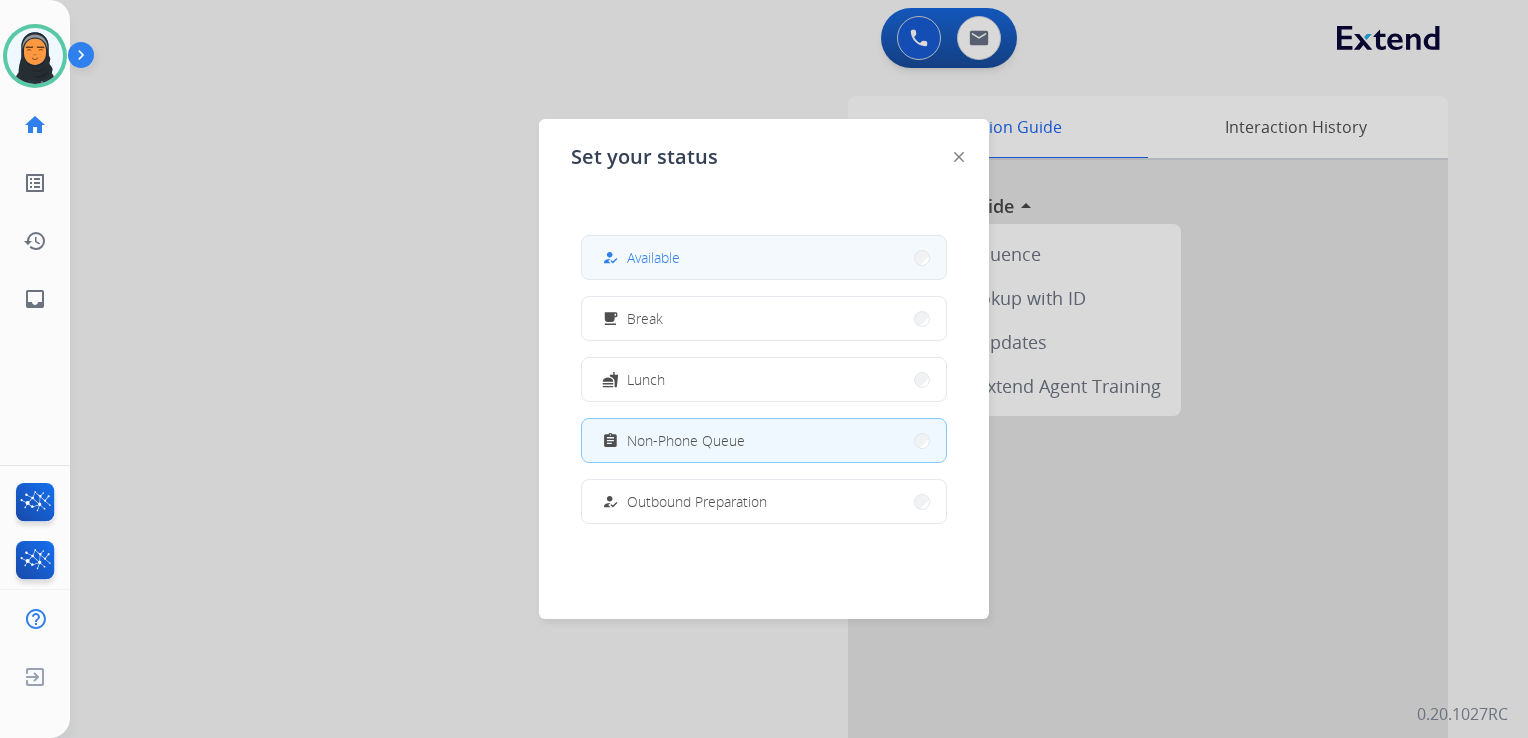 click on "how_to_reg Available" at bounding box center [764, 257] 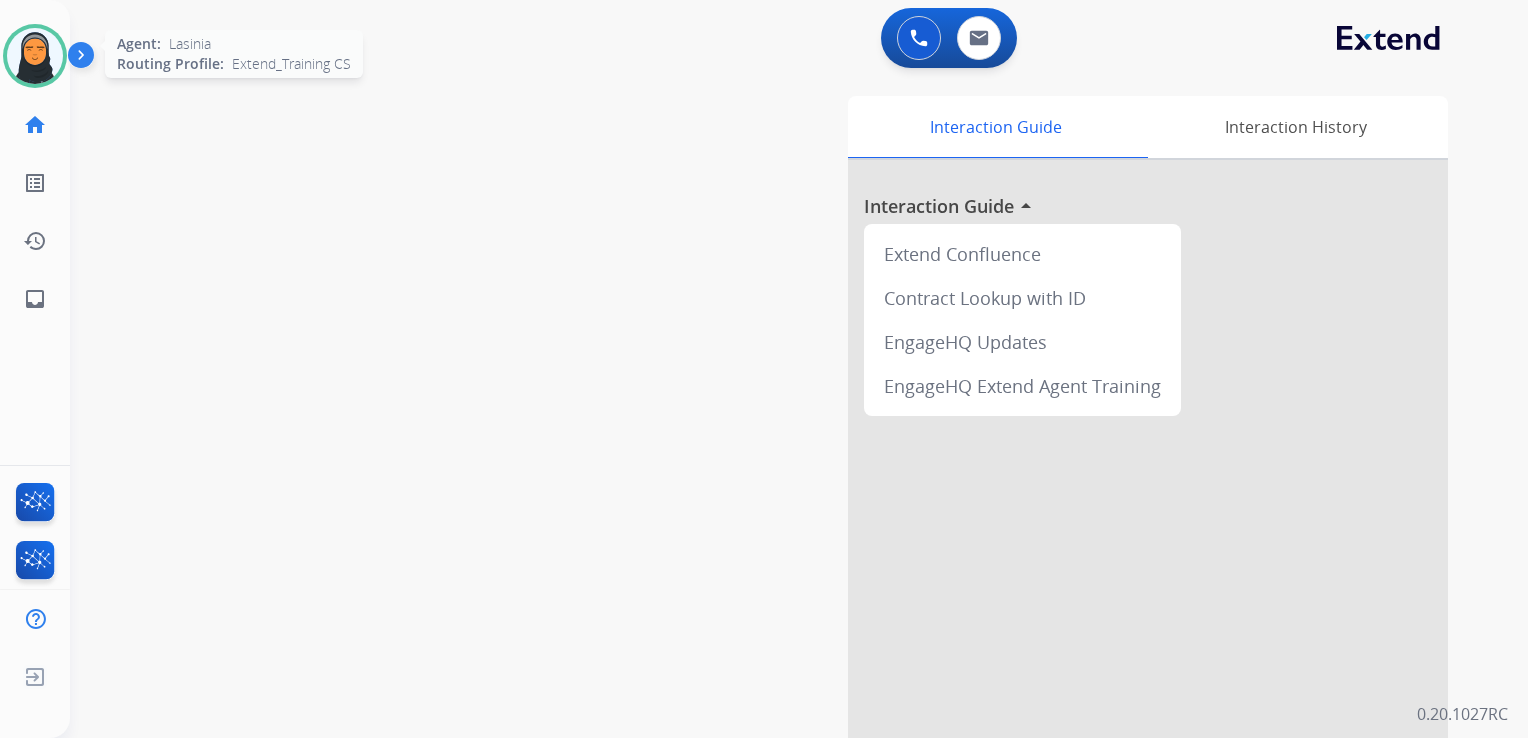 drag, startPoint x: 32, startPoint y: 53, endPoint x: 64, endPoint y: 82, distance: 43.185646 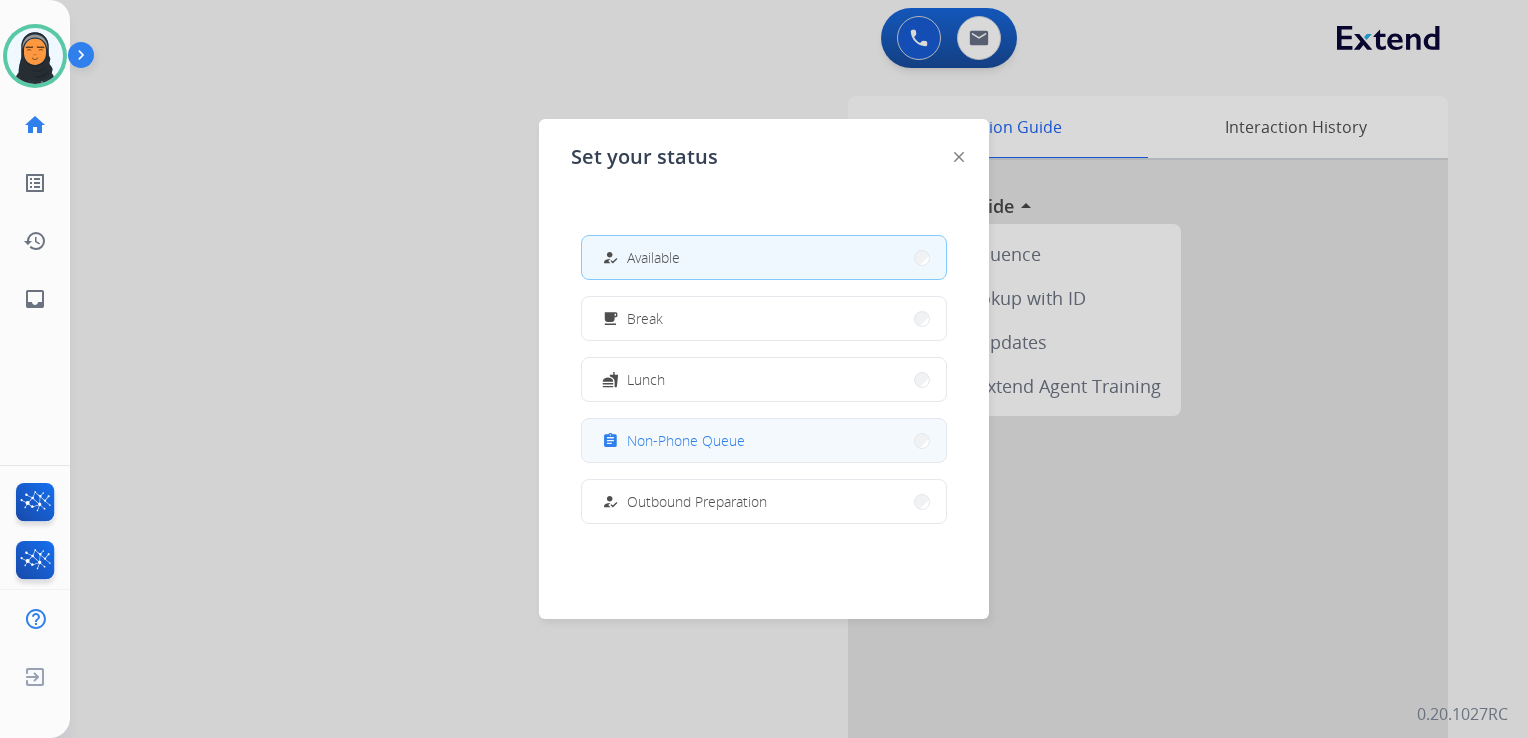 click on "Non-Phone Queue" at bounding box center (686, 440) 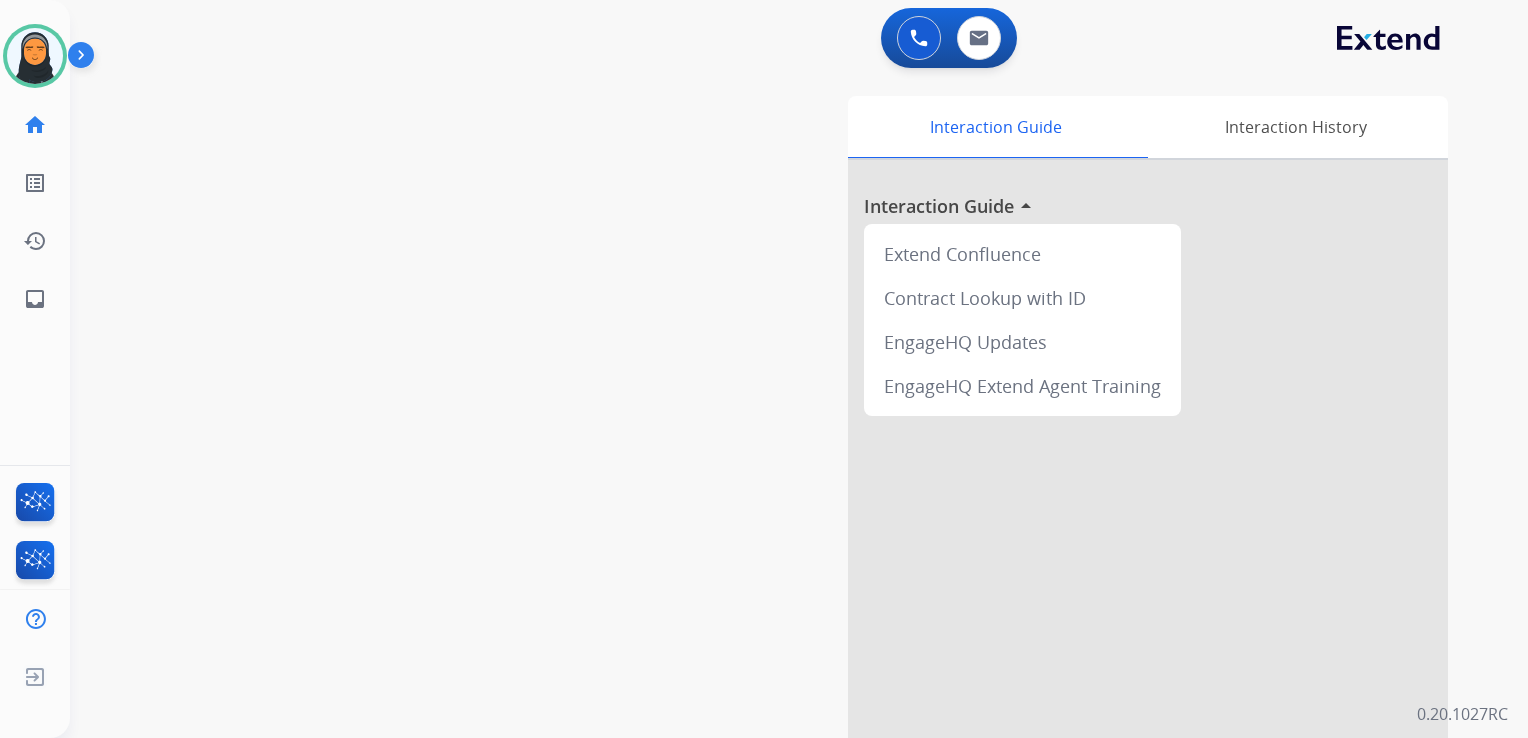 drag, startPoint x: 43, startPoint y: 52, endPoint x: 78, endPoint y: 60, distance: 35.902645 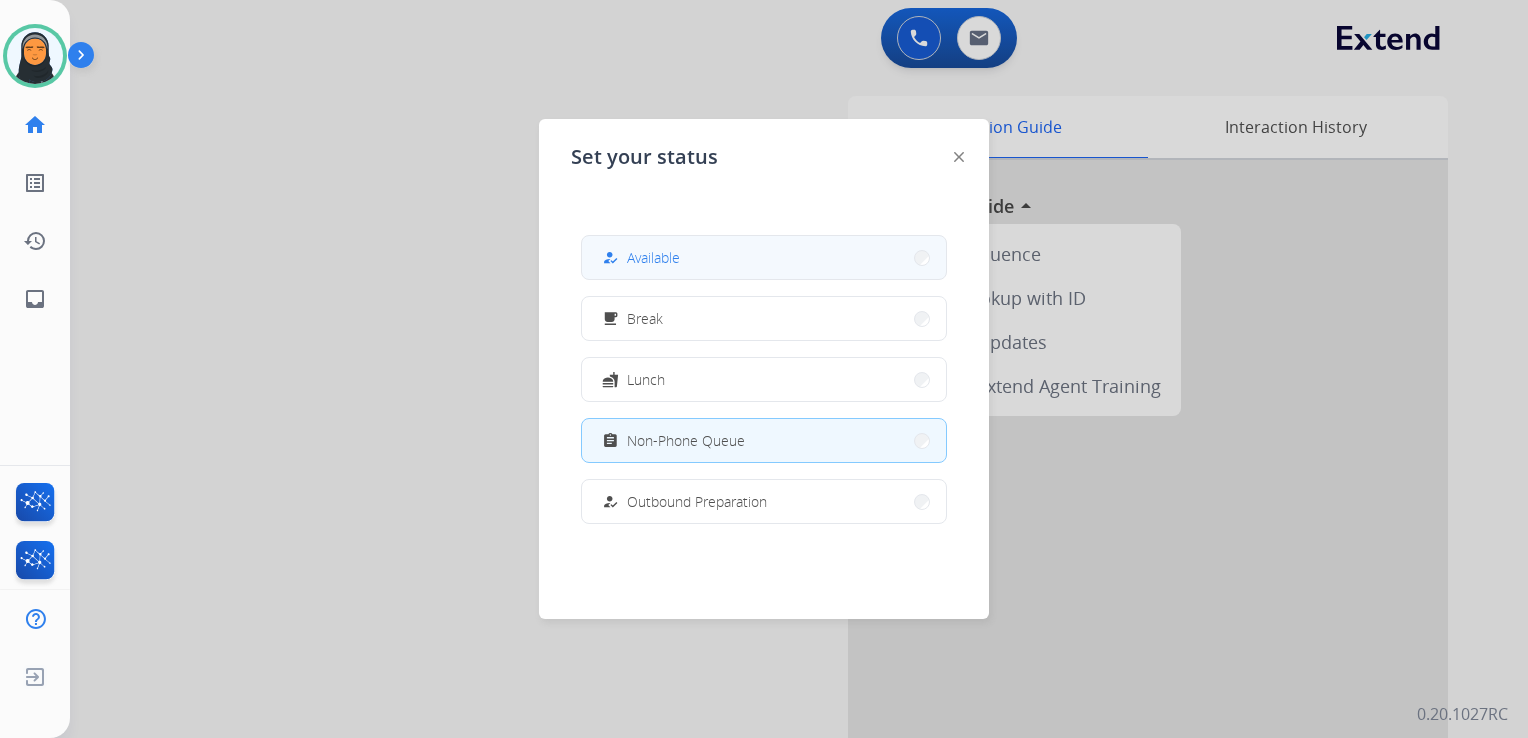 click on "Available" at bounding box center (653, 257) 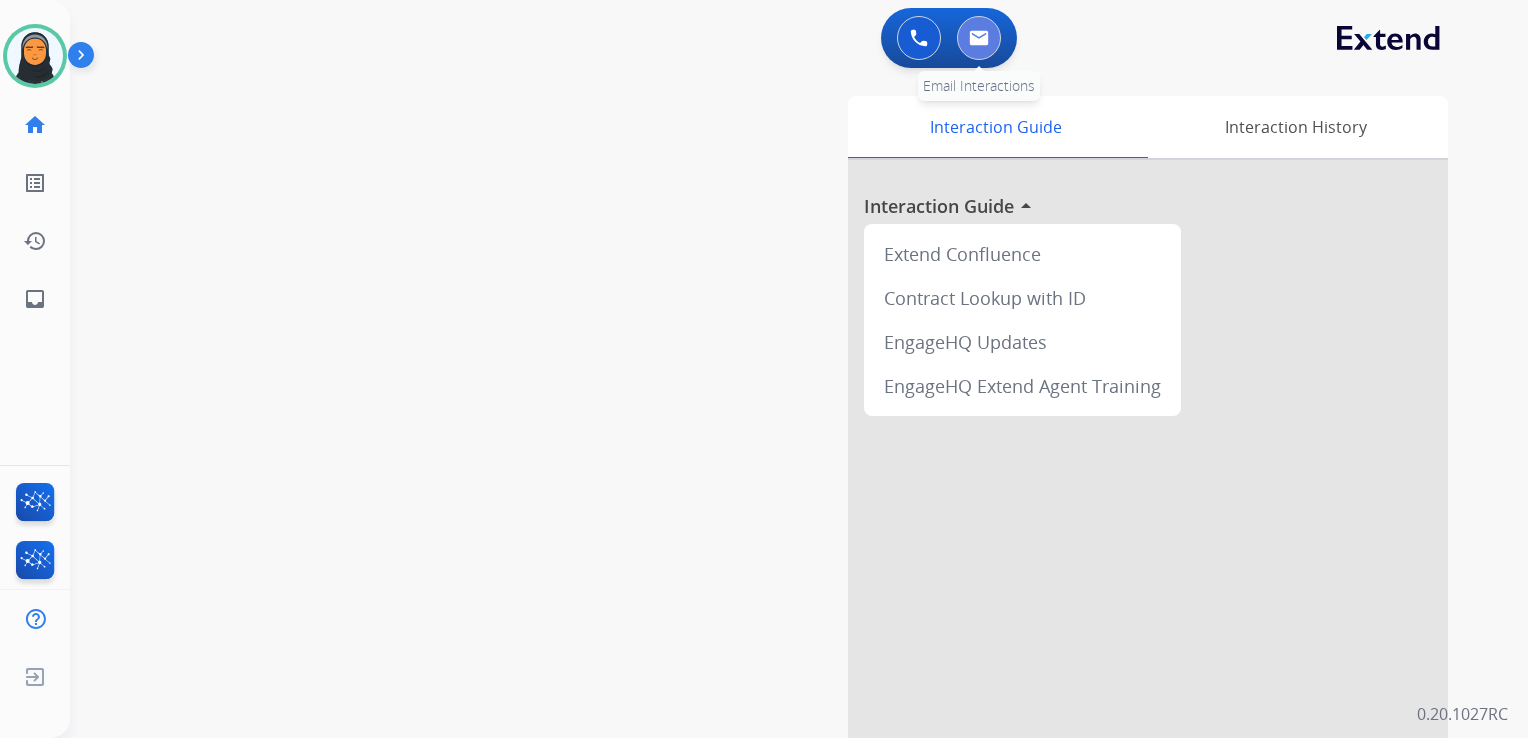 click at bounding box center (979, 38) 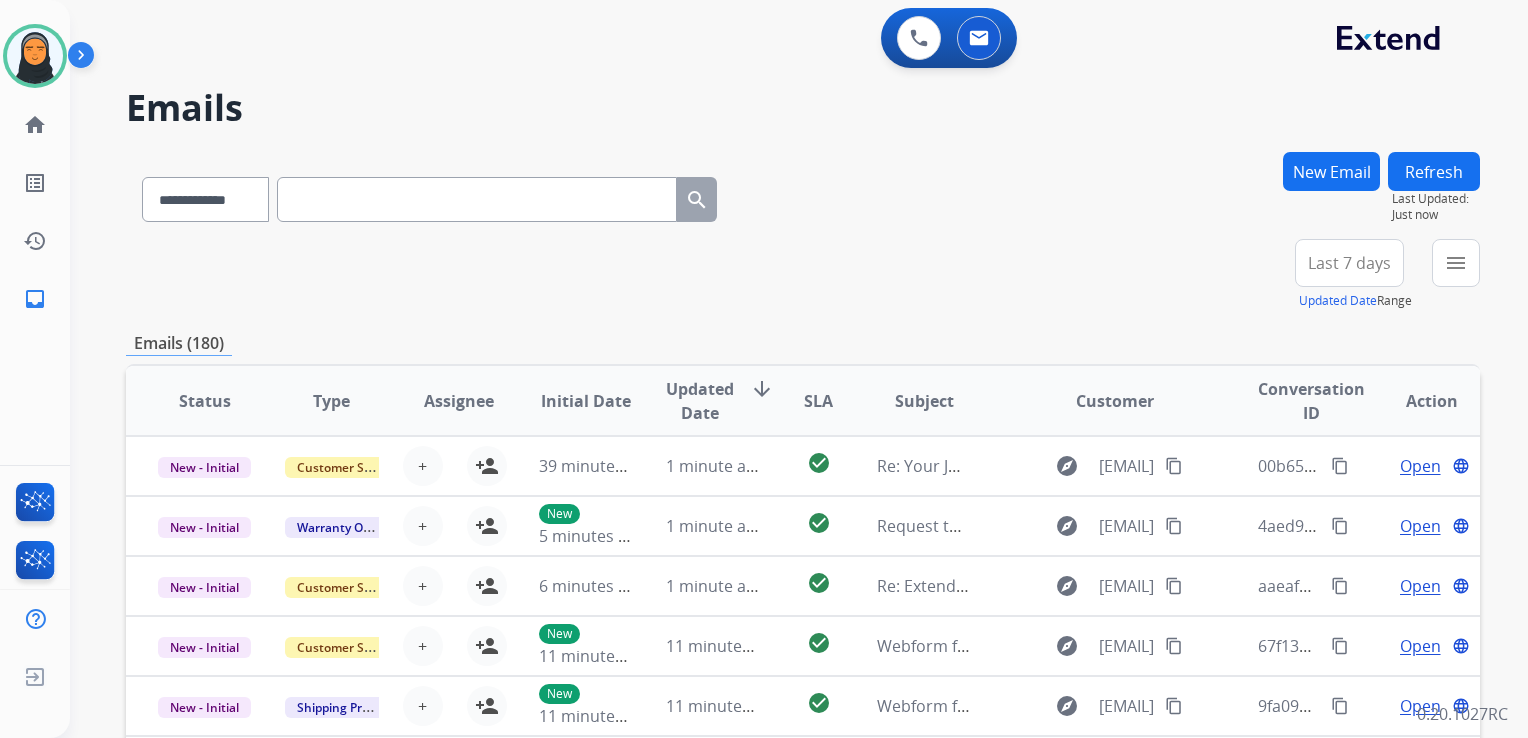click on "New Email" at bounding box center [1331, 171] 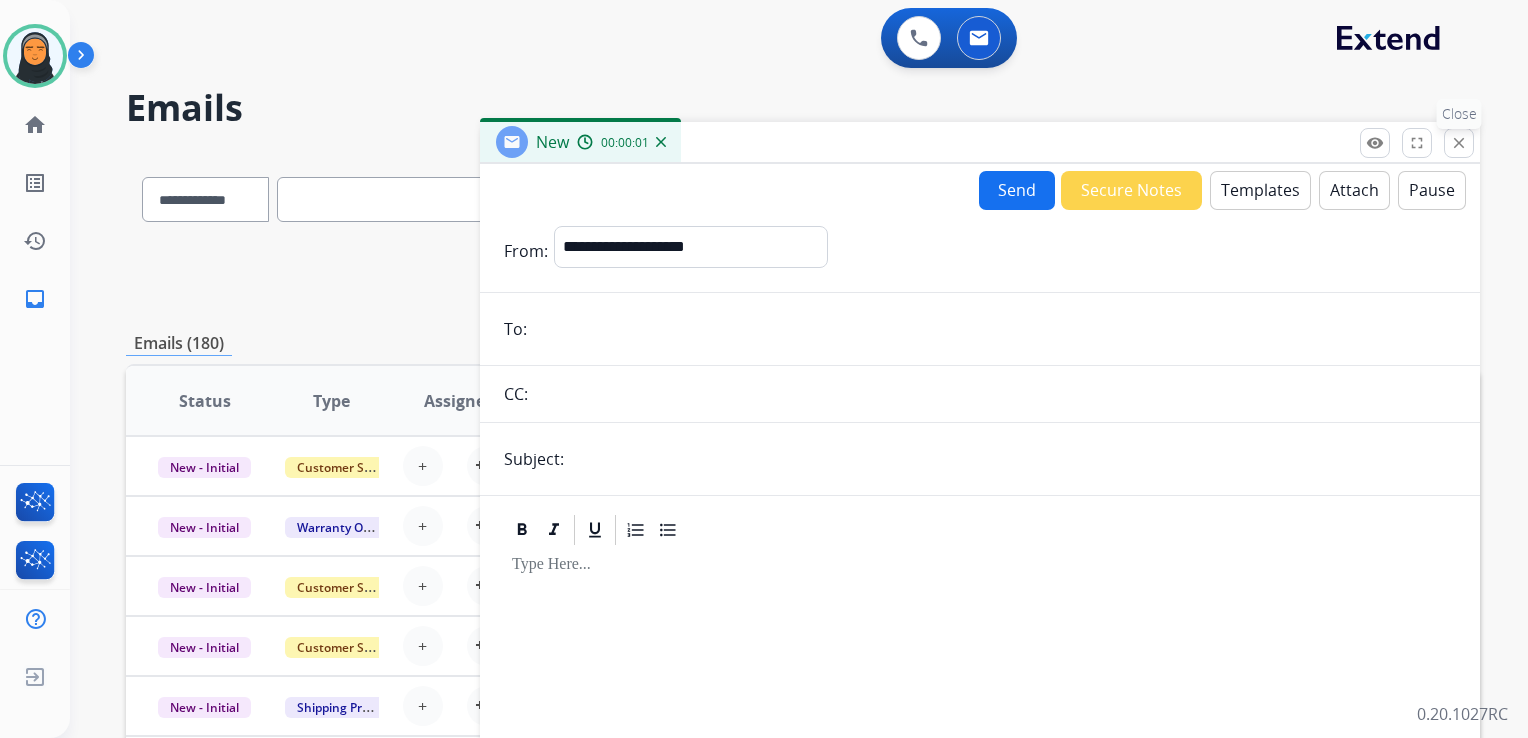 click on "close" at bounding box center (1459, 143) 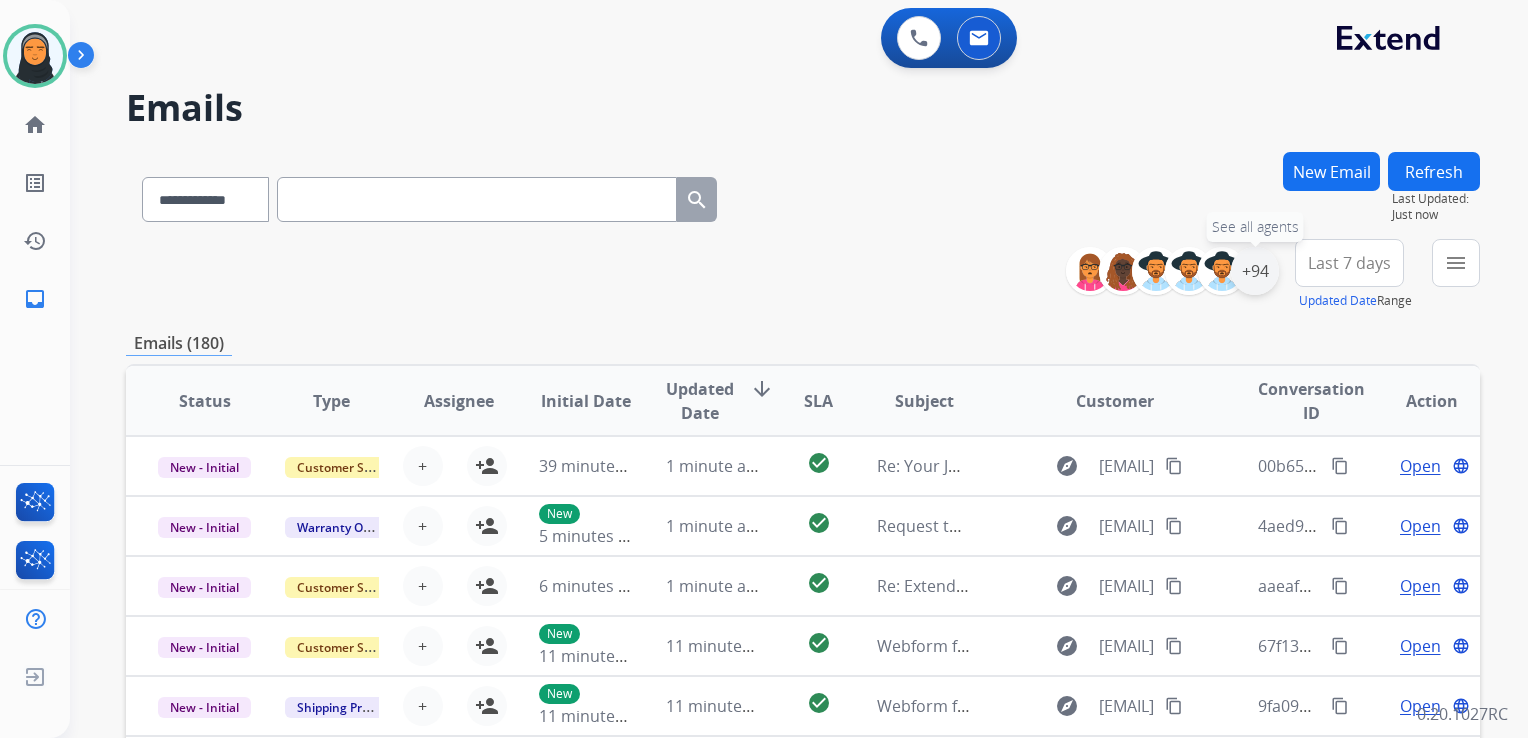 click on "+94" at bounding box center [1255, 271] 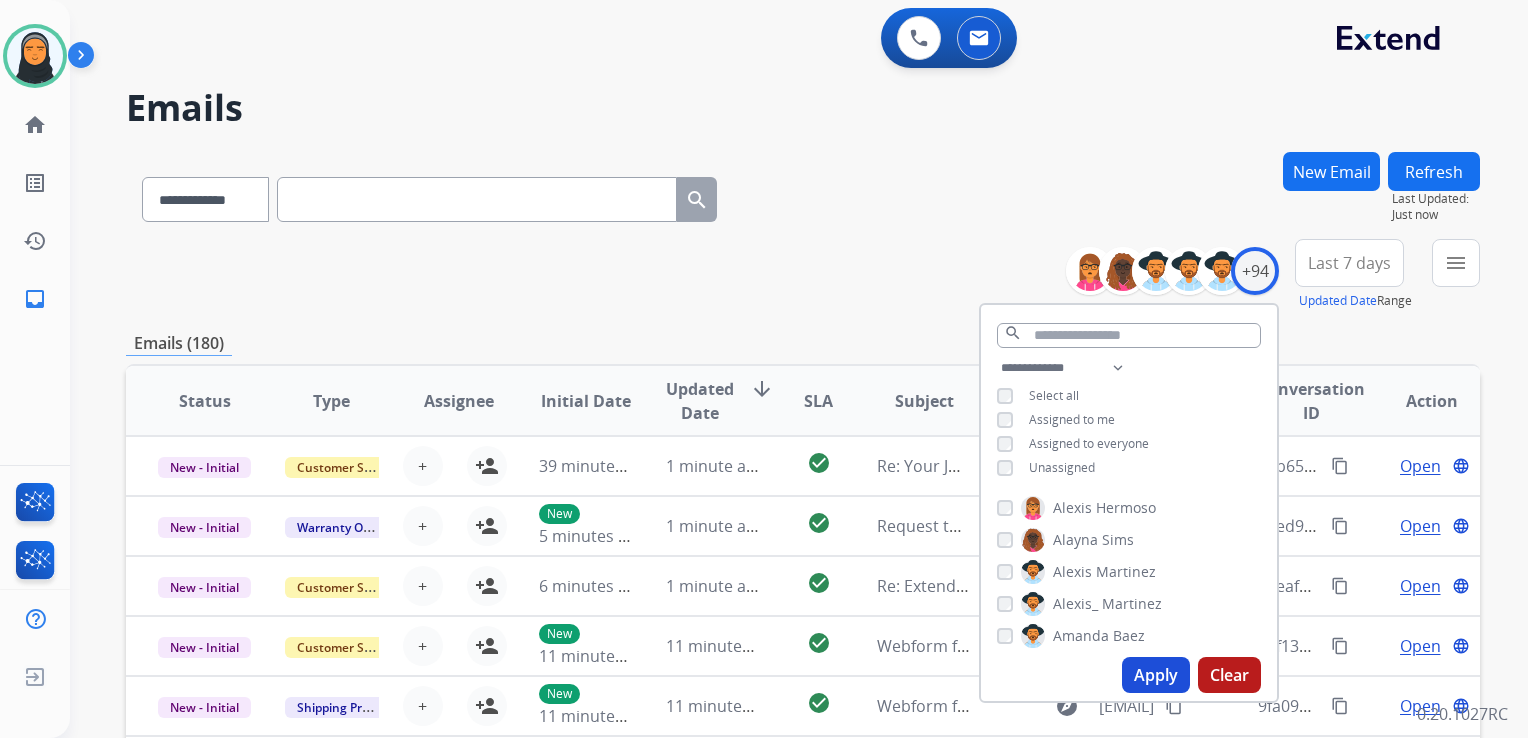 click on "Apply" at bounding box center [1156, 675] 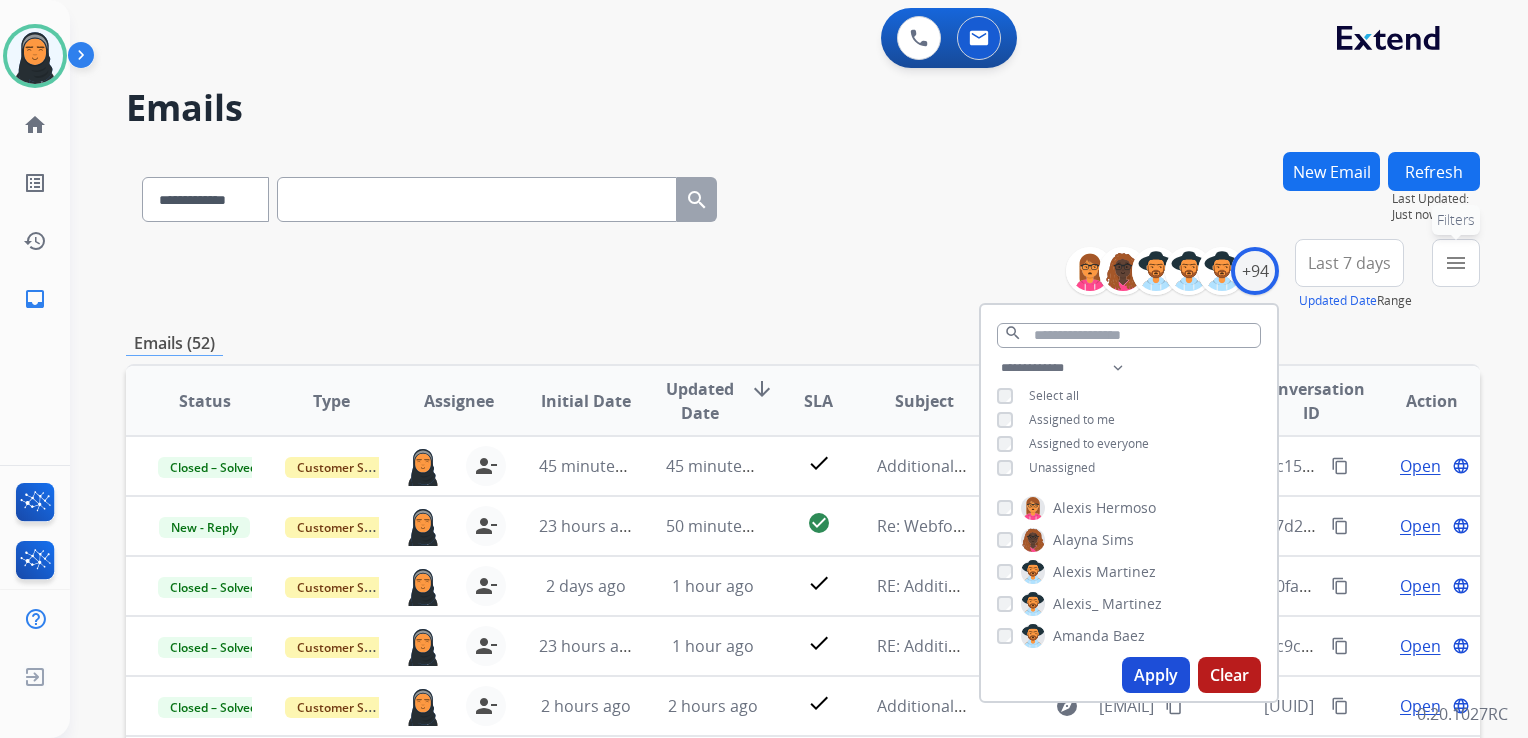click on "menu" at bounding box center [1456, 263] 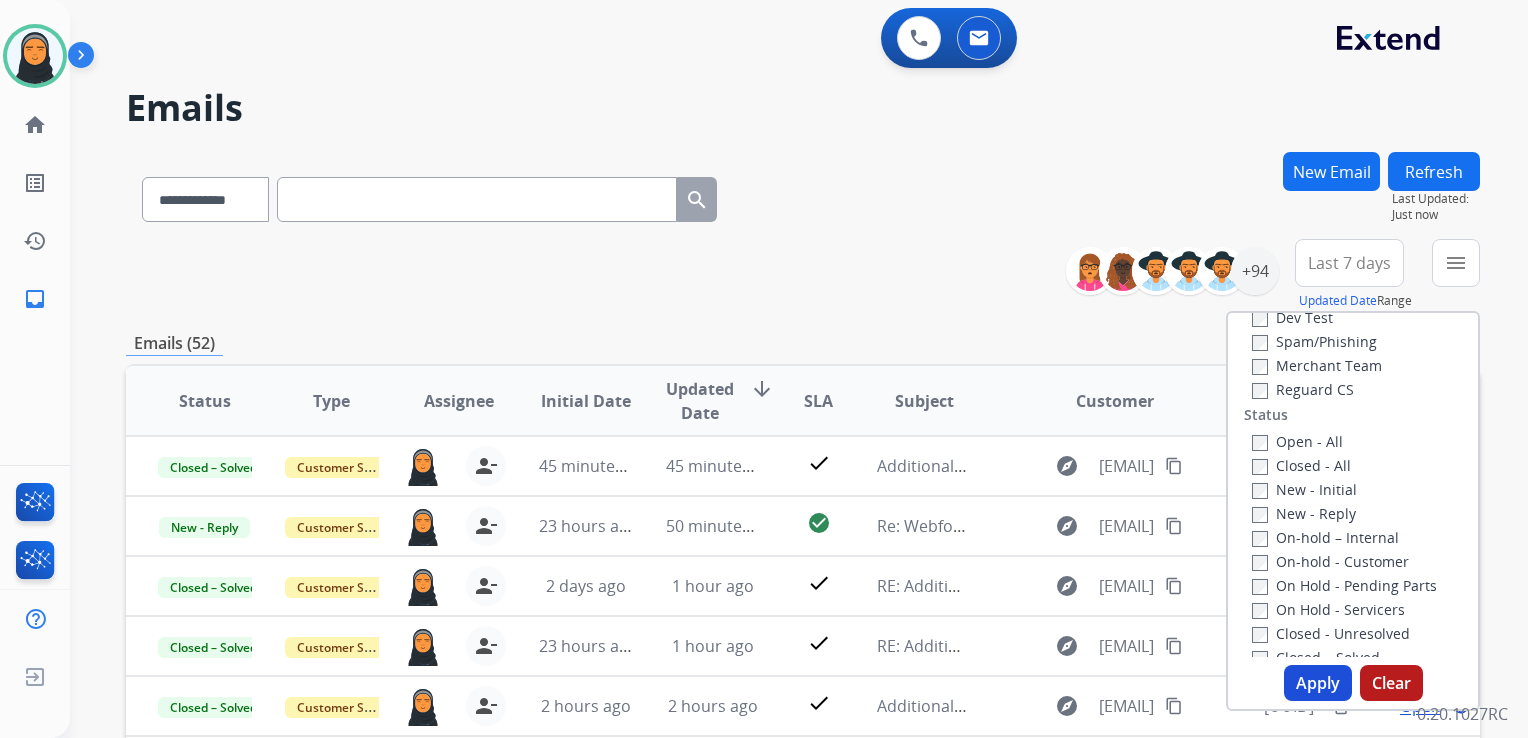 scroll, scrollTop: 200, scrollLeft: 0, axis: vertical 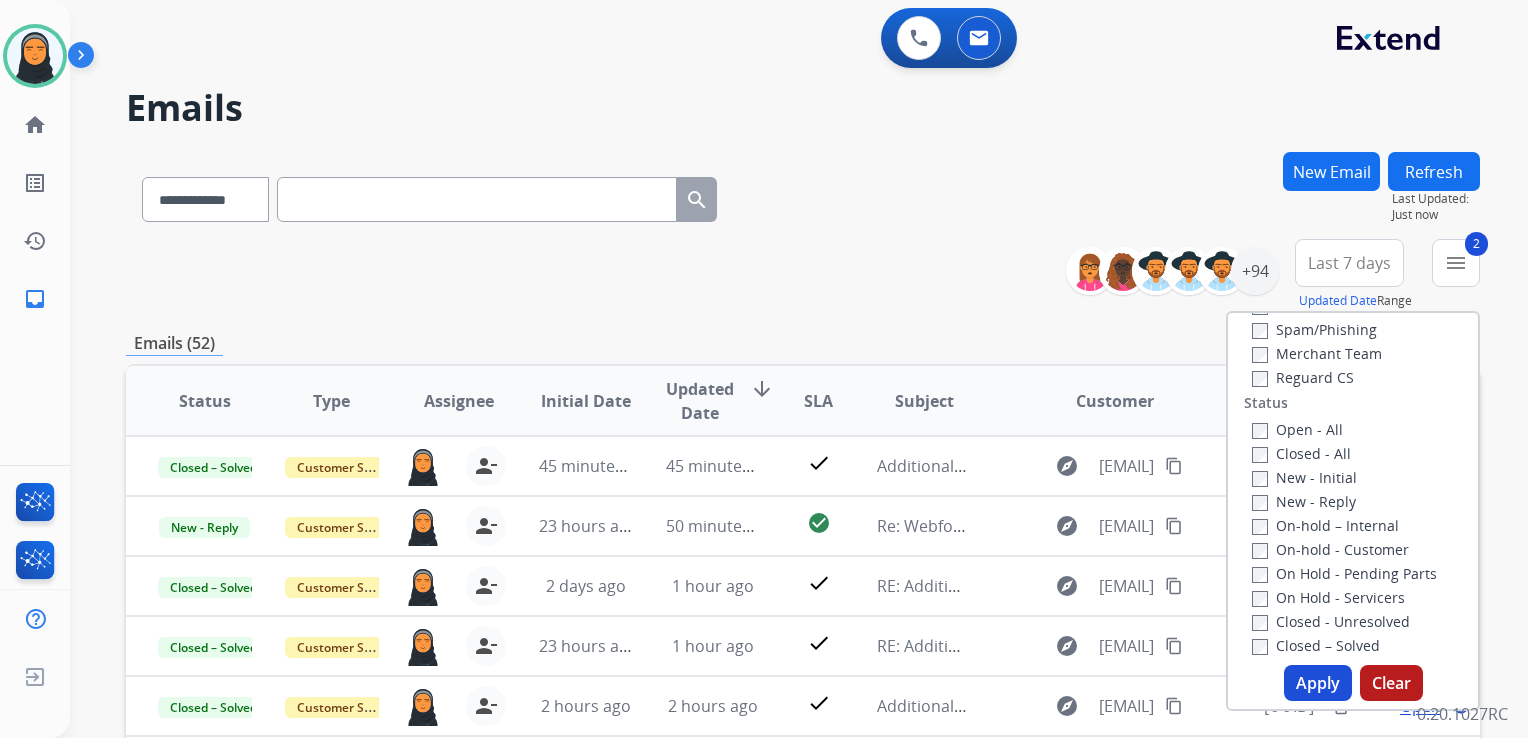 click on "Apply" at bounding box center [1318, 683] 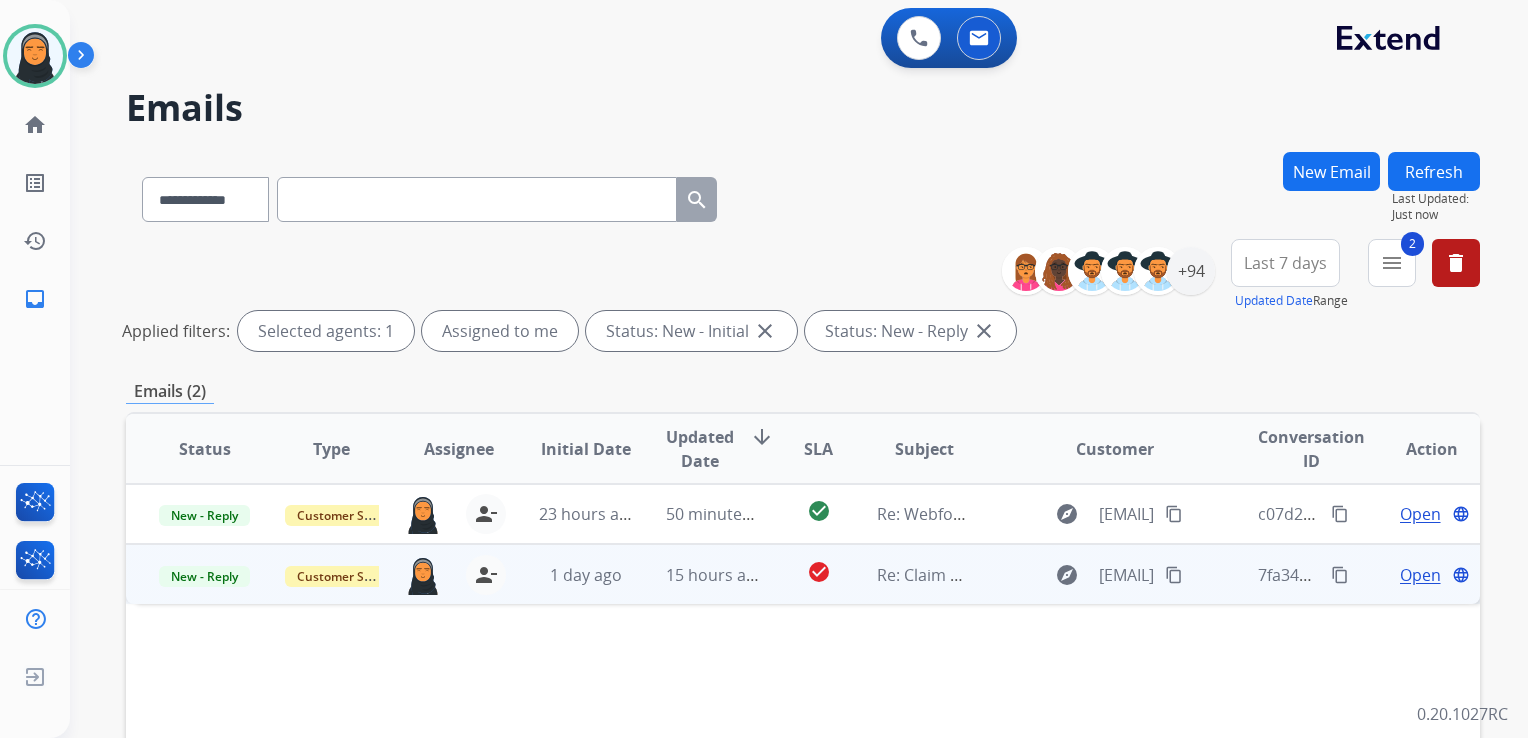 click on "Open" at bounding box center [1420, 575] 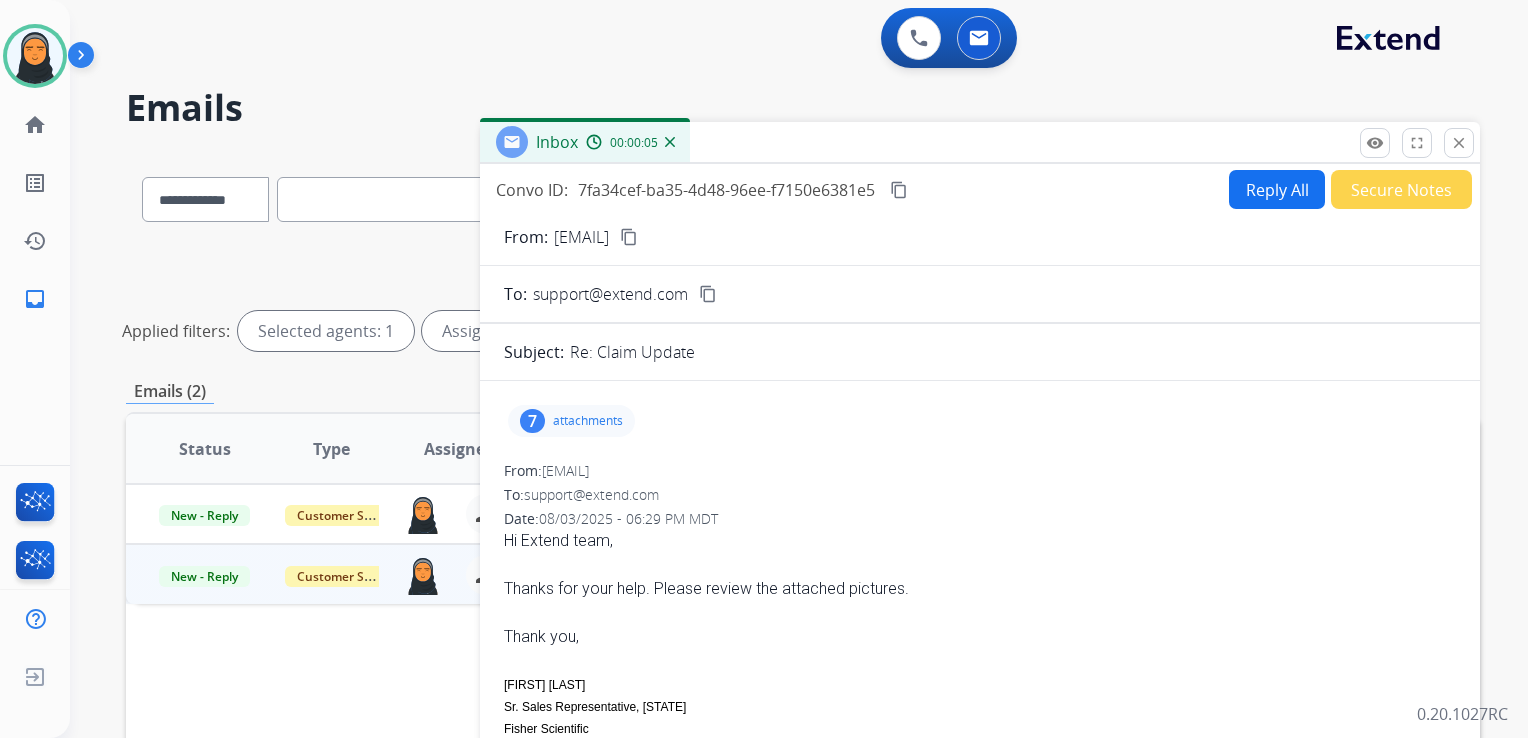 scroll, scrollTop: 0, scrollLeft: 0, axis: both 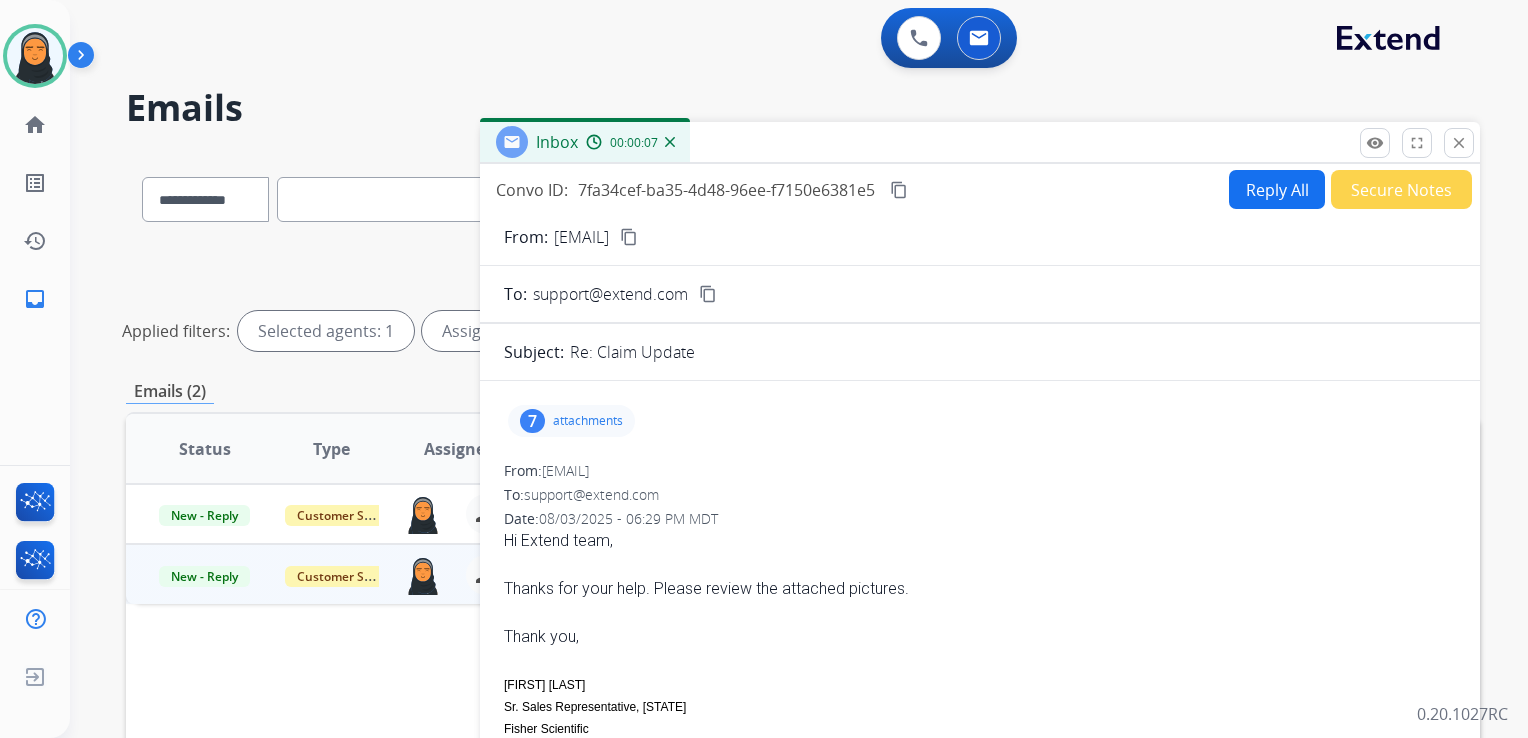 click on "content_copy" at bounding box center (629, 237) 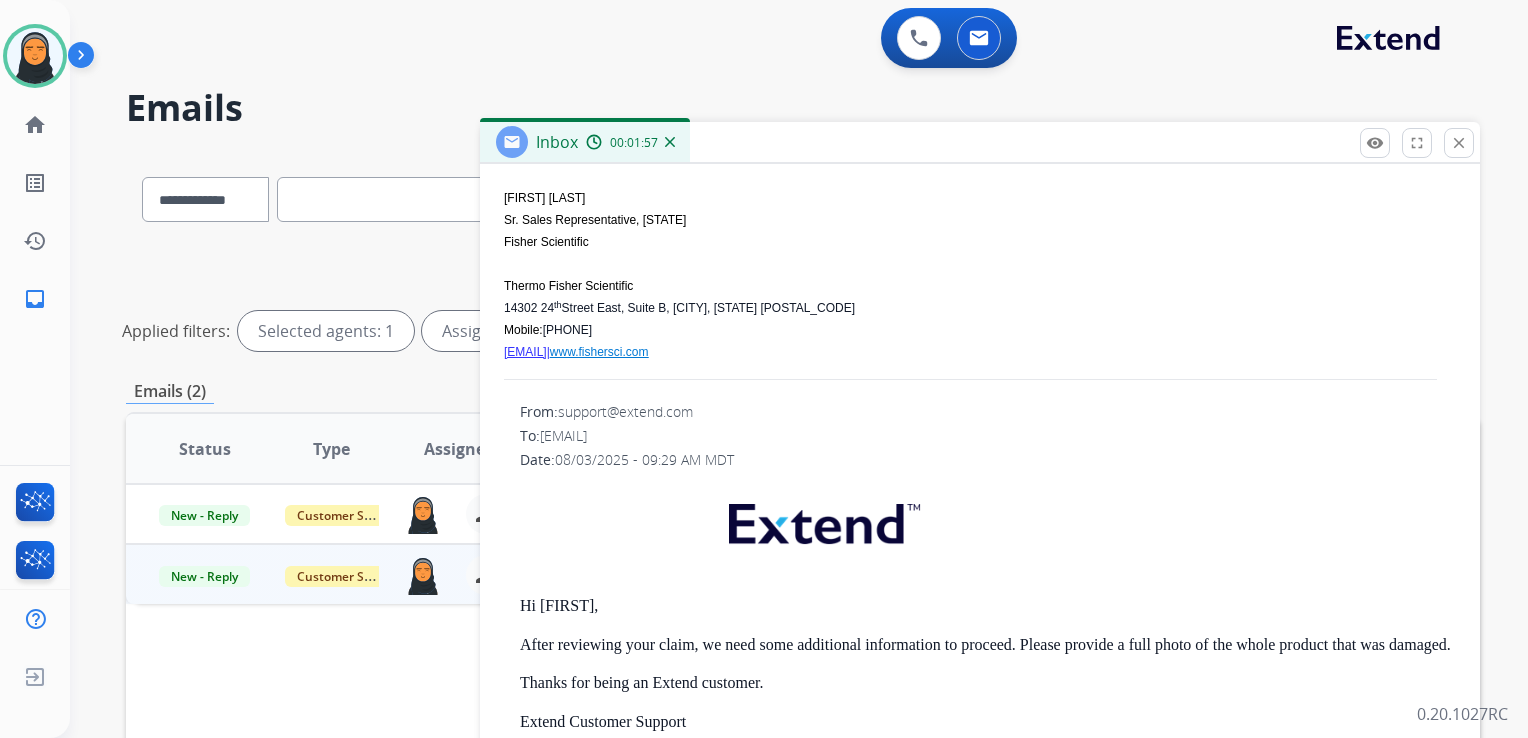 scroll, scrollTop: 100, scrollLeft: 0, axis: vertical 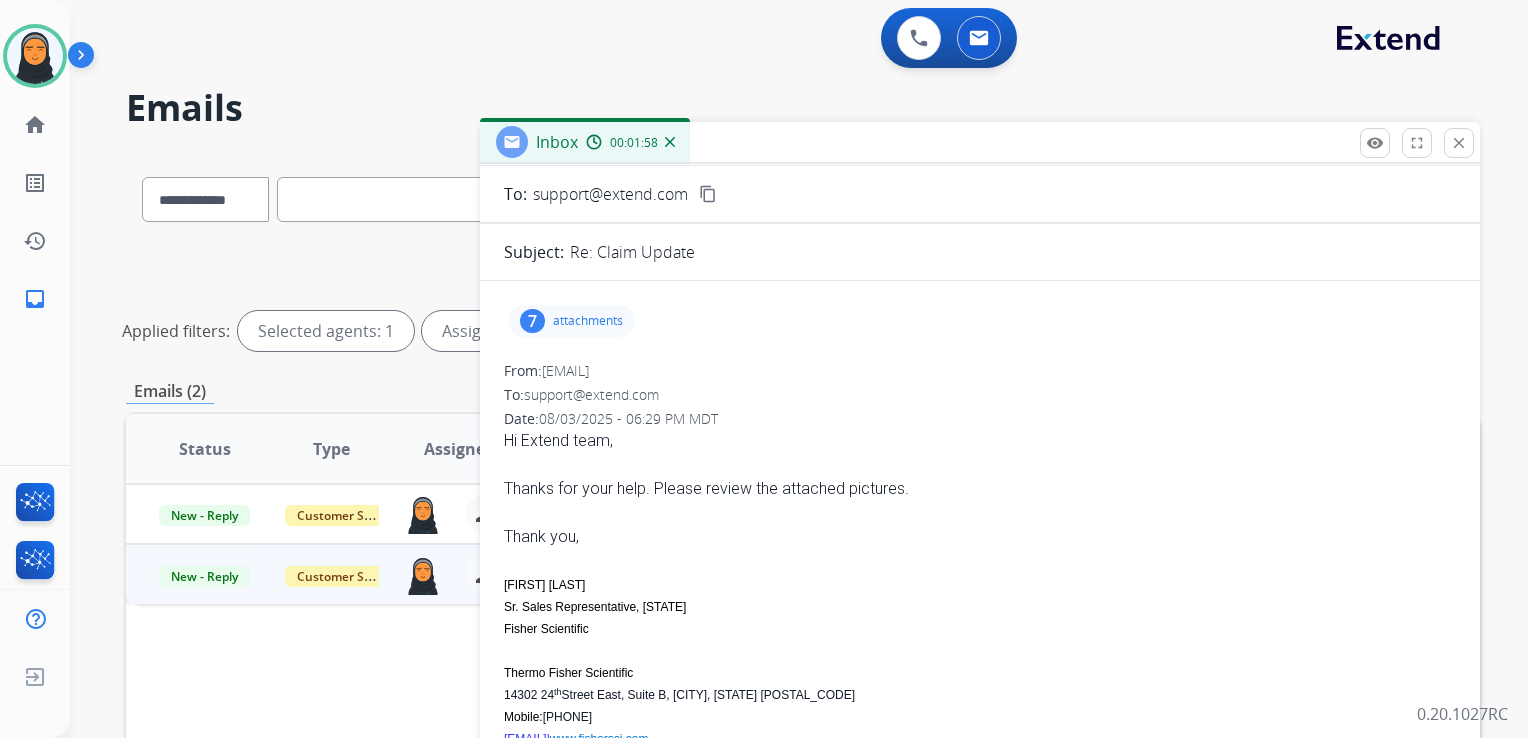 click on "attachments" at bounding box center (588, 321) 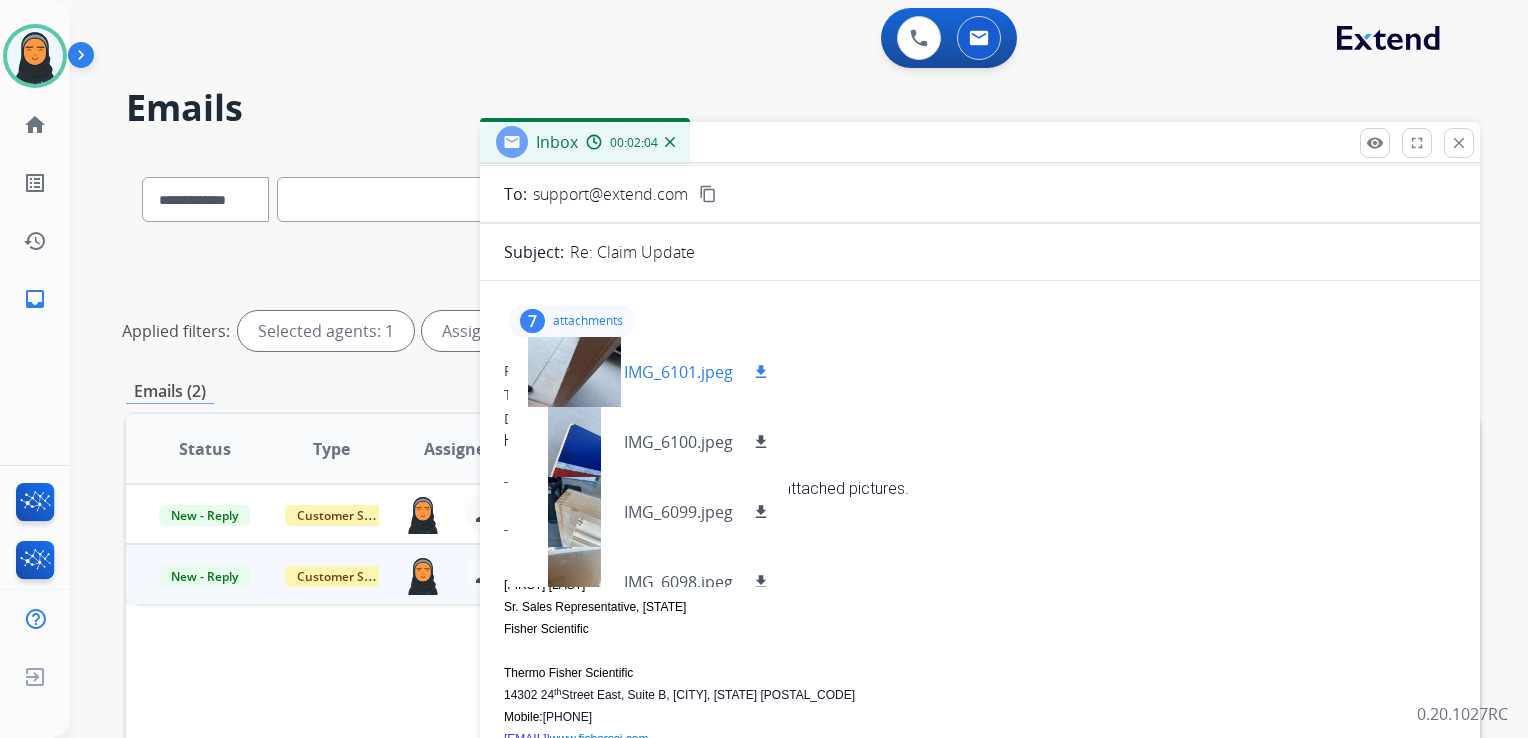 click at bounding box center (574, 372) 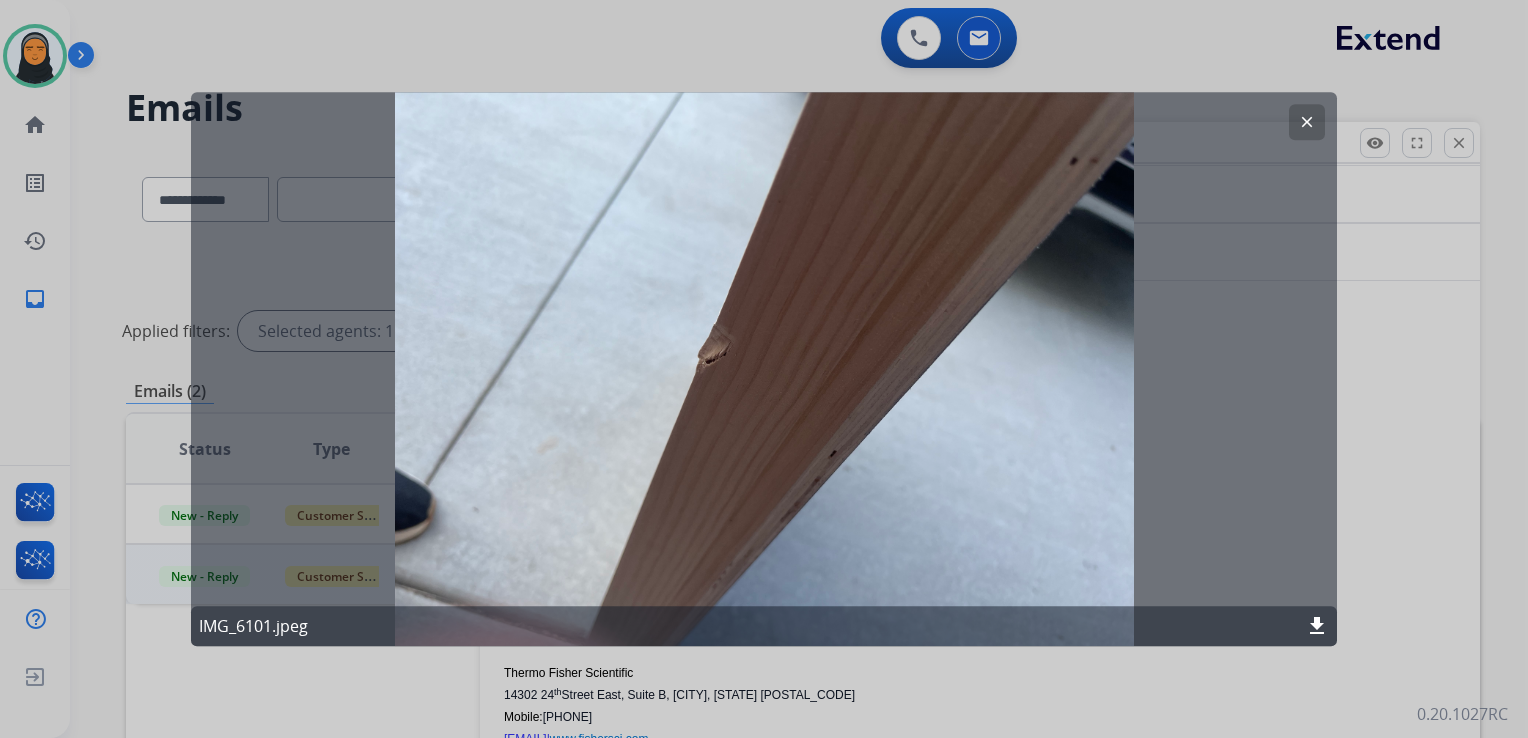 click on "clear" 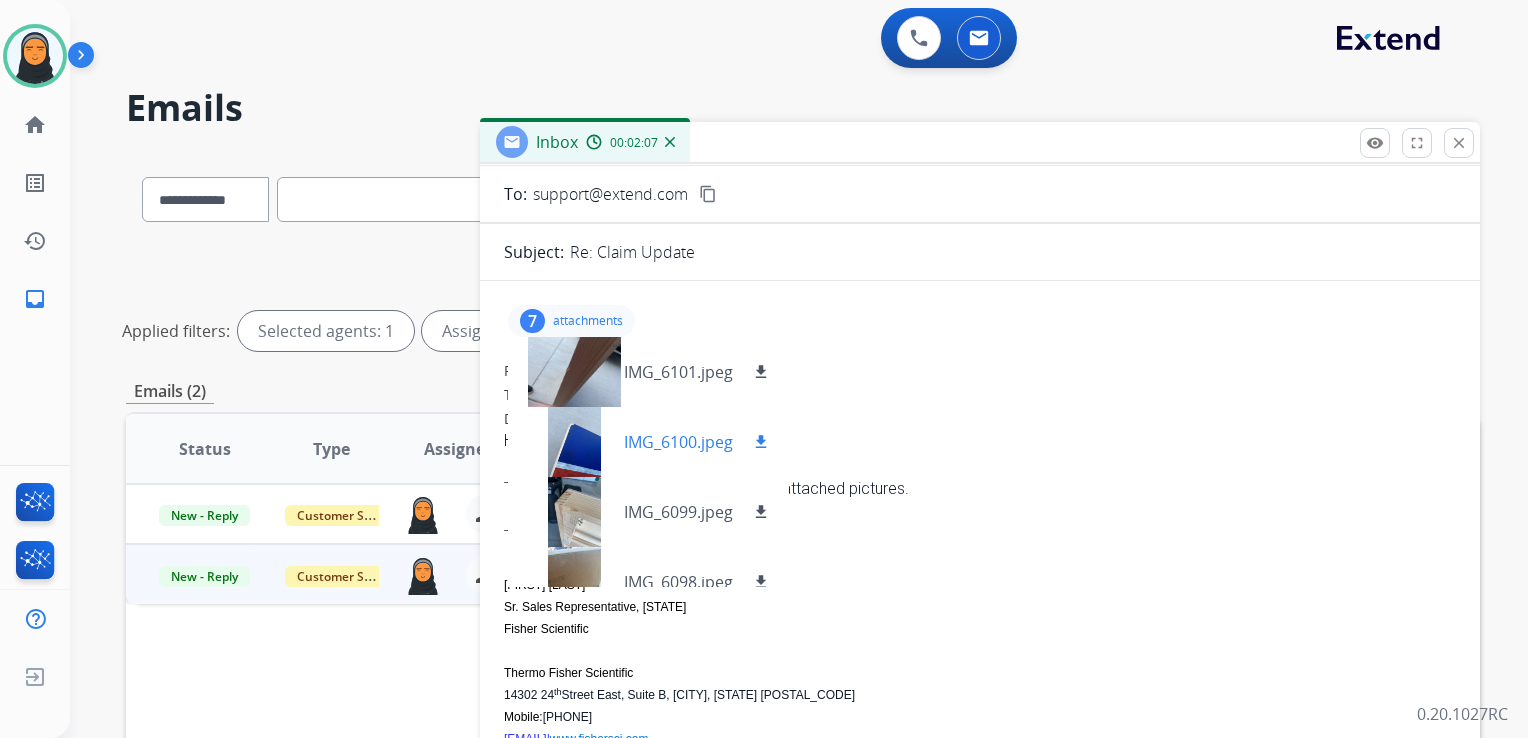 click at bounding box center (574, 442) 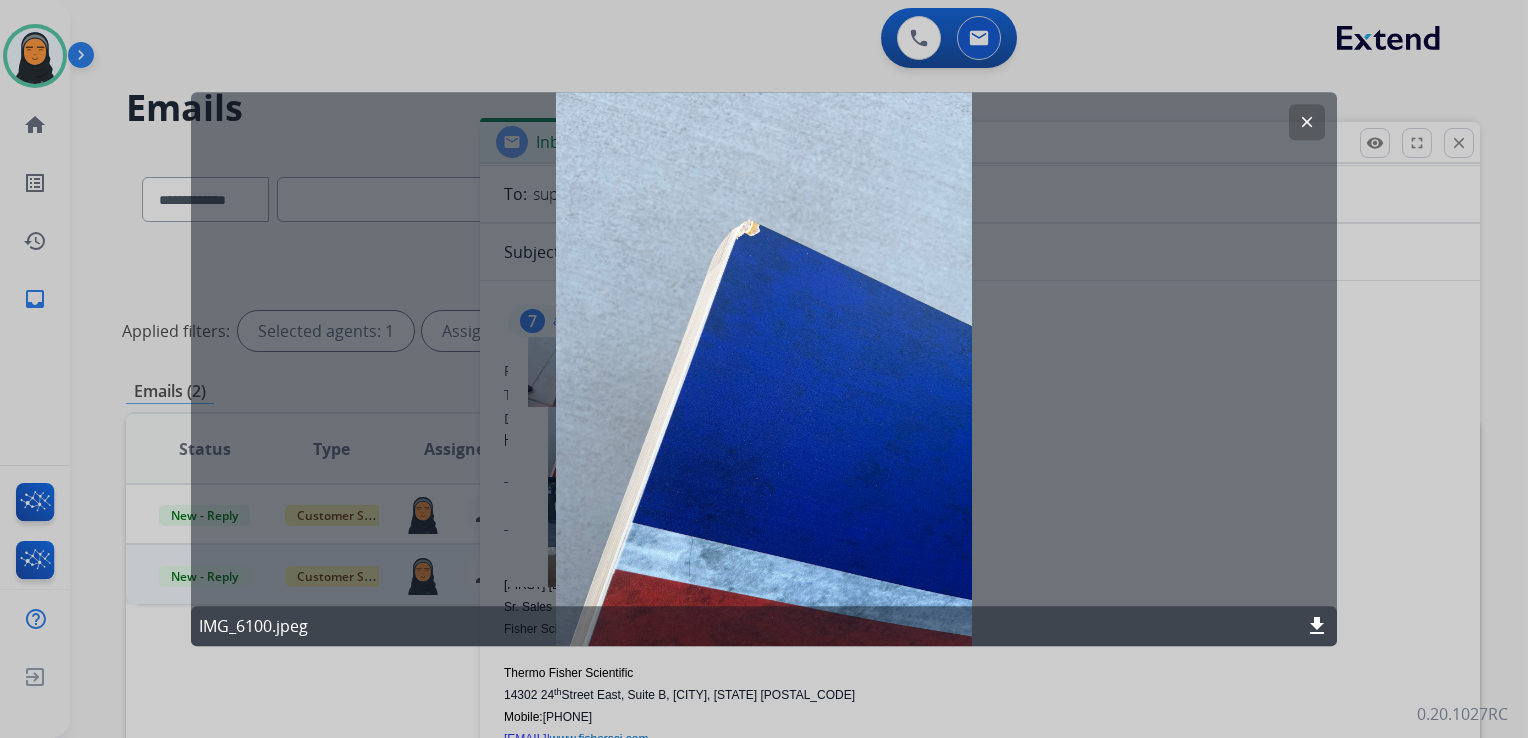 click on "clear" 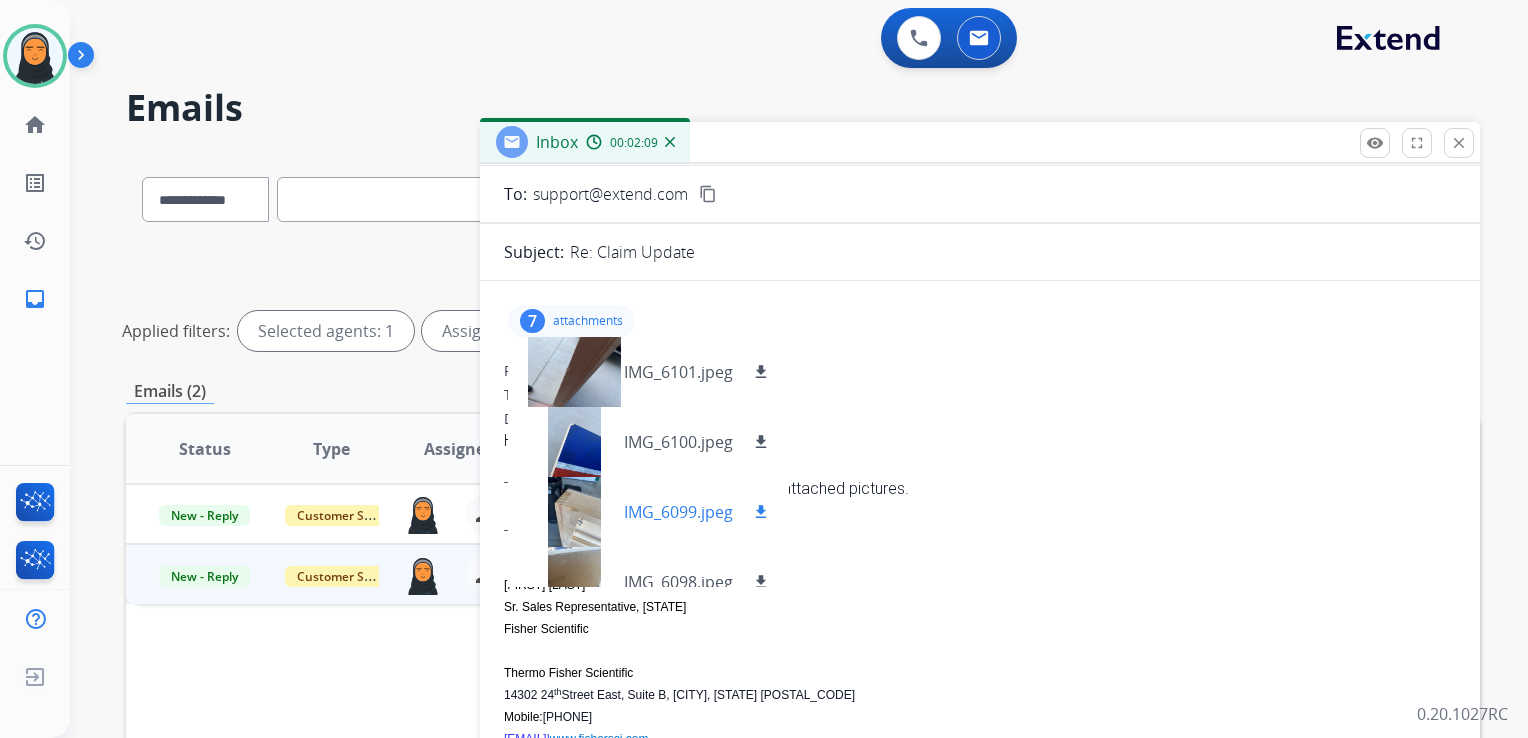 click at bounding box center (574, 512) 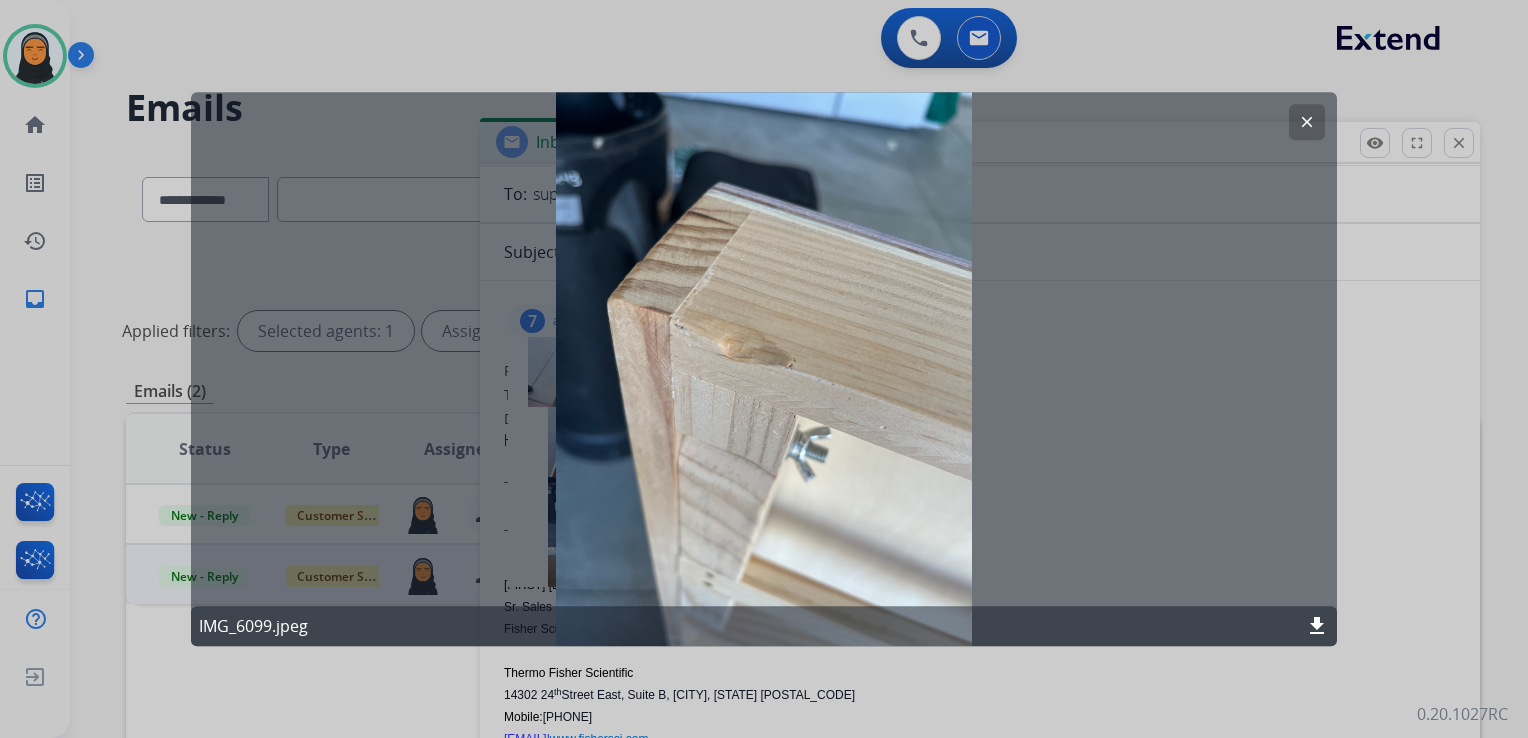 click on "clear" 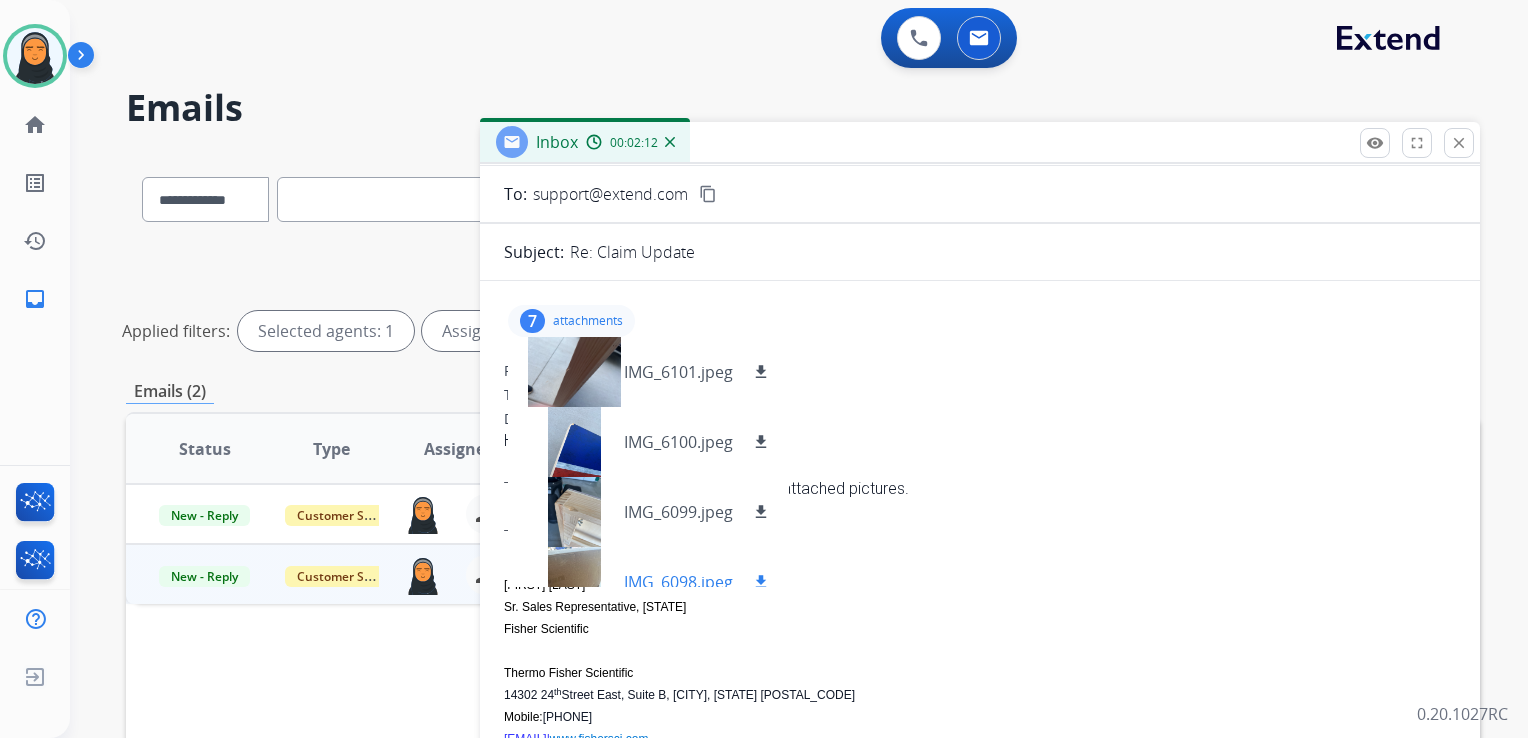 click at bounding box center [574, 582] 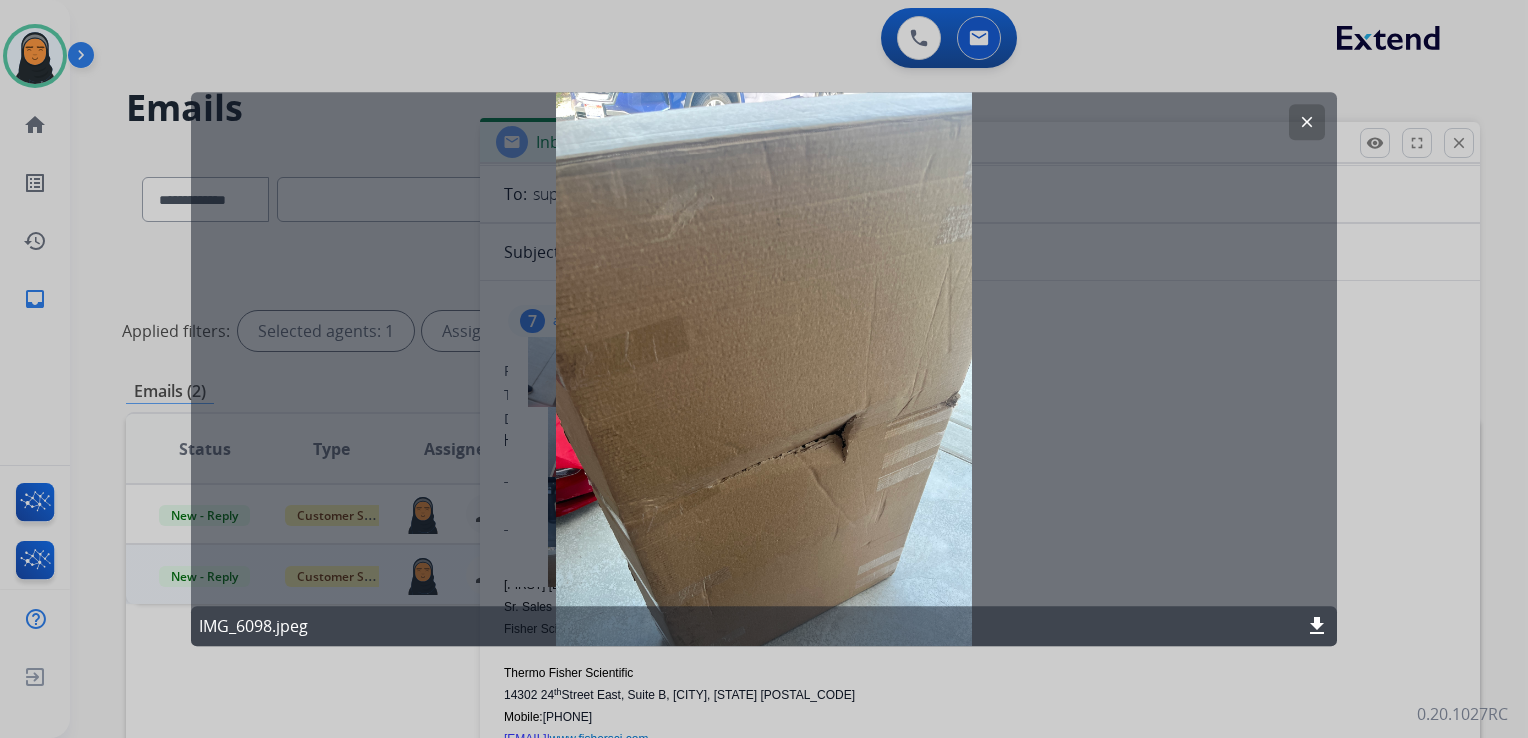 click 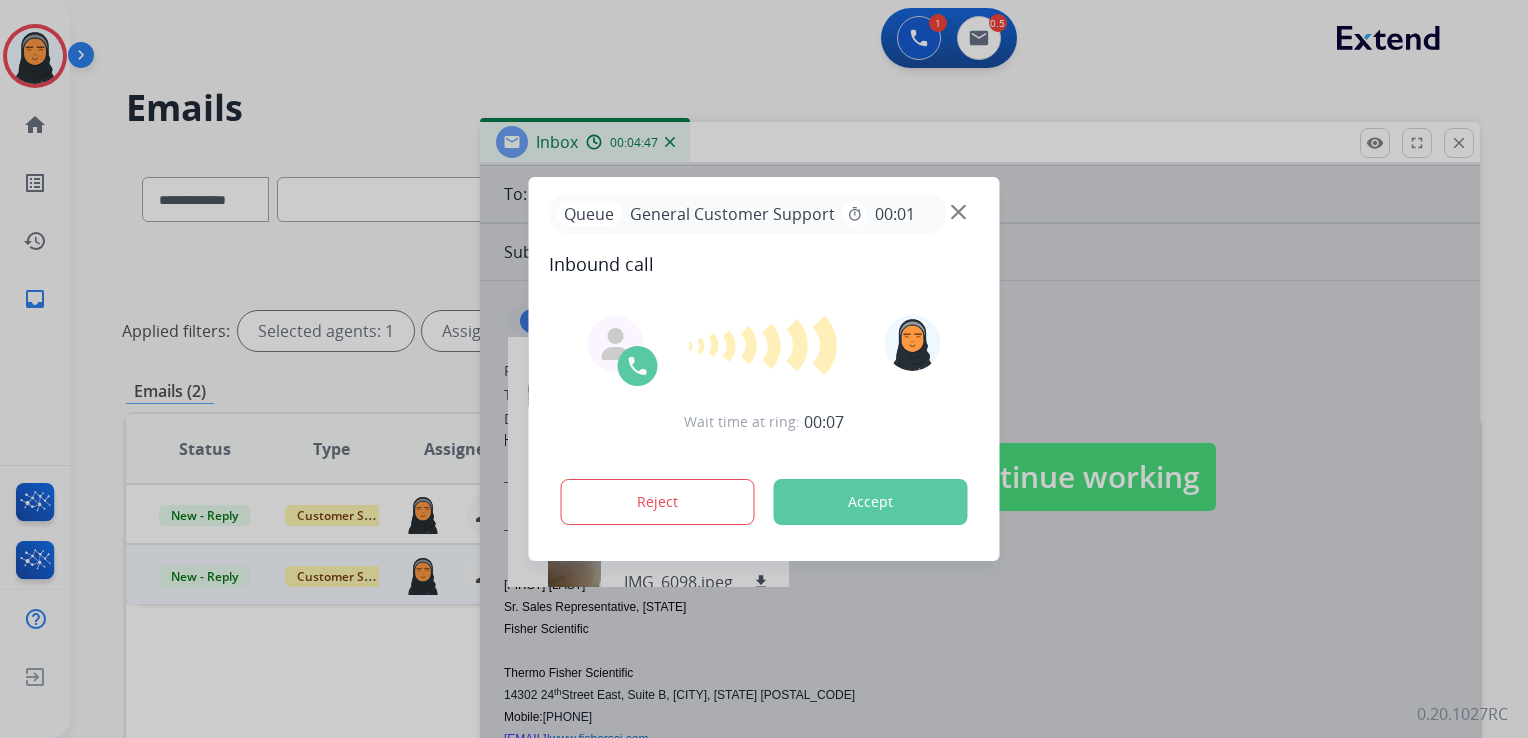 click at bounding box center [764, 369] 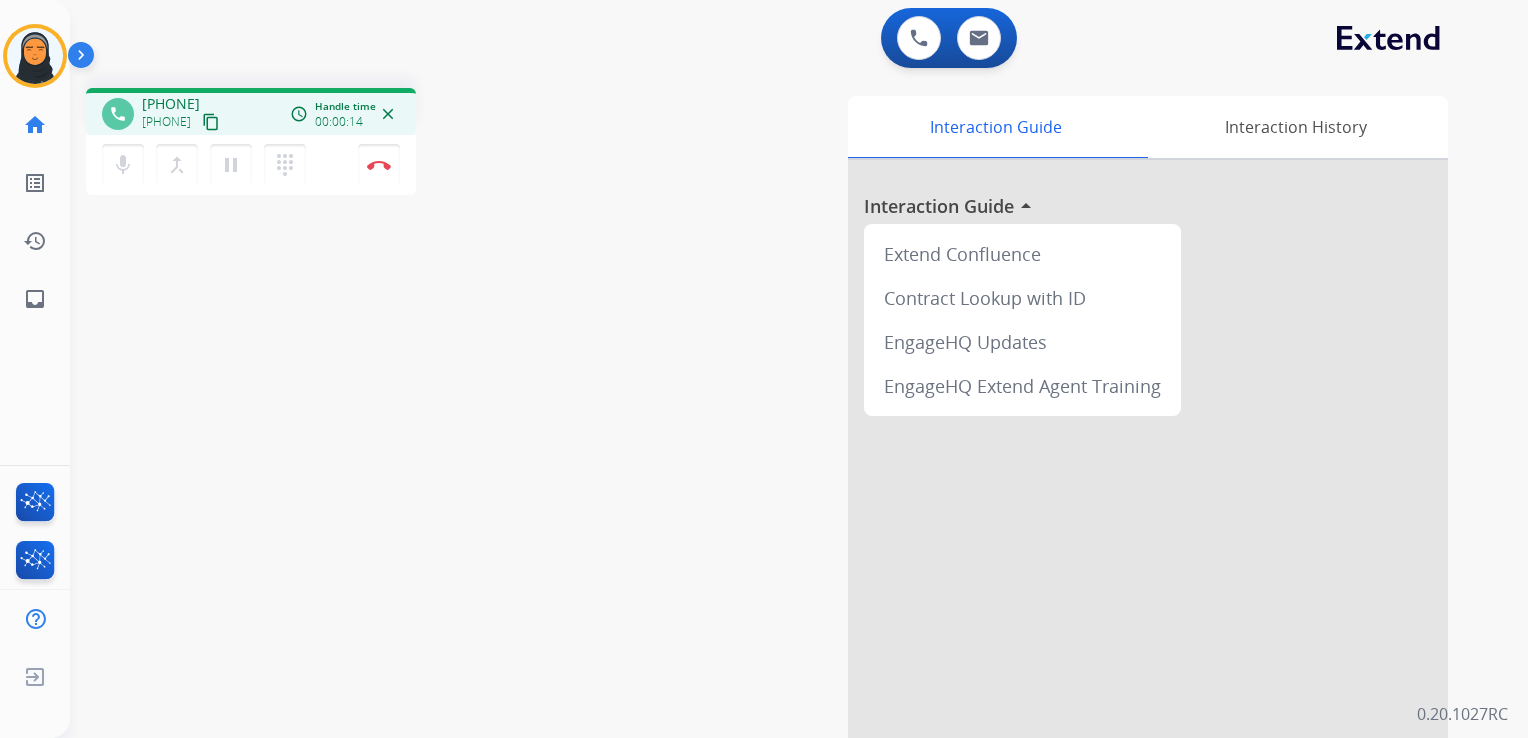 click on "content_copy" at bounding box center (211, 122) 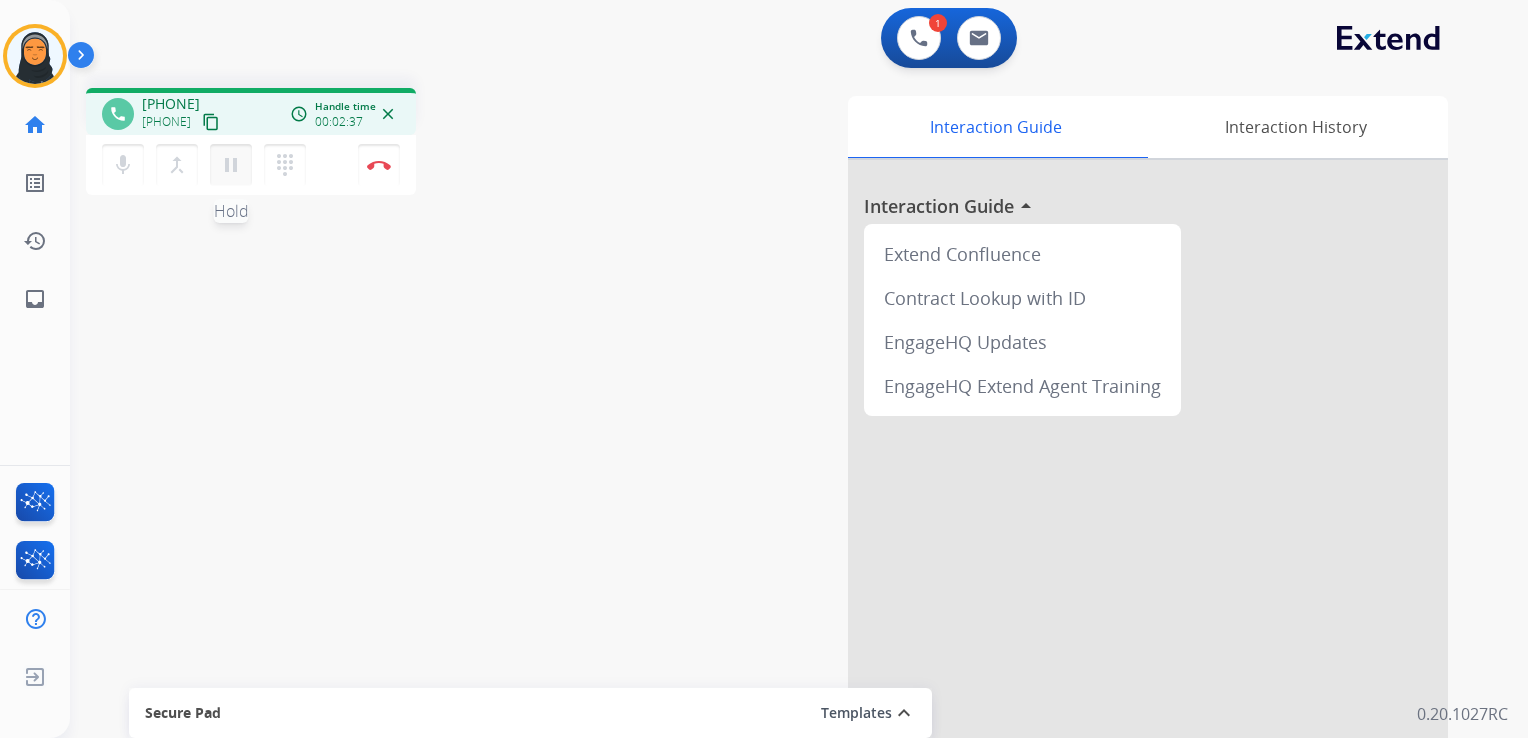 click on "pause" at bounding box center [231, 165] 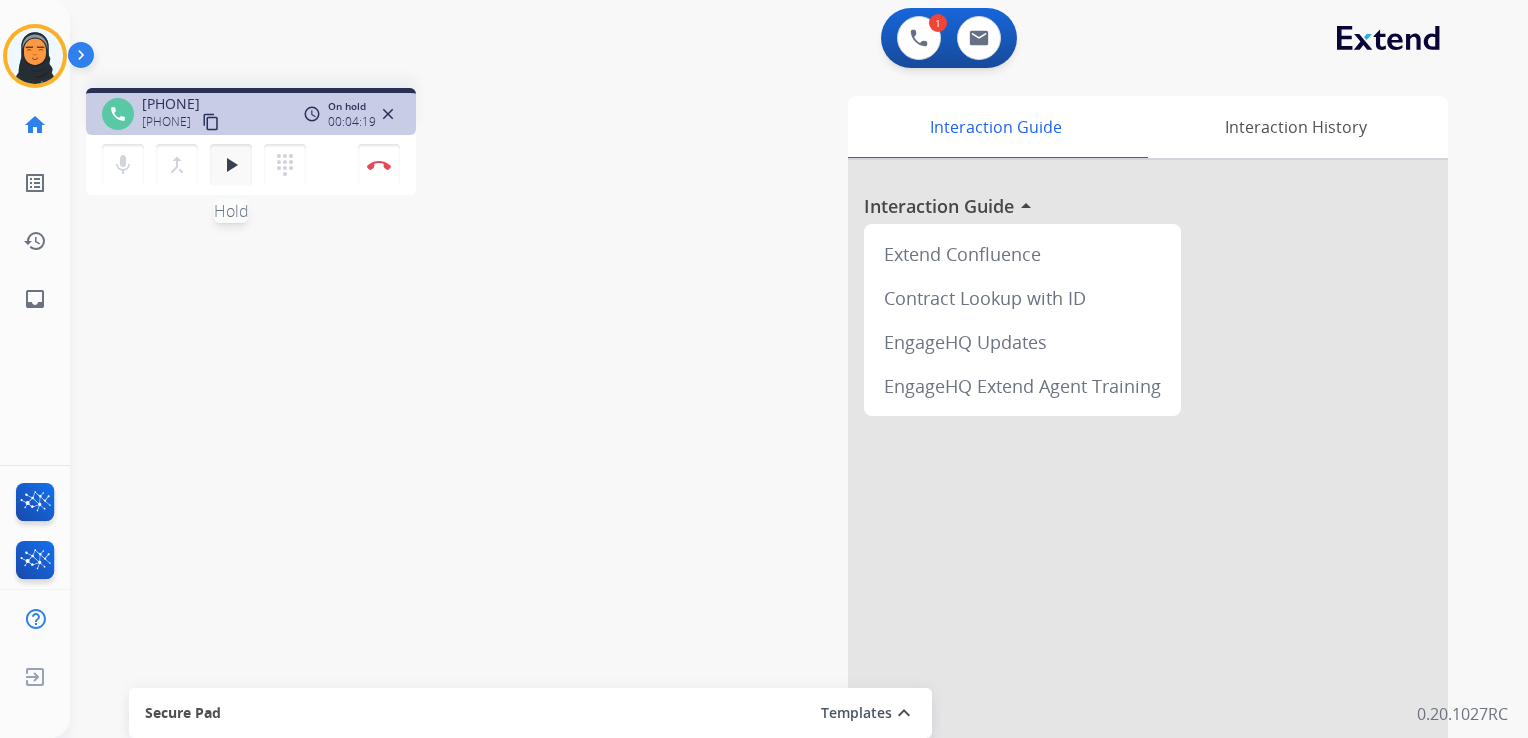 click on "play_arrow" at bounding box center [231, 165] 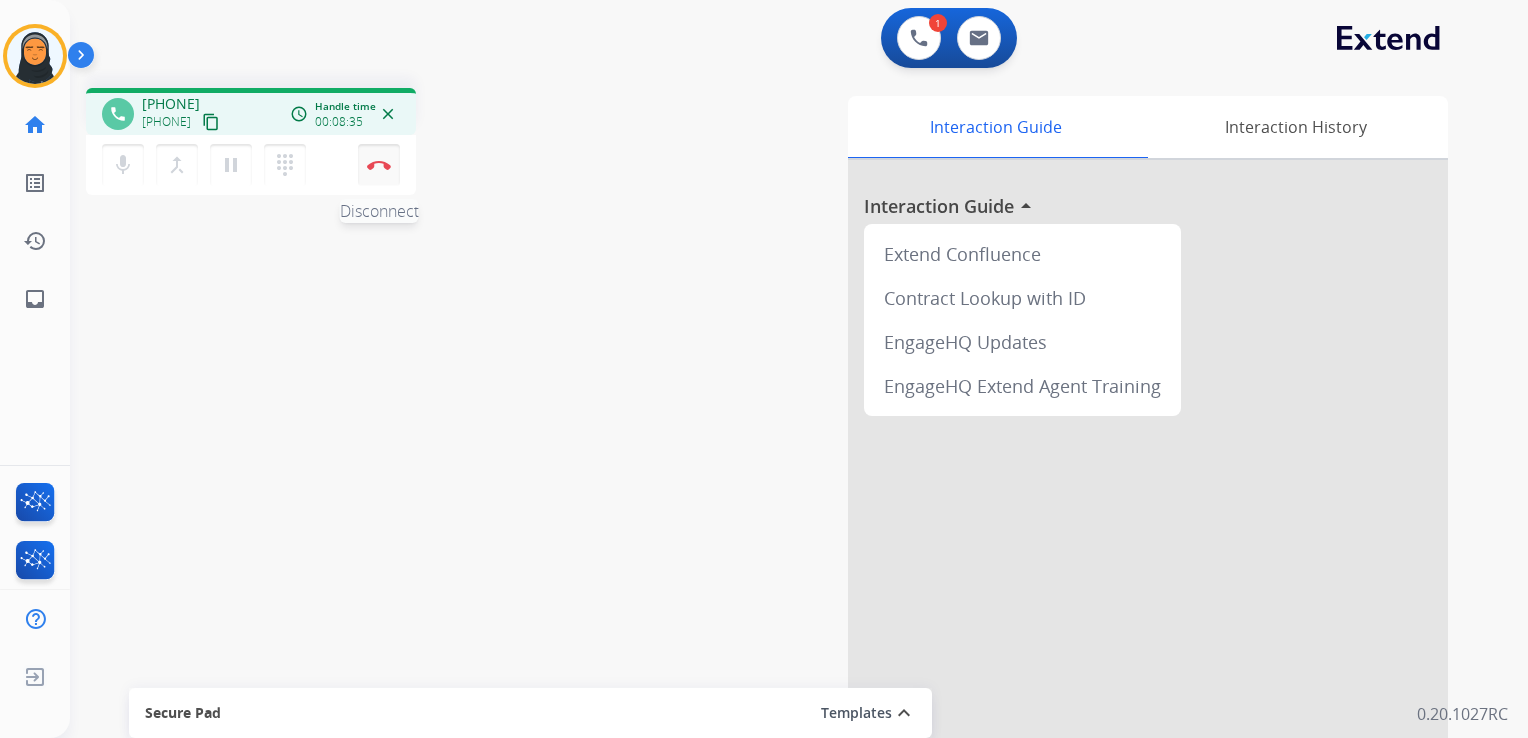 click at bounding box center (379, 165) 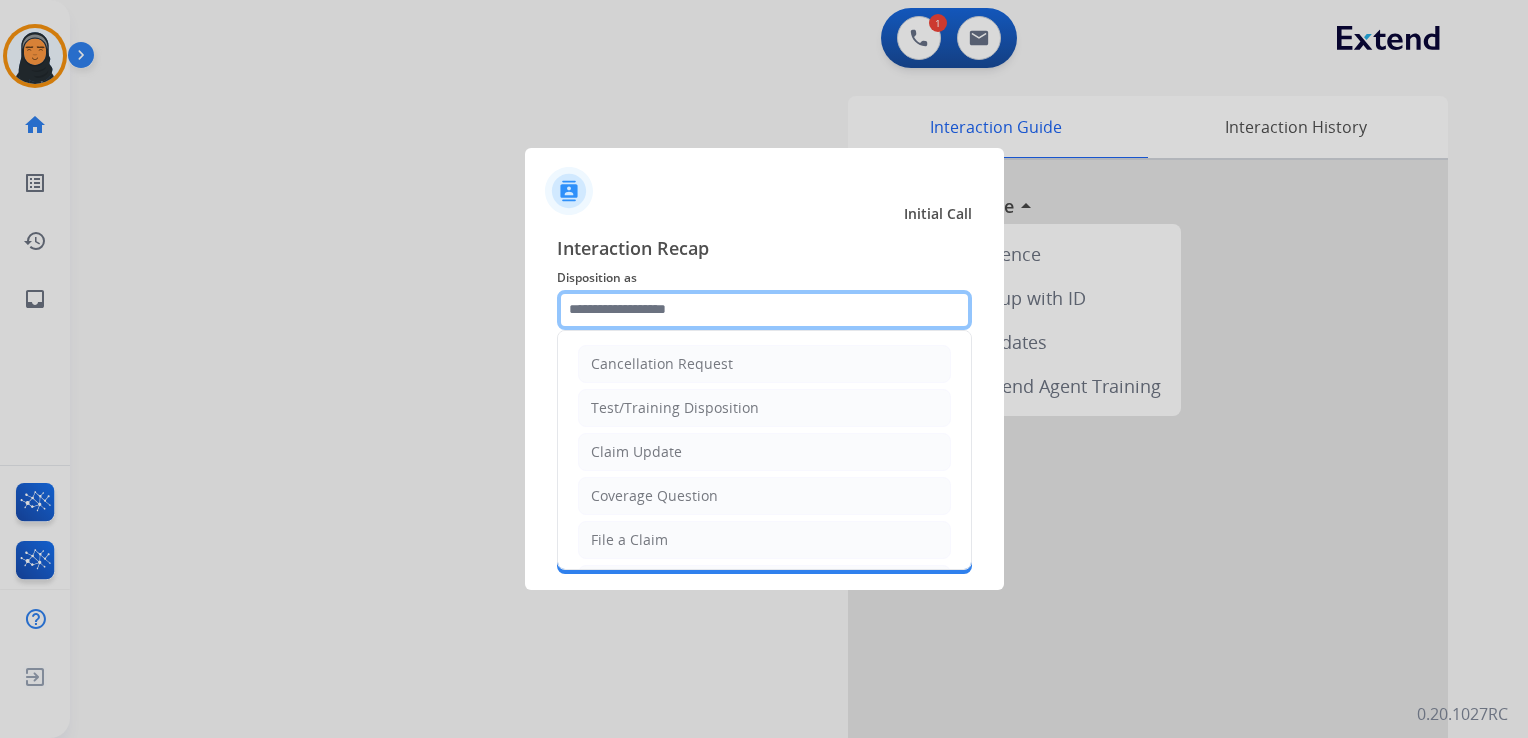 click 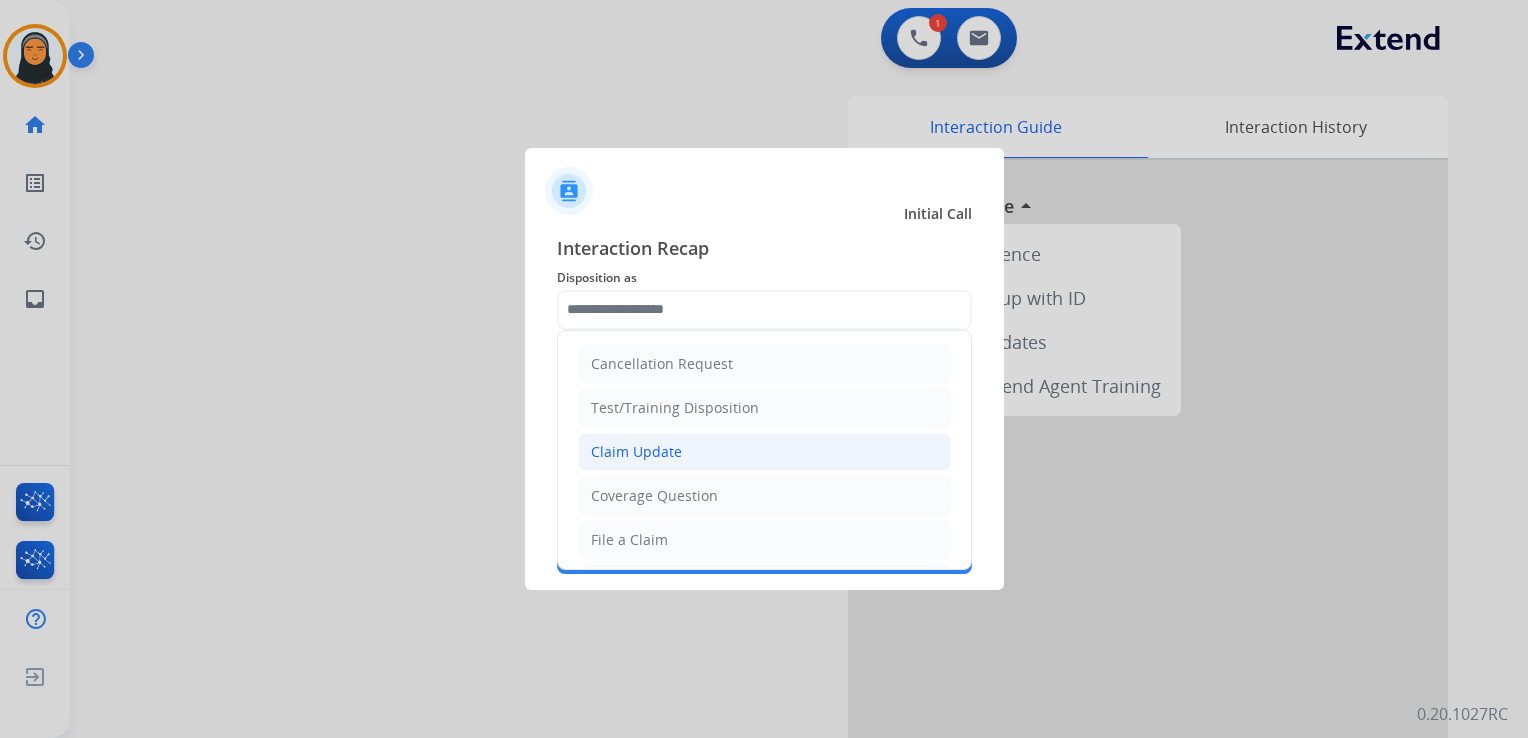 click on "Claim Update" 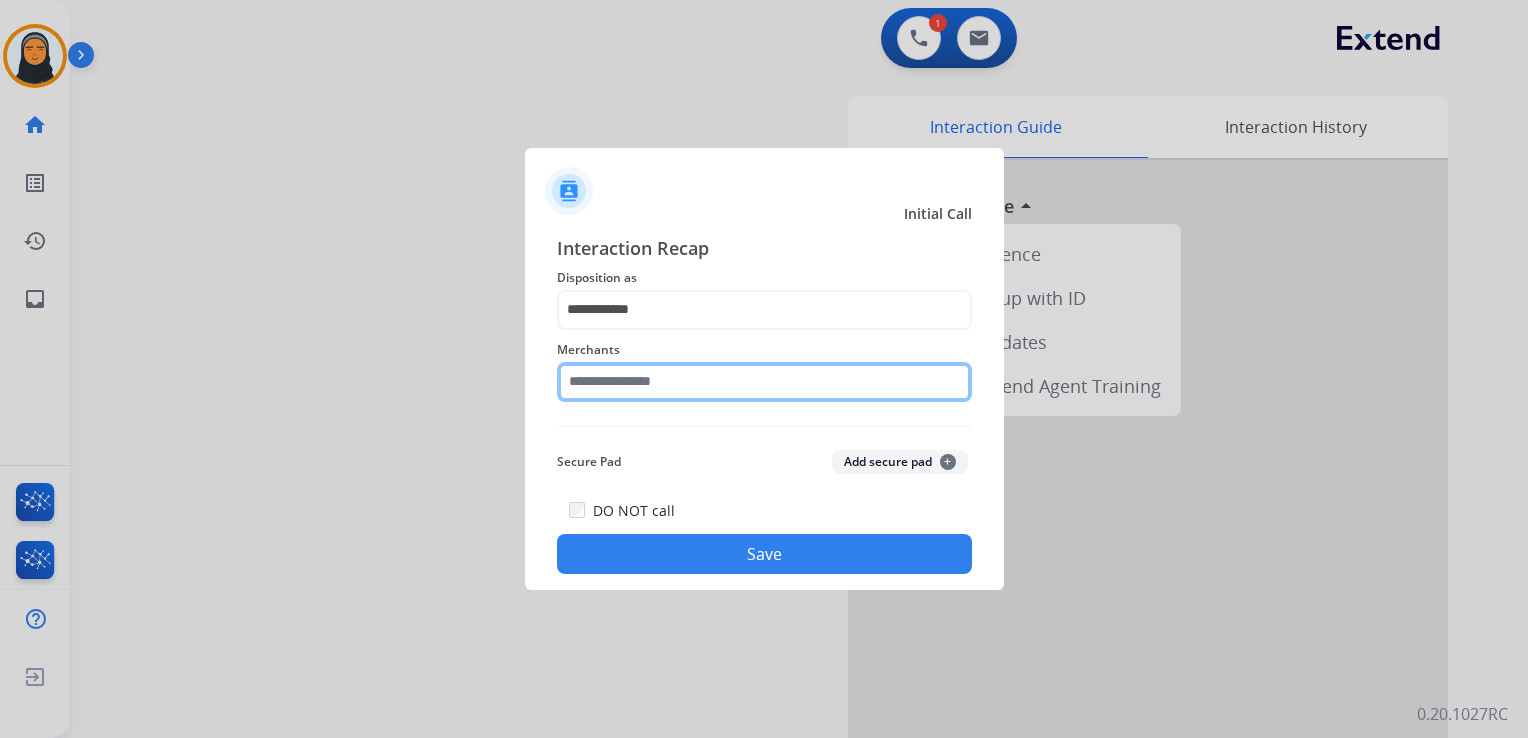 click 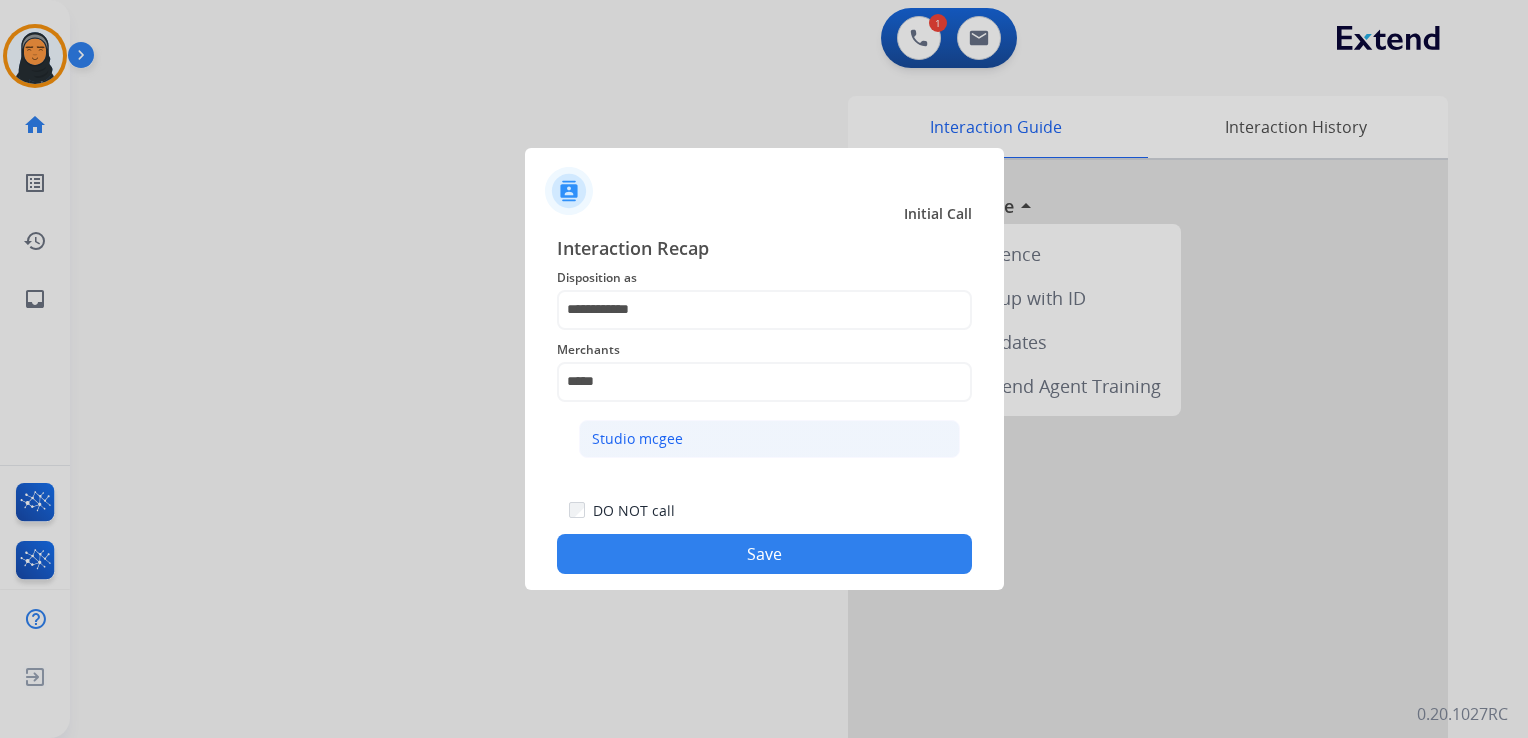 click on "Studio mcgee" 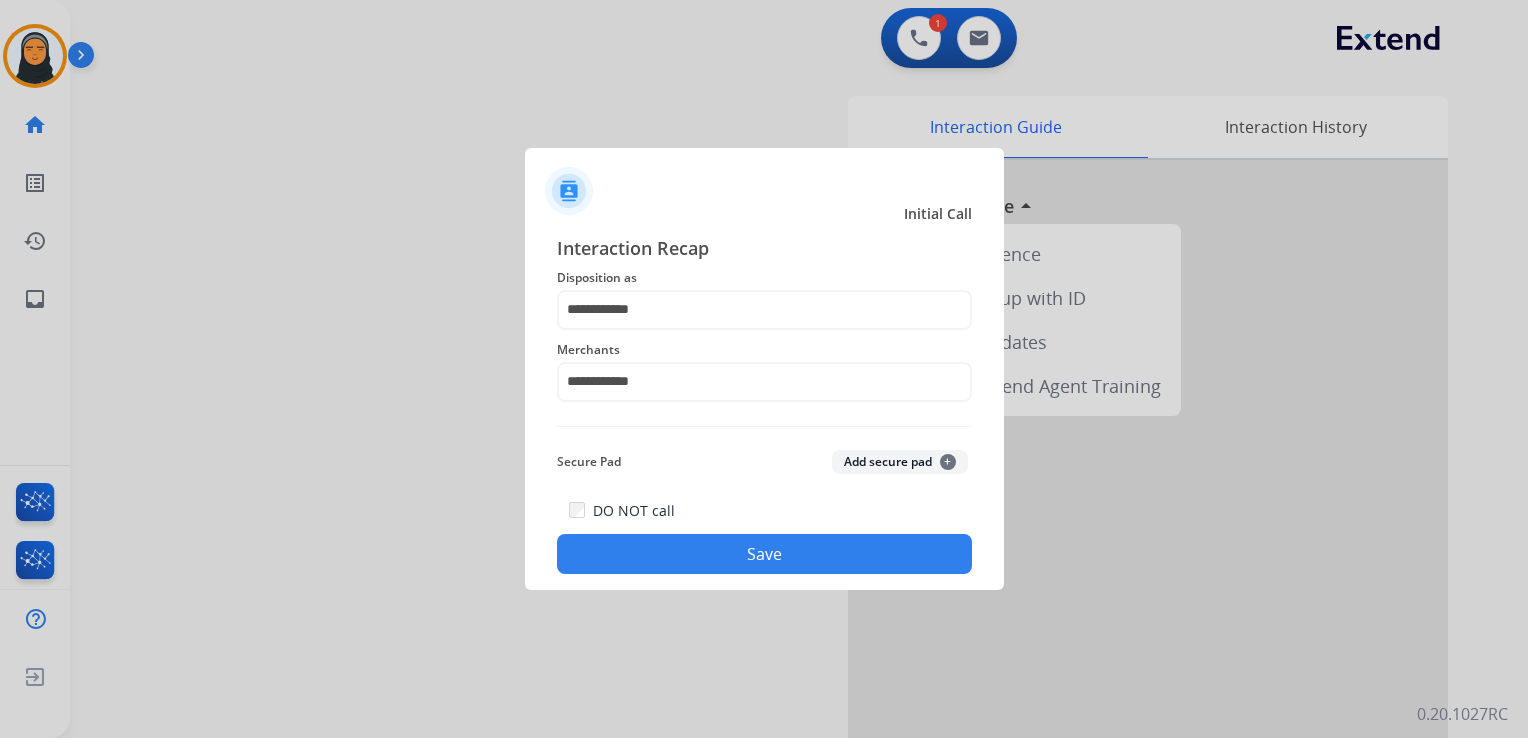 click on "Save" 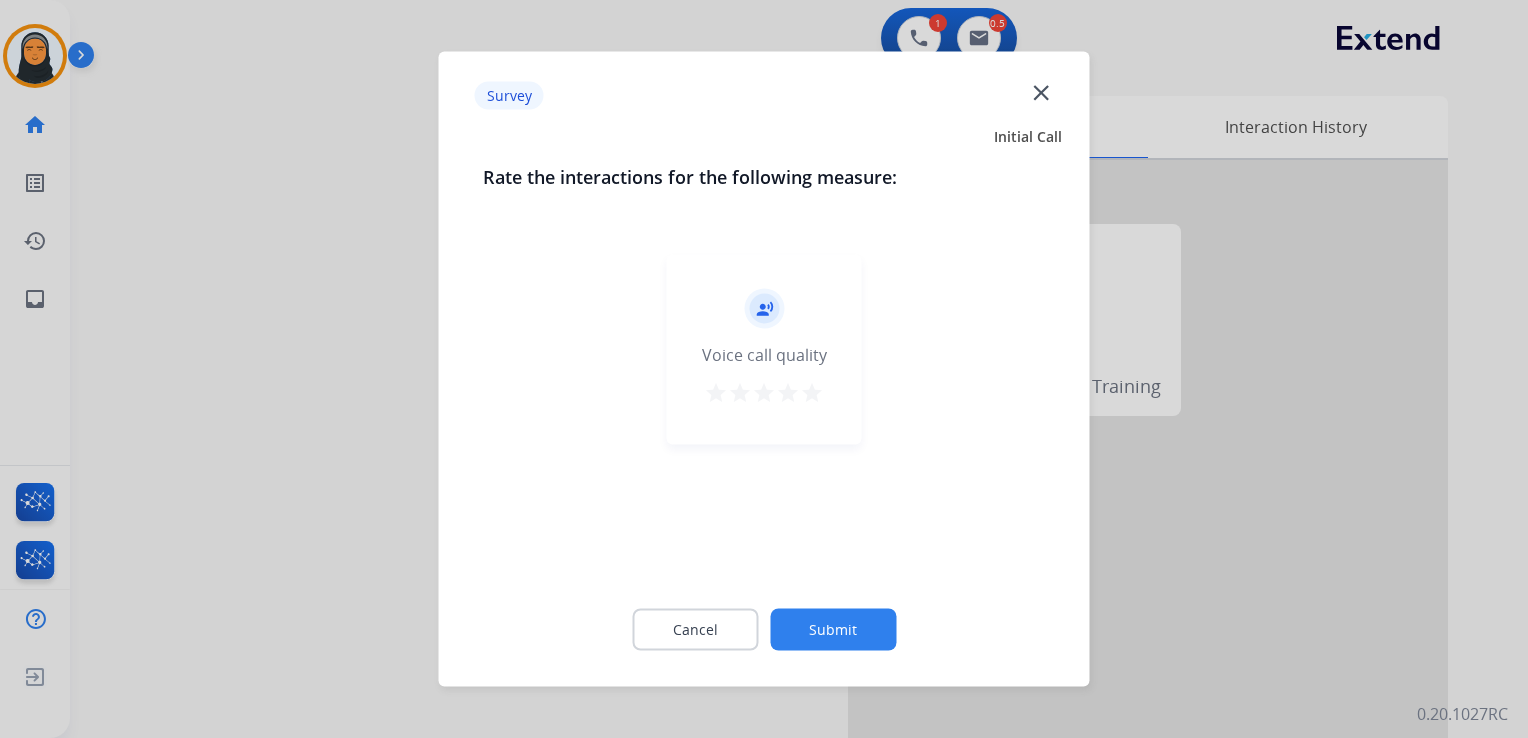click on "close" 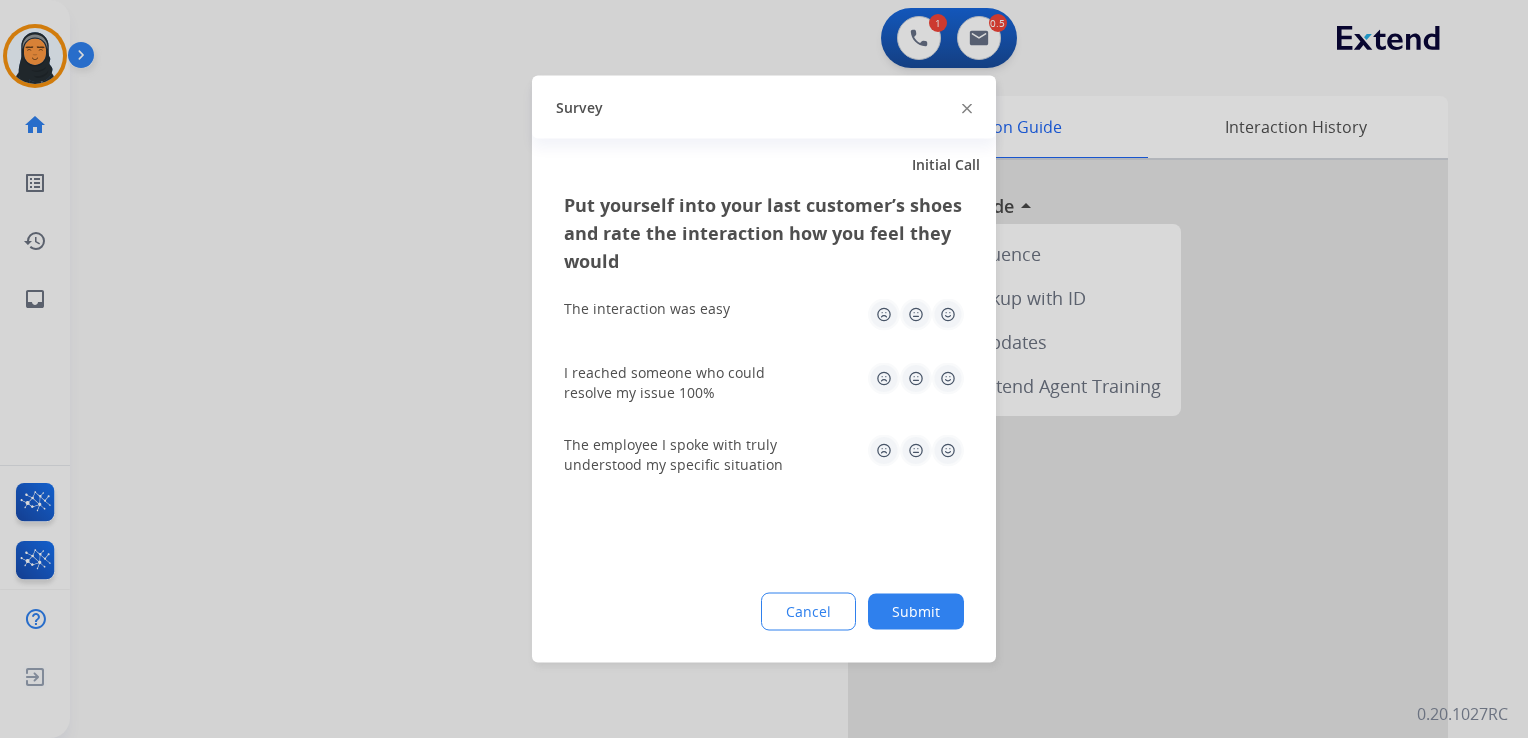 click 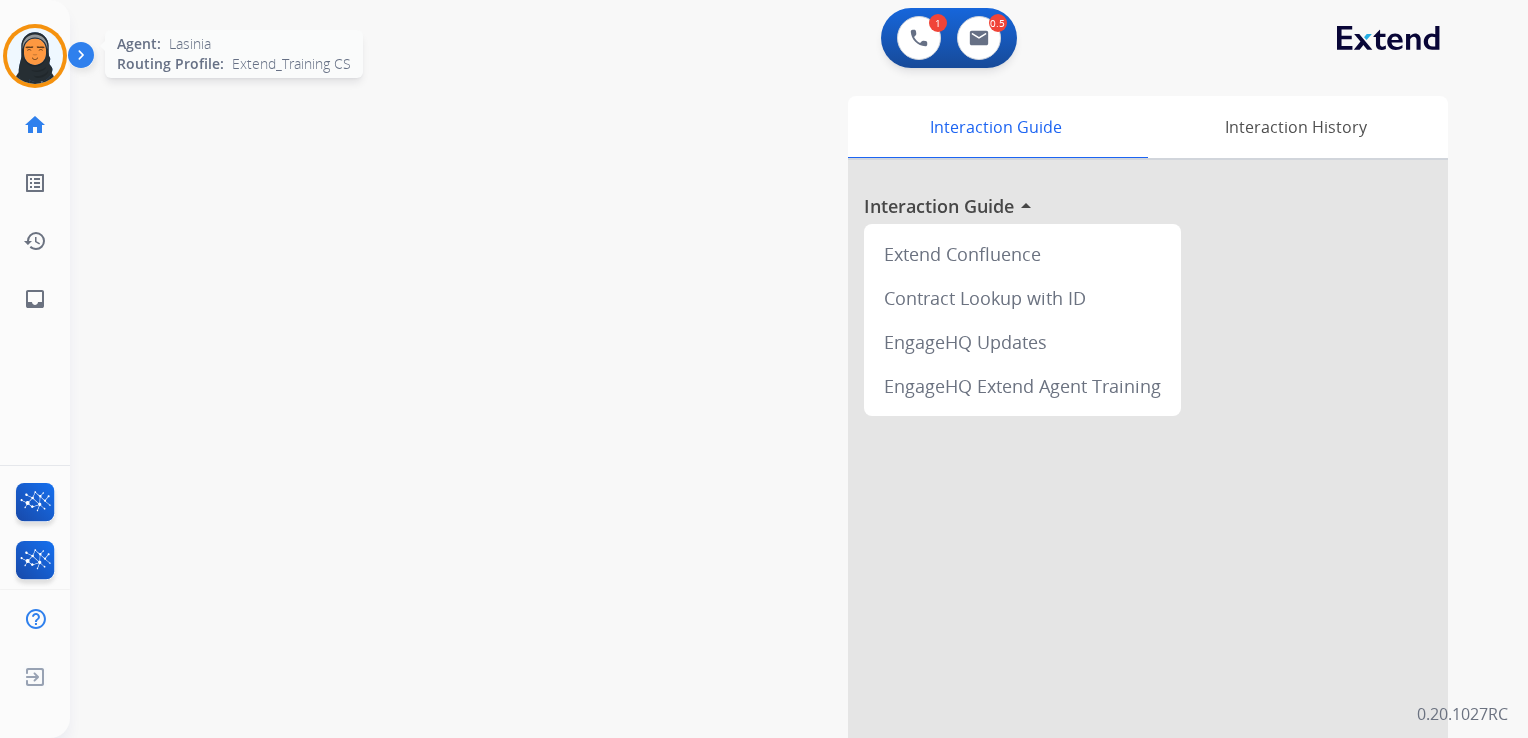 click at bounding box center [35, 56] 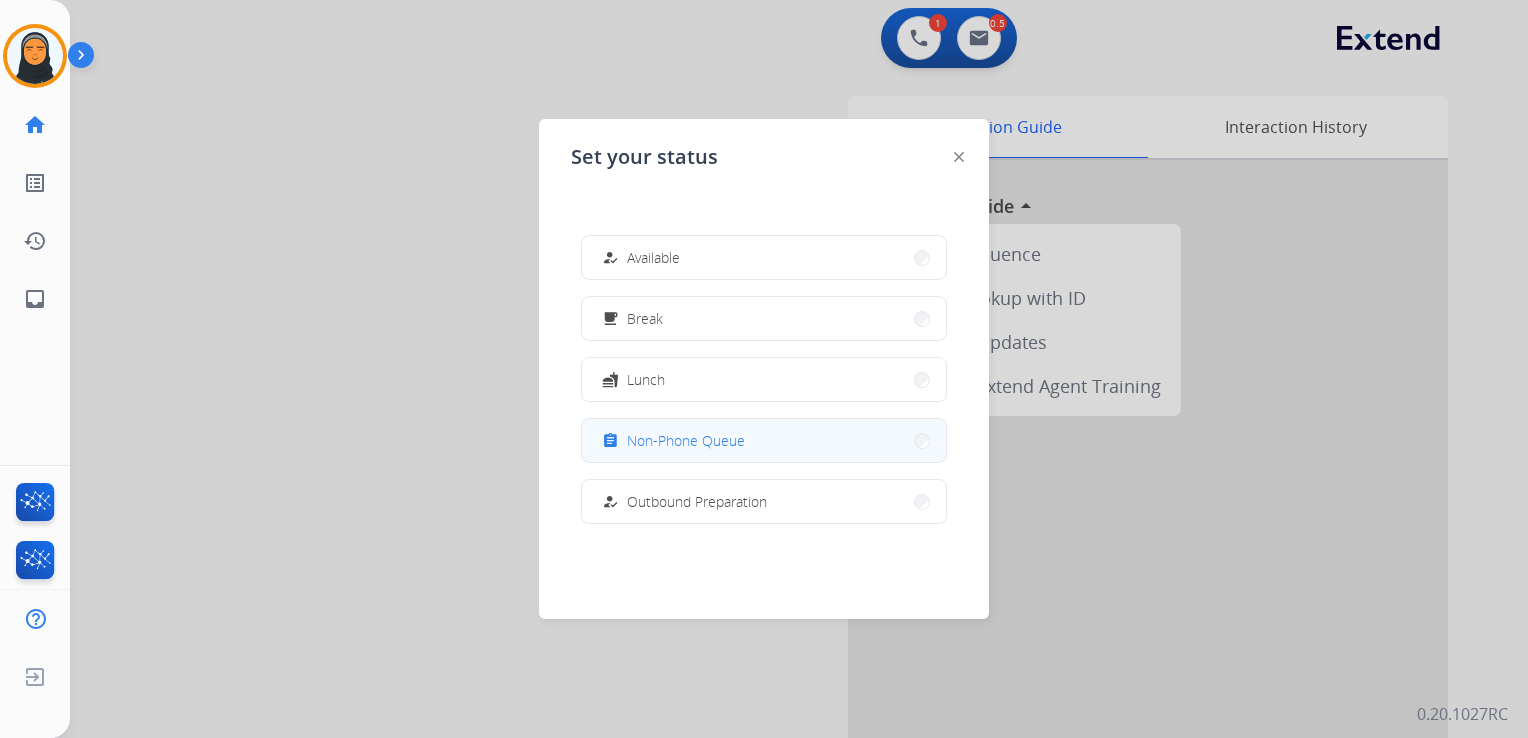 click on "Non-Phone Queue" at bounding box center [686, 440] 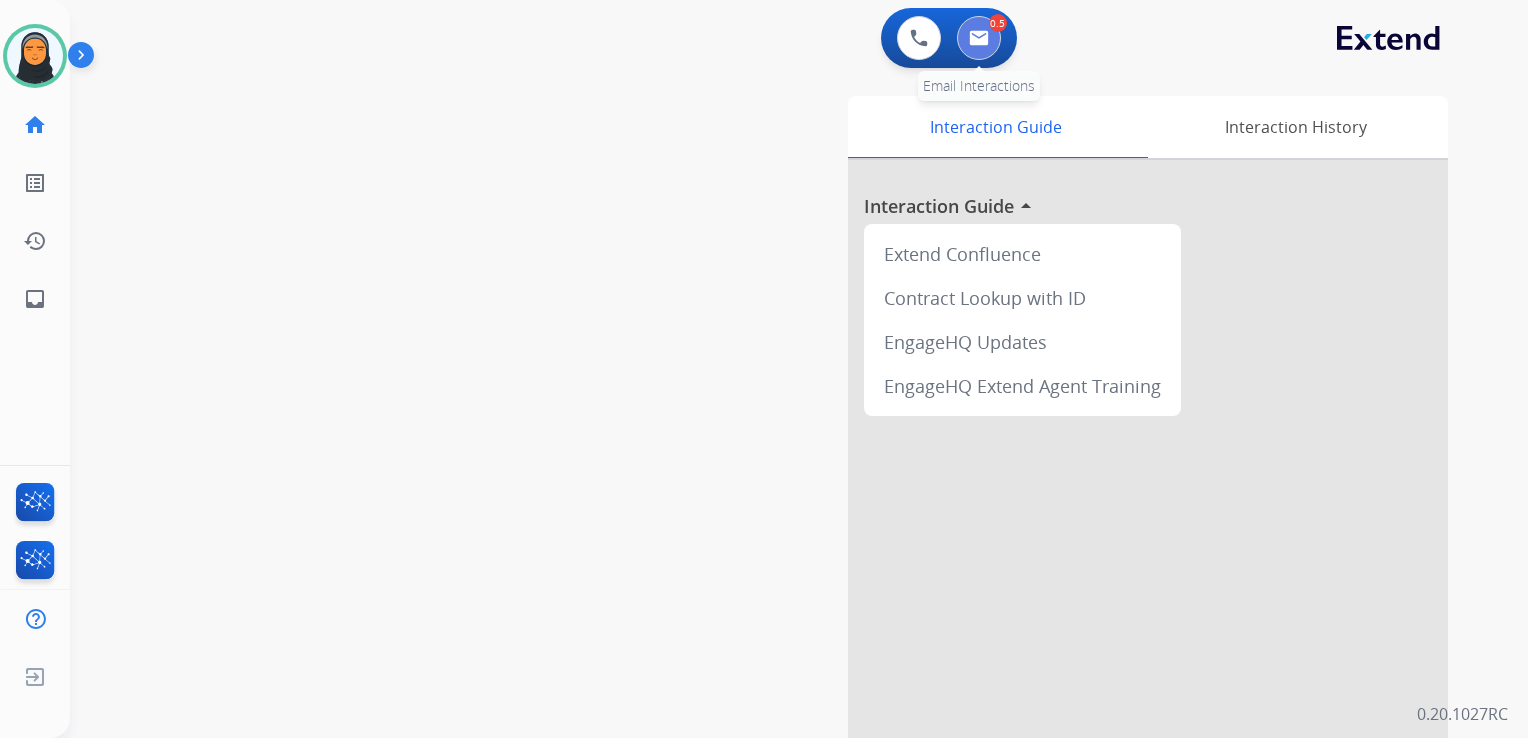 click at bounding box center [979, 38] 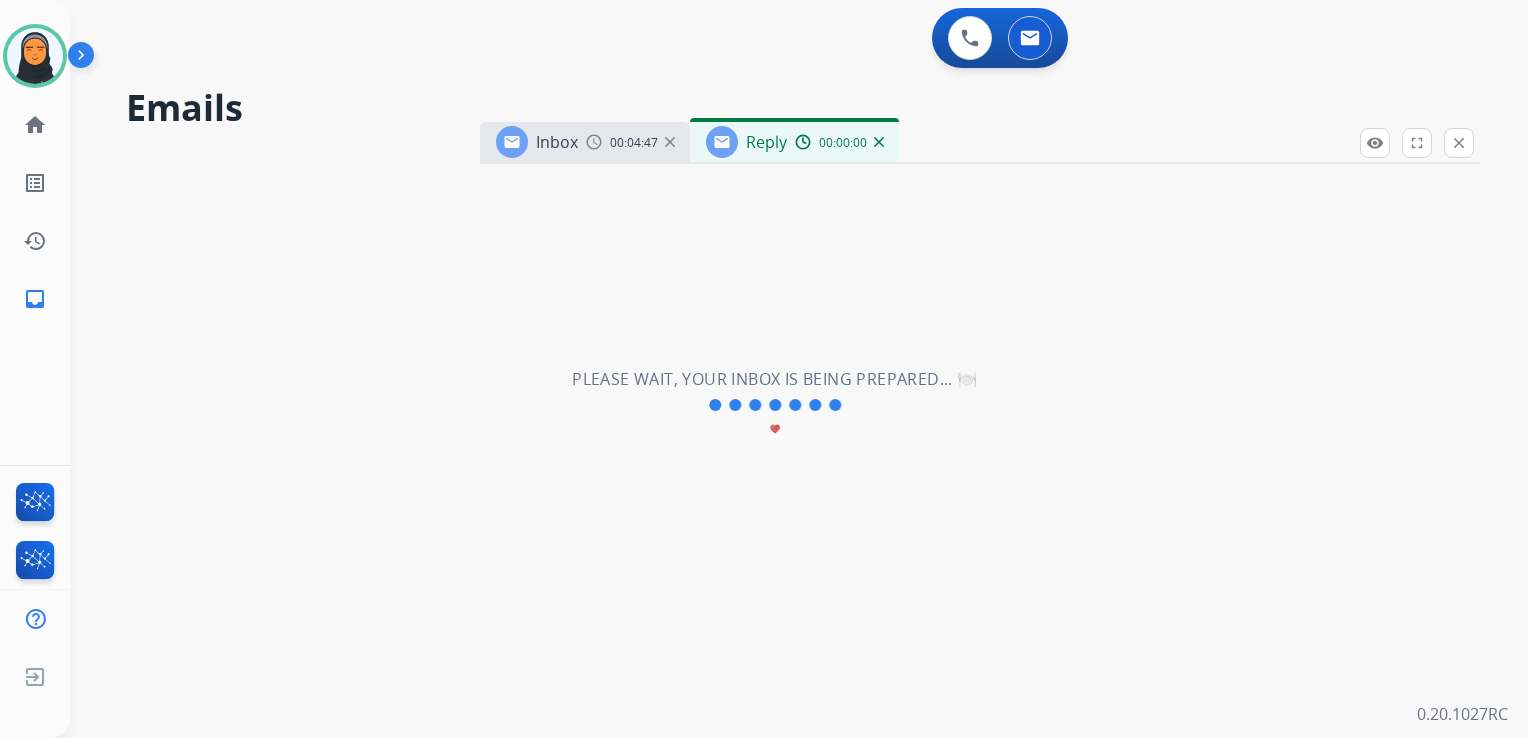 select on "**********" 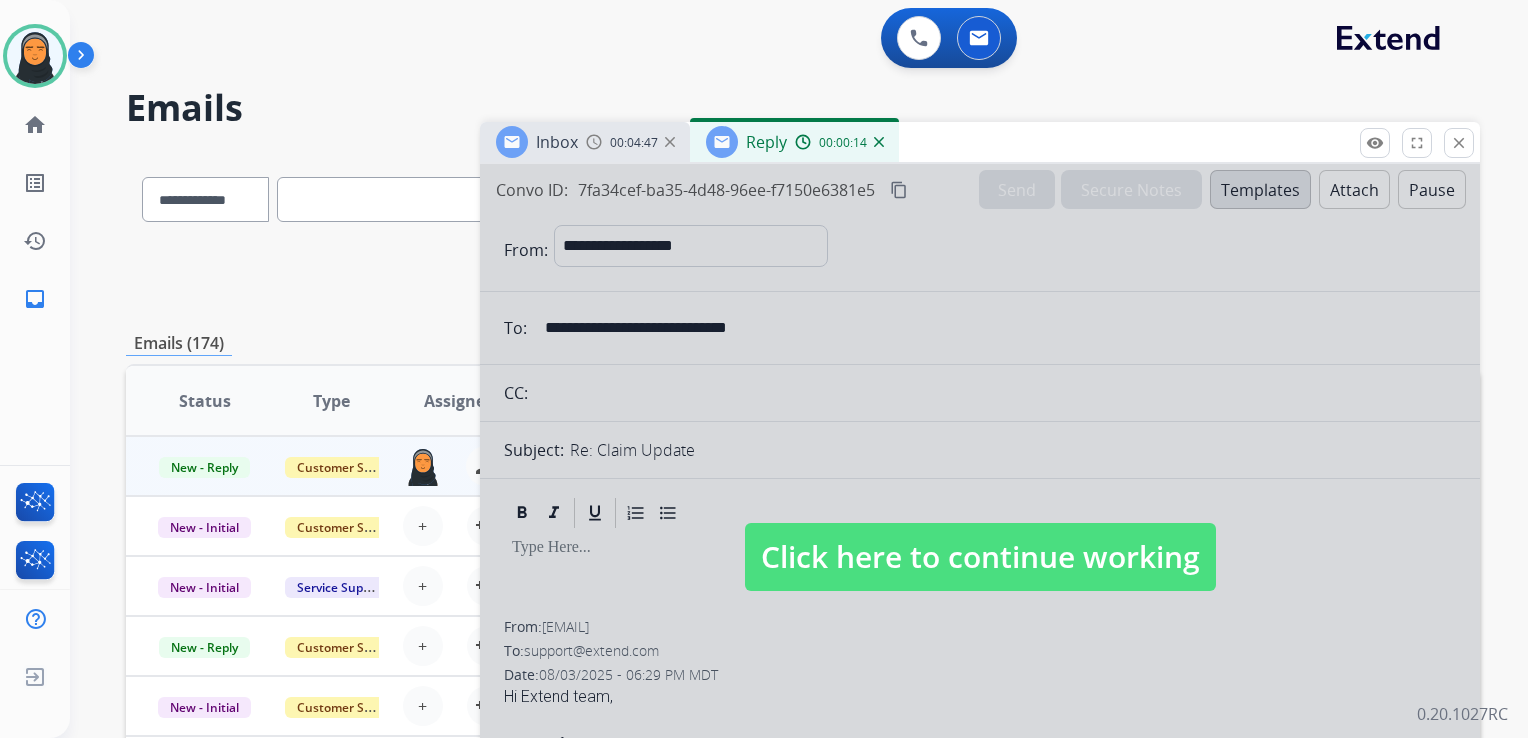 click at bounding box center [980, 537] 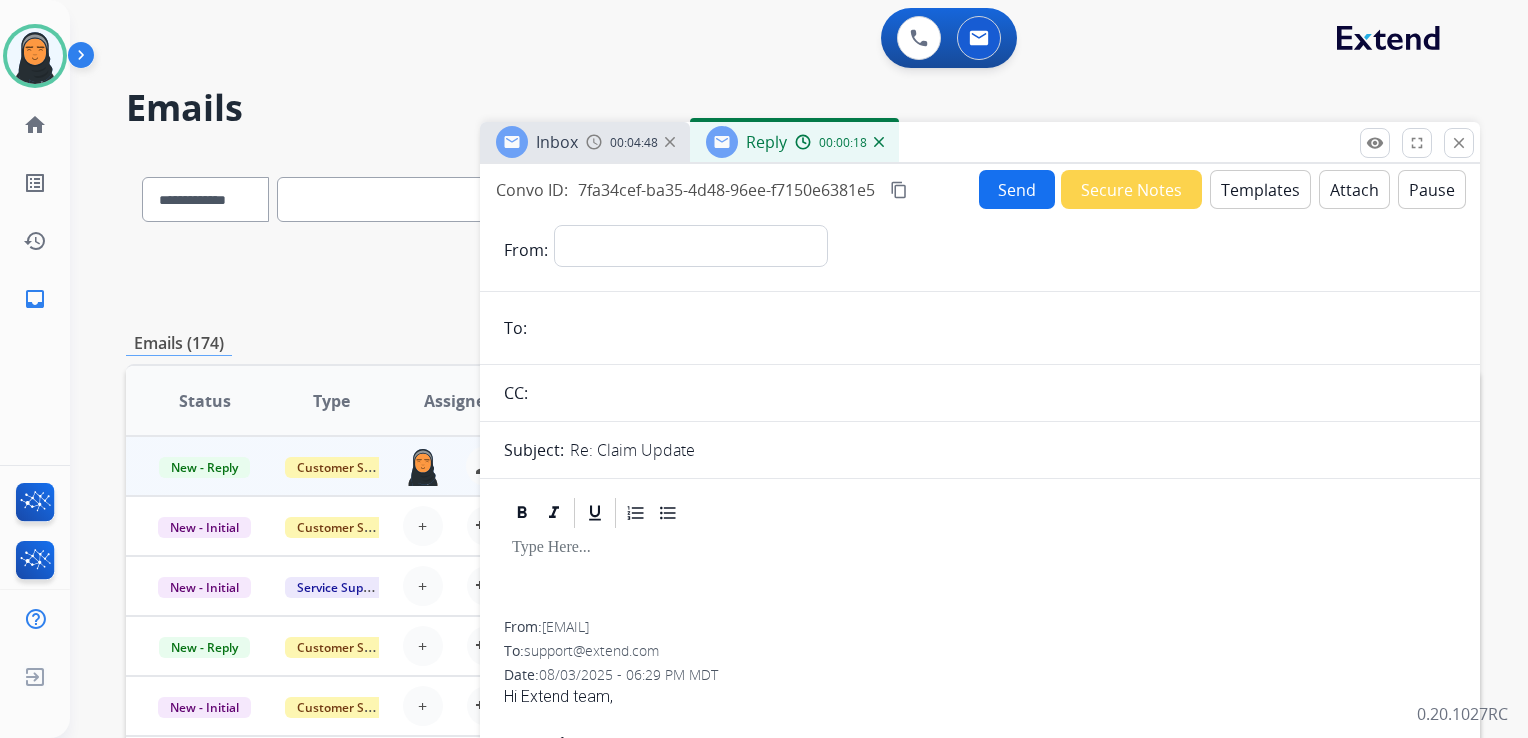click at bounding box center (879, 142) 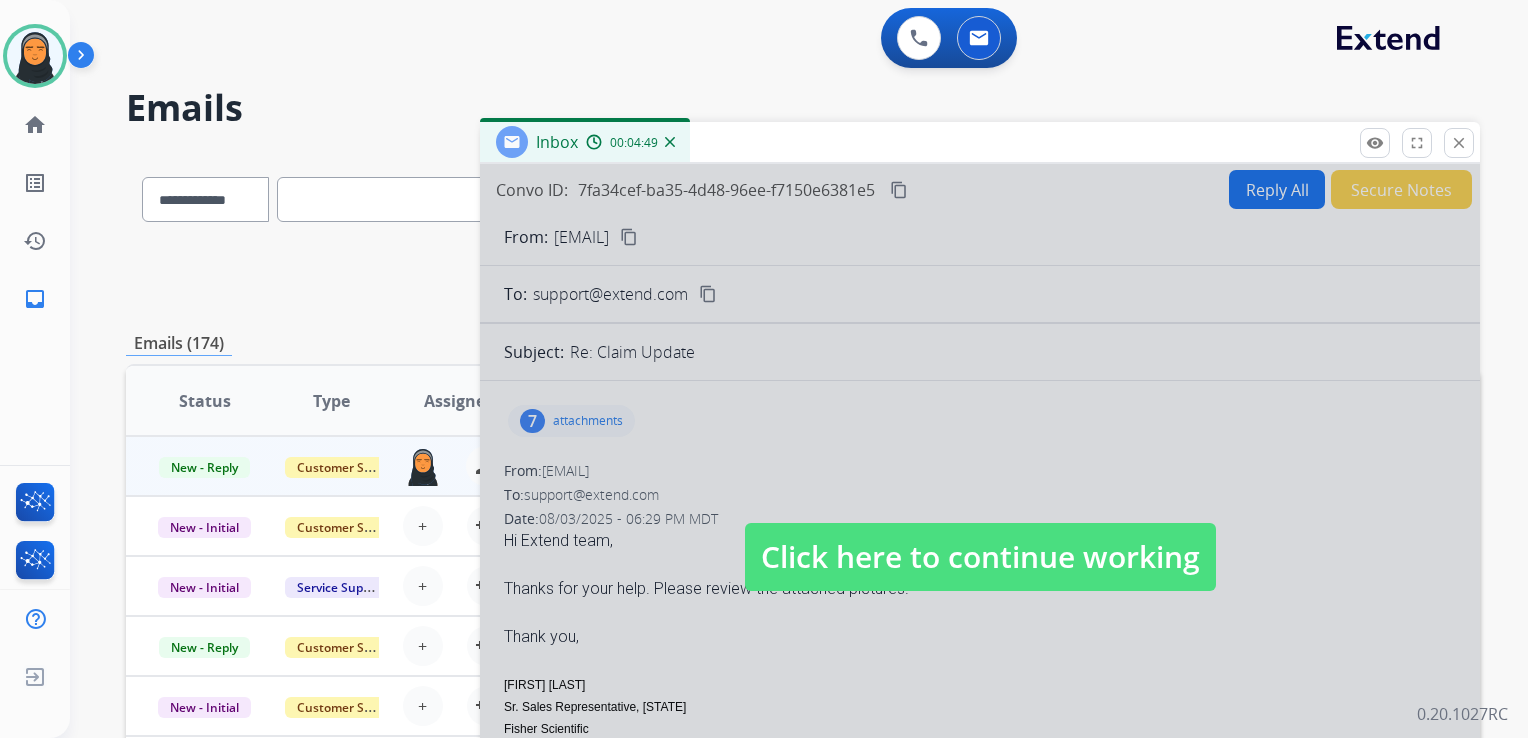 click at bounding box center (980, 537) 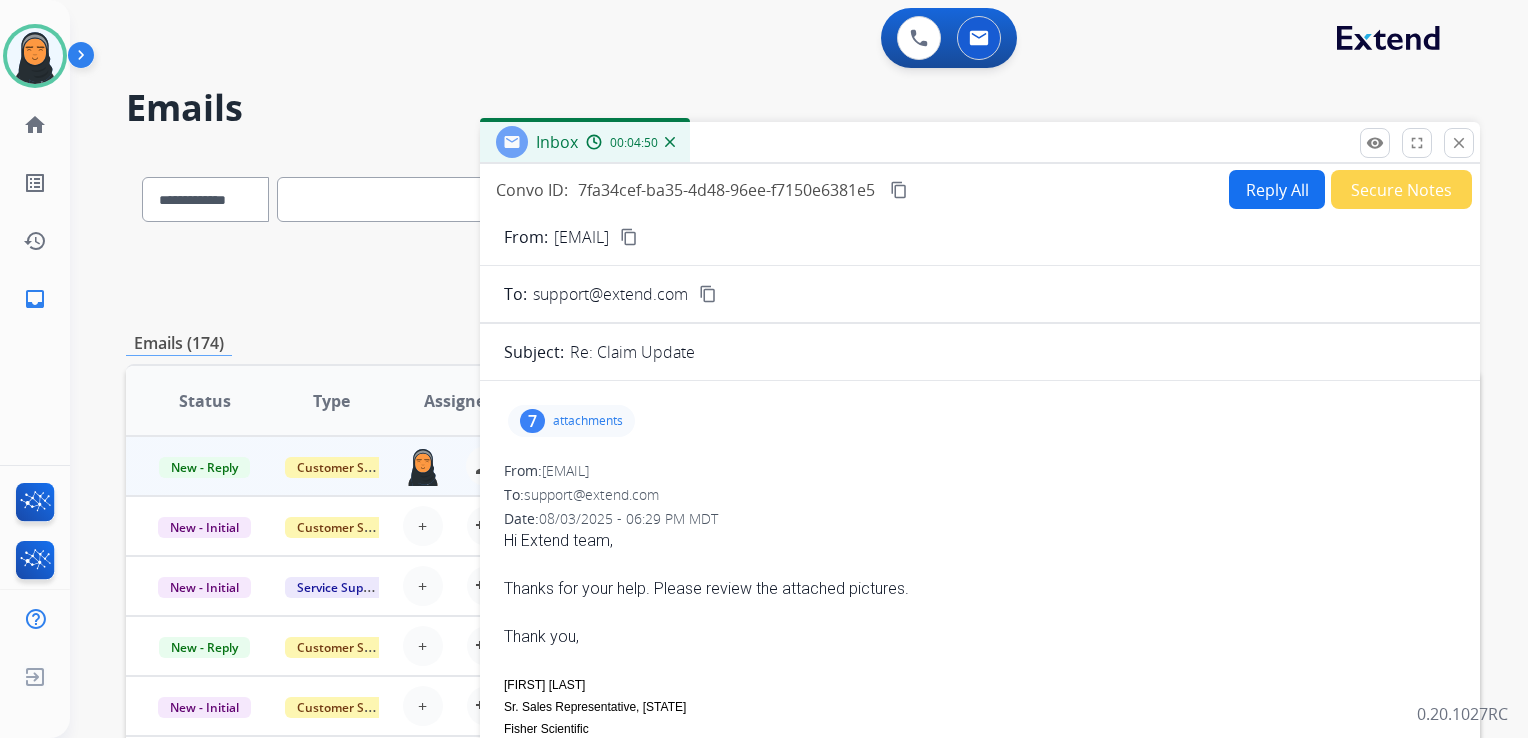 click on "attachments" at bounding box center [588, 421] 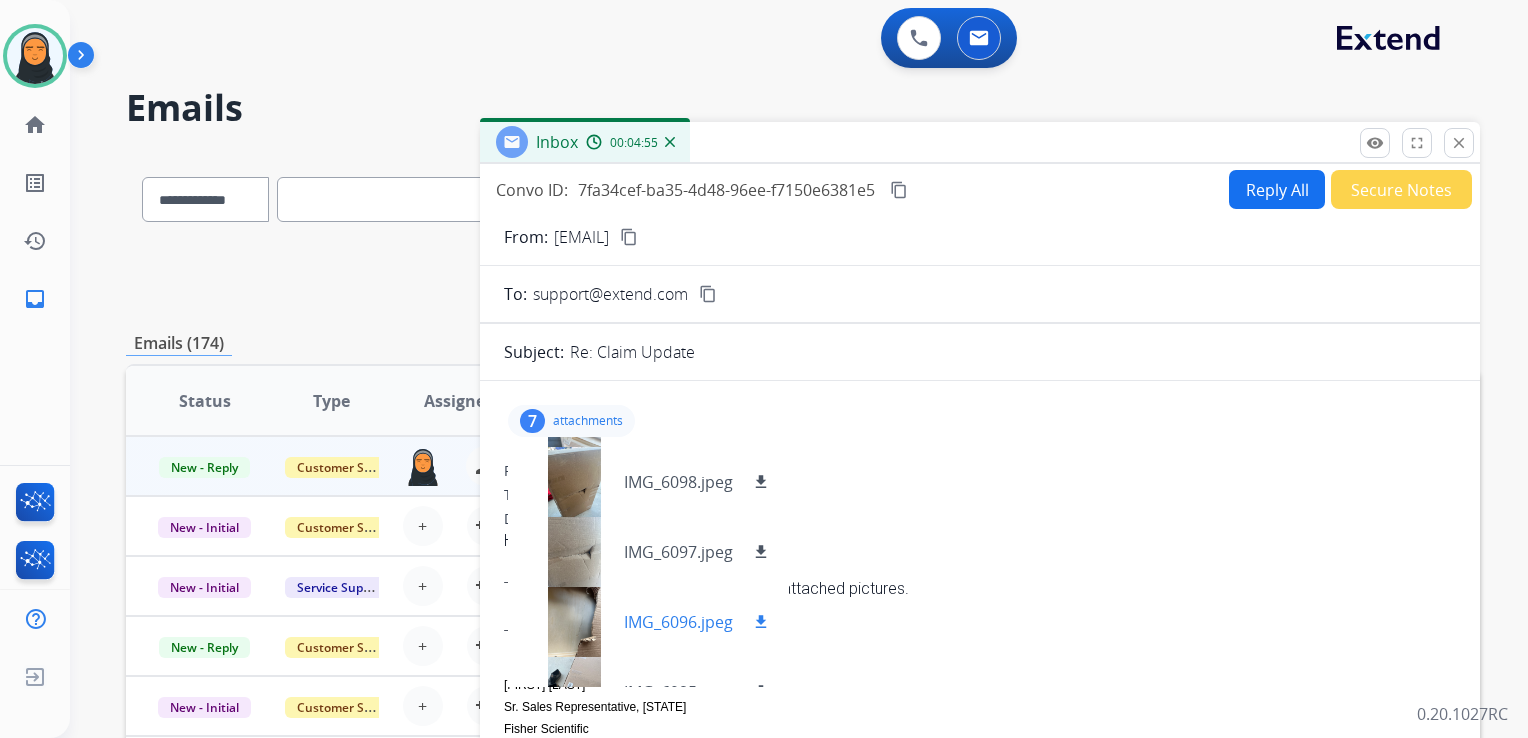 scroll, scrollTop: 240, scrollLeft: 0, axis: vertical 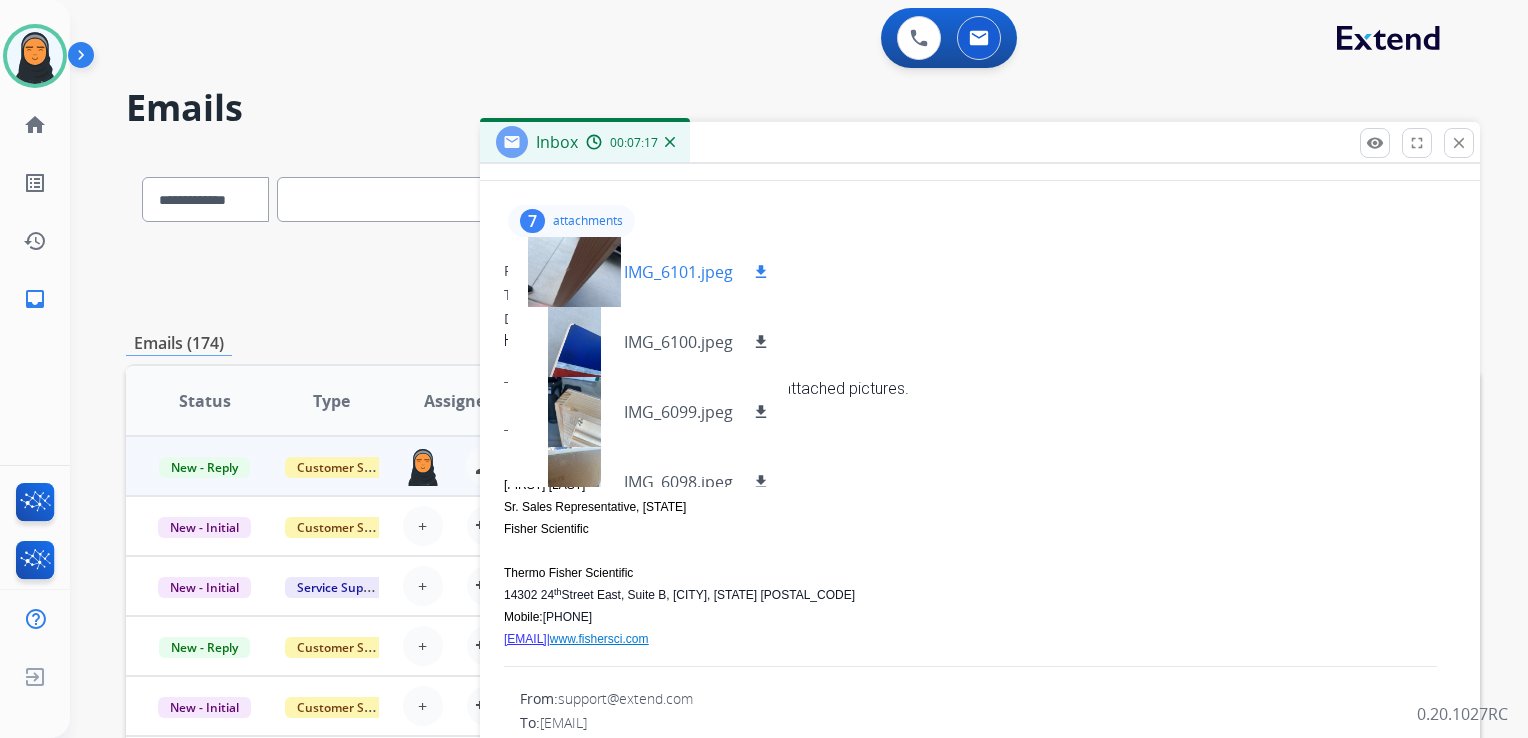 drag, startPoint x: 760, startPoint y: 266, endPoint x: 760, endPoint y: 286, distance: 20 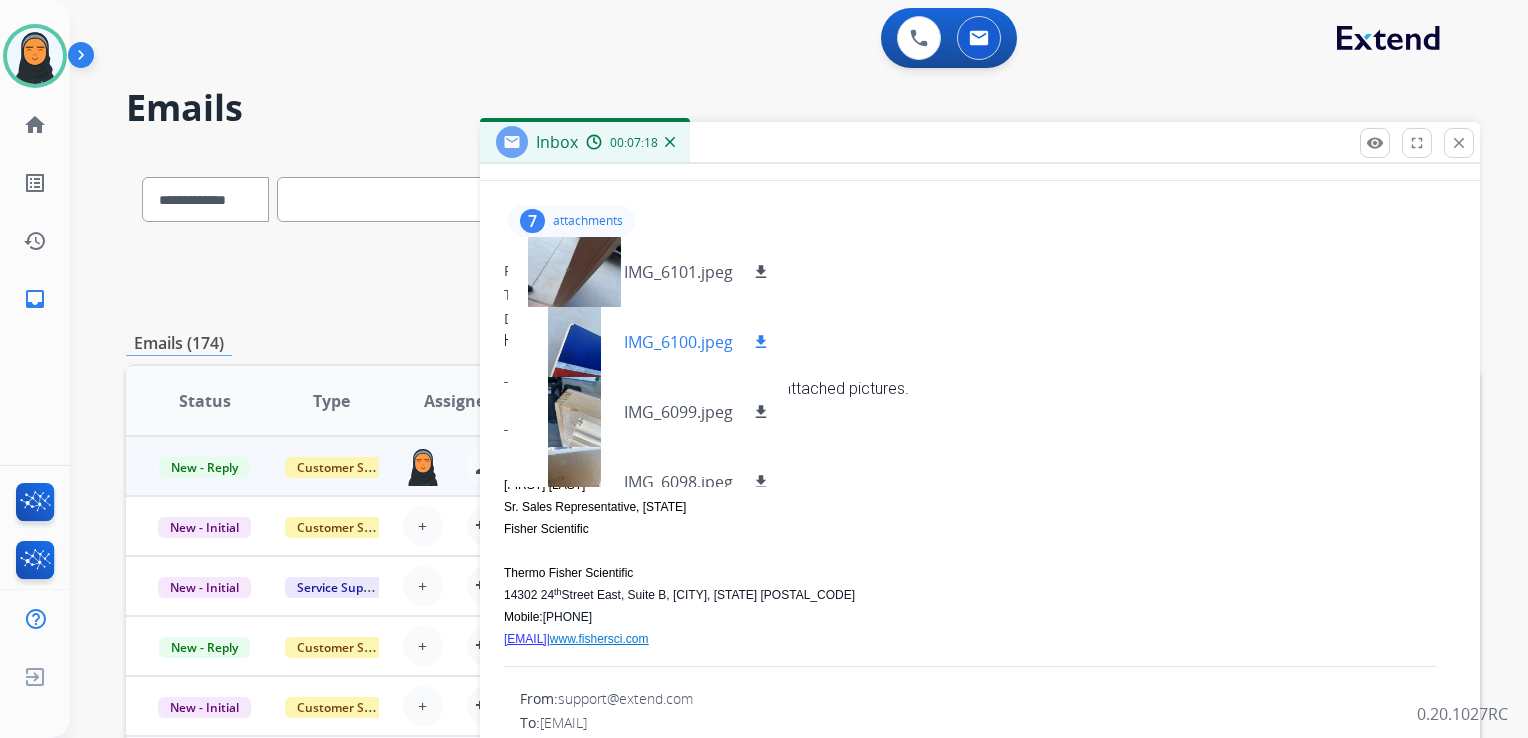 click on "download" at bounding box center (761, 342) 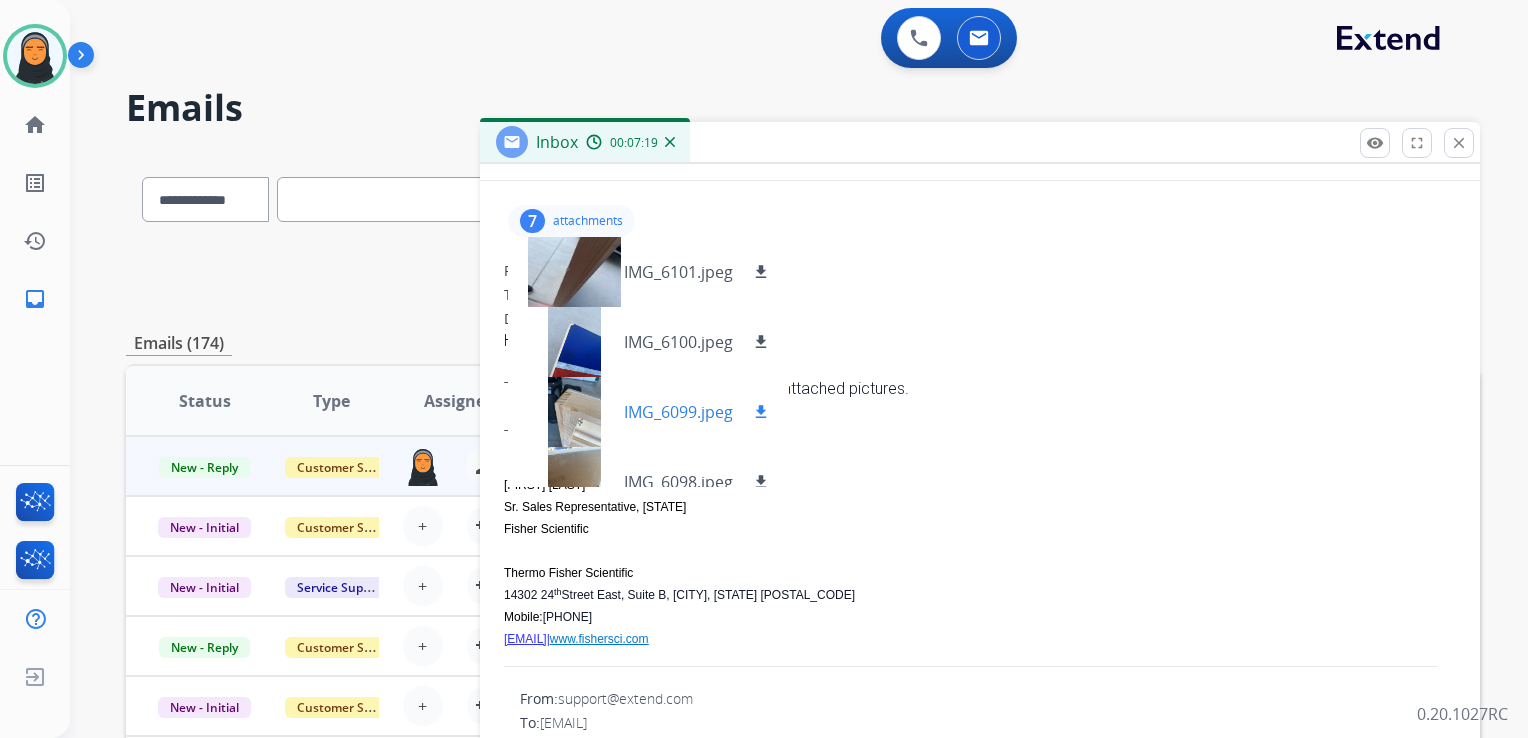 click on "download" at bounding box center (761, 412) 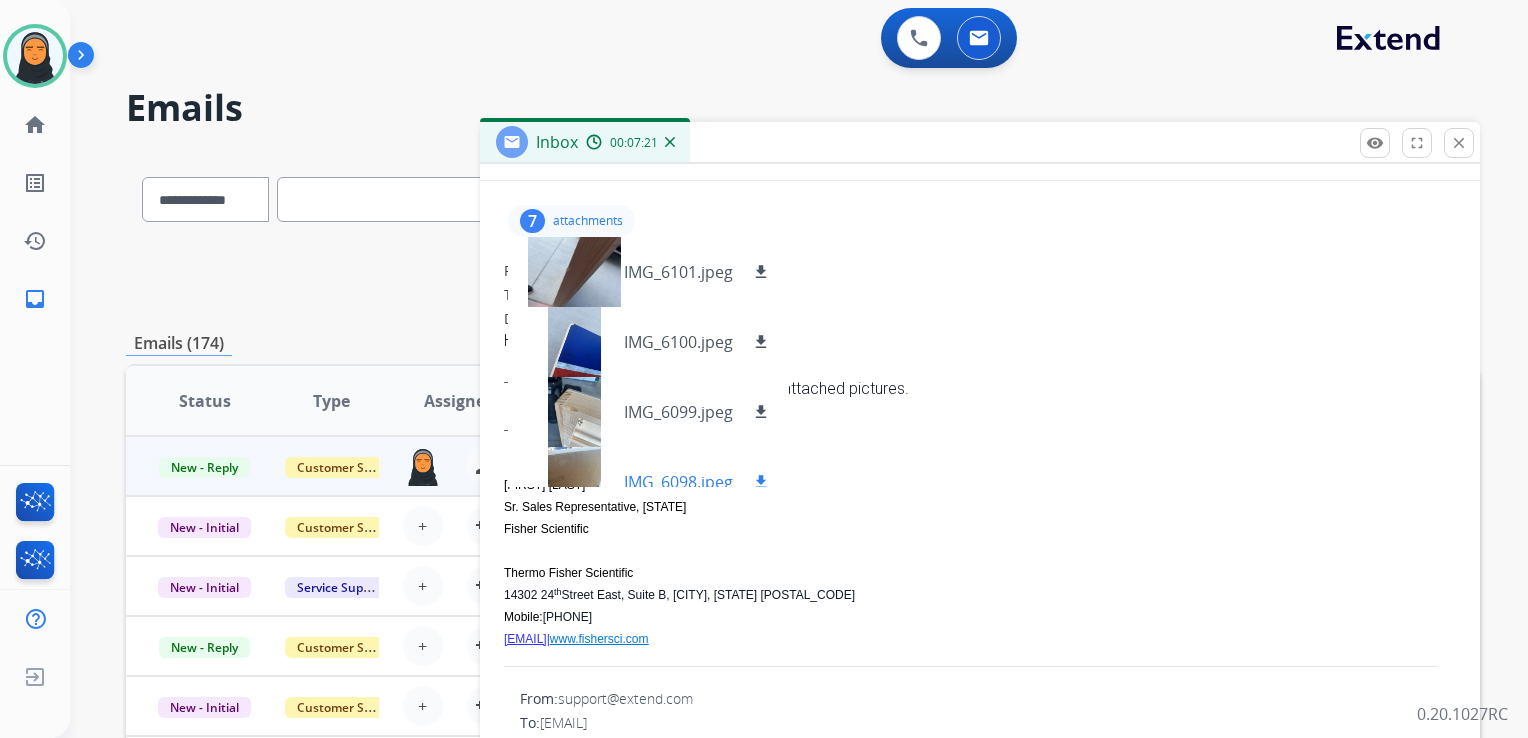 click on "download" at bounding box center [761, 482] 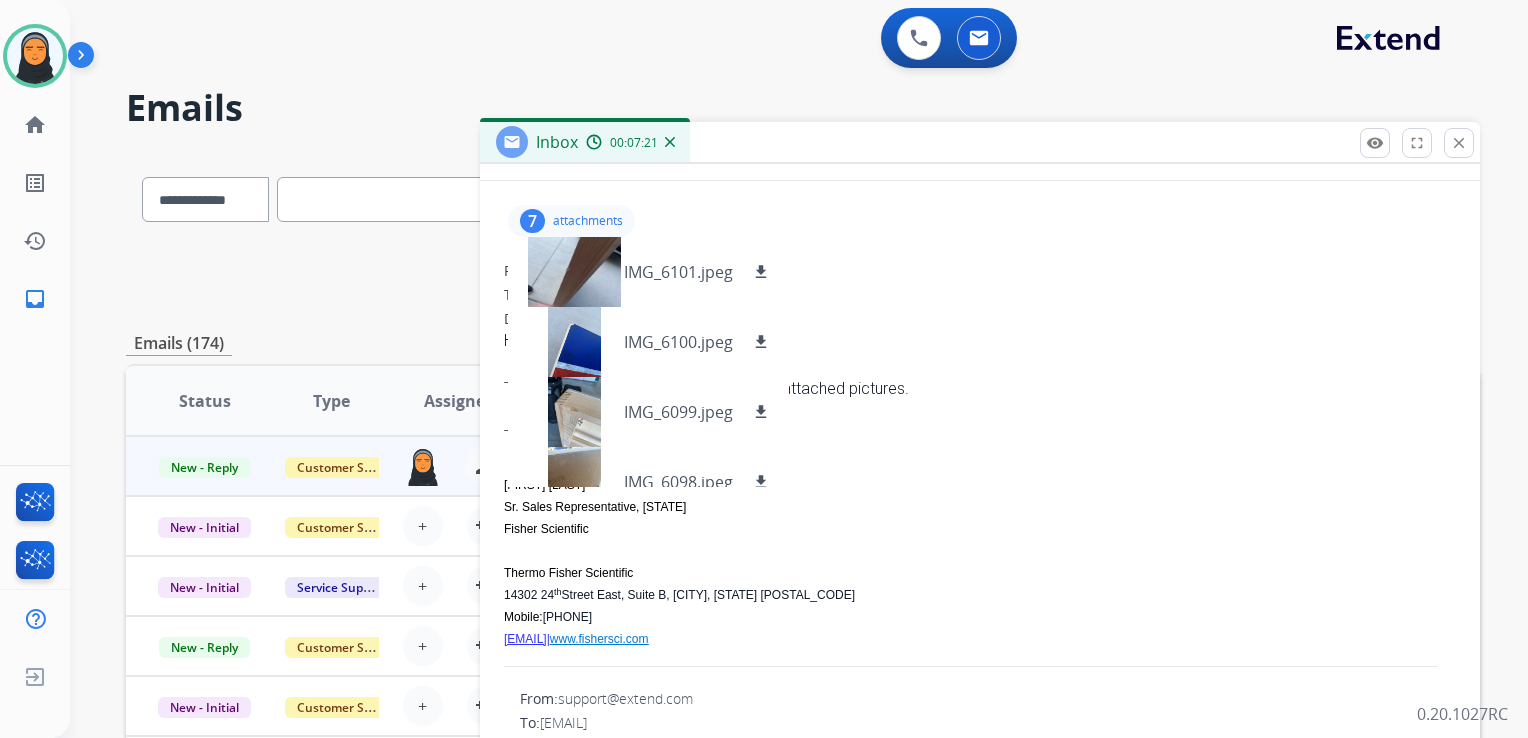scroll, scrollTop: 100, scrollLeft: 0, axis: vertical 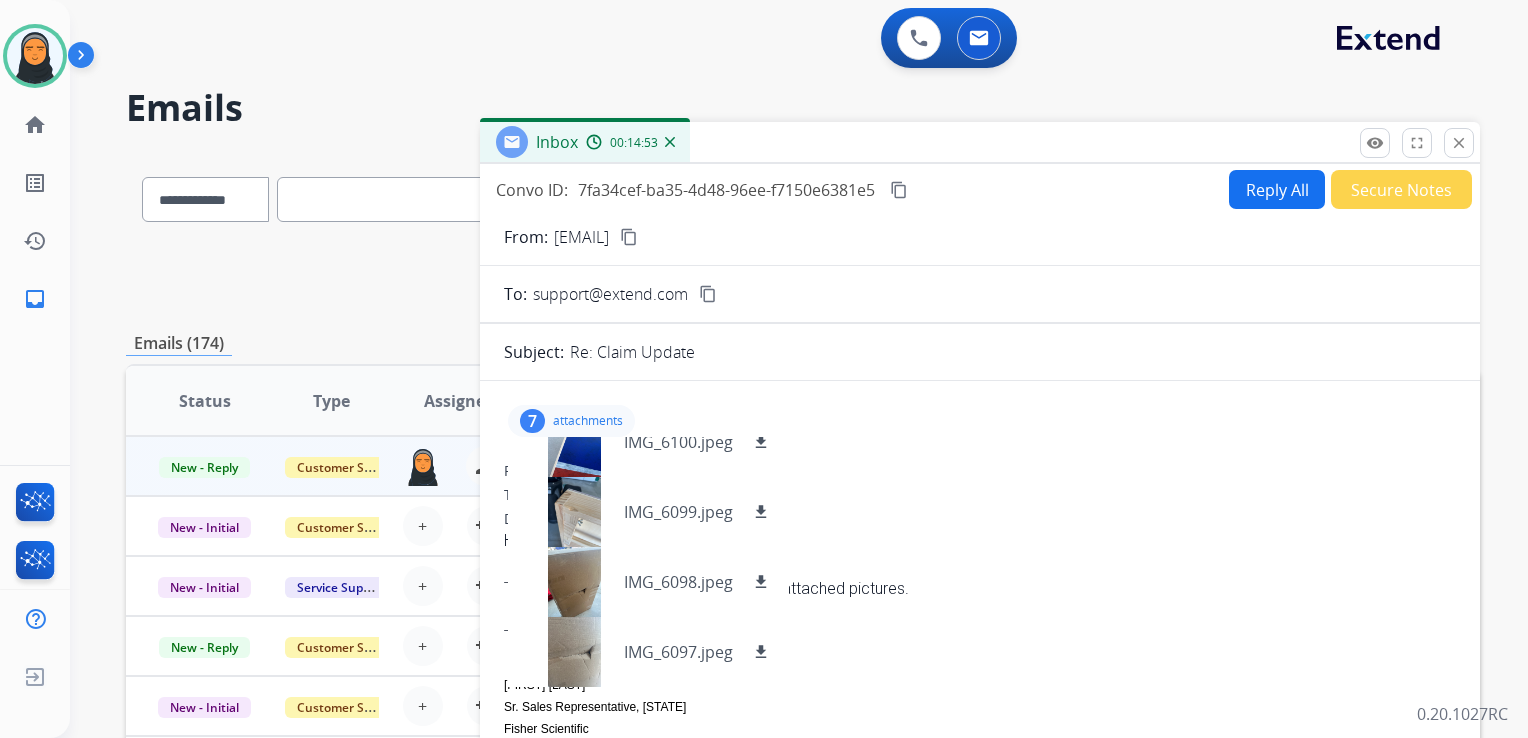 click on "Reply All" at bounding box center [1277, 189] 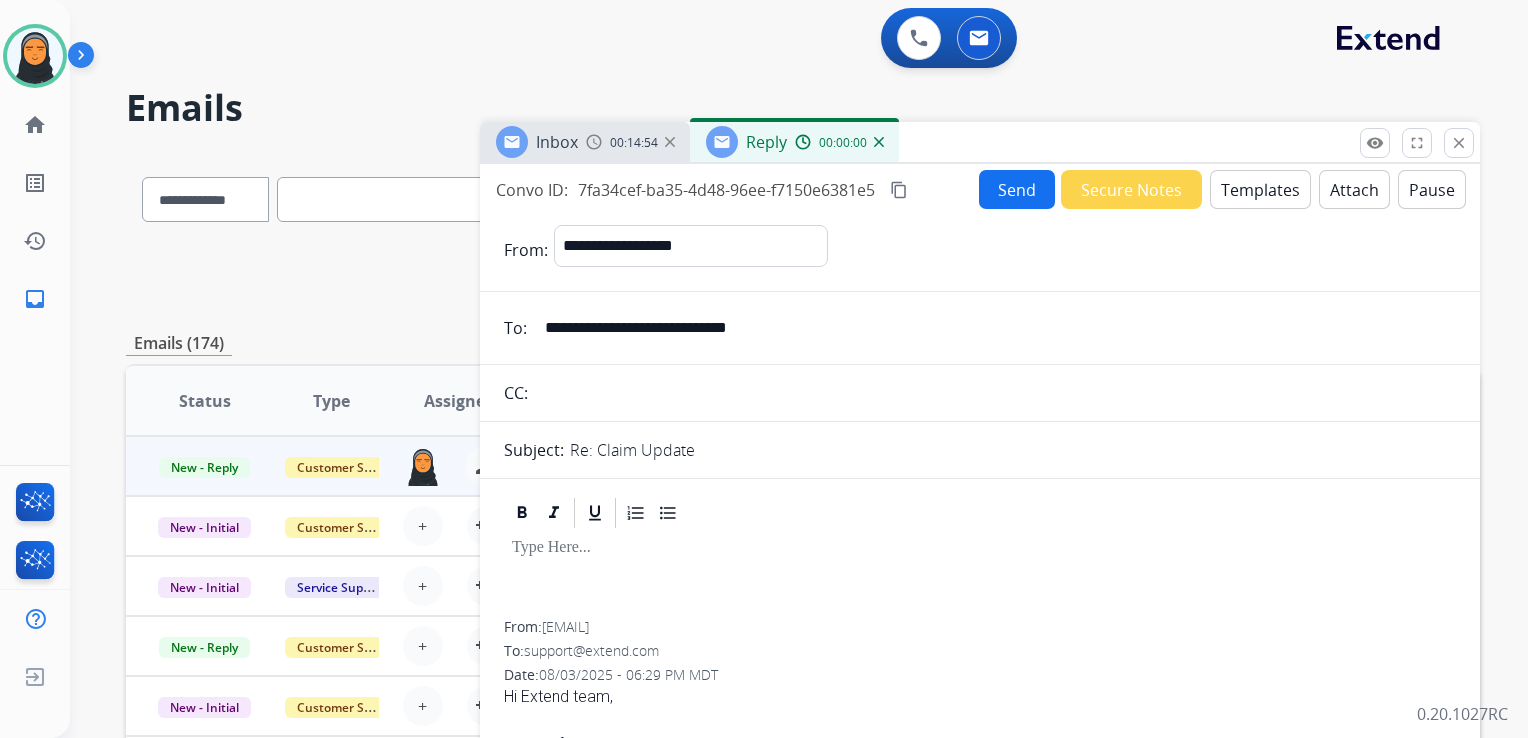 click on "Templates" at bounding box center (1260, 189) 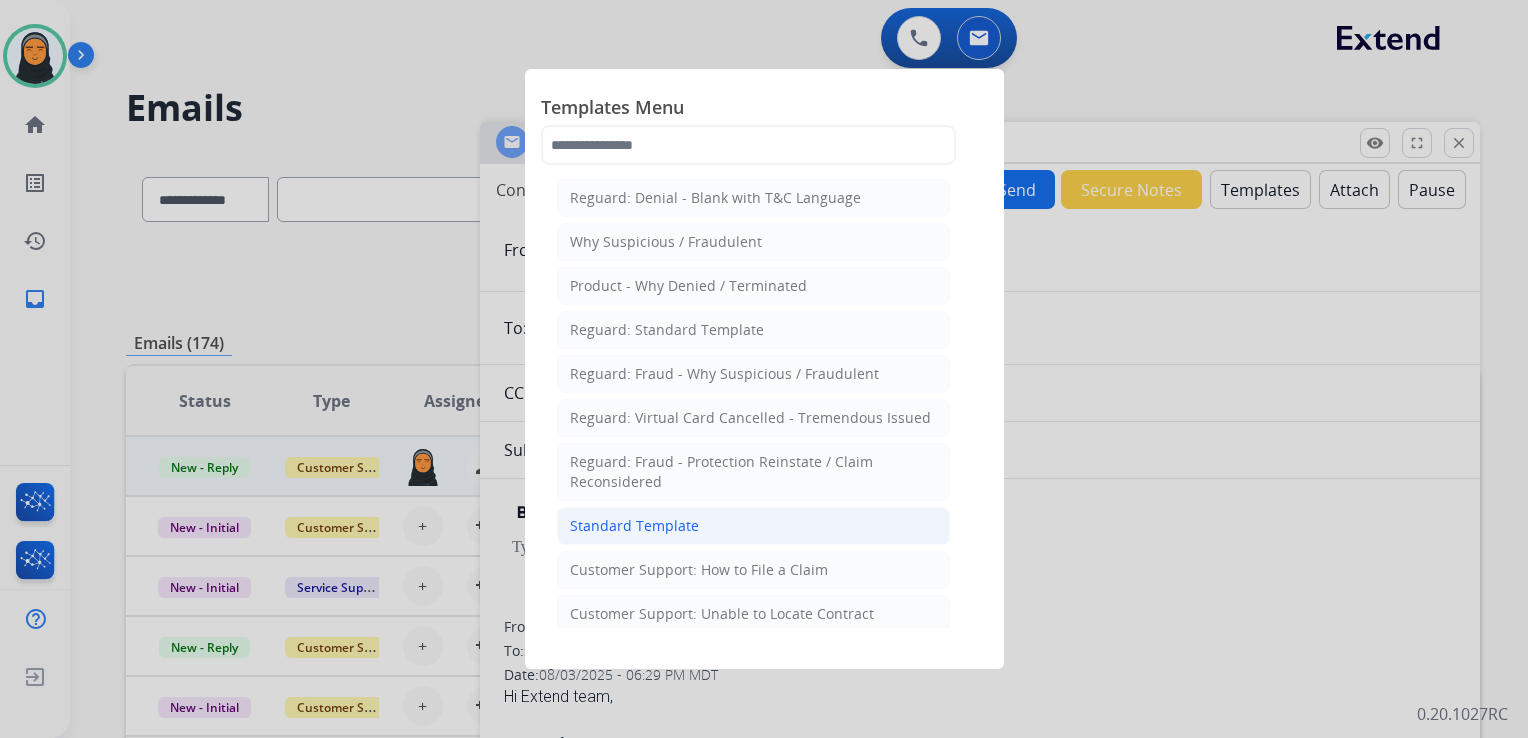 click on "Standard Template" 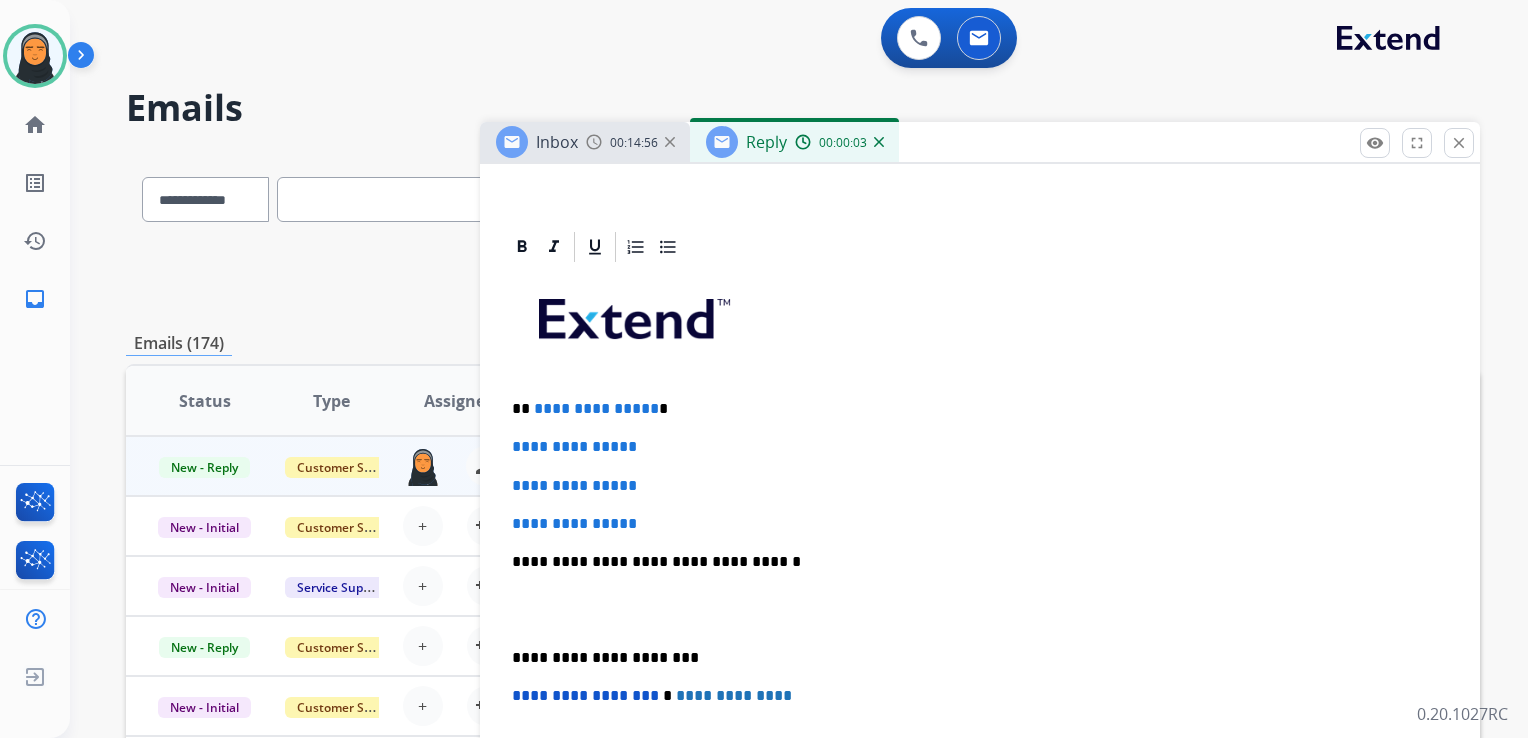 scroll, scrollTop: 400, scrollLeft: 0, axis: vertical 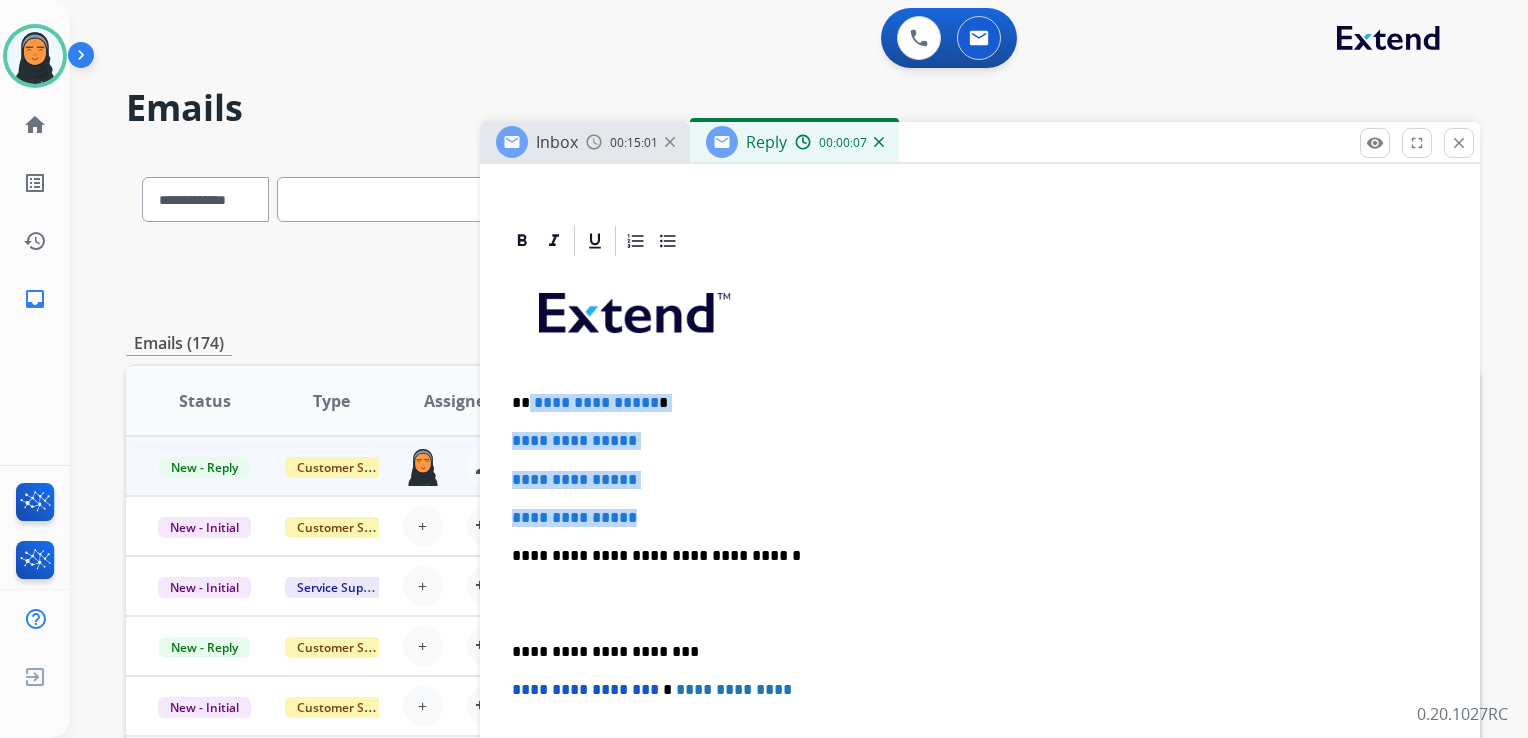 drag, startPoint x: 529, startPoint y: 396, endPoint x: 707, endPoint y: 498, distance: 205.1536 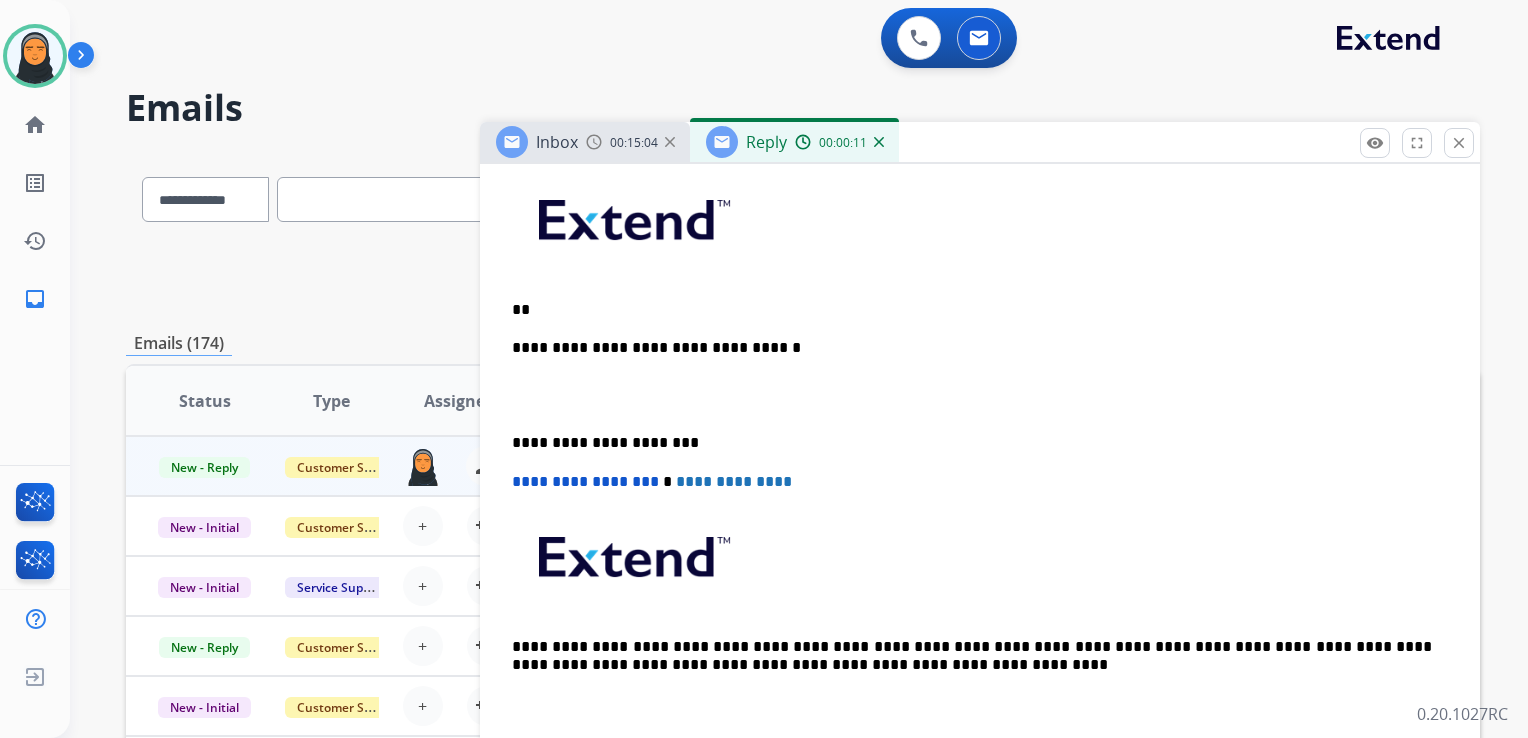 scroll, scrollTop: 400, scrollLeft: 0, axis: vertical 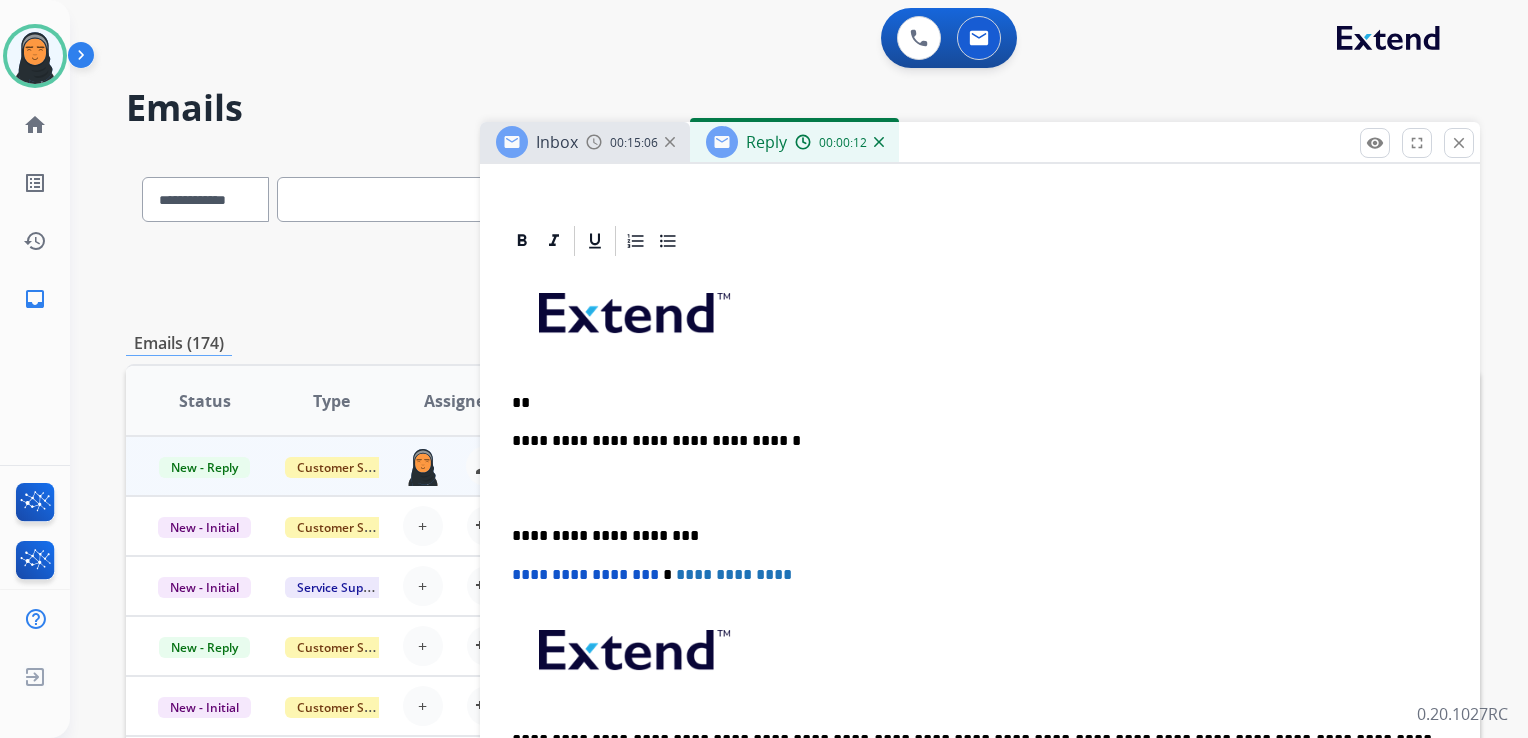 type 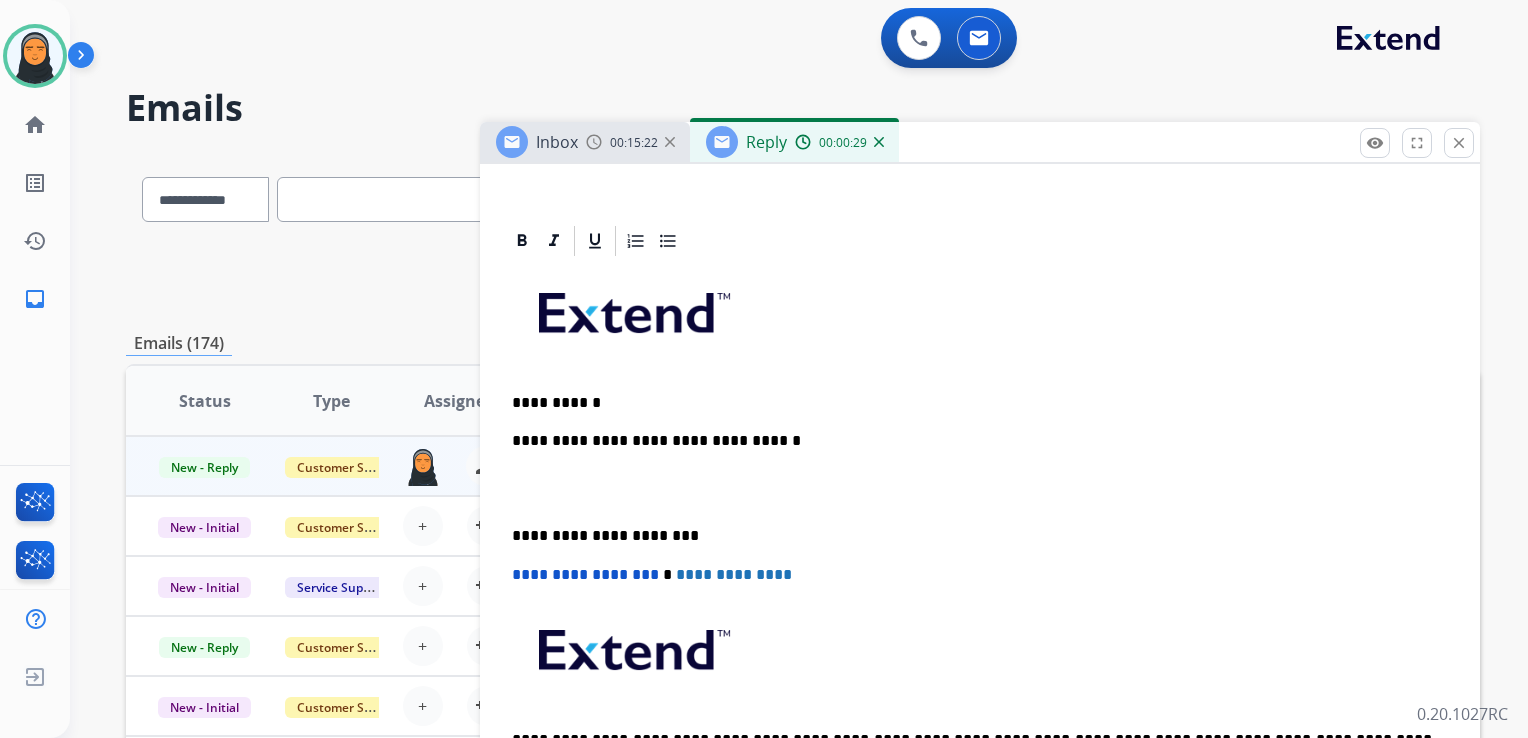 click on "**********" at bounding box center [972, 403] 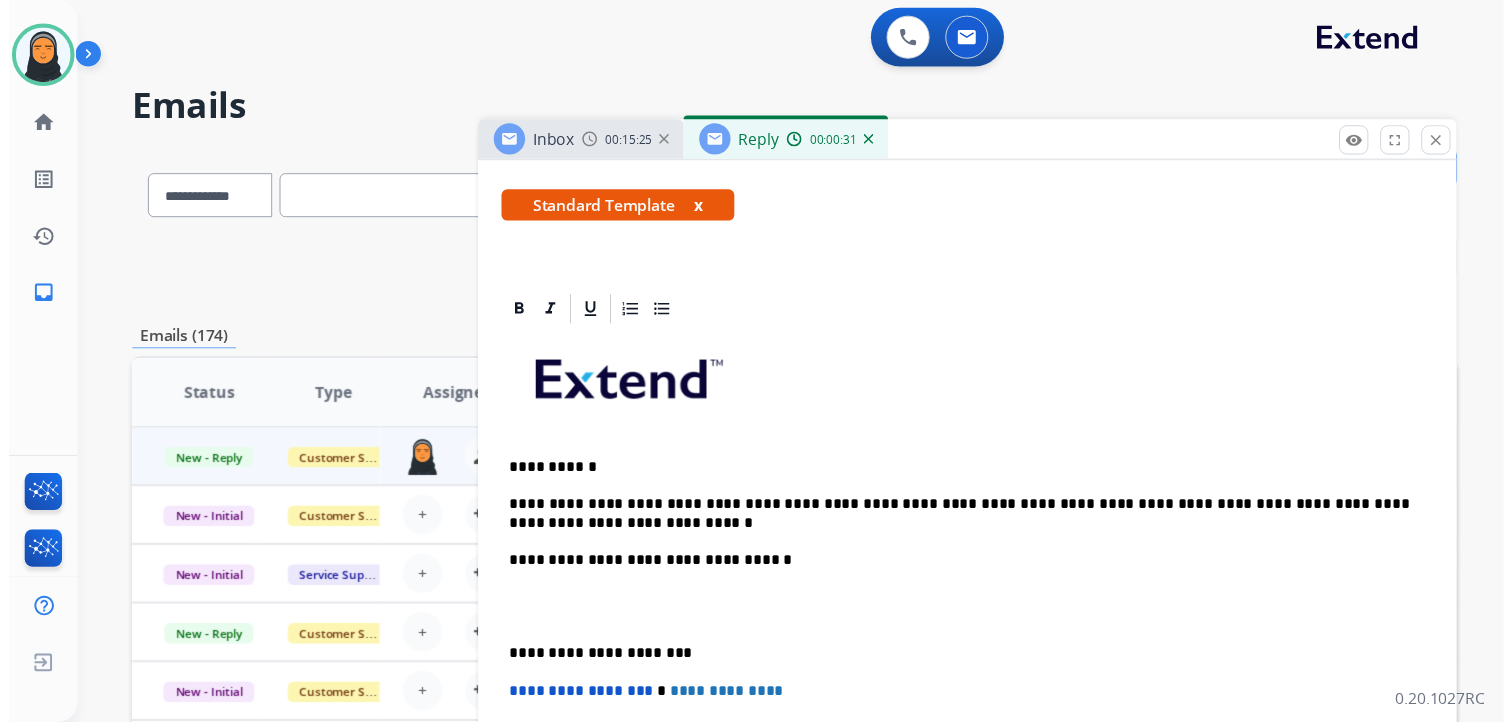 scroll, scrollTop: 0, scrollLeft: 0, axis: both 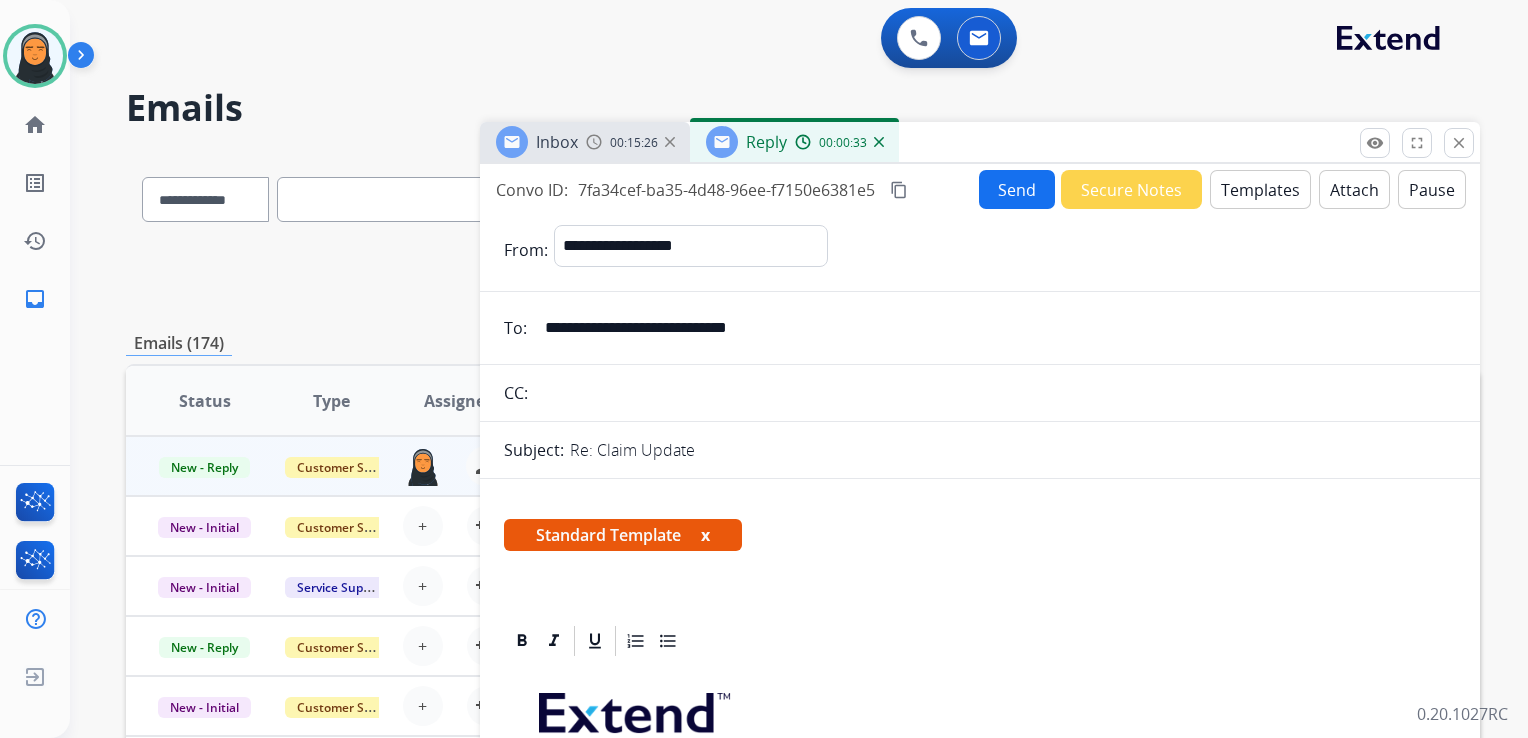click on "Send" at bounding box center (1017, 189) 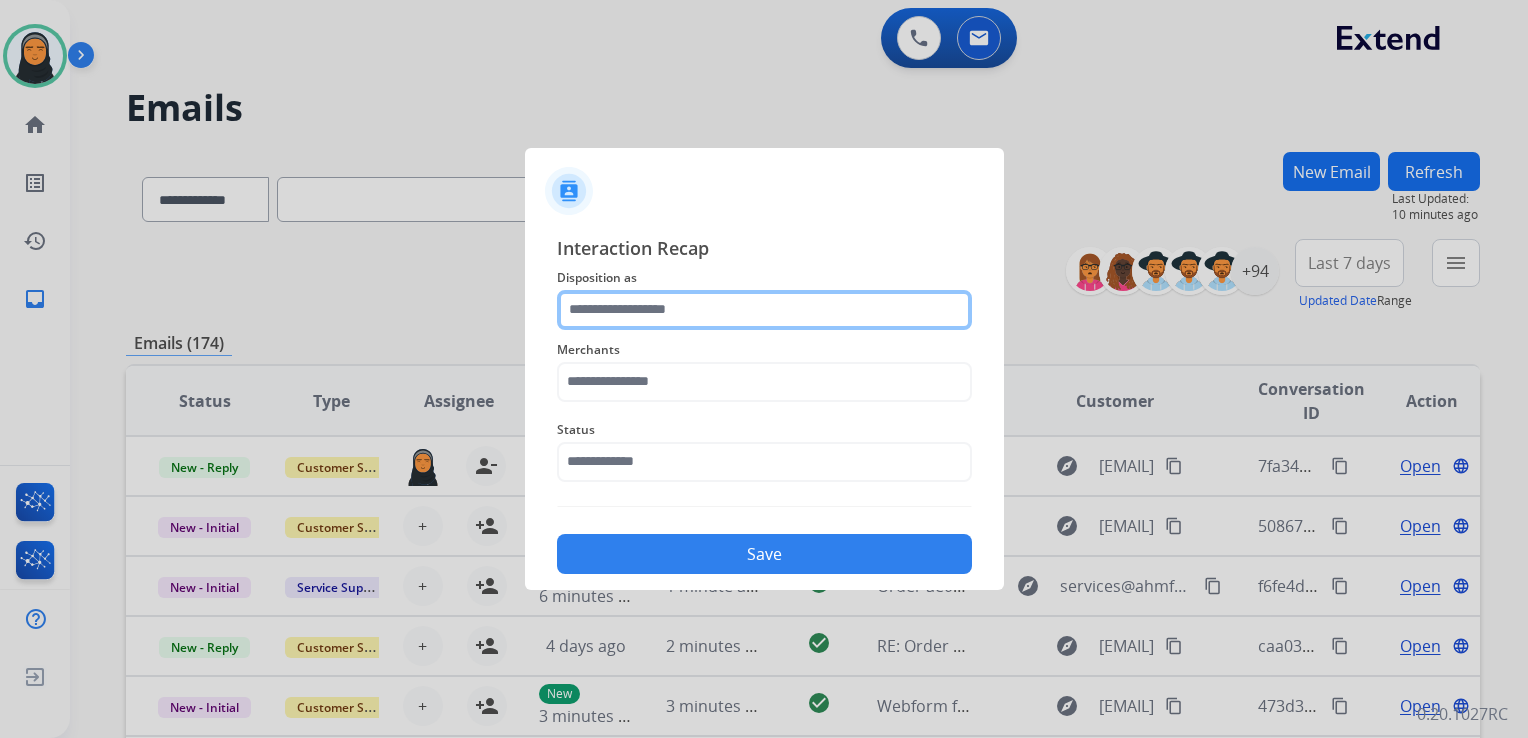 click 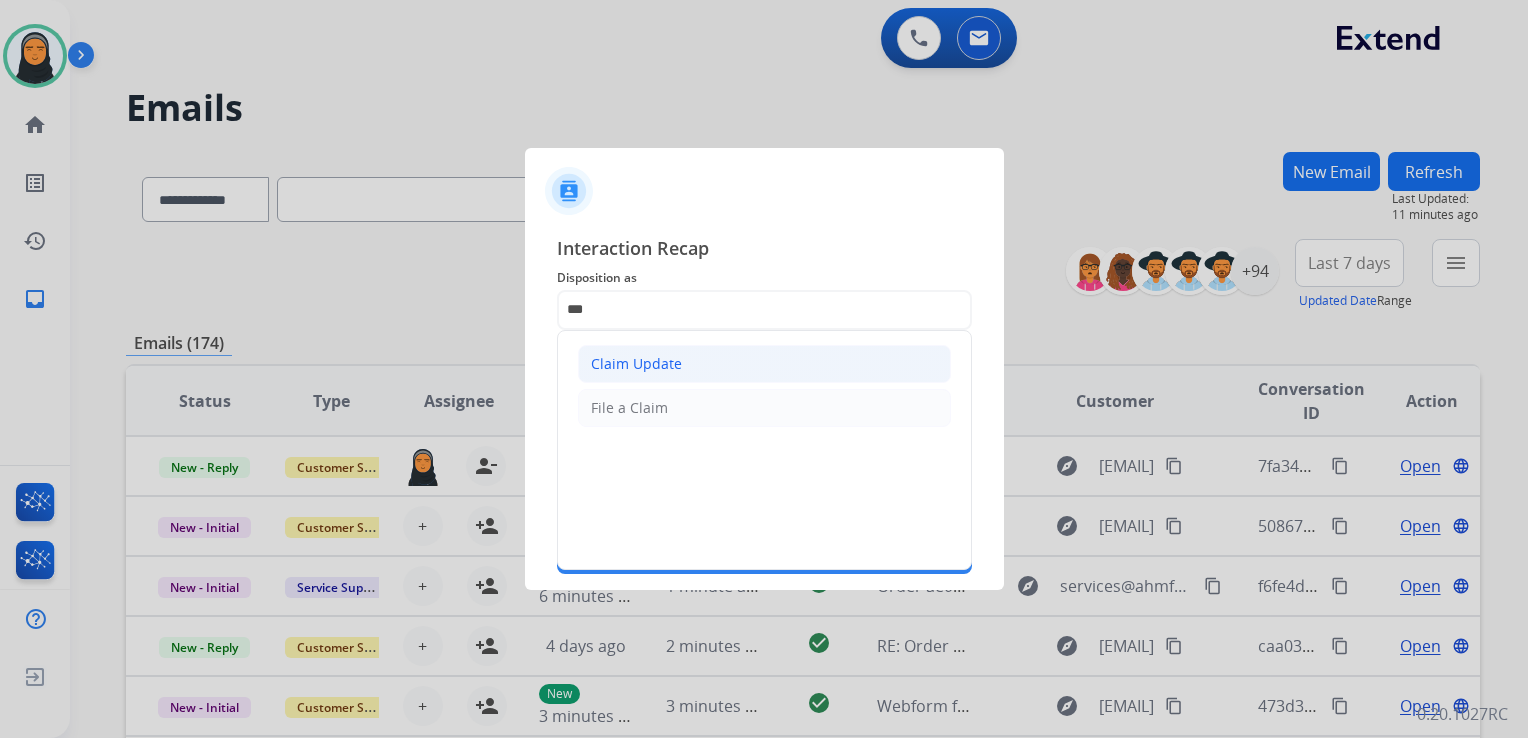 click on "Claim Update" 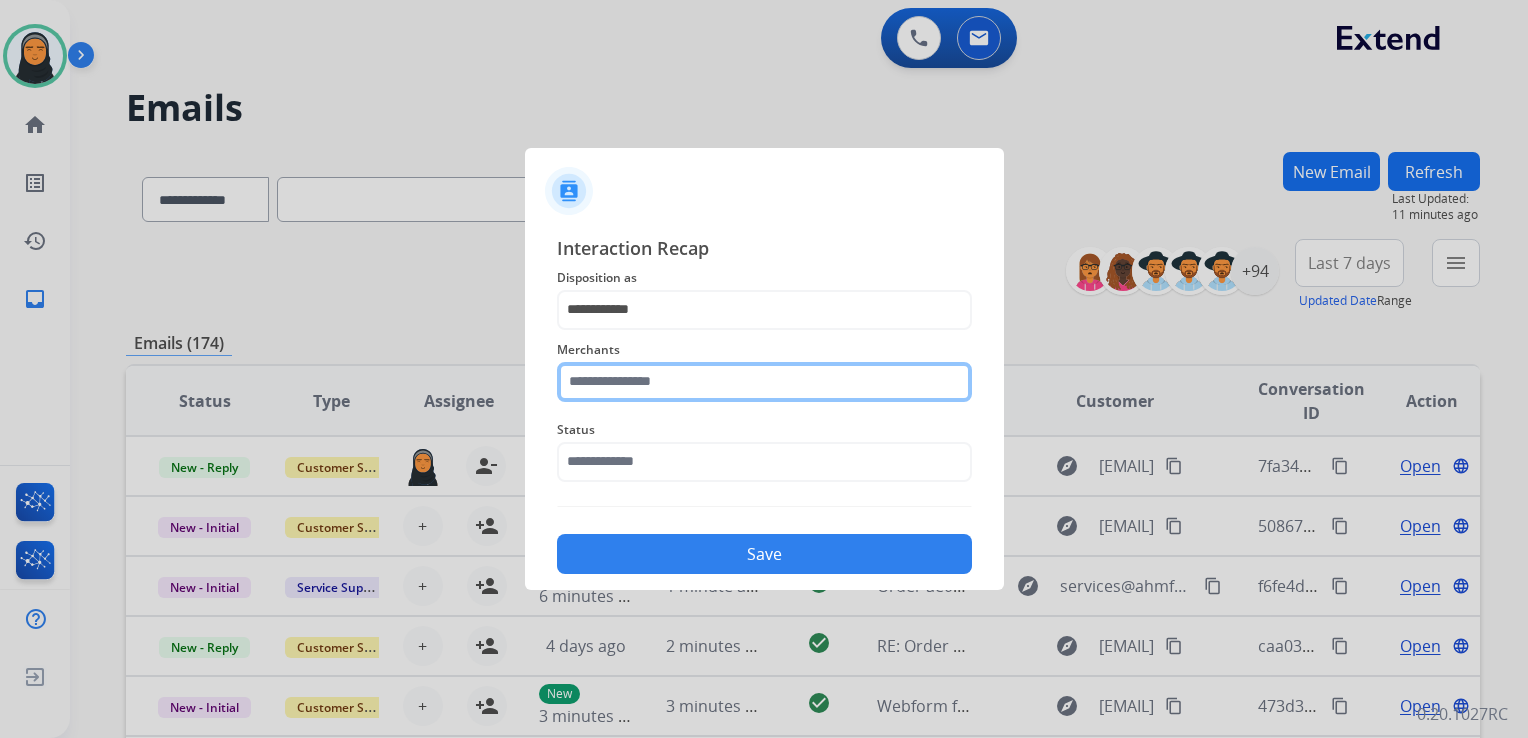 click 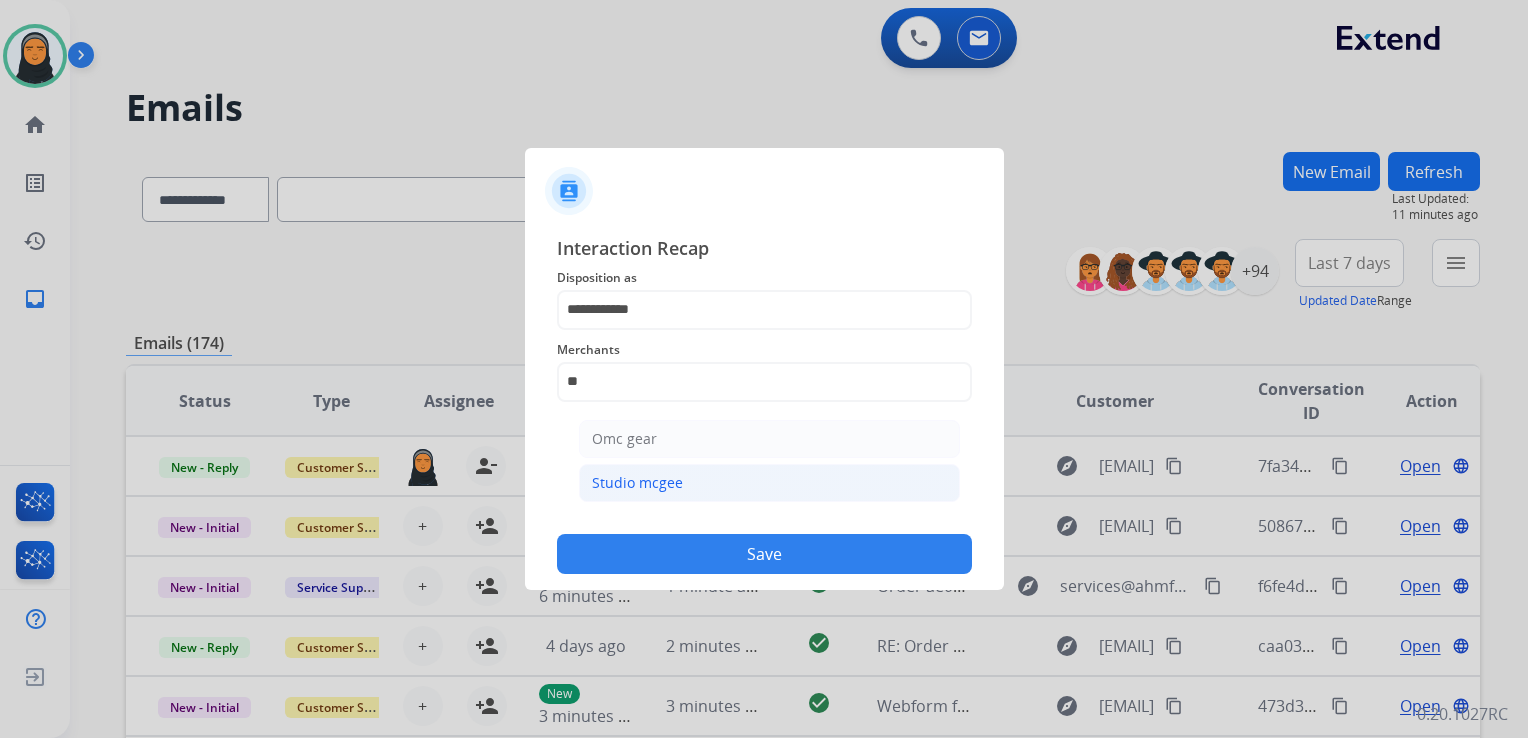click on "Studio mcgee" 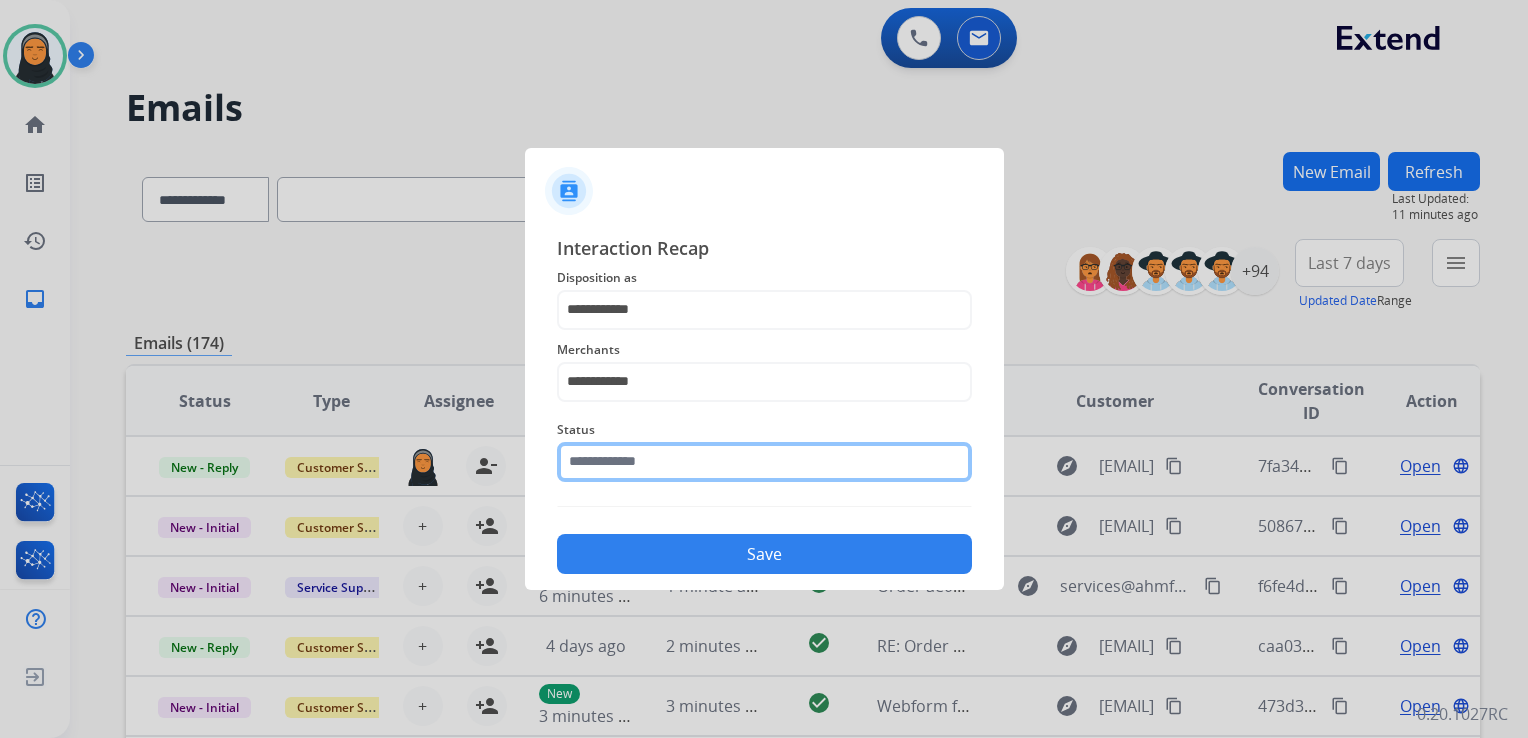 click 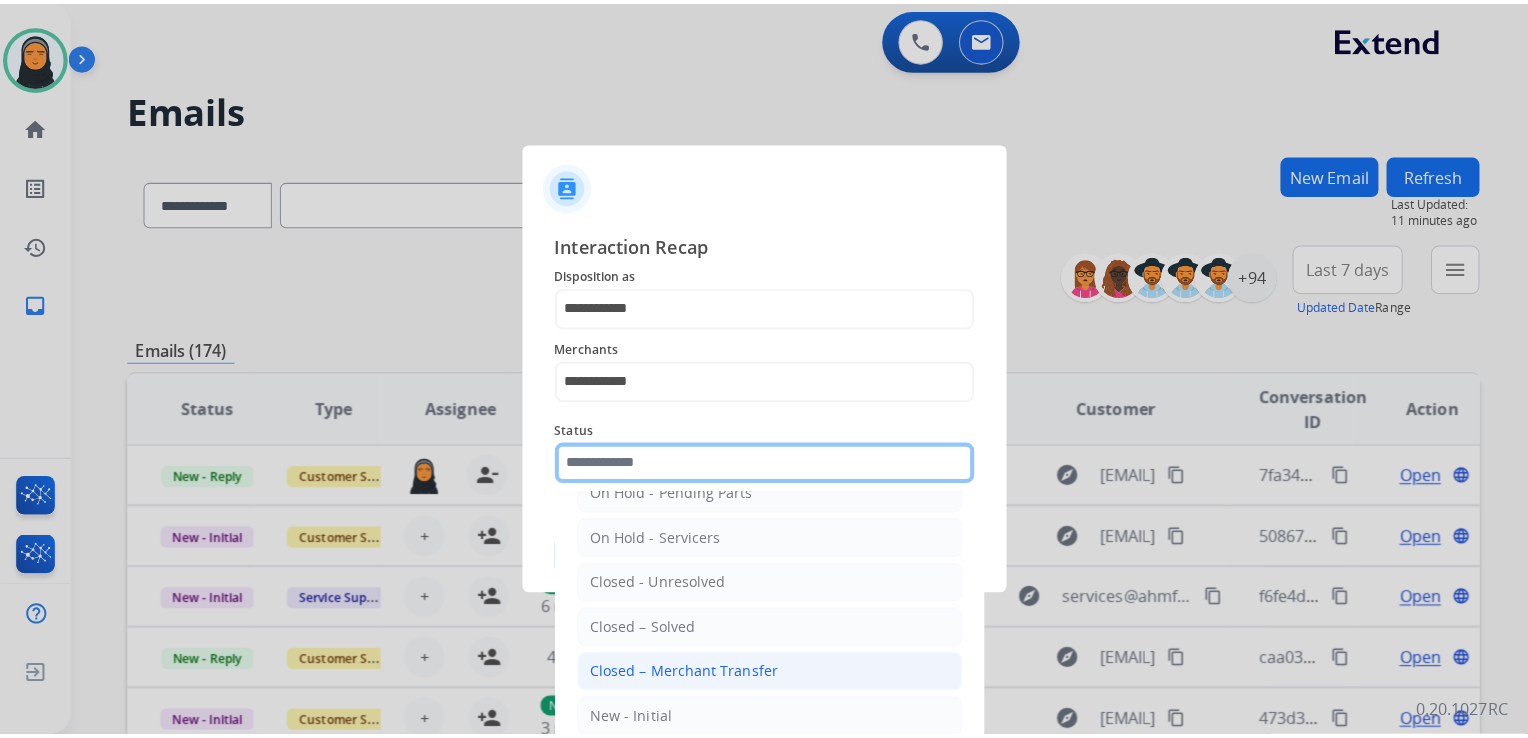 scroll, scrollTop: 116, scrollLeft: 0, axis: vertical 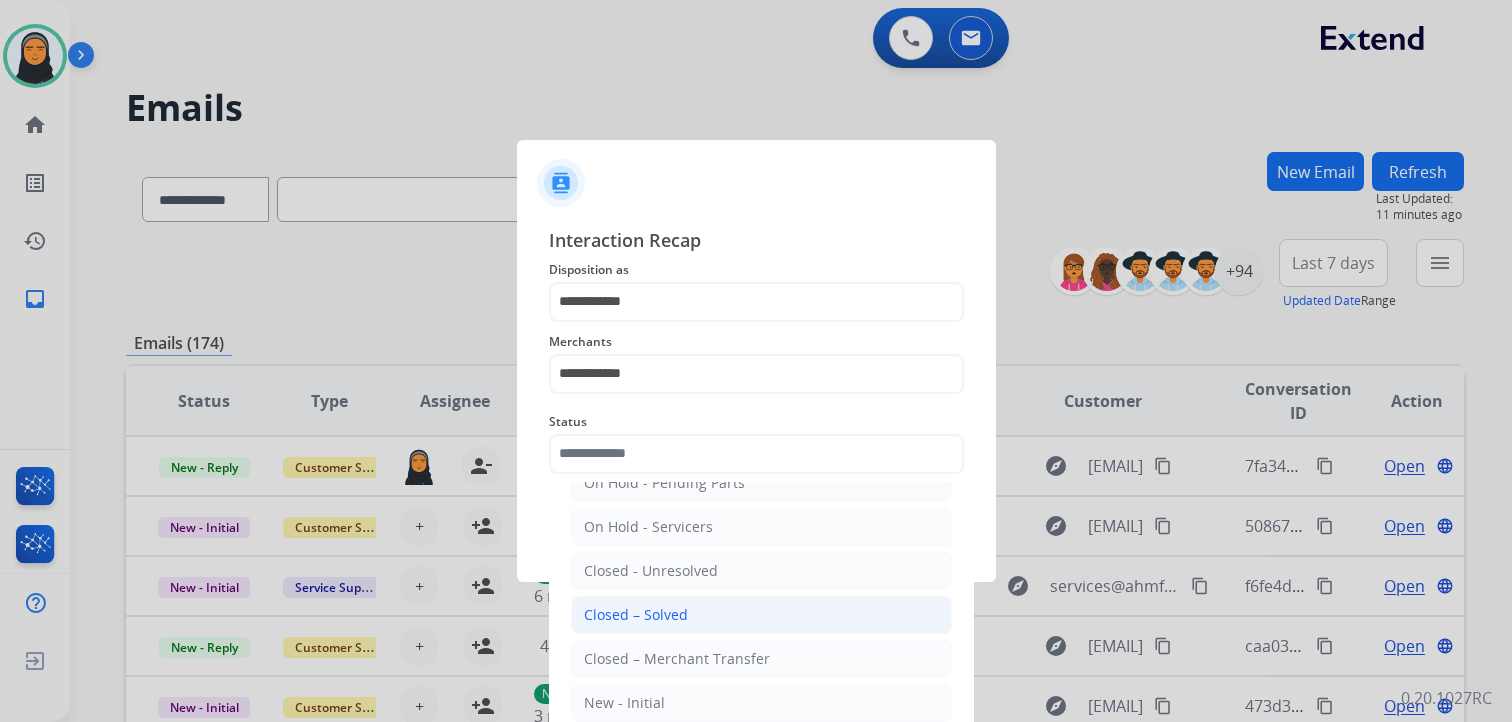click on "Closed – Solved" 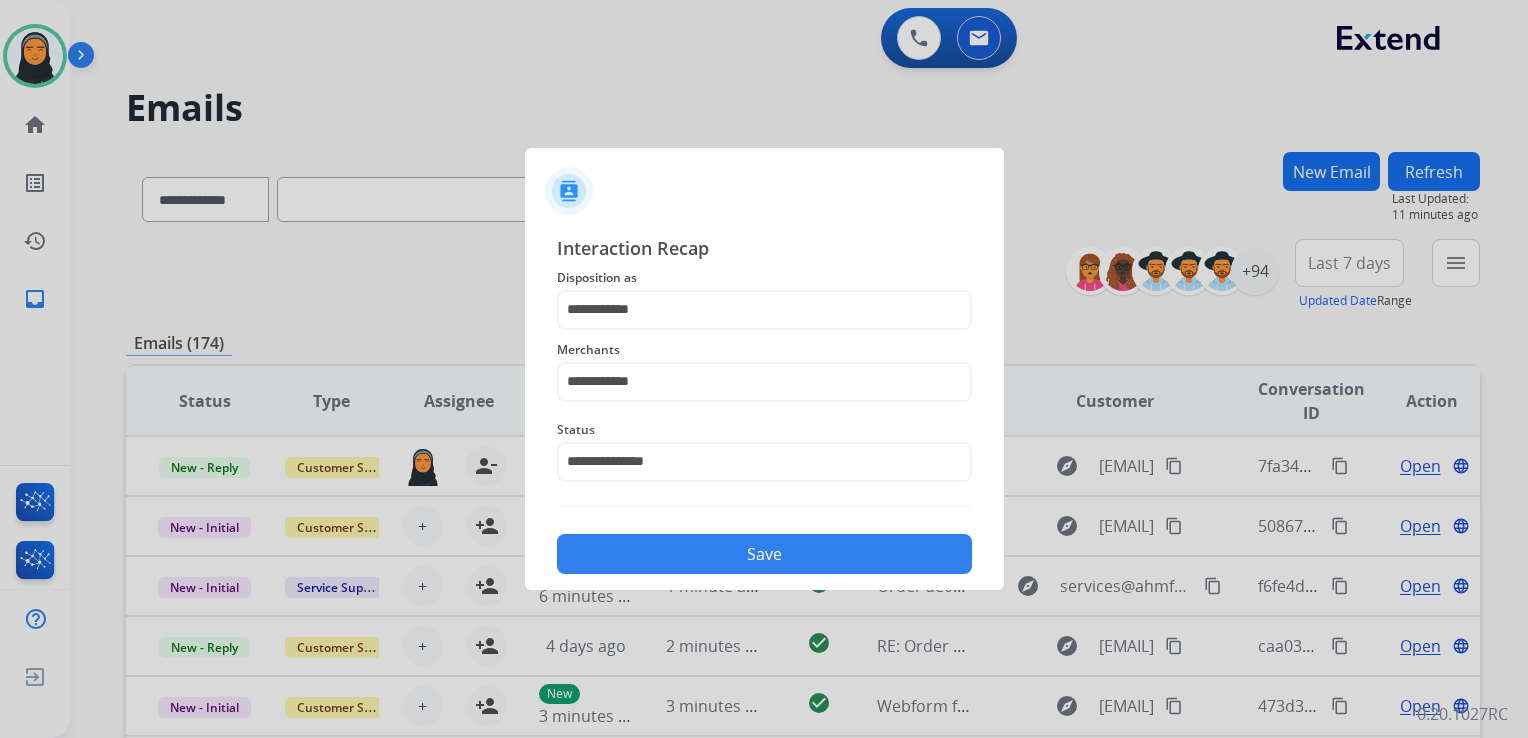 click on "Save" 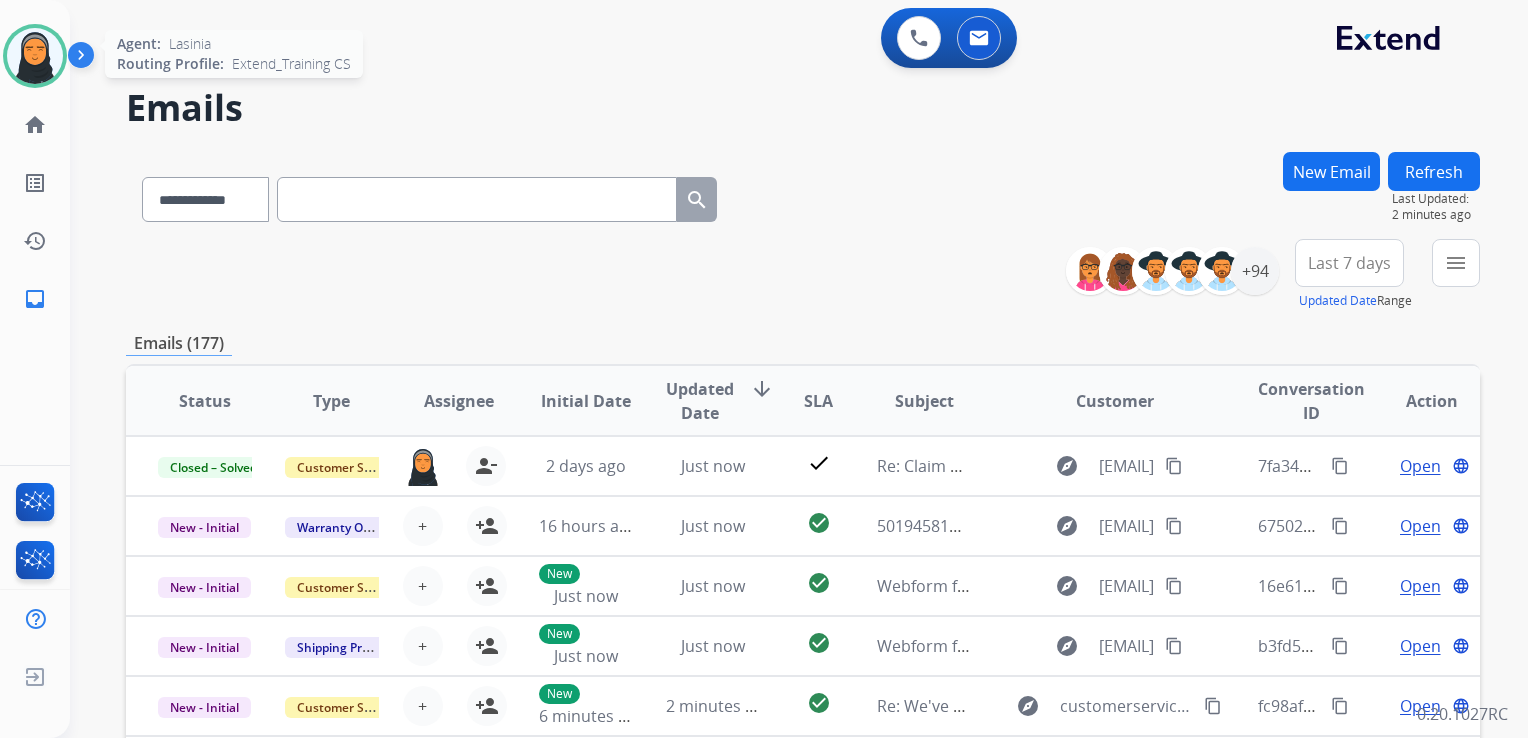 click at bounding box center (35, 56) 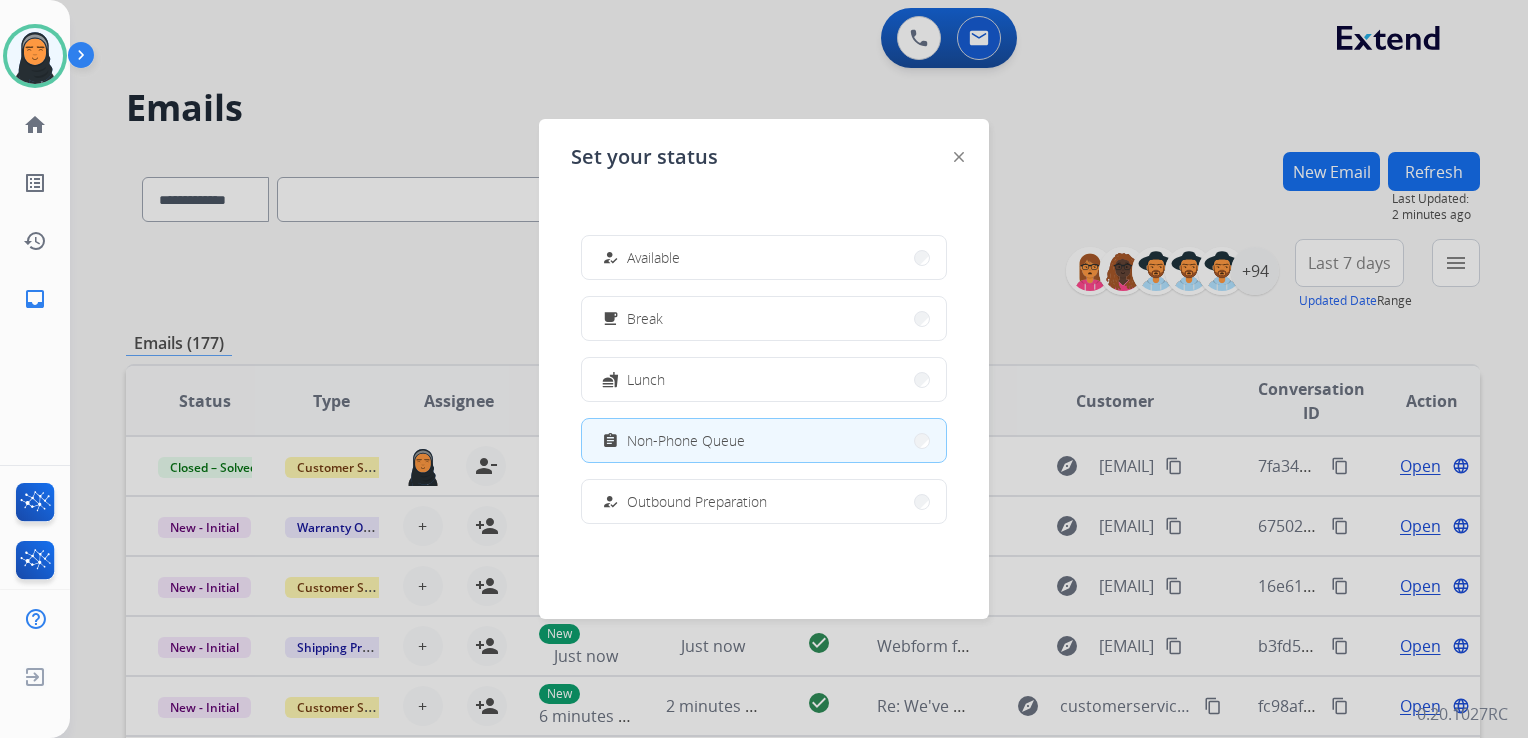 drag, startPoint x: 644, startPoint y: 262, endPoint x: 701, endPoint y: 262, distance: 57 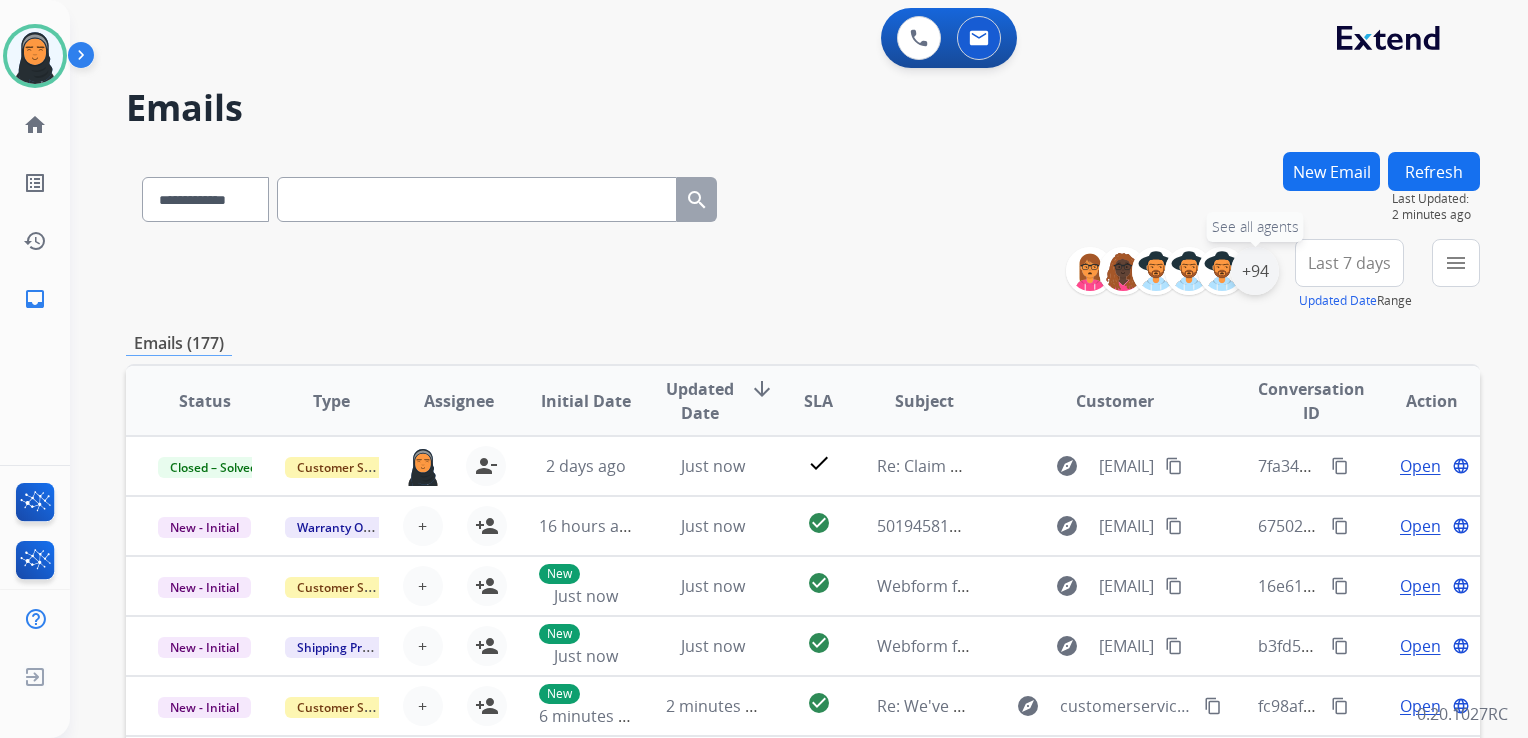 click on "+94" at bounding box center (1255, 271) 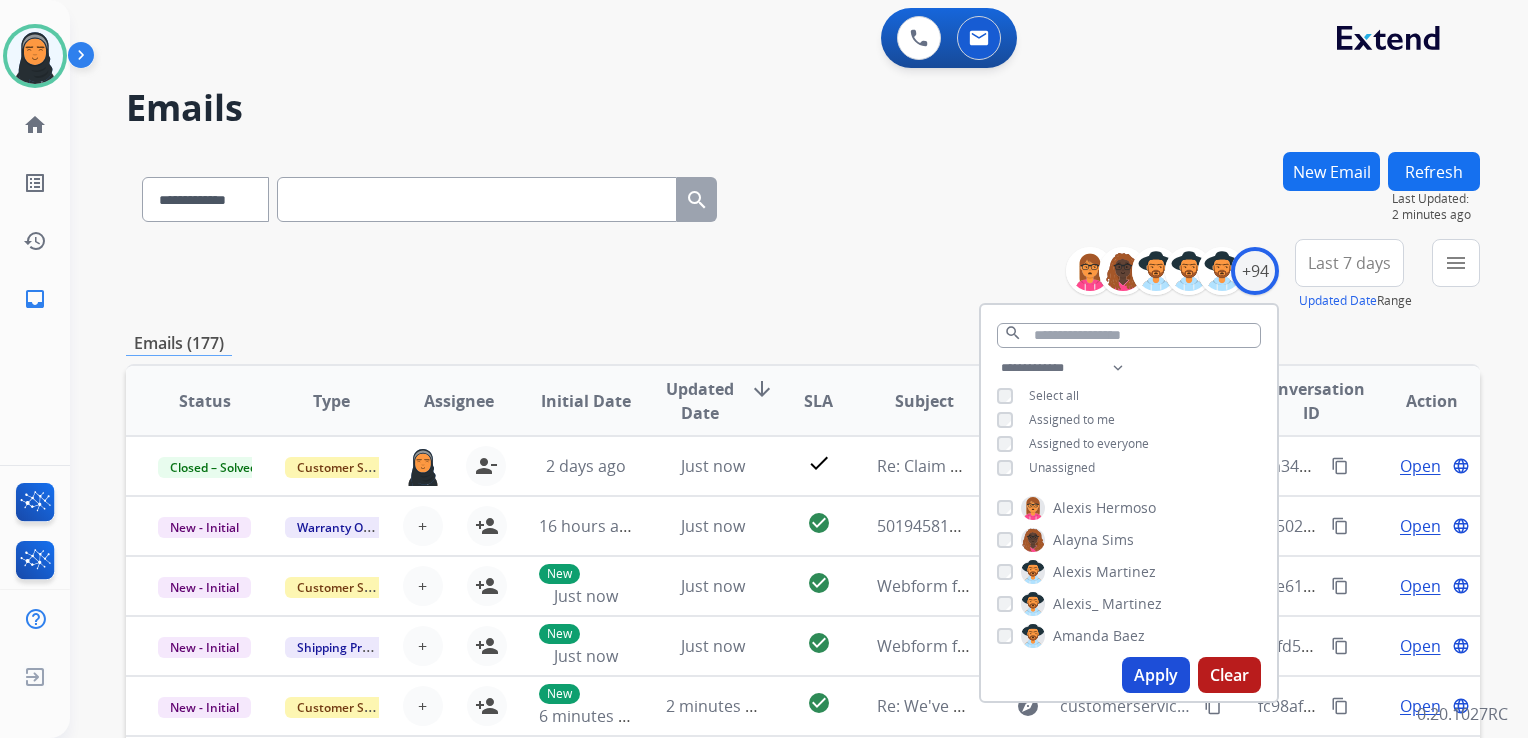 click on "Apply" at bounding box center [1156, 675] 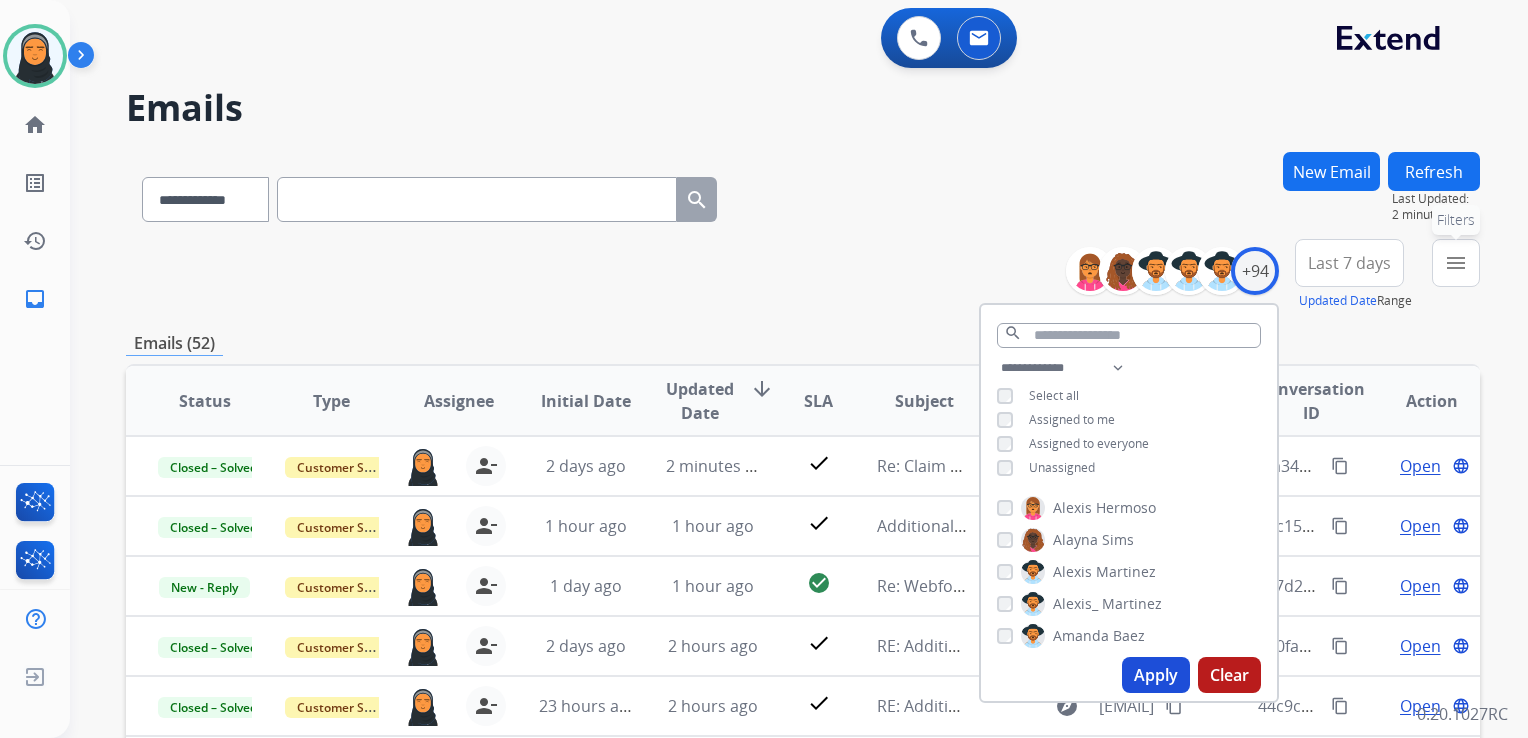 click on "menu" at bounding box center [1456, 263] 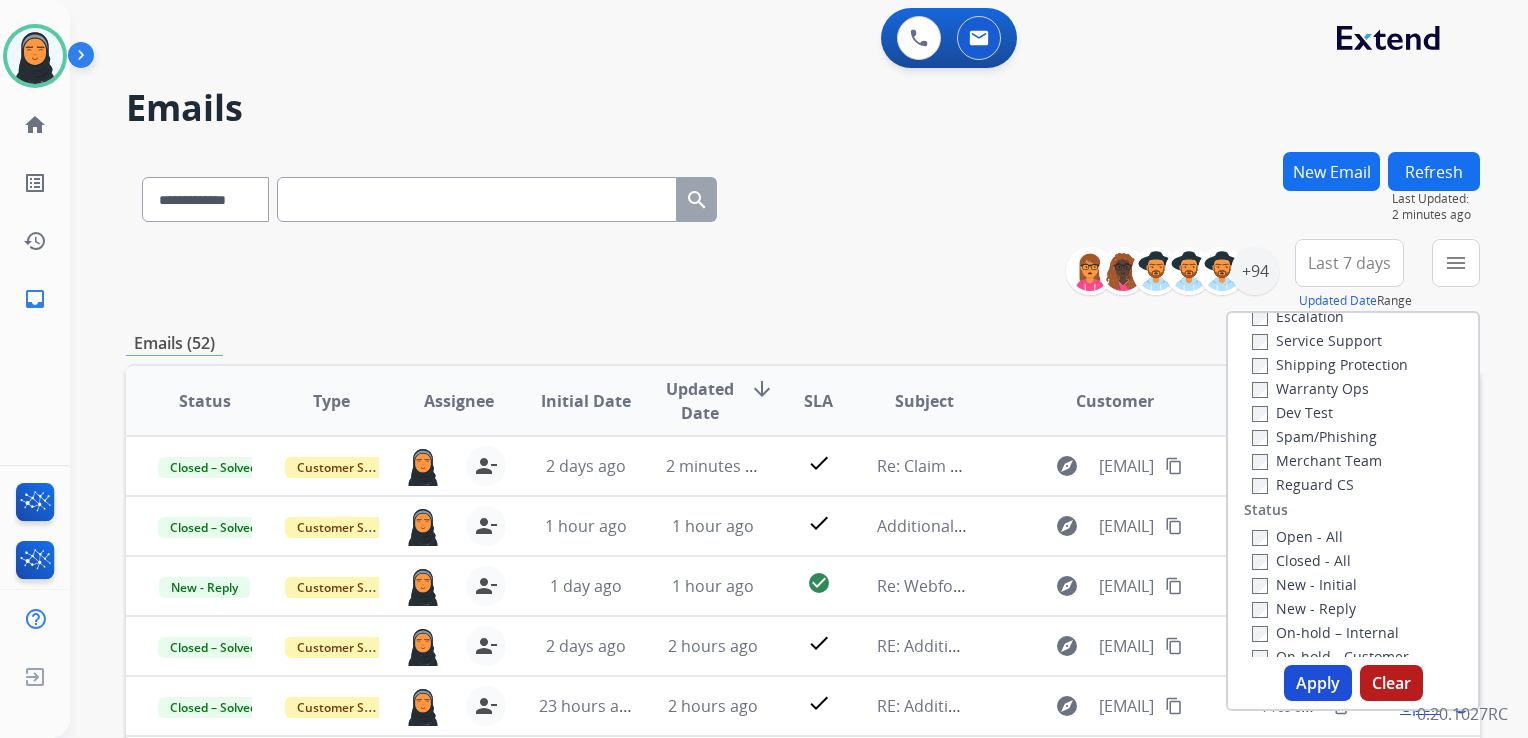 scroll, scrollTop: 200, scrollLeft: 0, axis: vertical 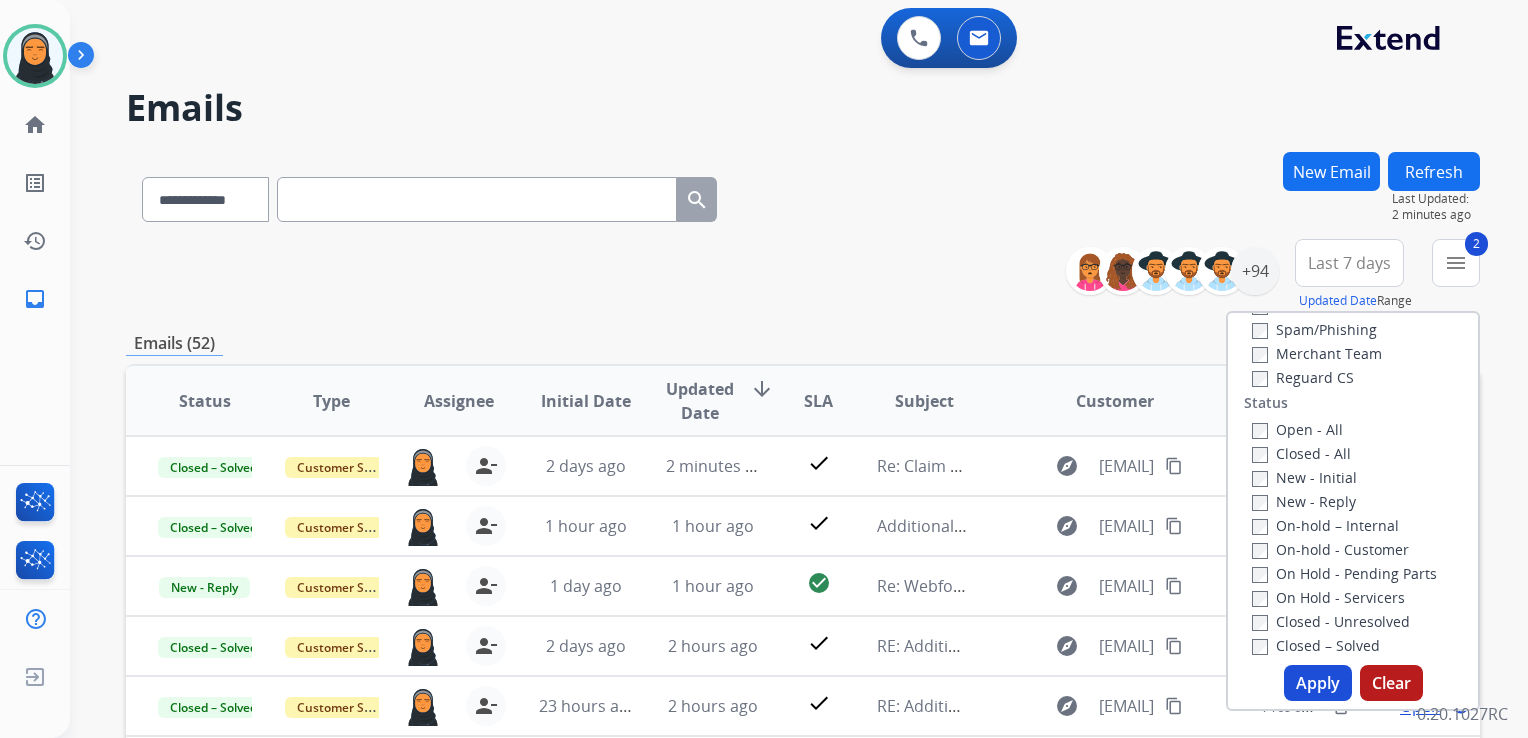 click on "Apply" at bounding box center [1318, 683] 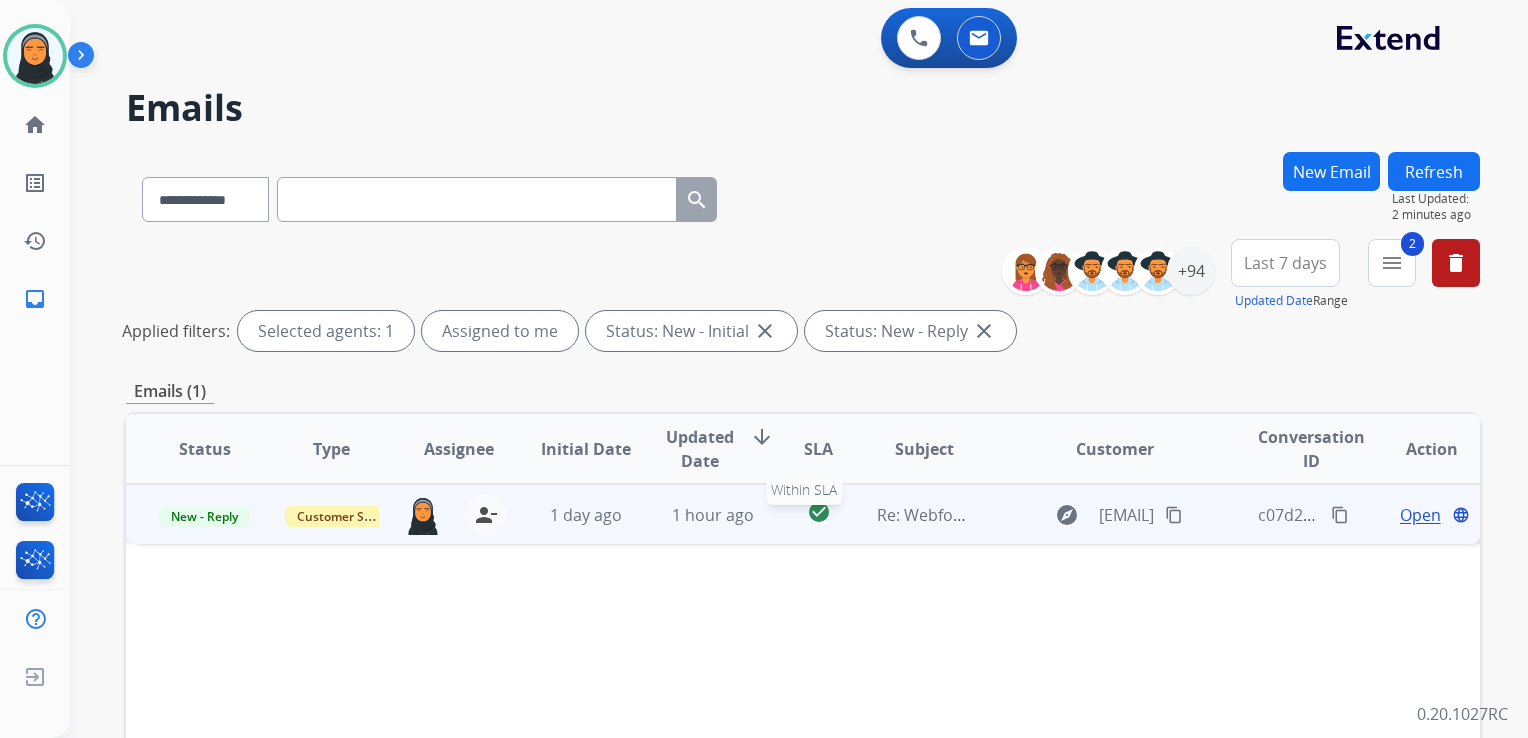 click on "check_circle" at bounding box center (819, 515) 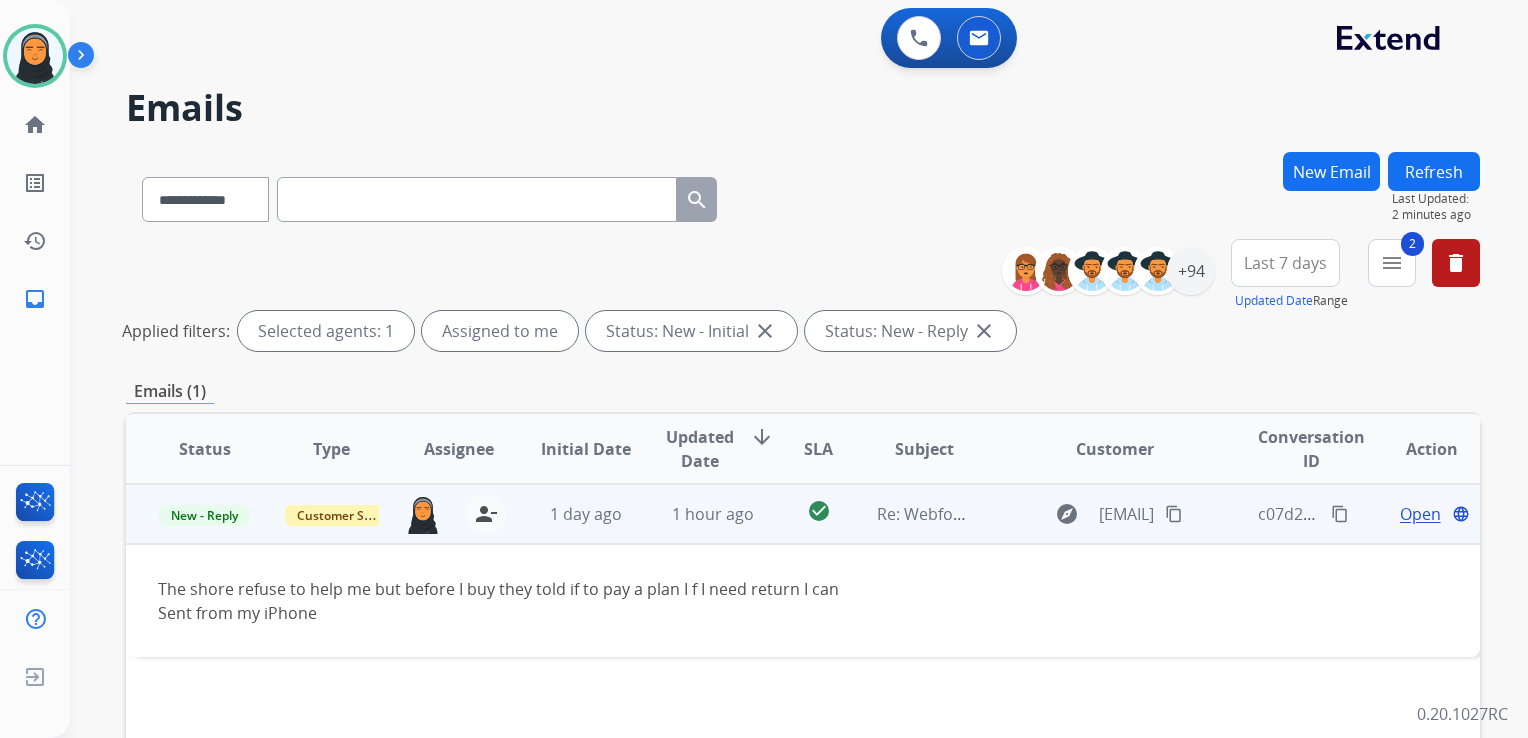 click on "Open" at bounding box center [1420, 514] 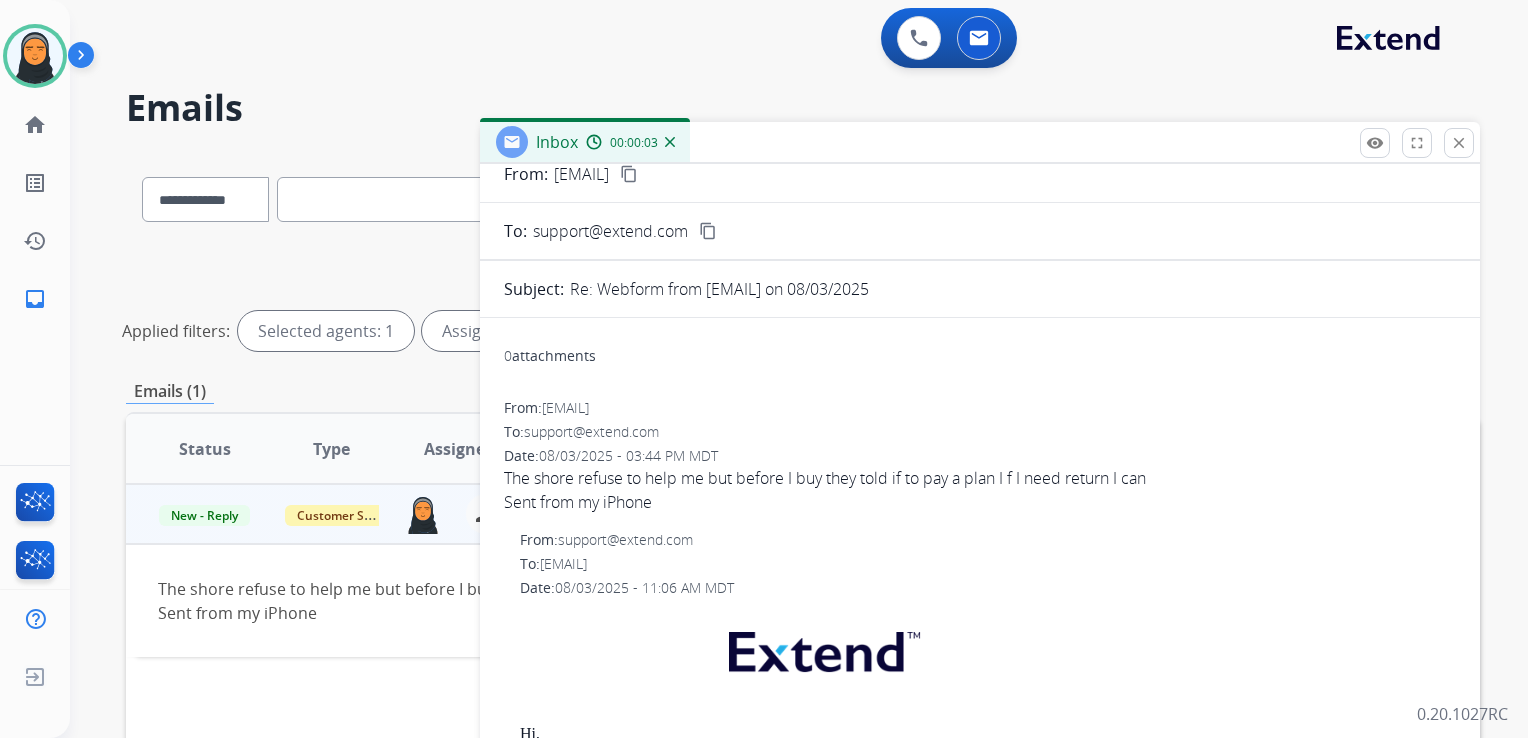 scroll, scrollTop: 0, scrollLeft: 0, axis: both 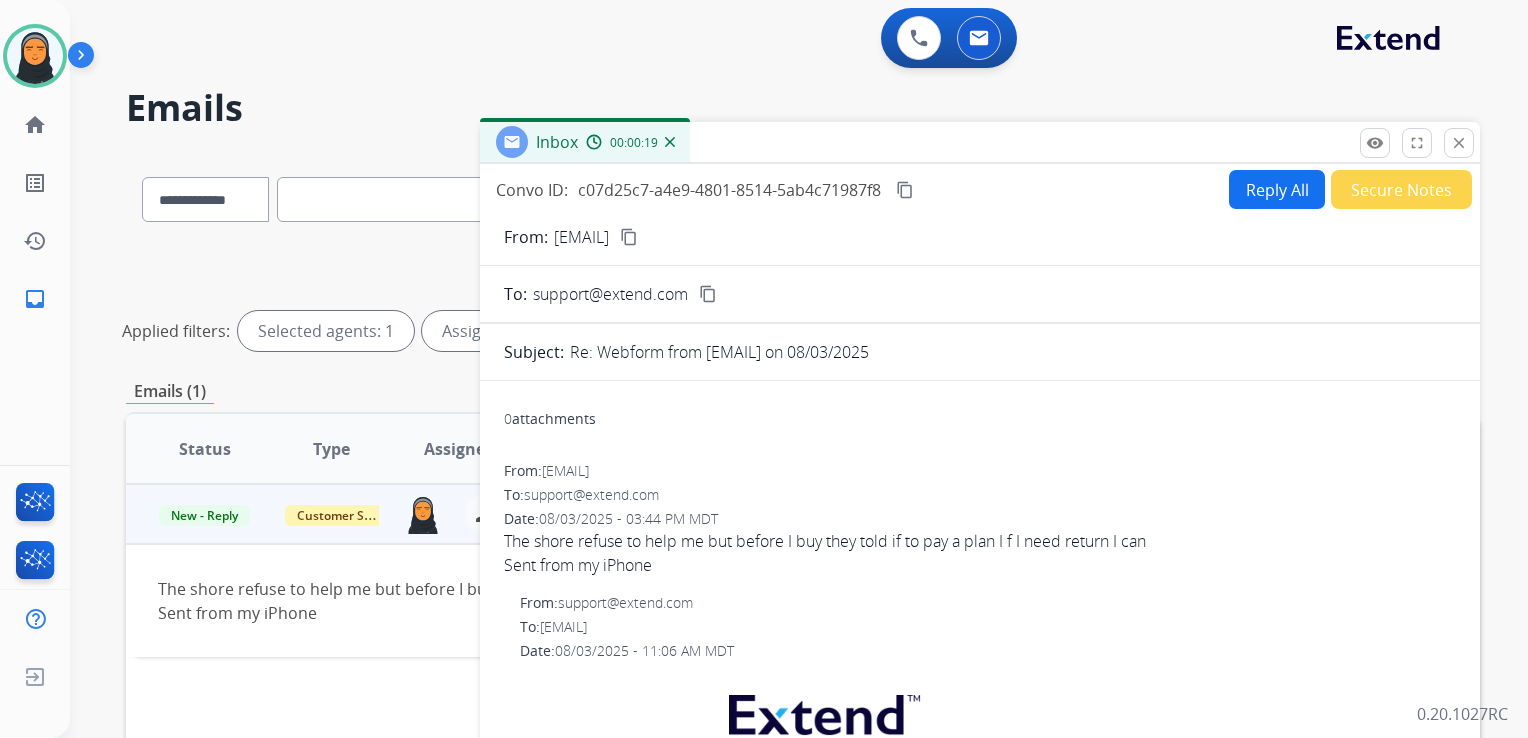 click on "Reply All" at bounding box center (1277, 189) 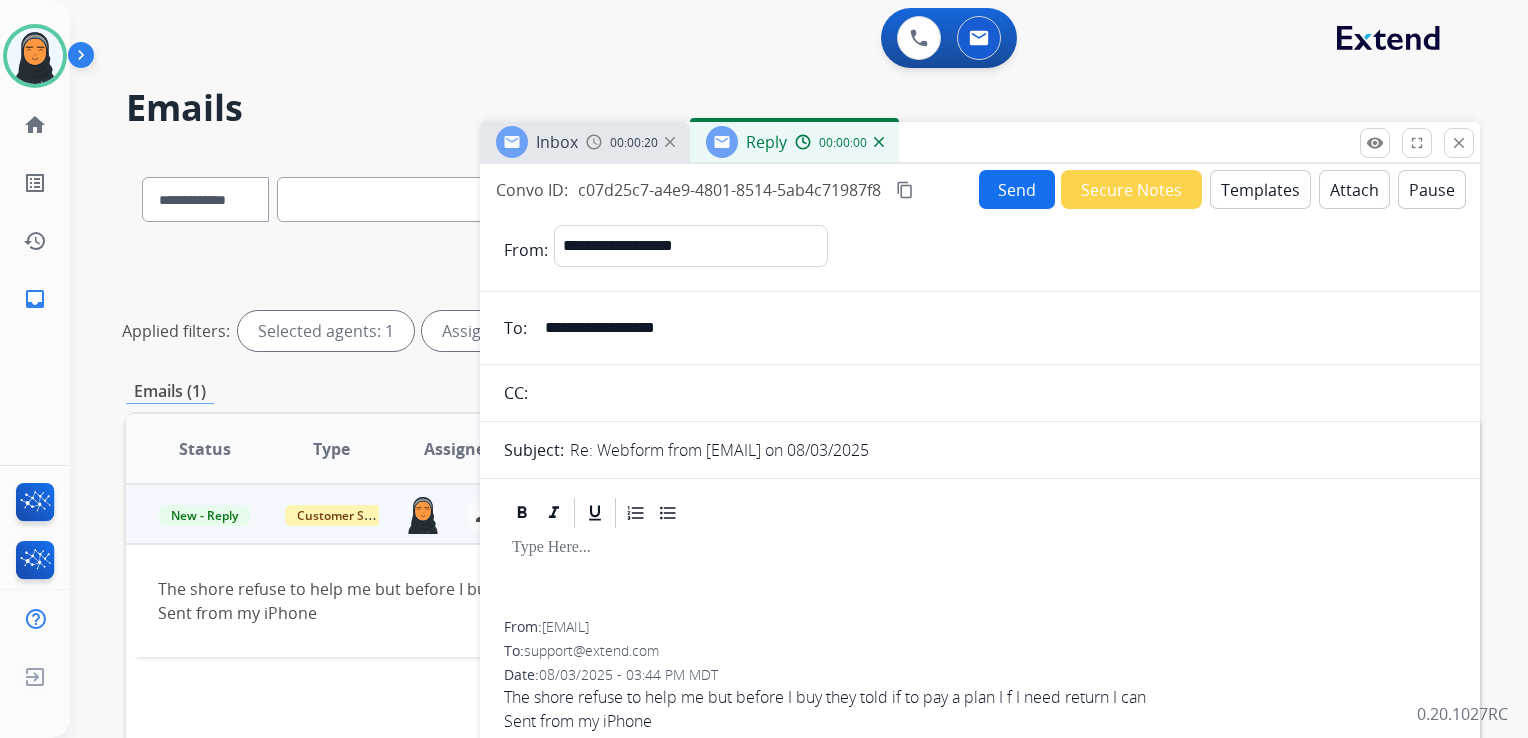 click on "Templates" at bounding box center [1260, 189] 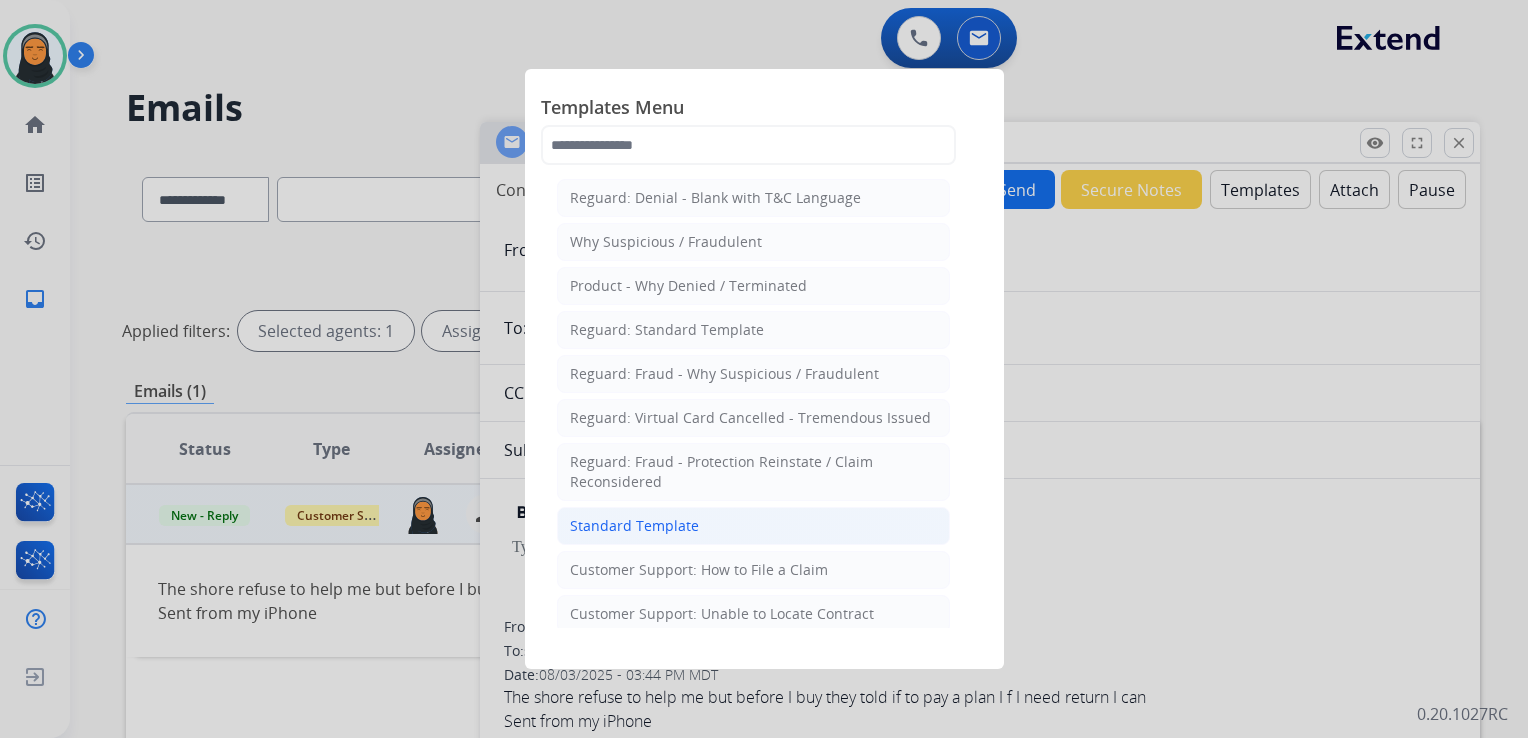 click on "Standard Template" 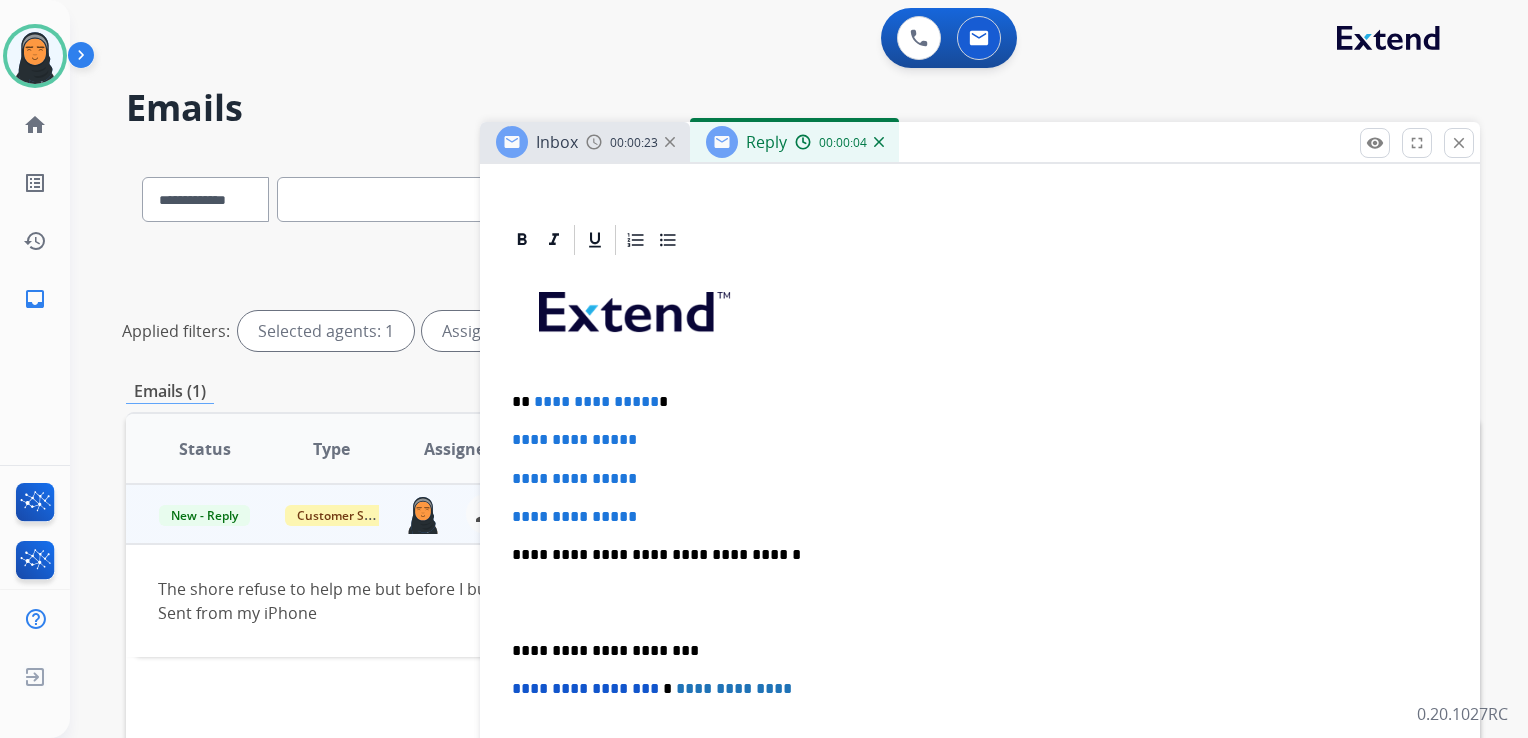 scroll, scrollTop: 400, scrollLeft: 0, axis: vertical 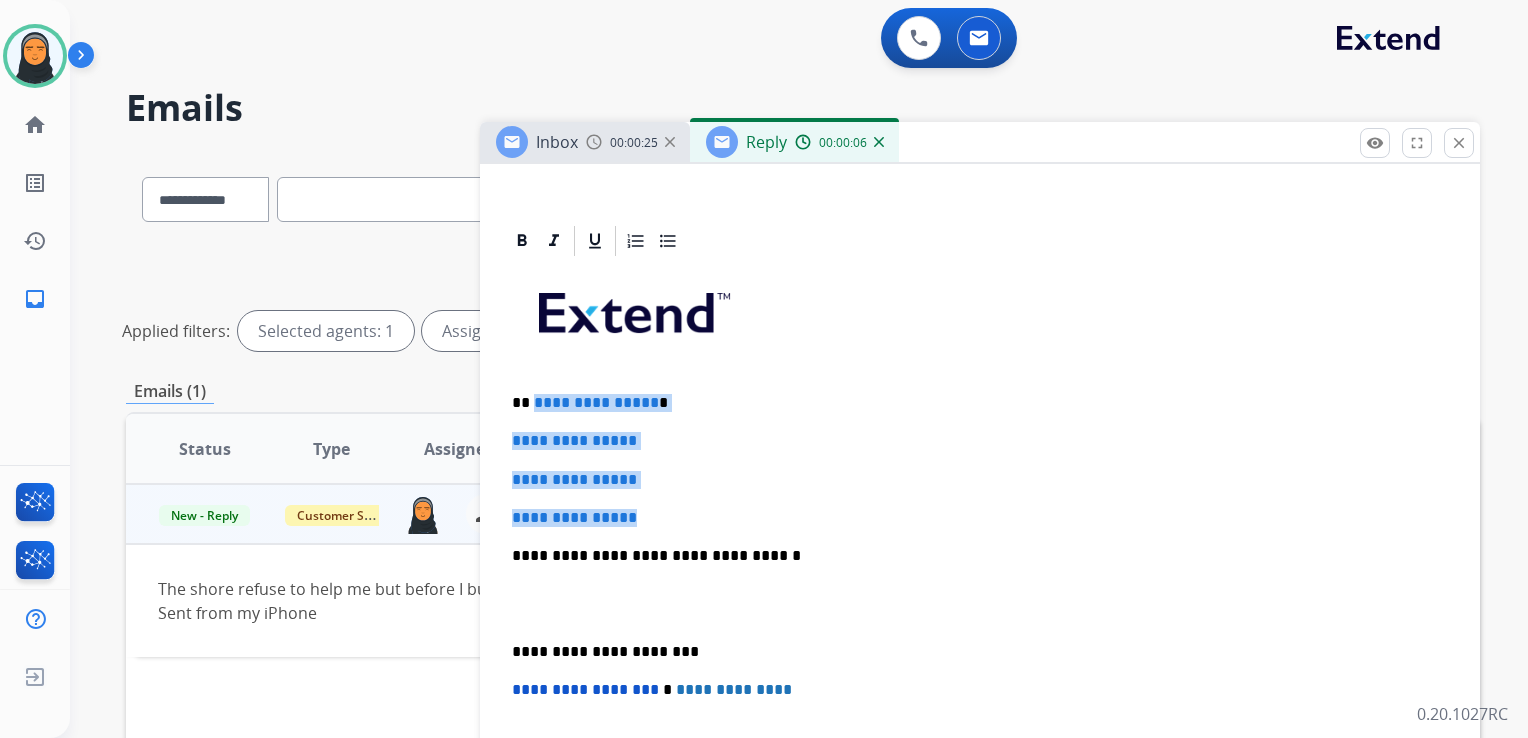 drag, startPoint x: 530, startPoint y: 400, endPoint x: 716, endPoint y: 494, distance: 208.40346 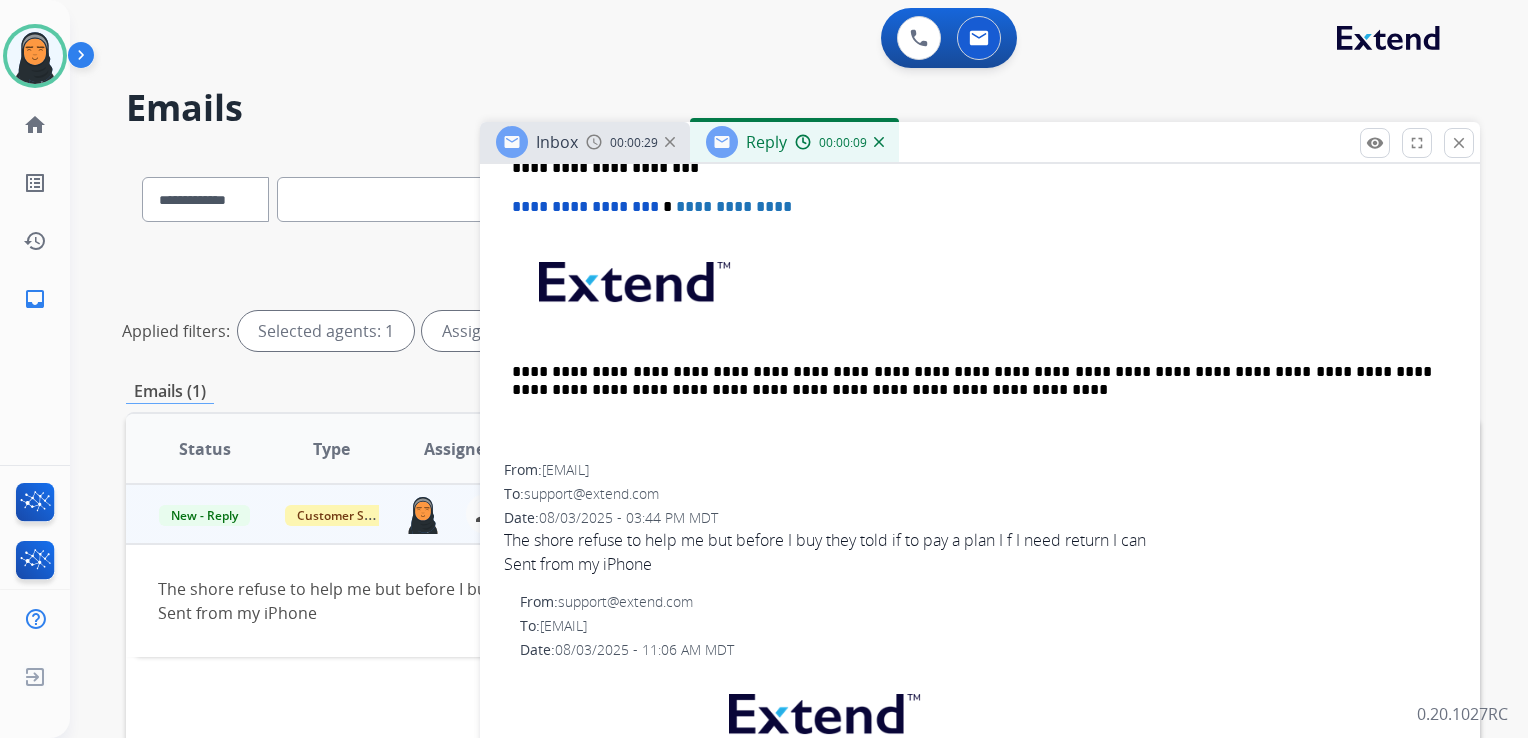 scroll, scrollTop: 500, scrollLeft: 0, axis: vertical 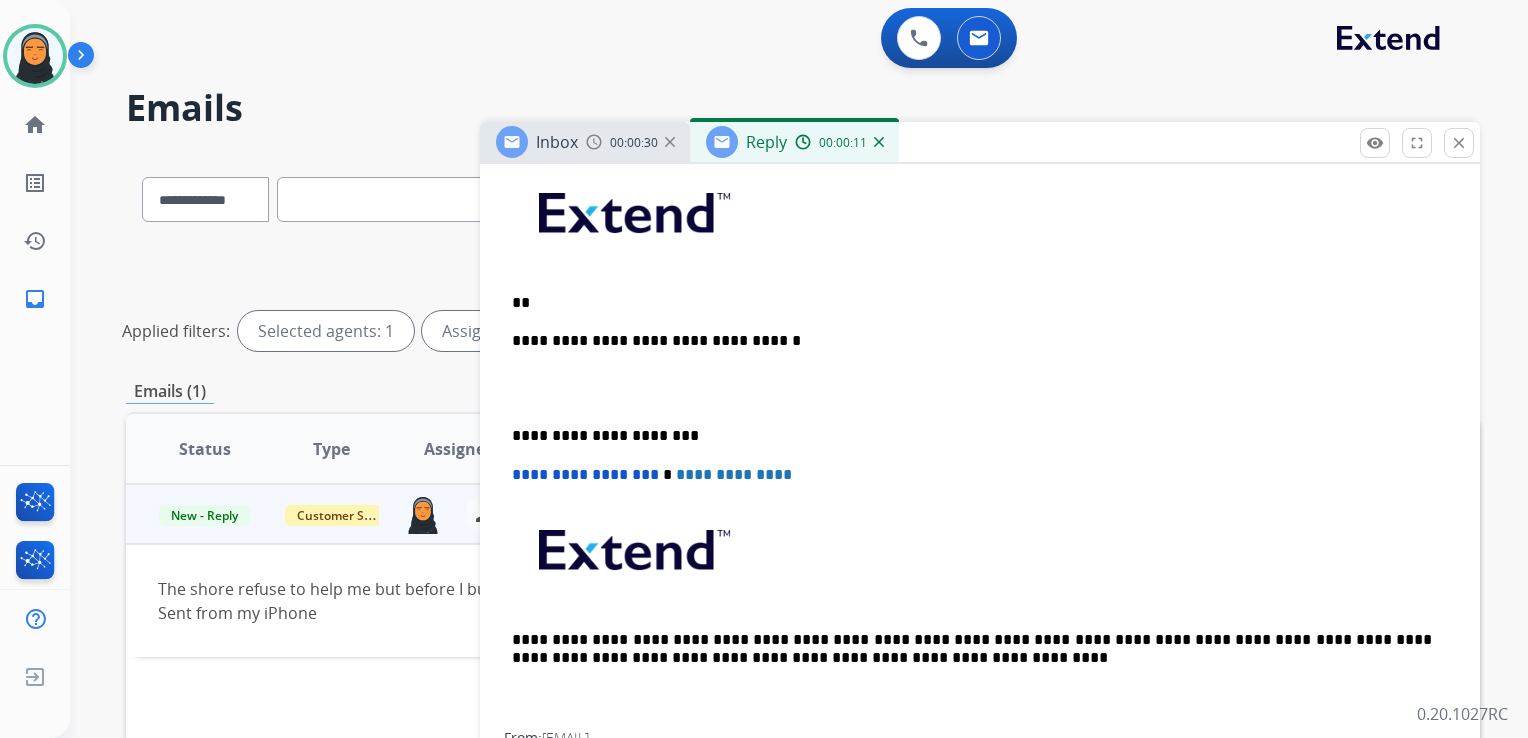 type 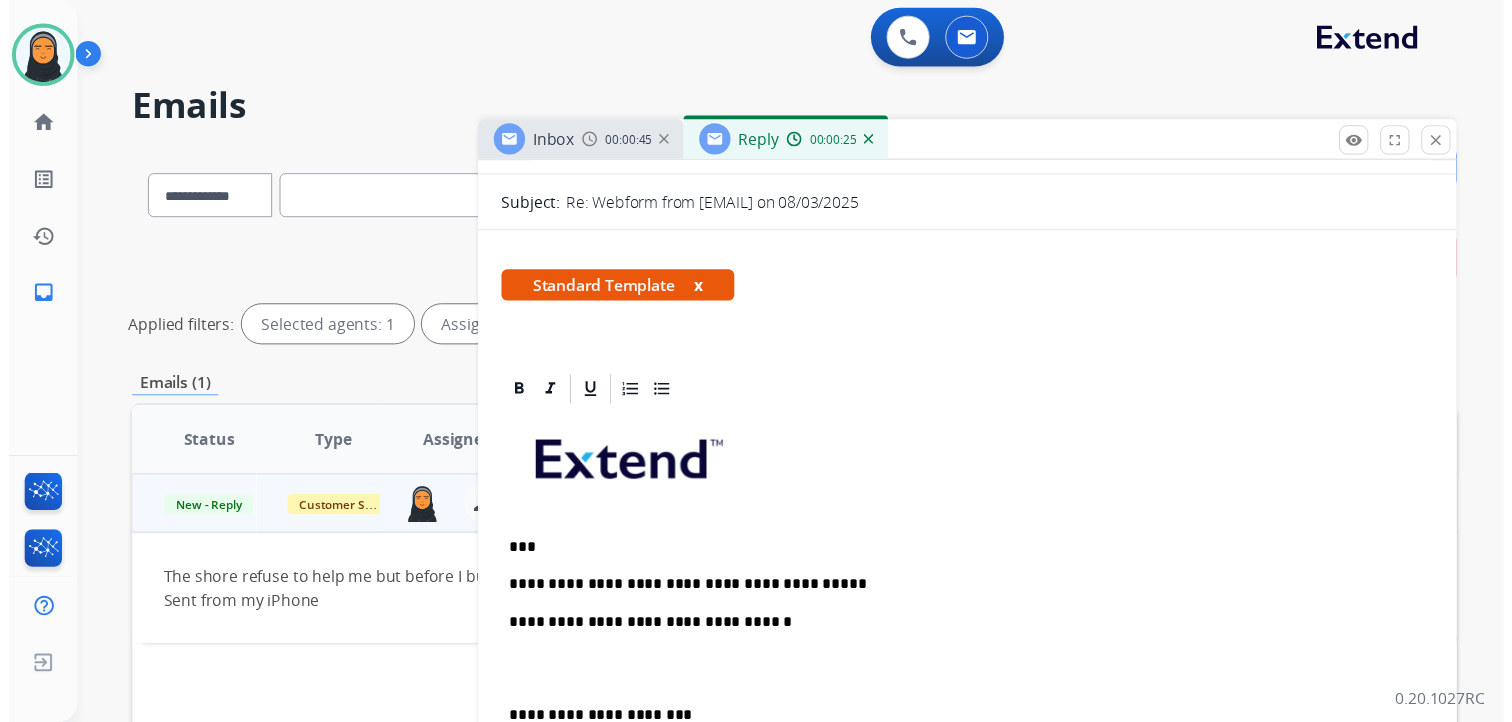 scroll, scrollTop: 0, scrollLeft: 0, axis: both 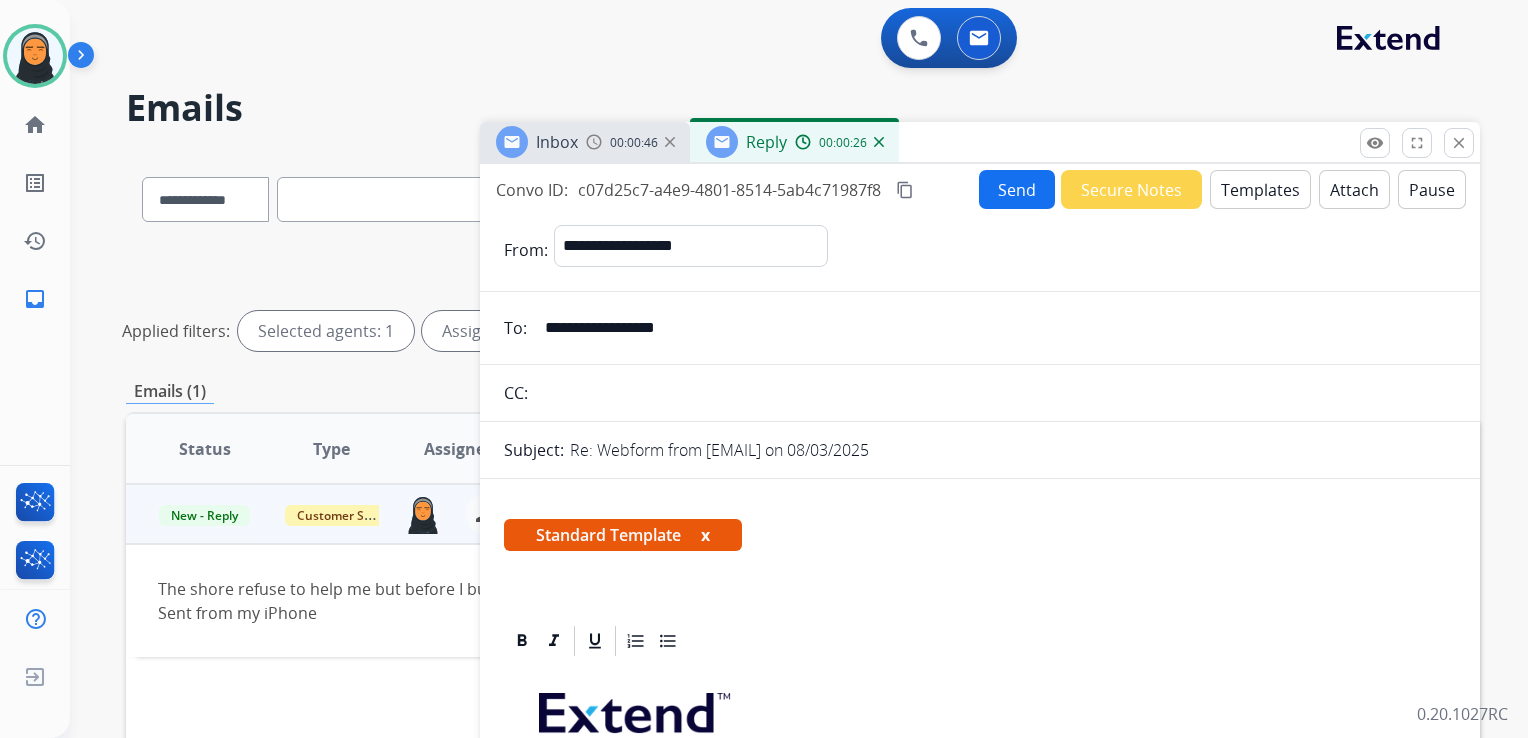 click on "Send" at bounding box center [1017, 189] 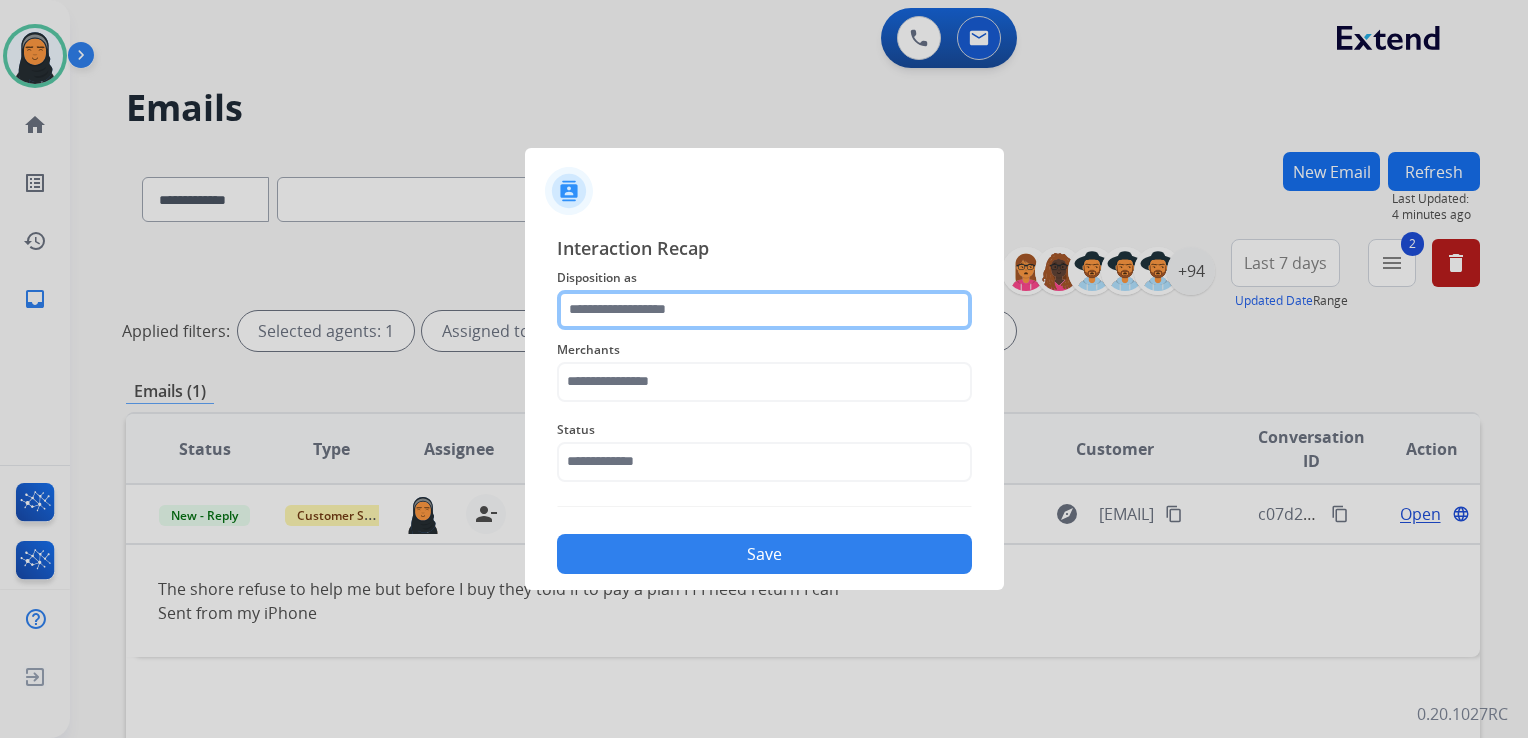 click 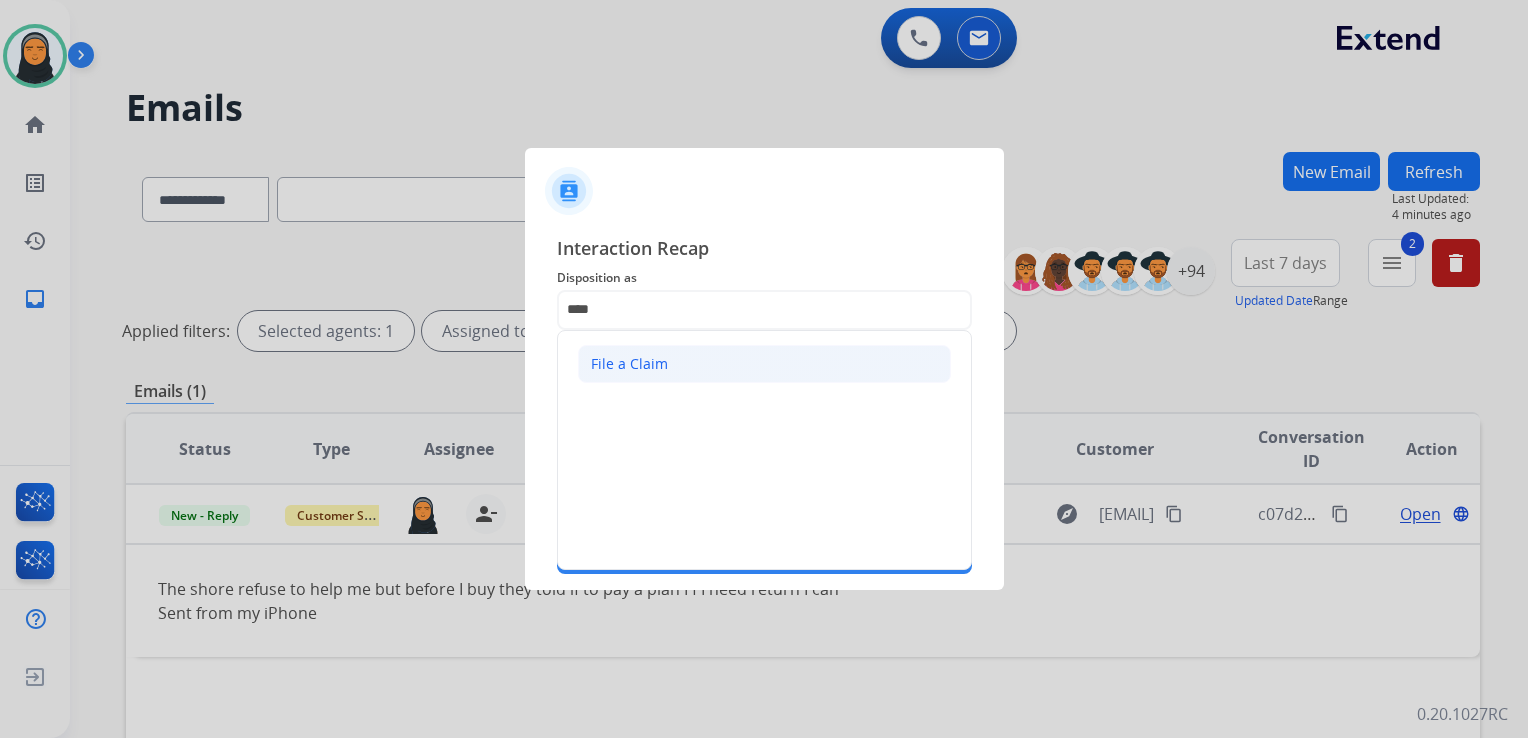 click on "File a Claim" 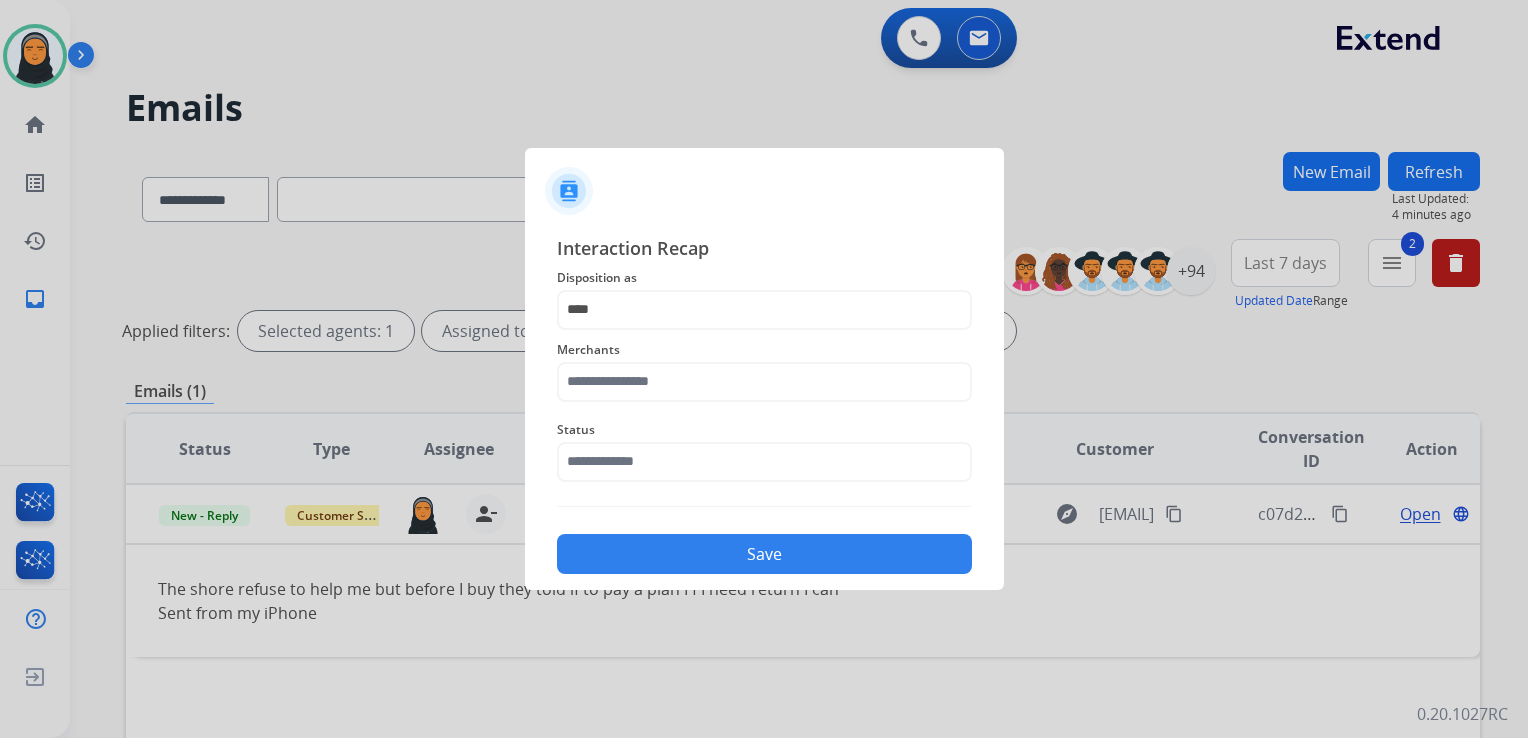type on "**********" 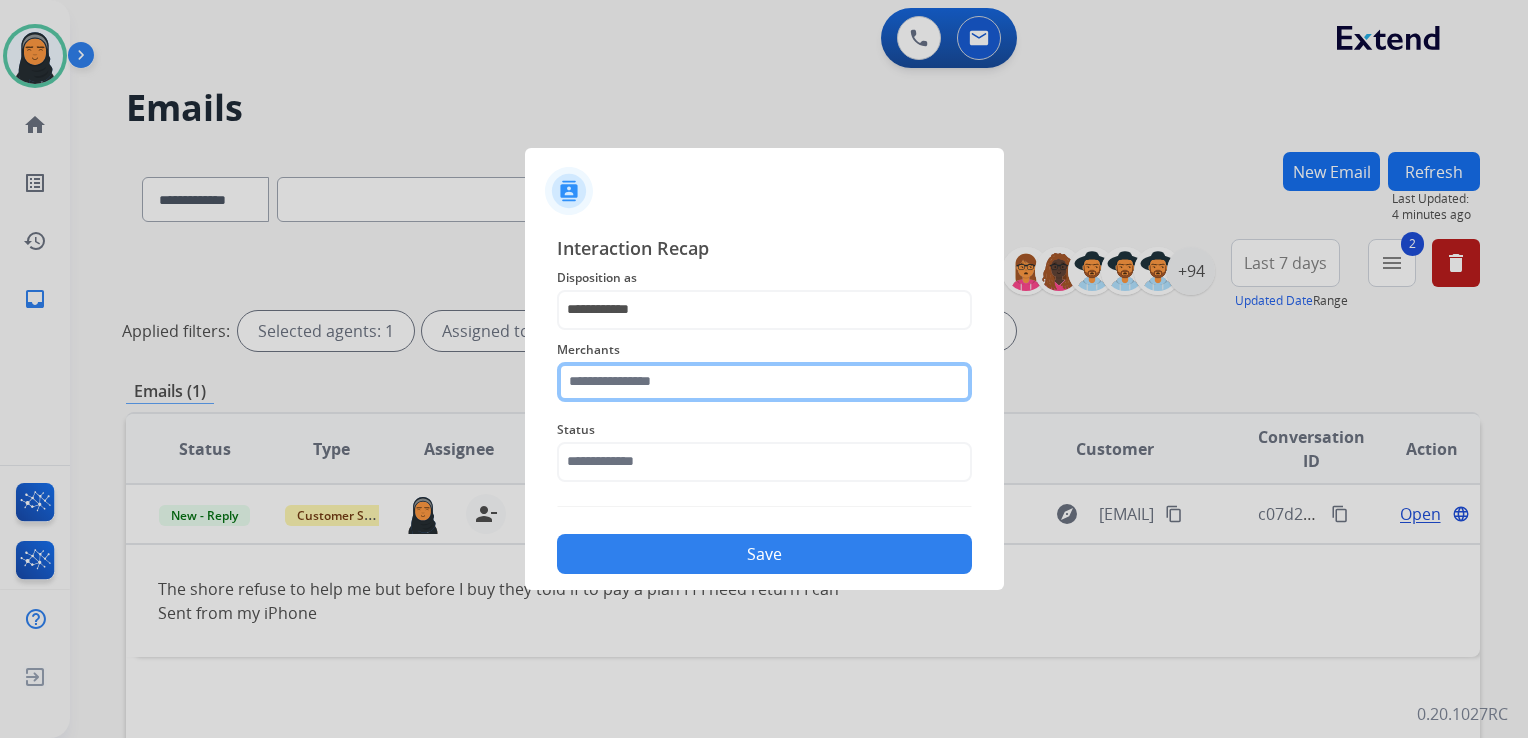 click 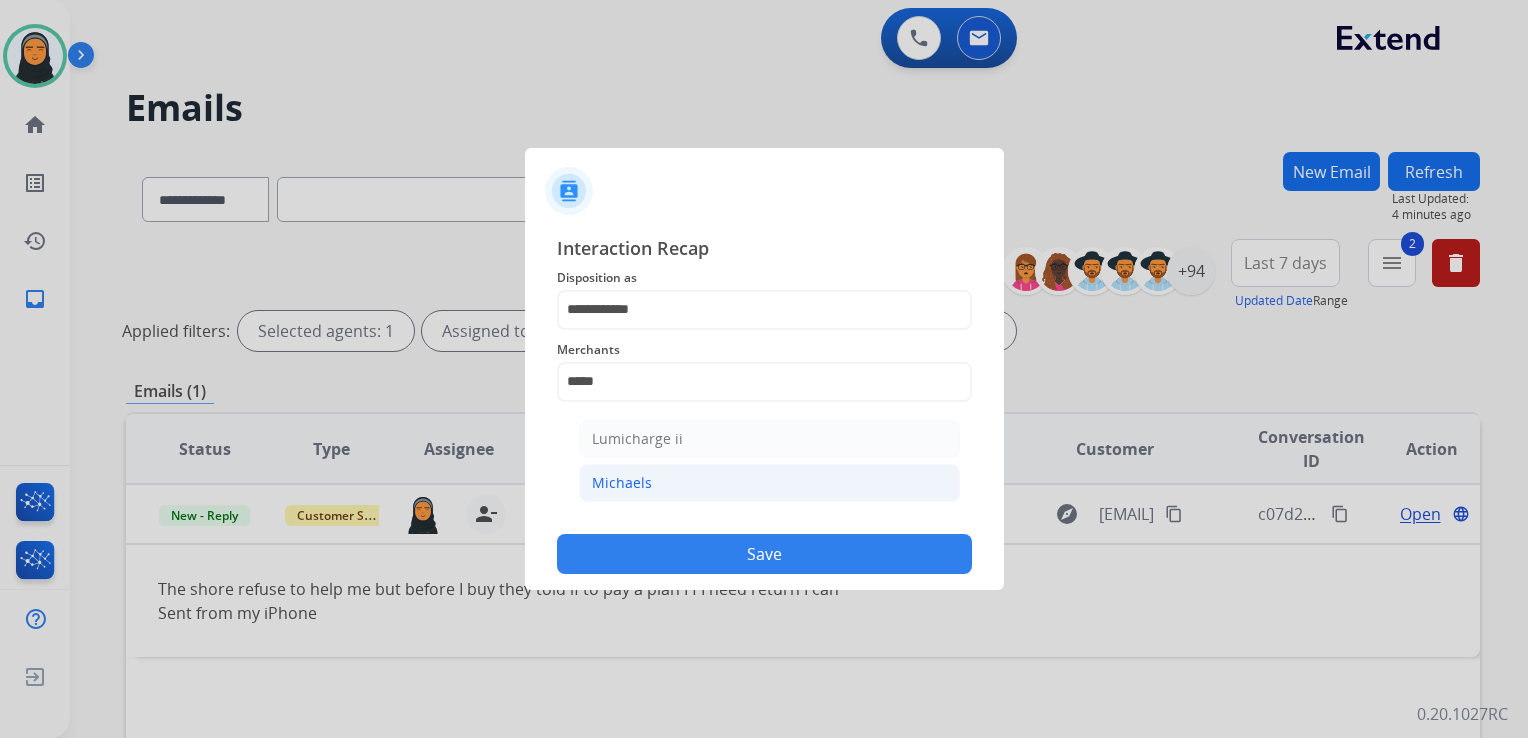 click on "Michaels" 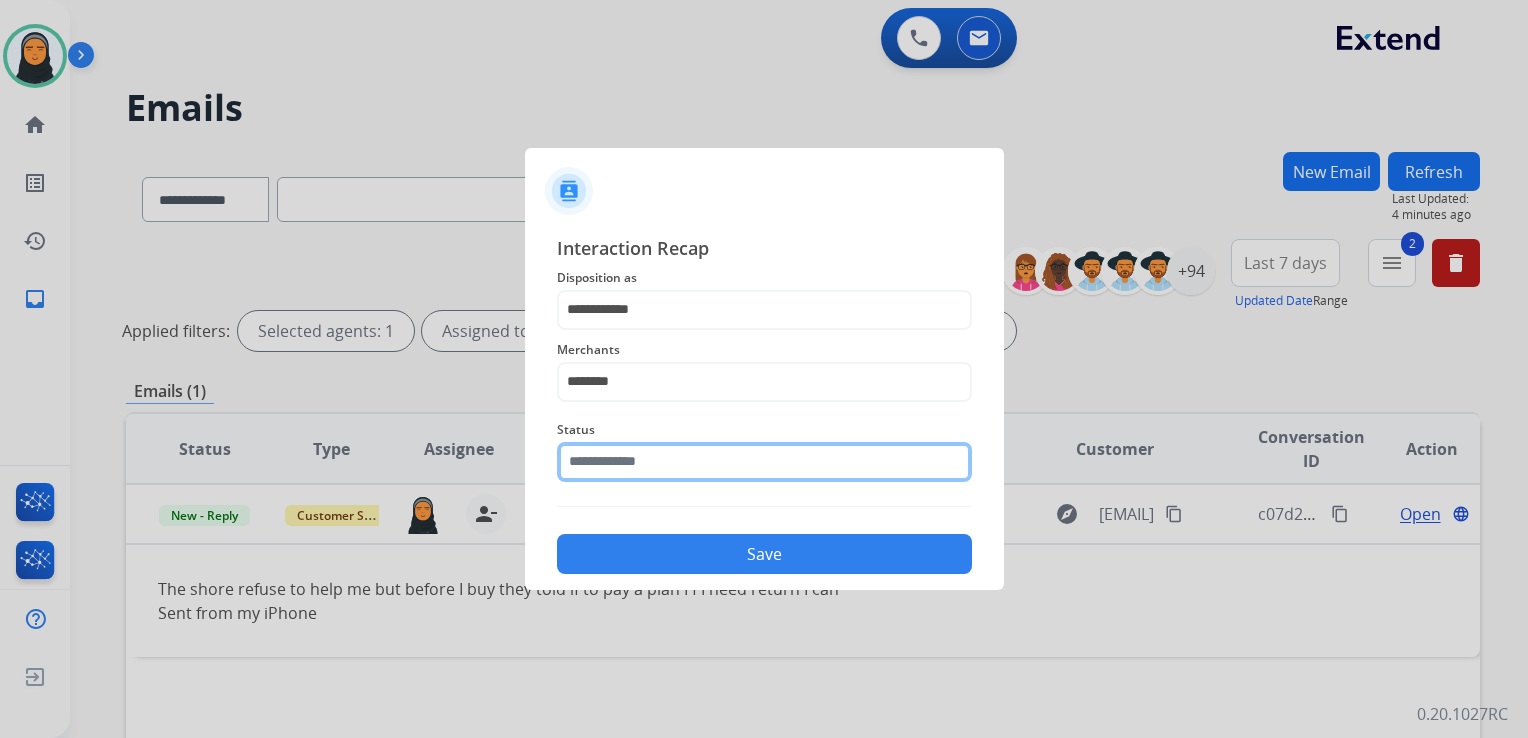 click 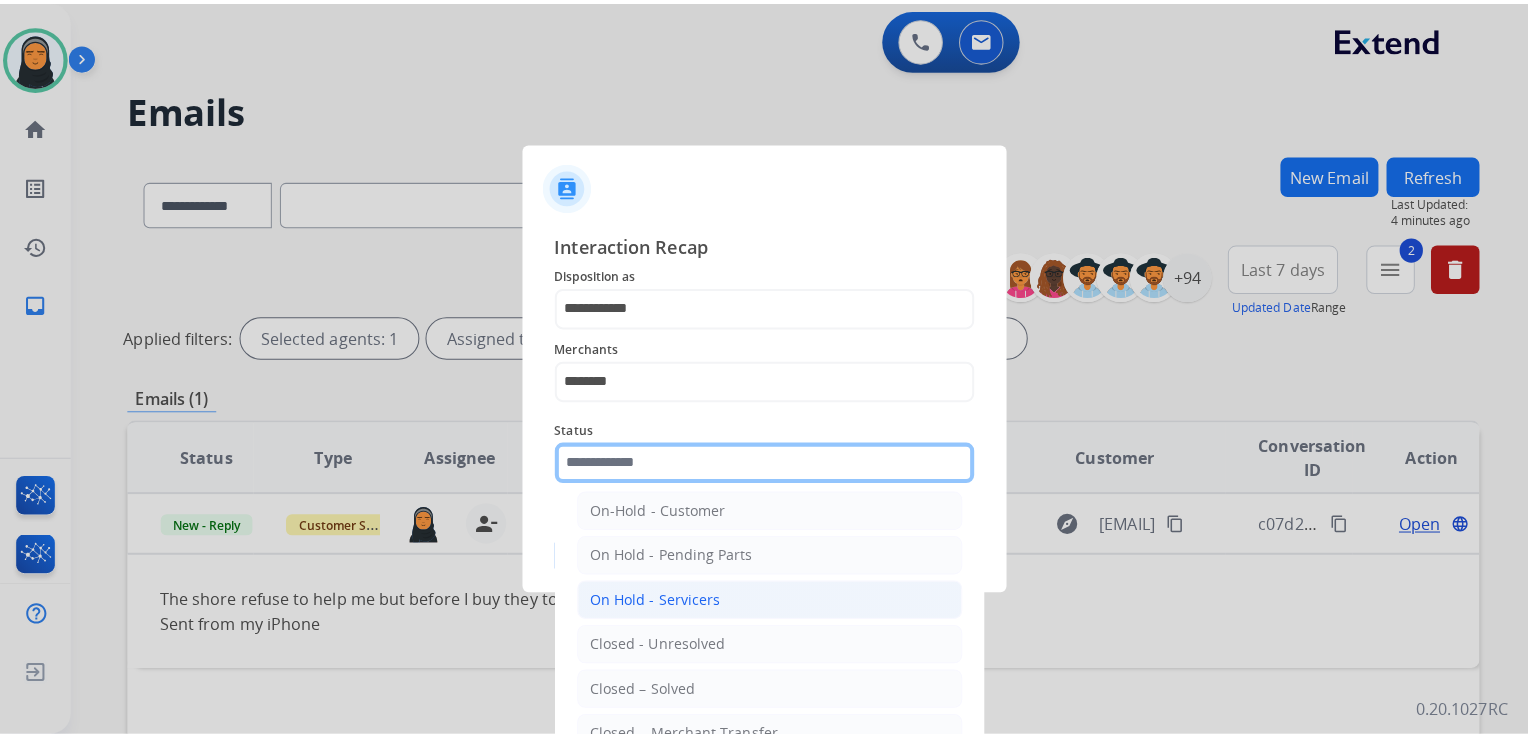 scroll, scrollTop: 100, scrollLeft: 0, axis: vertical 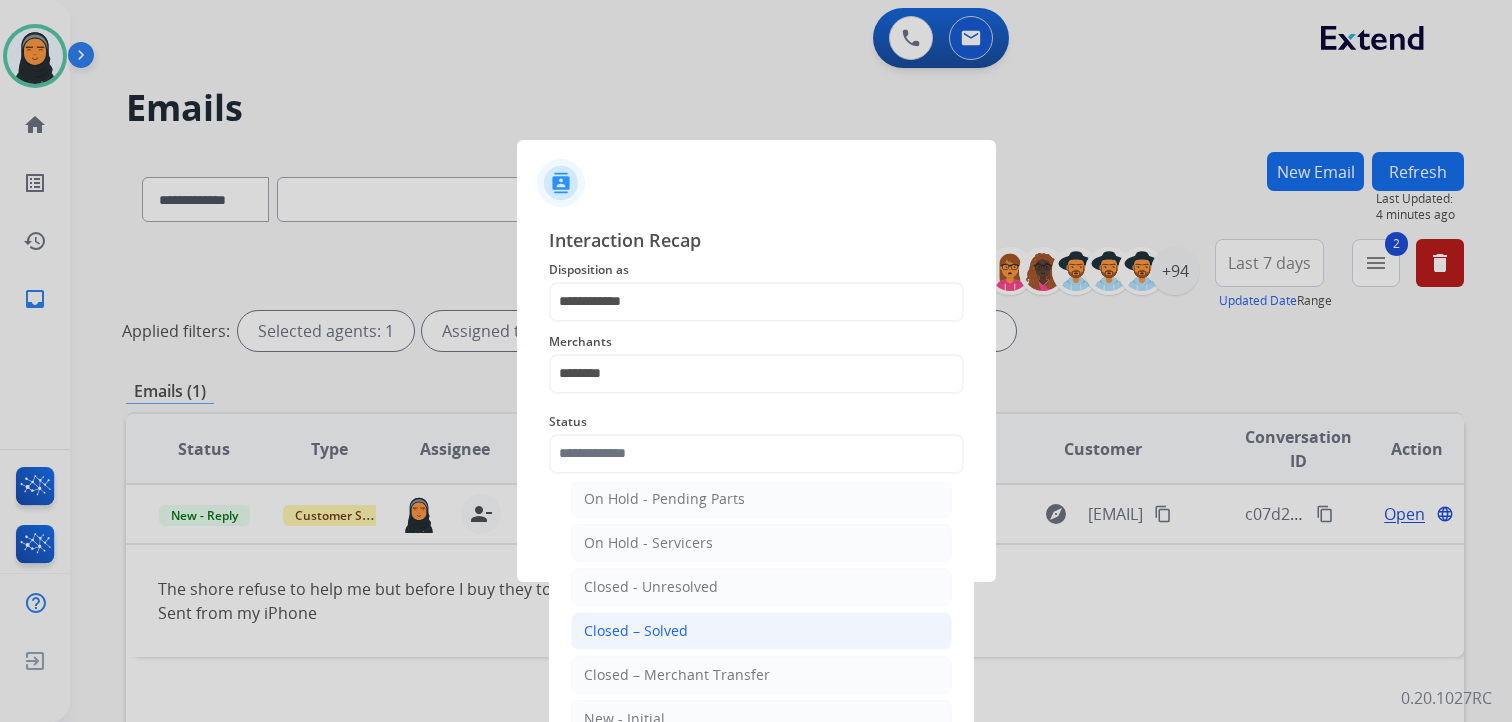 click on "Closed – Solved" 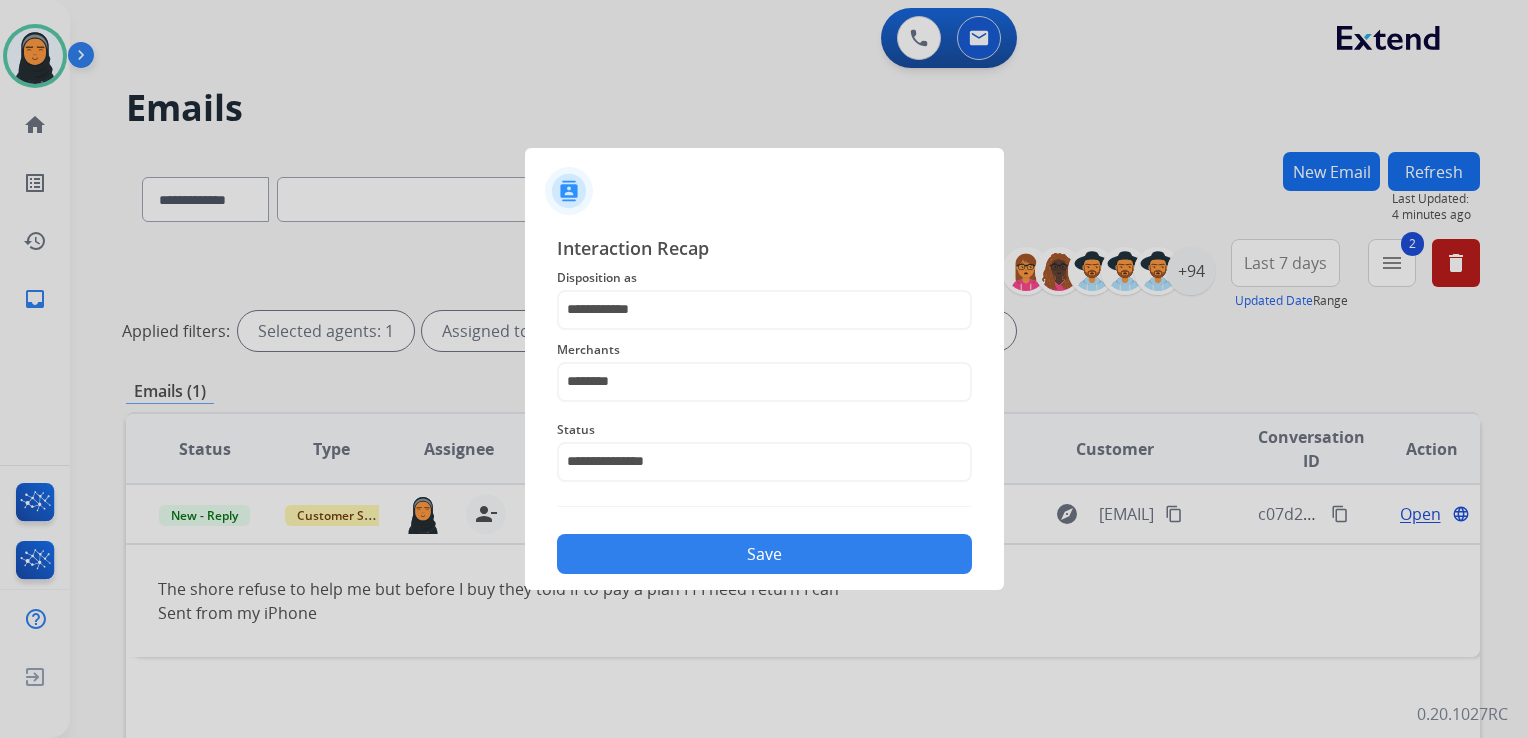 click on "Save" 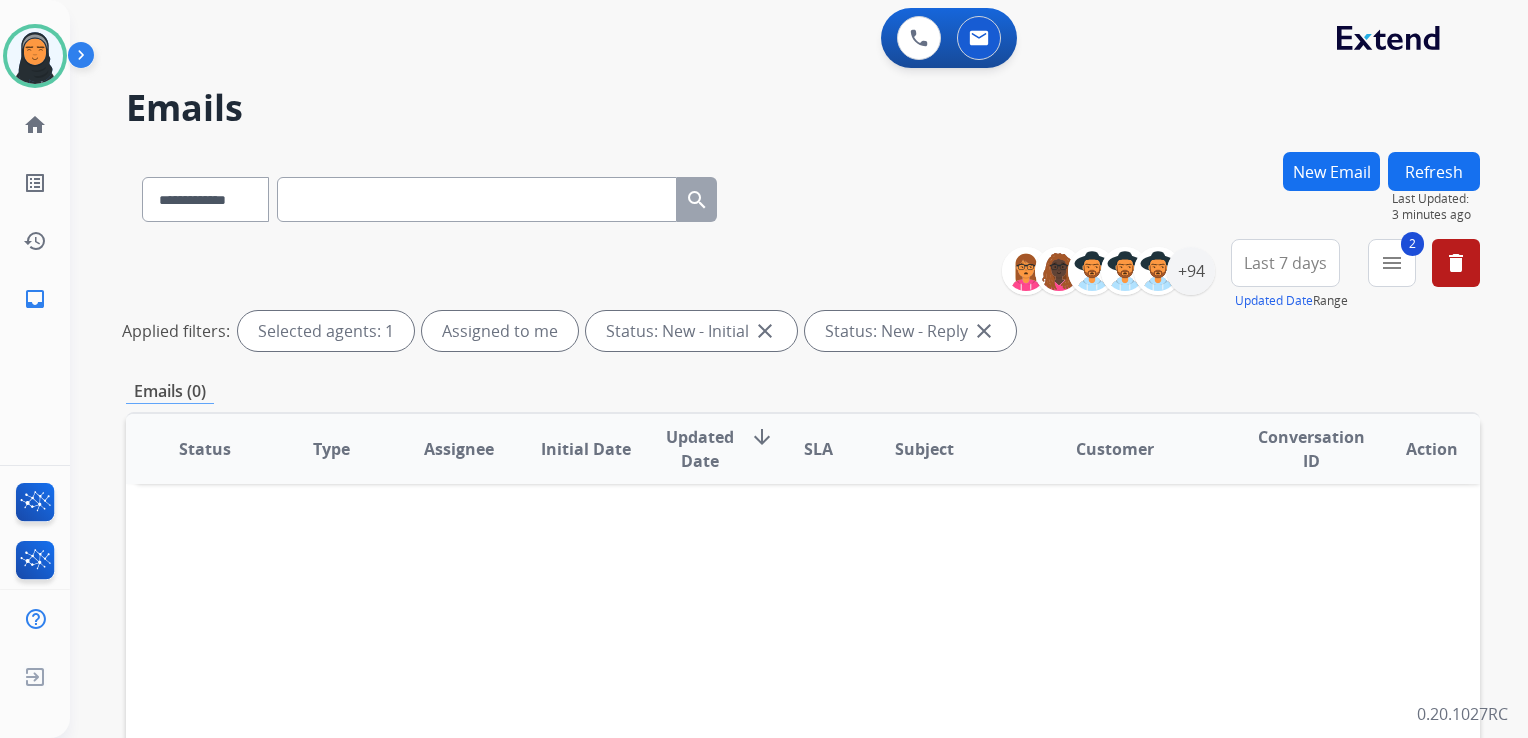 click on "Refresh" at bounding box center [1434, 171] 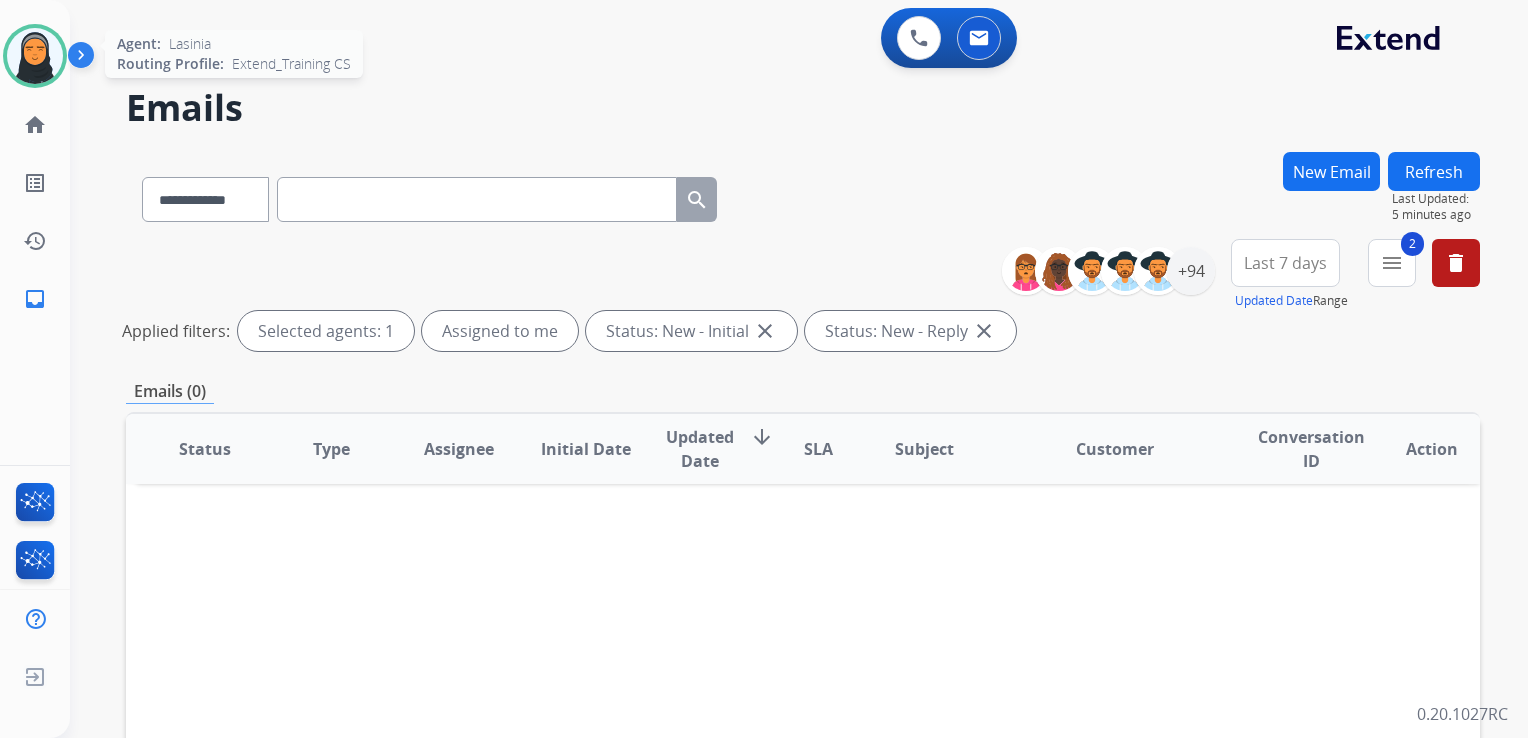click at bounding box center [35, 56] 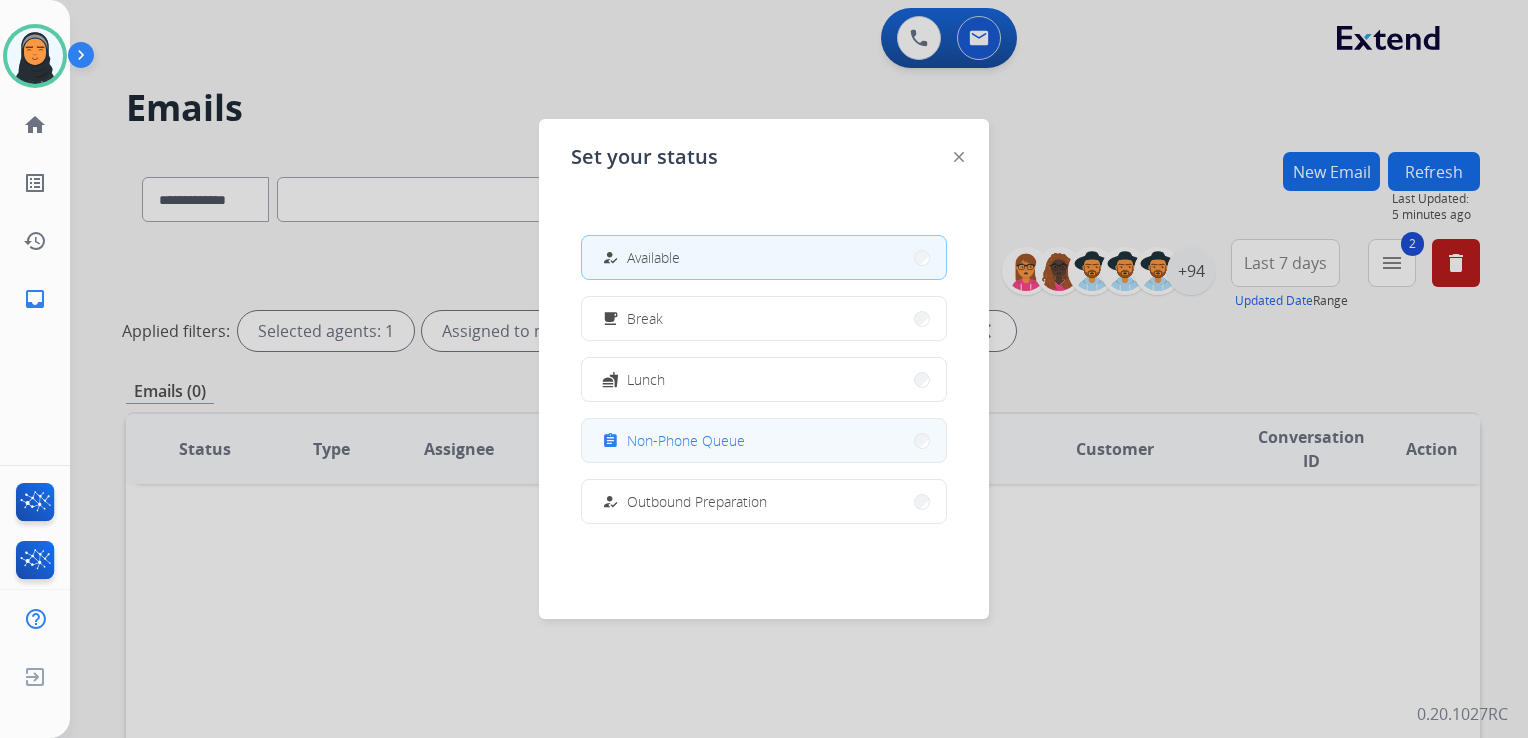 click on "Non-Phone Queue" at bounding box center [686, 440] 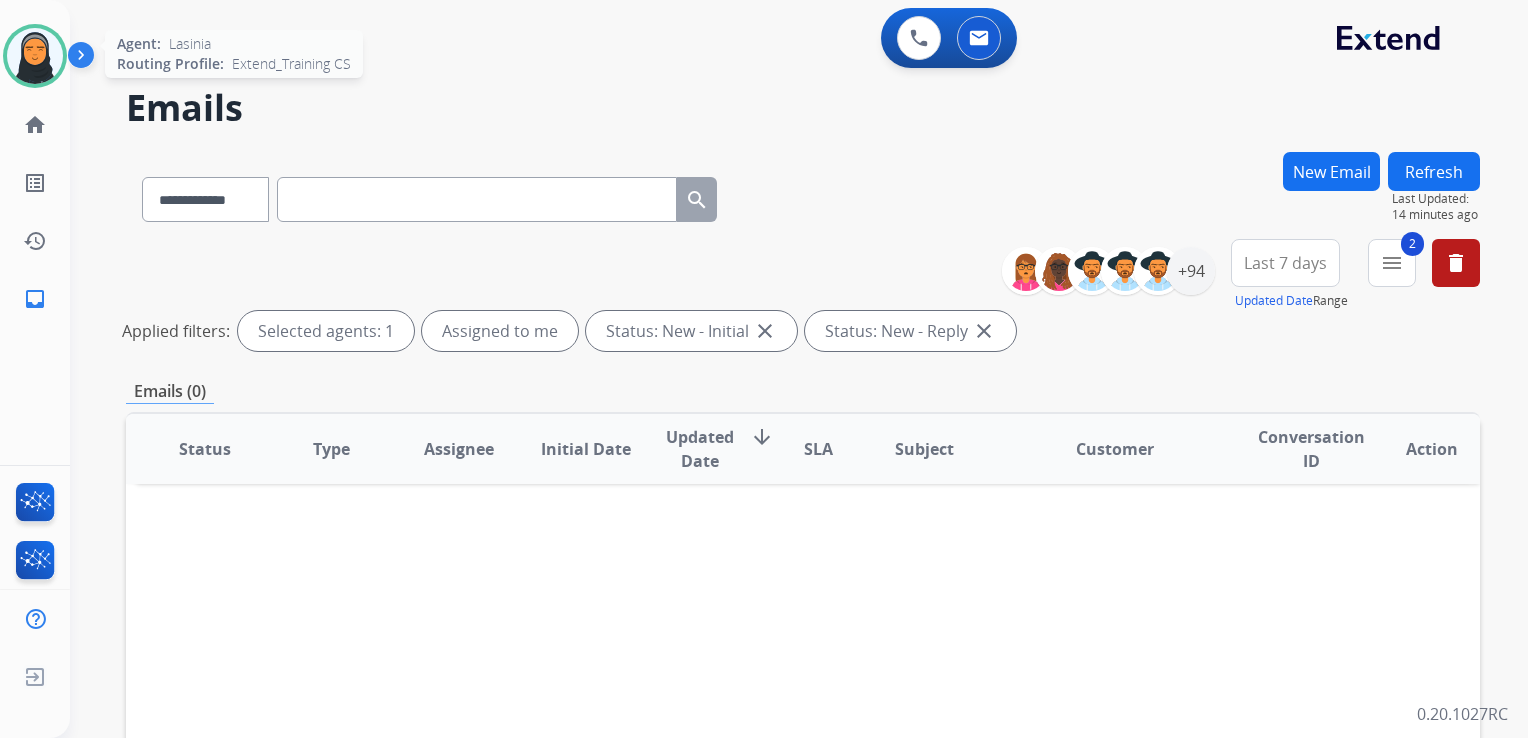 click at bounding box center (35, 56) 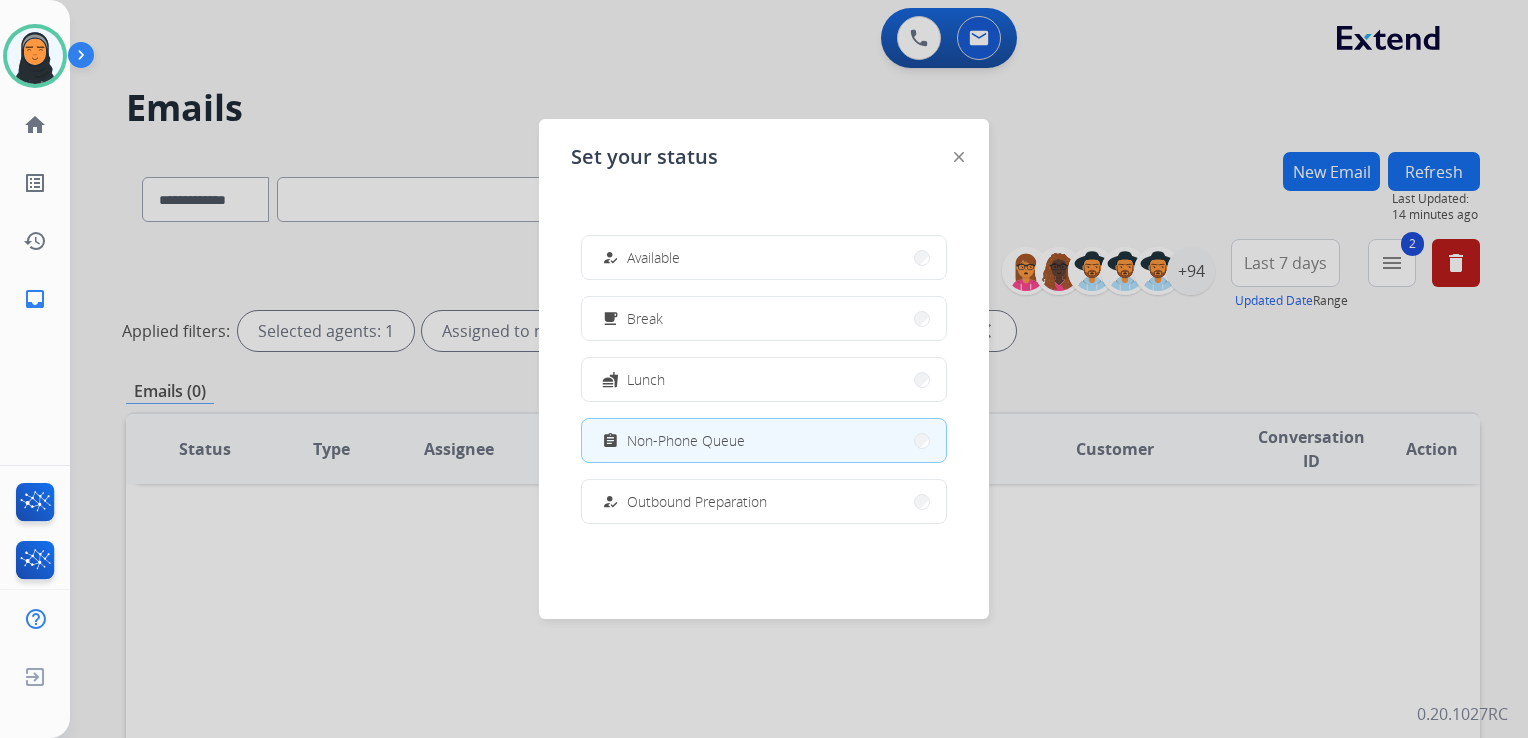 click on "how_to_reg Available" at bounding box center [764, 257] 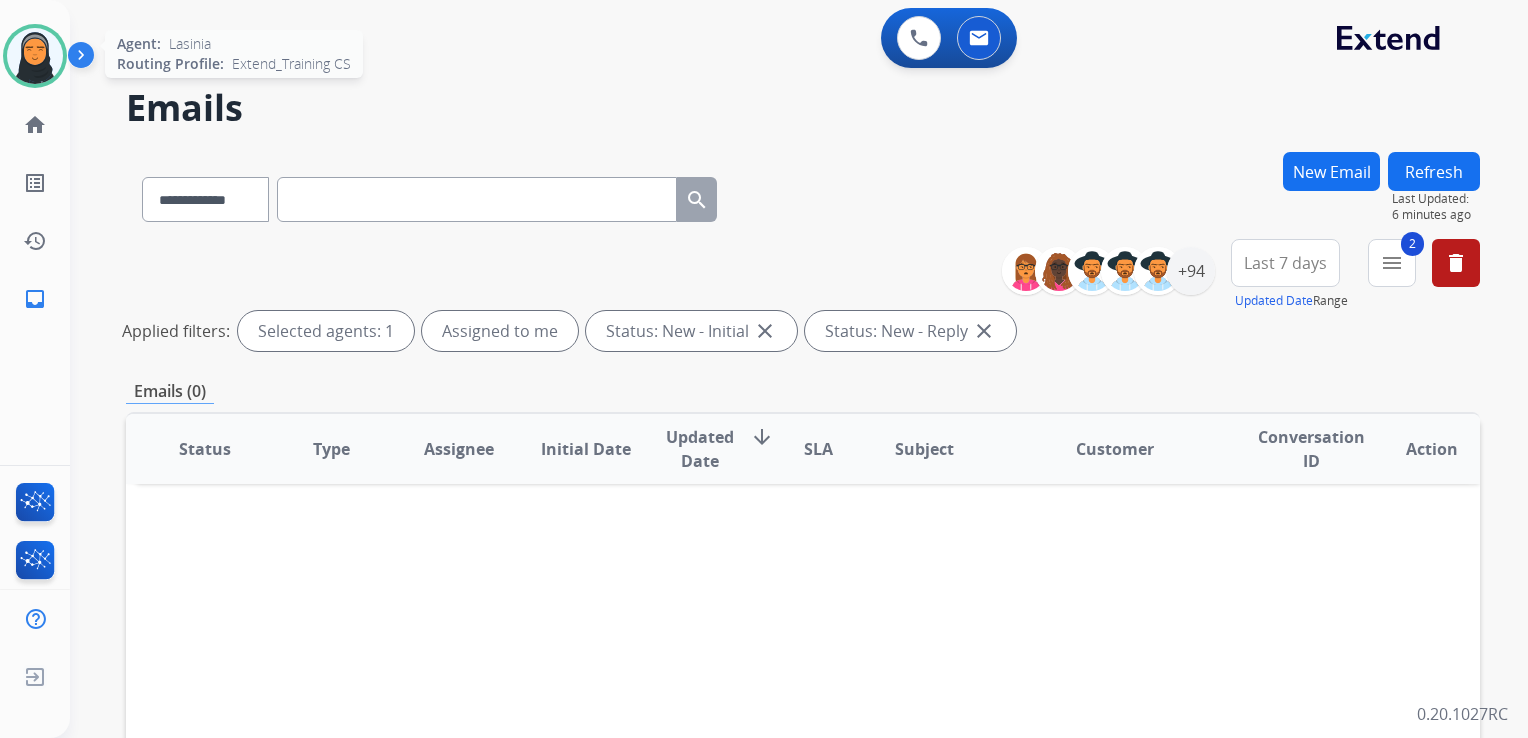 click at bounding box center (35, 56) 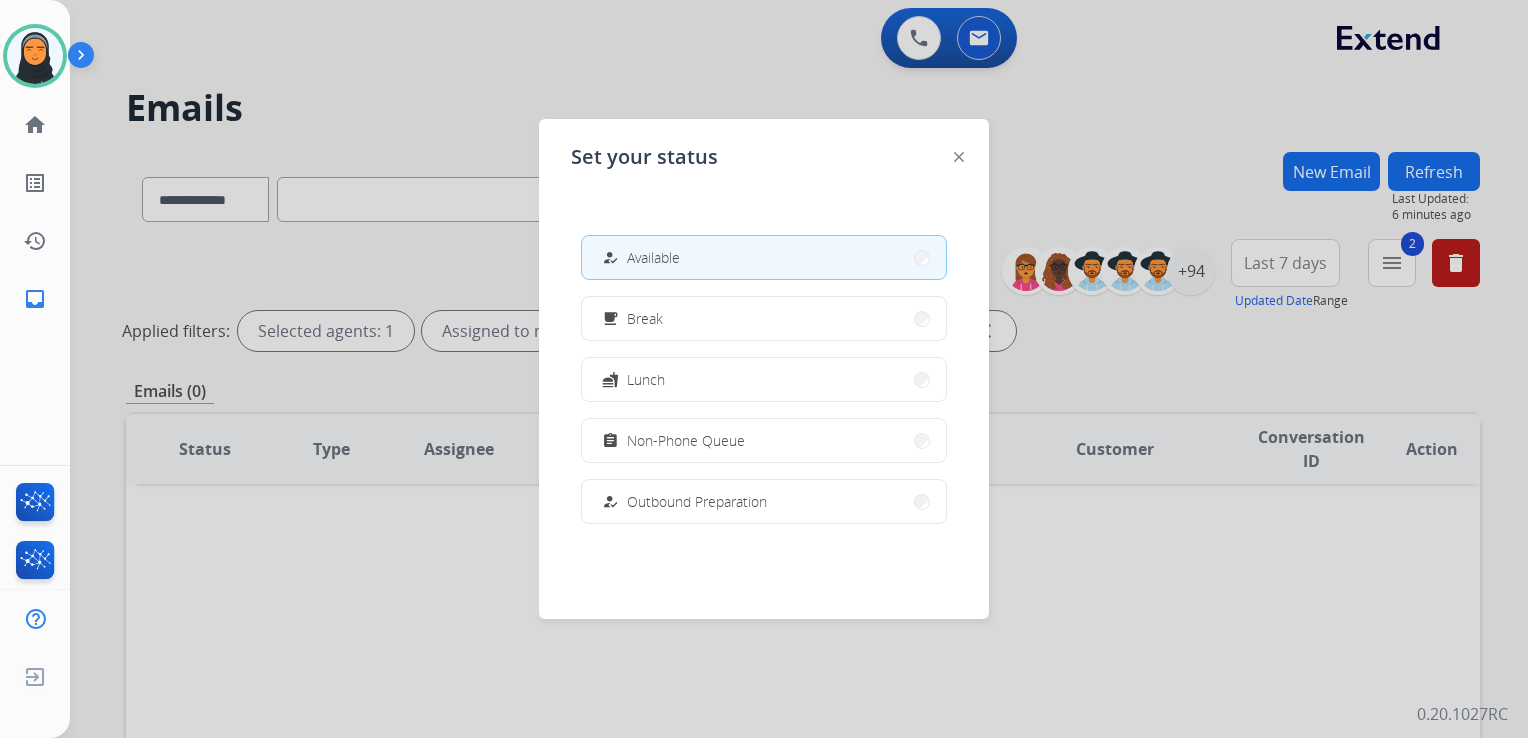 click at bounding box center (764, 369) 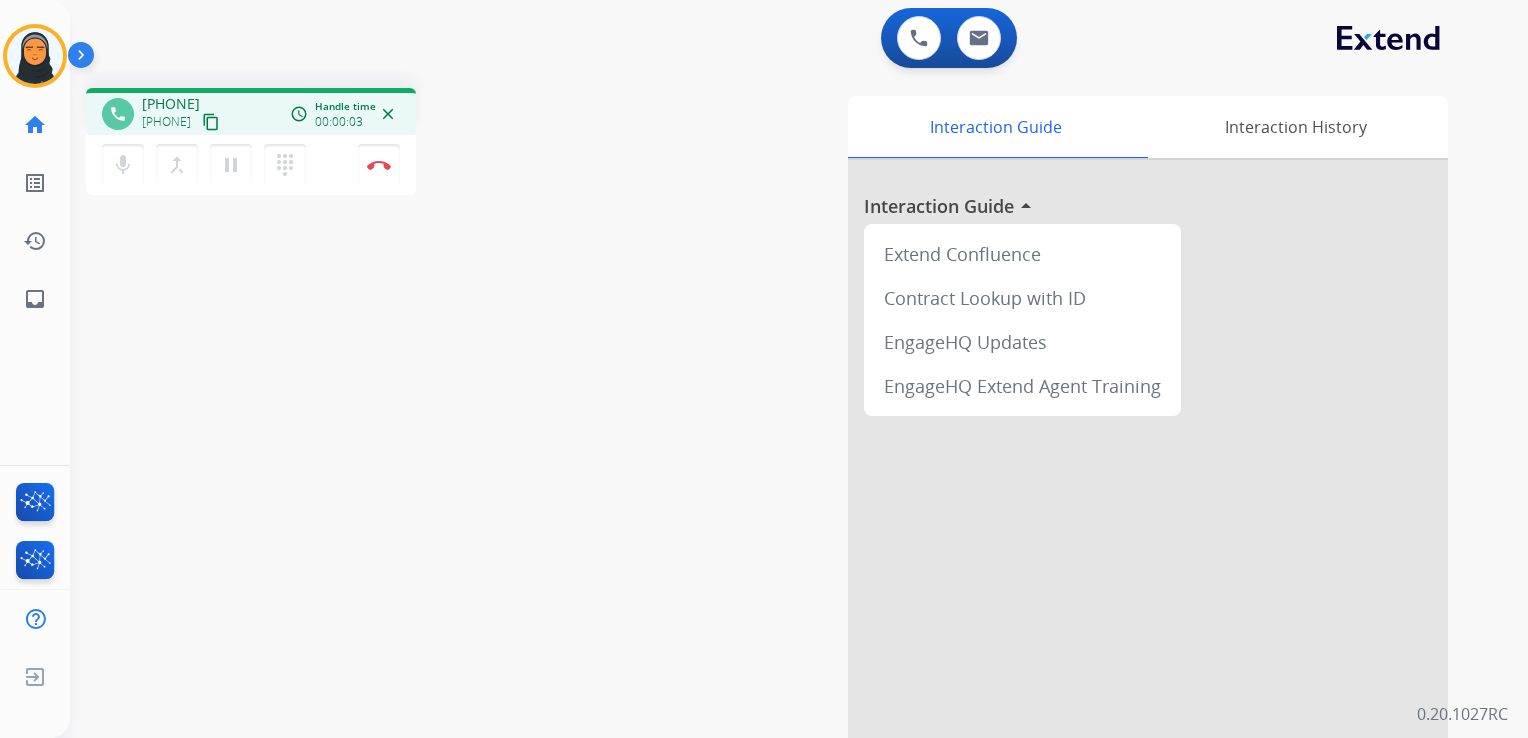 click on "content_copy" at bounding box center [211, 122] 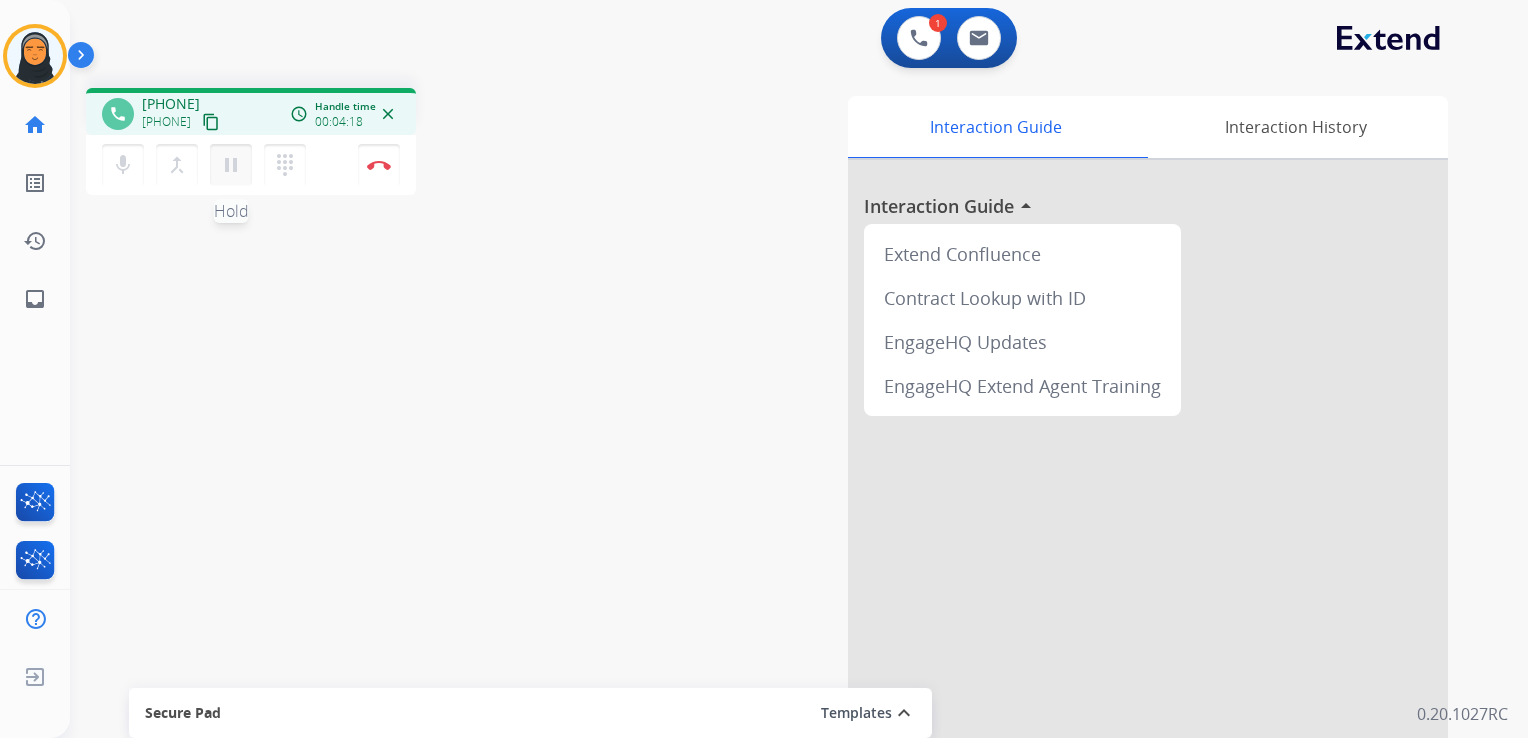 click on "pause" at bounding box center (231, 165) 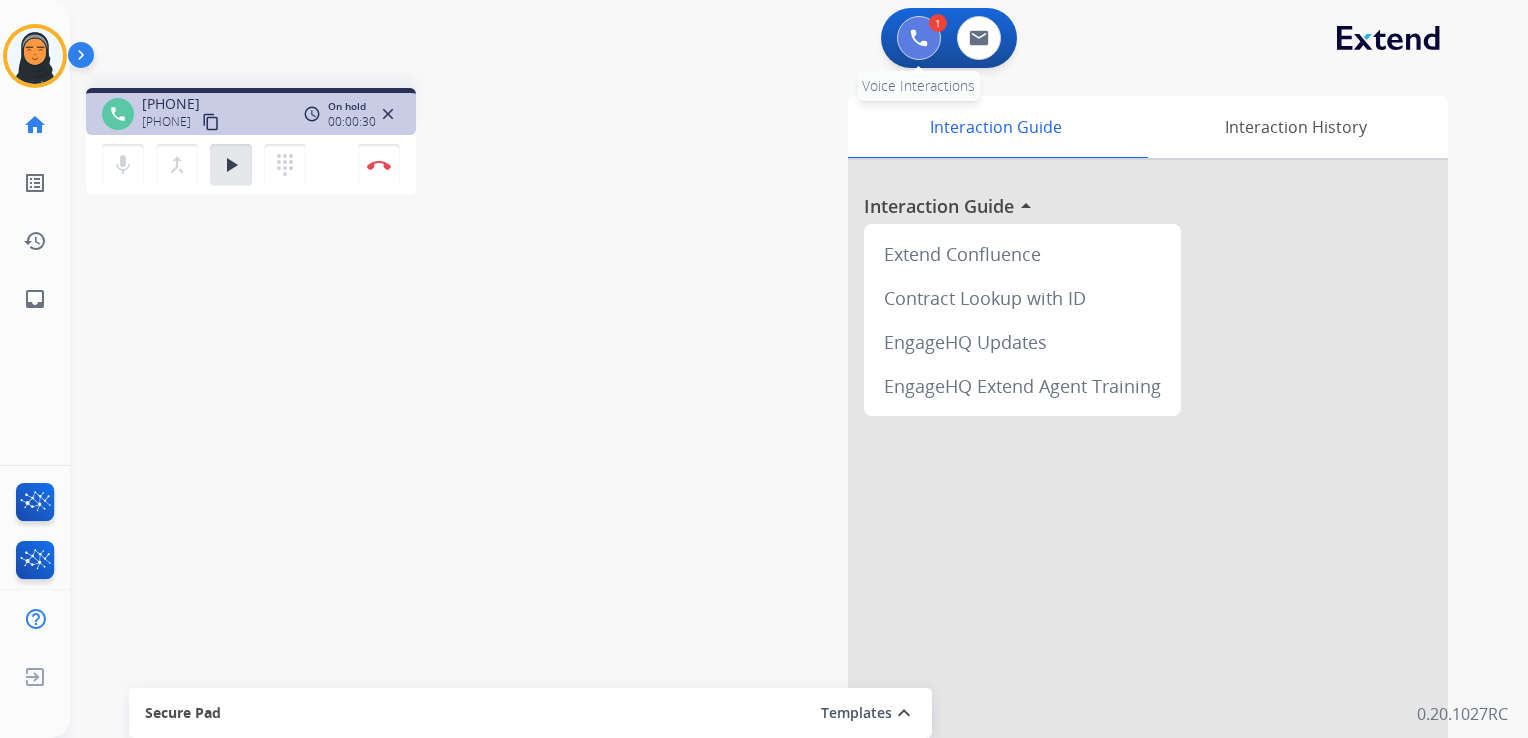 click at bounding box center [919, 38] 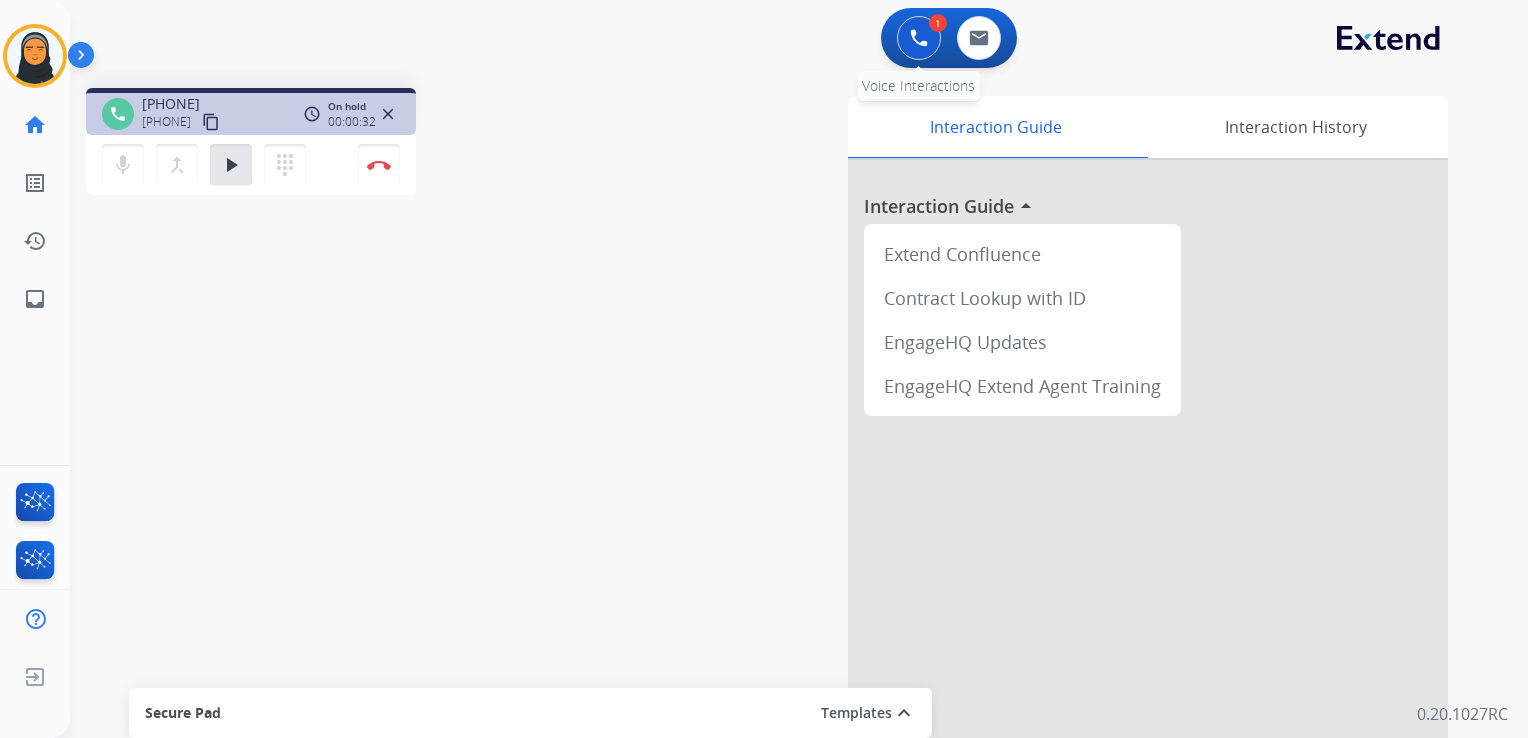 click at bounding box center (919, 38) 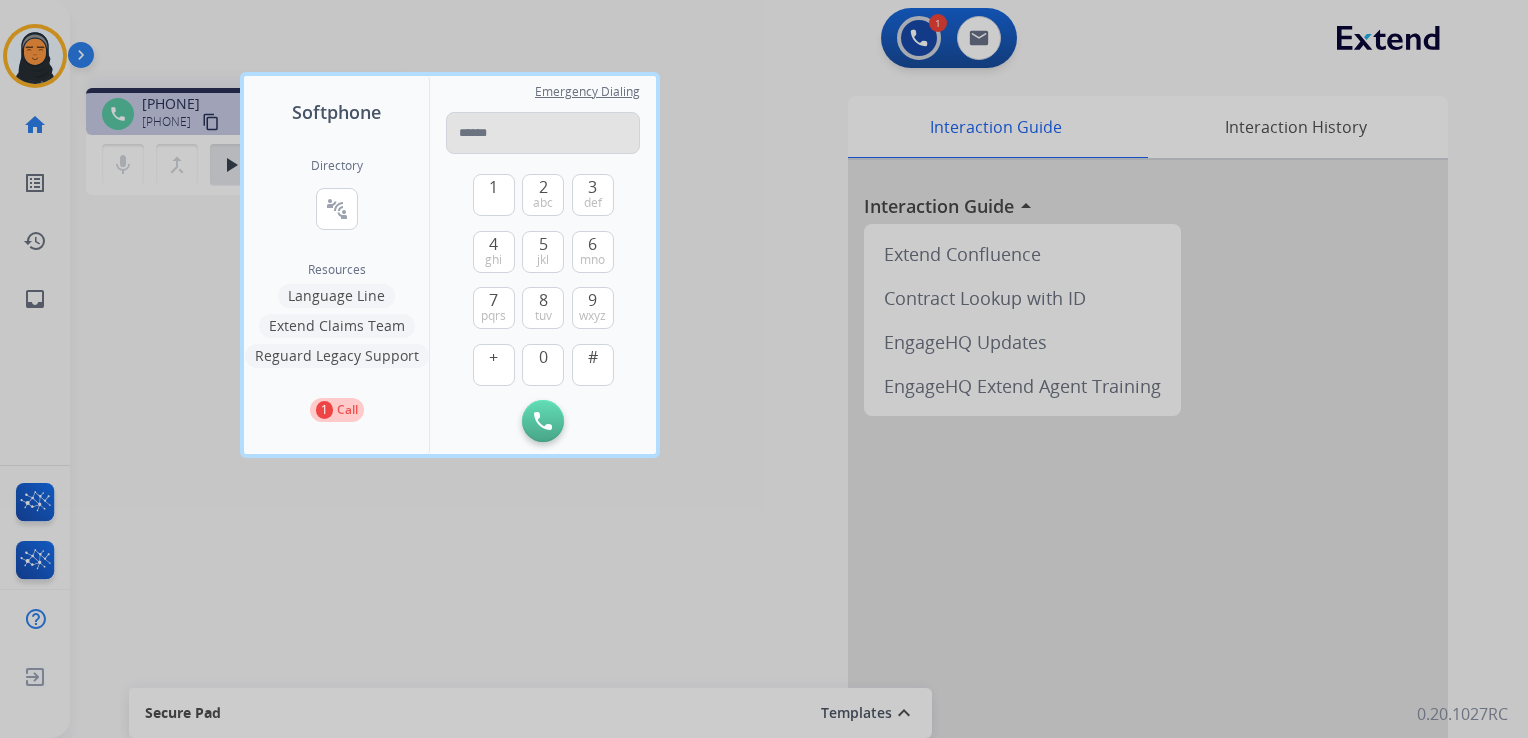 click at bounding box center [543, 133] 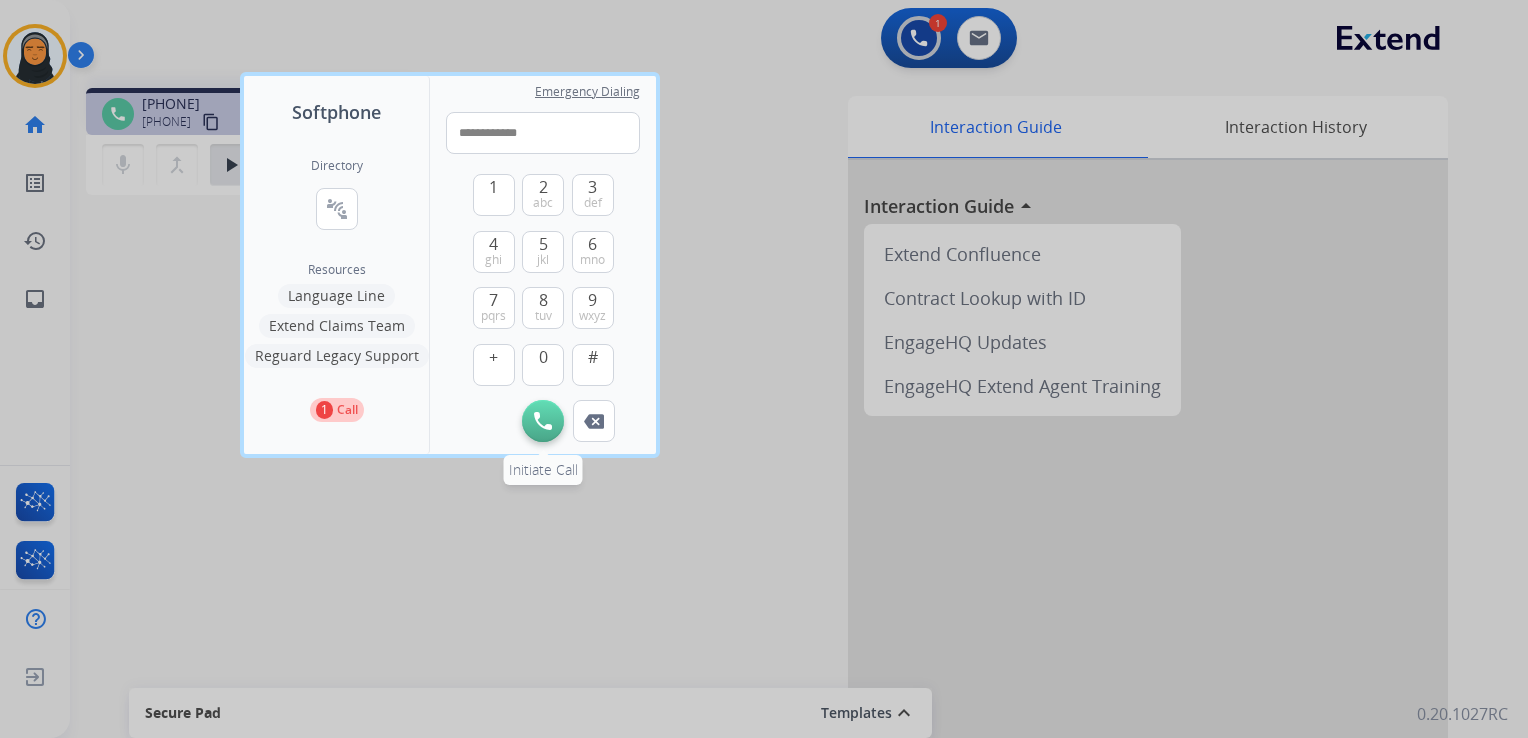 type on "**********" 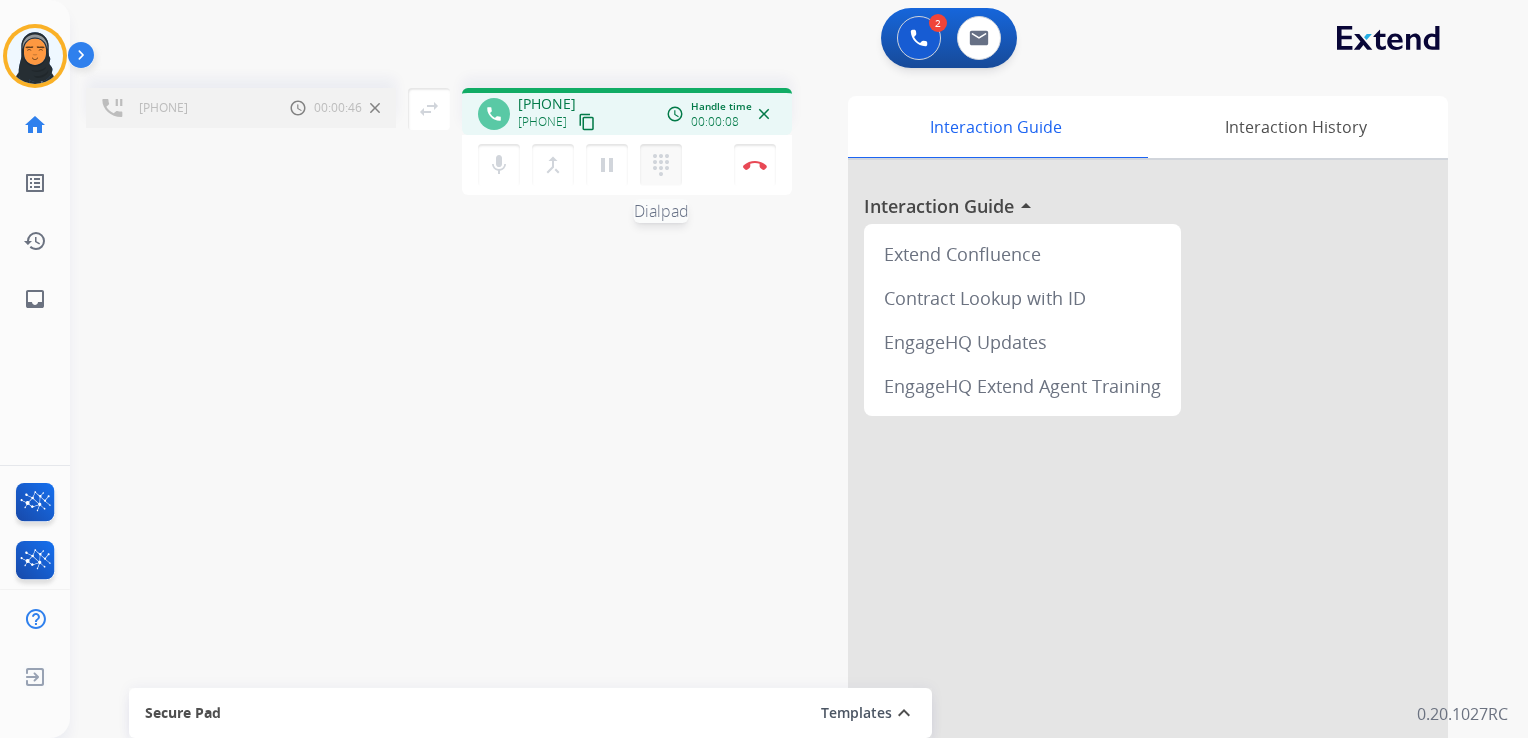 click on "dialpad" at bounding box center [661, 165] 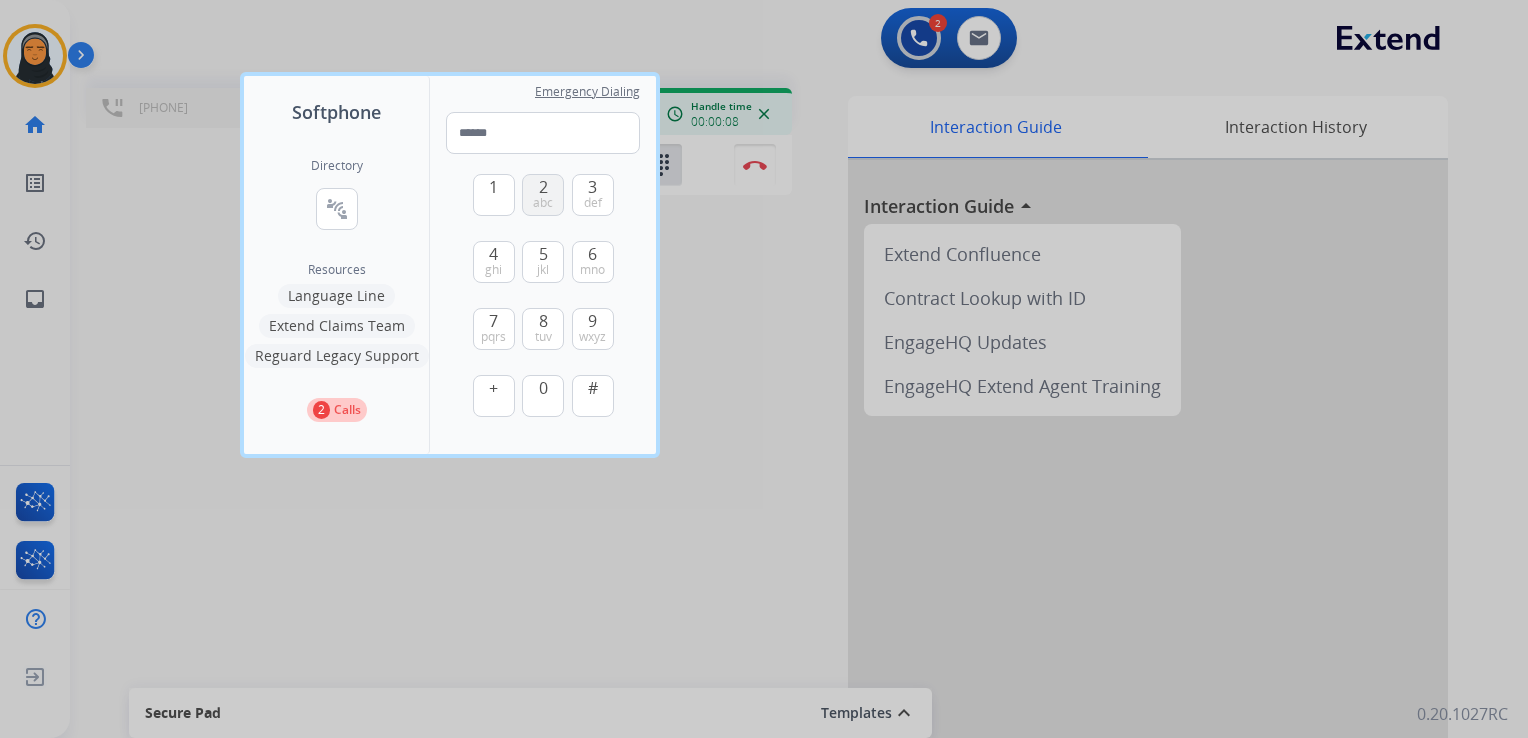 click on "abc" at bounding box center (543, 203) 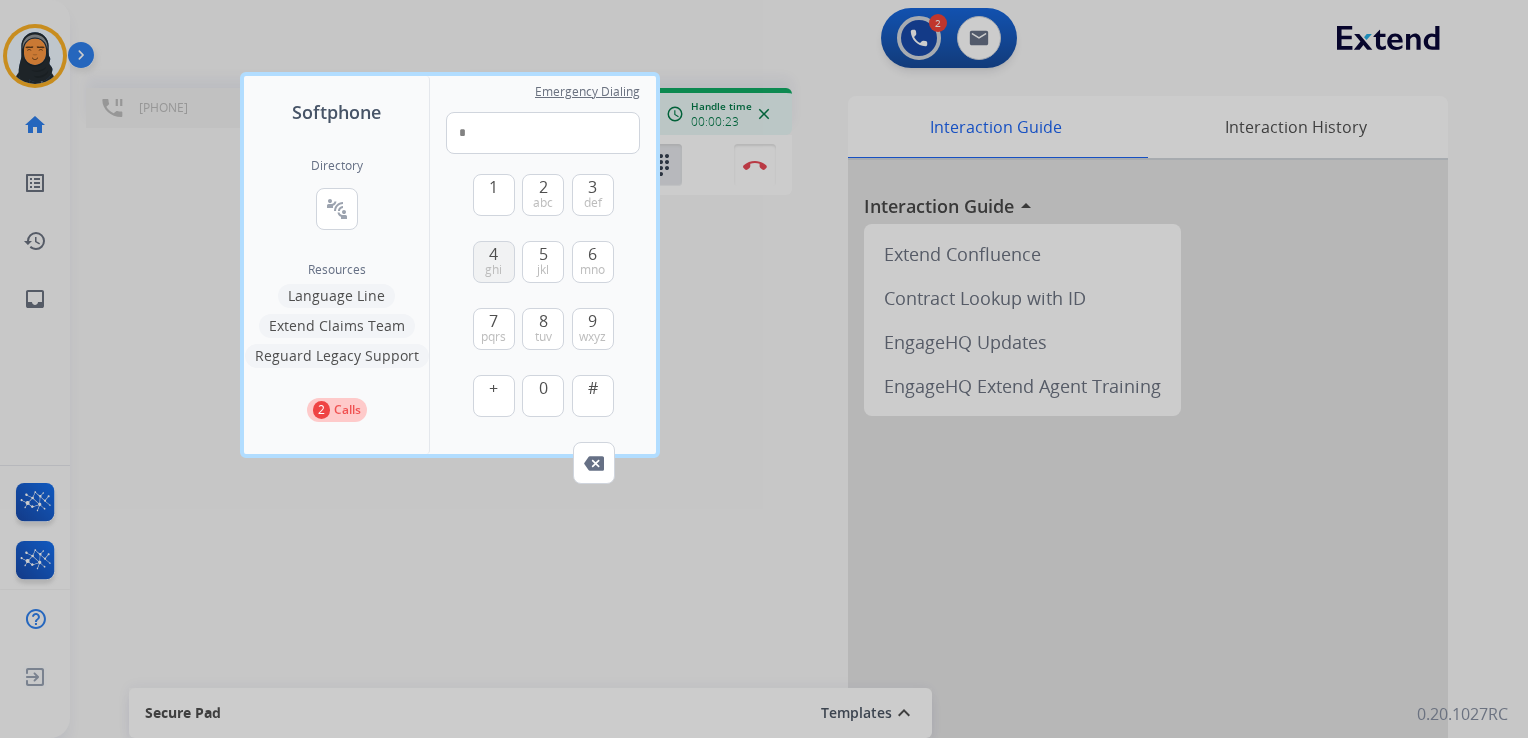click on "4 ghi" at bounding box center (494, 262) 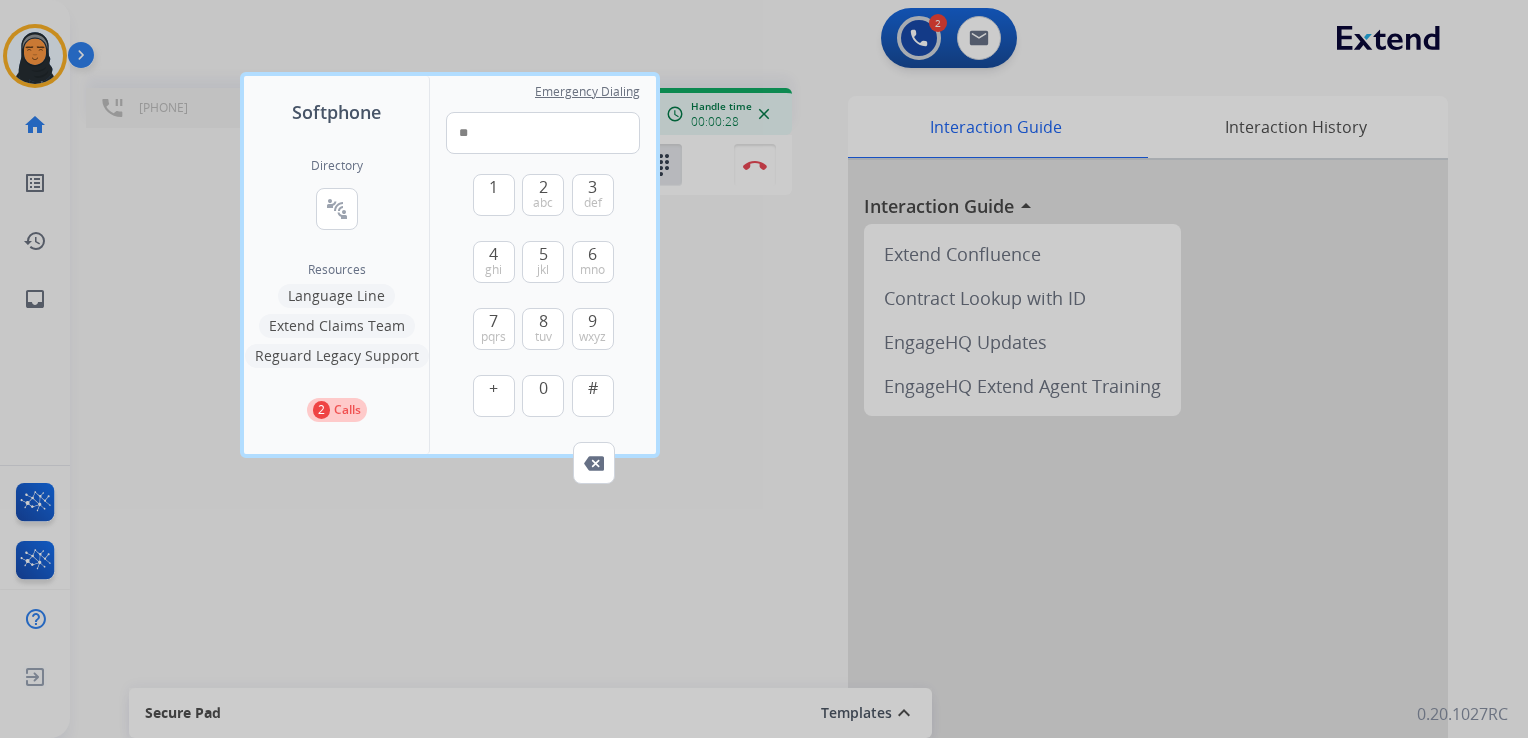 click at bounding box center [764, 369] 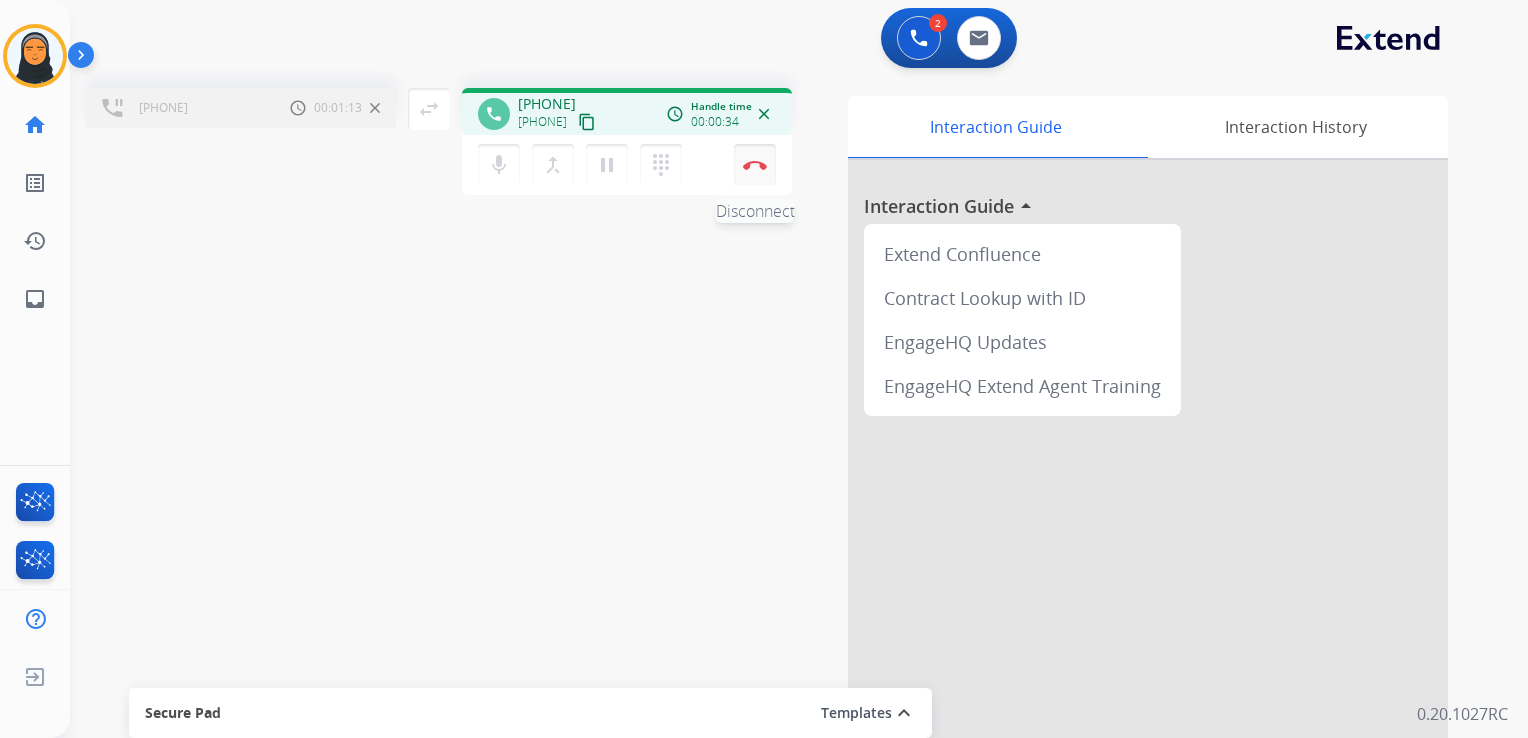 click on "Disconnect" at bounding box center [755, 165] 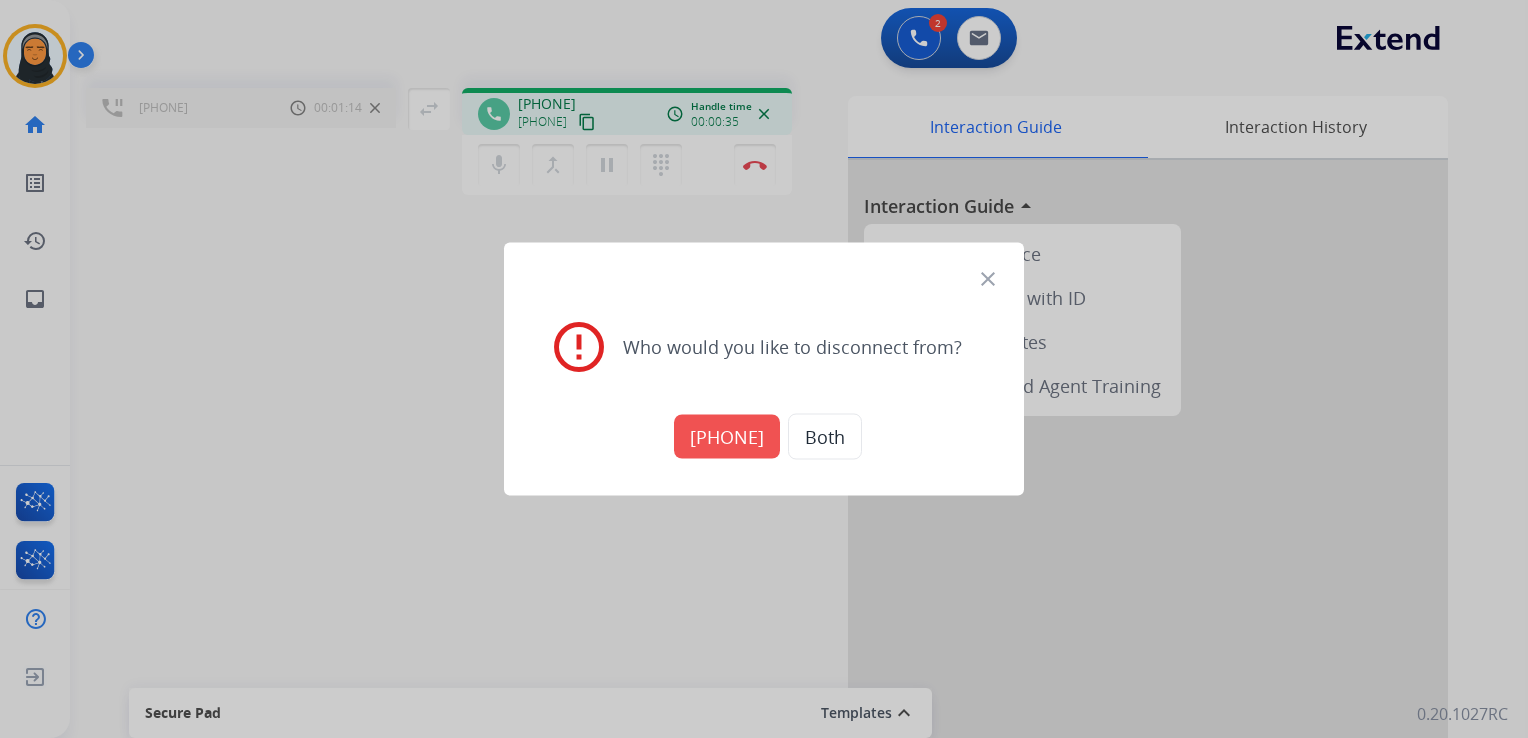 click on "[PHONE]" at bounding box center [727, 437] 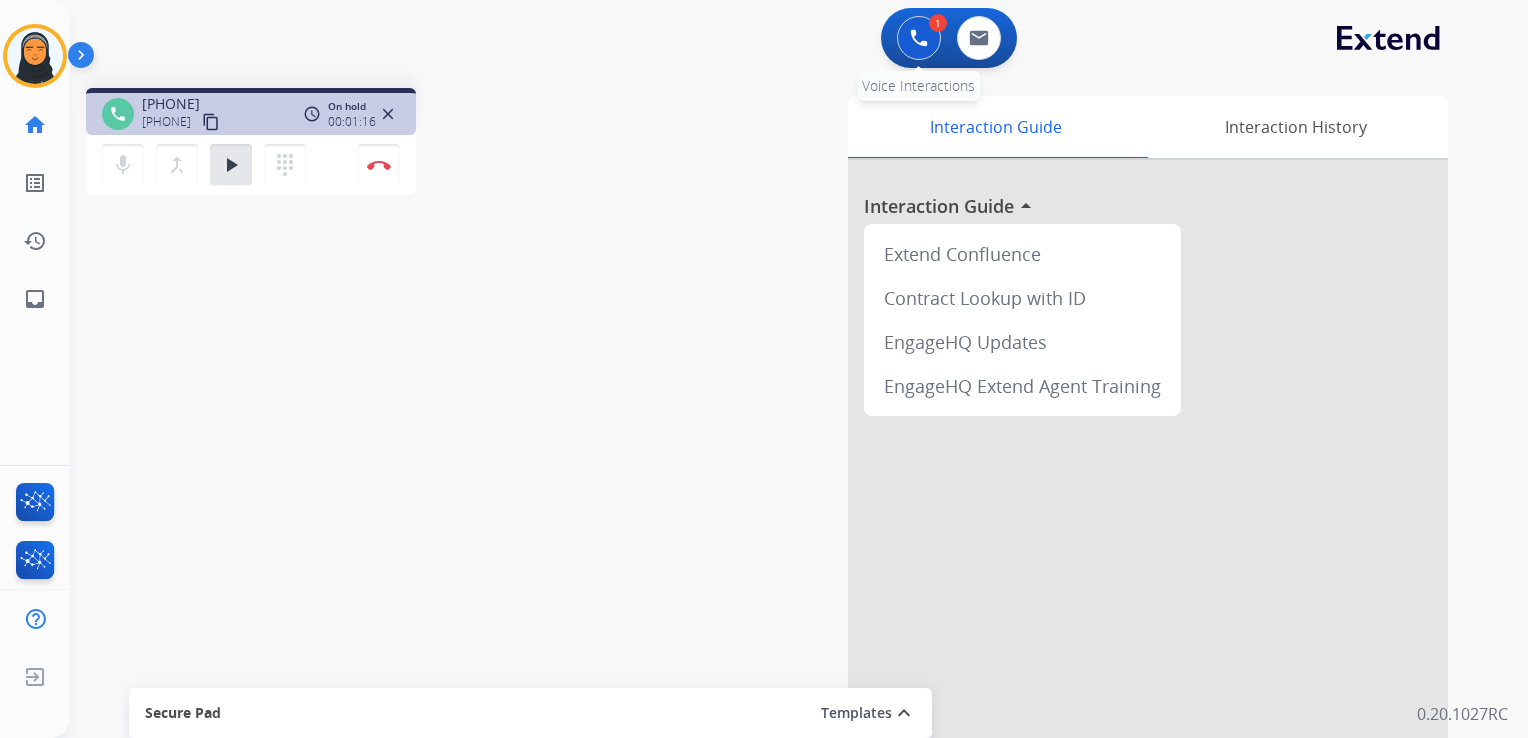 click at bounding box center (919, 38) 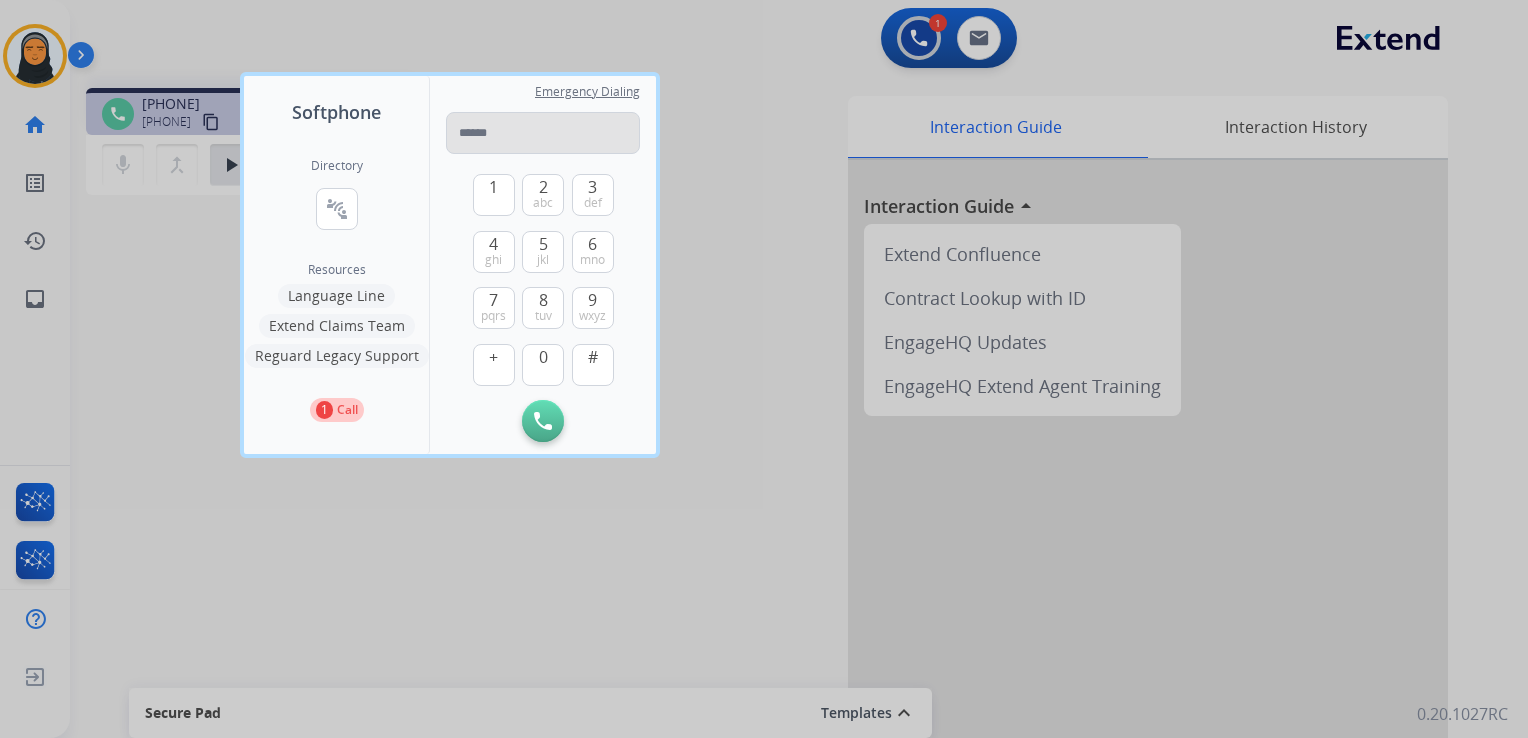 click at bounding box center [543, 133] 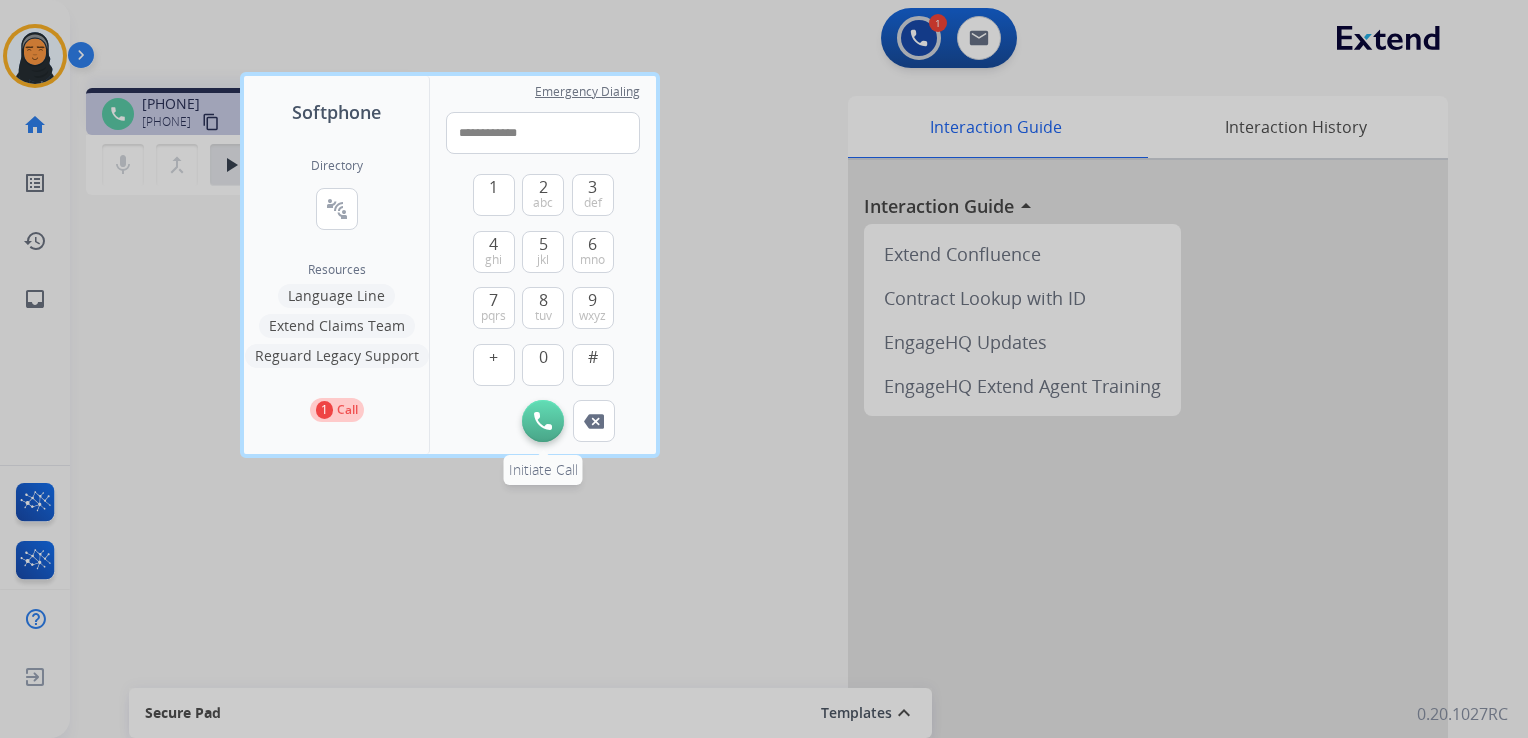 type on "**********" 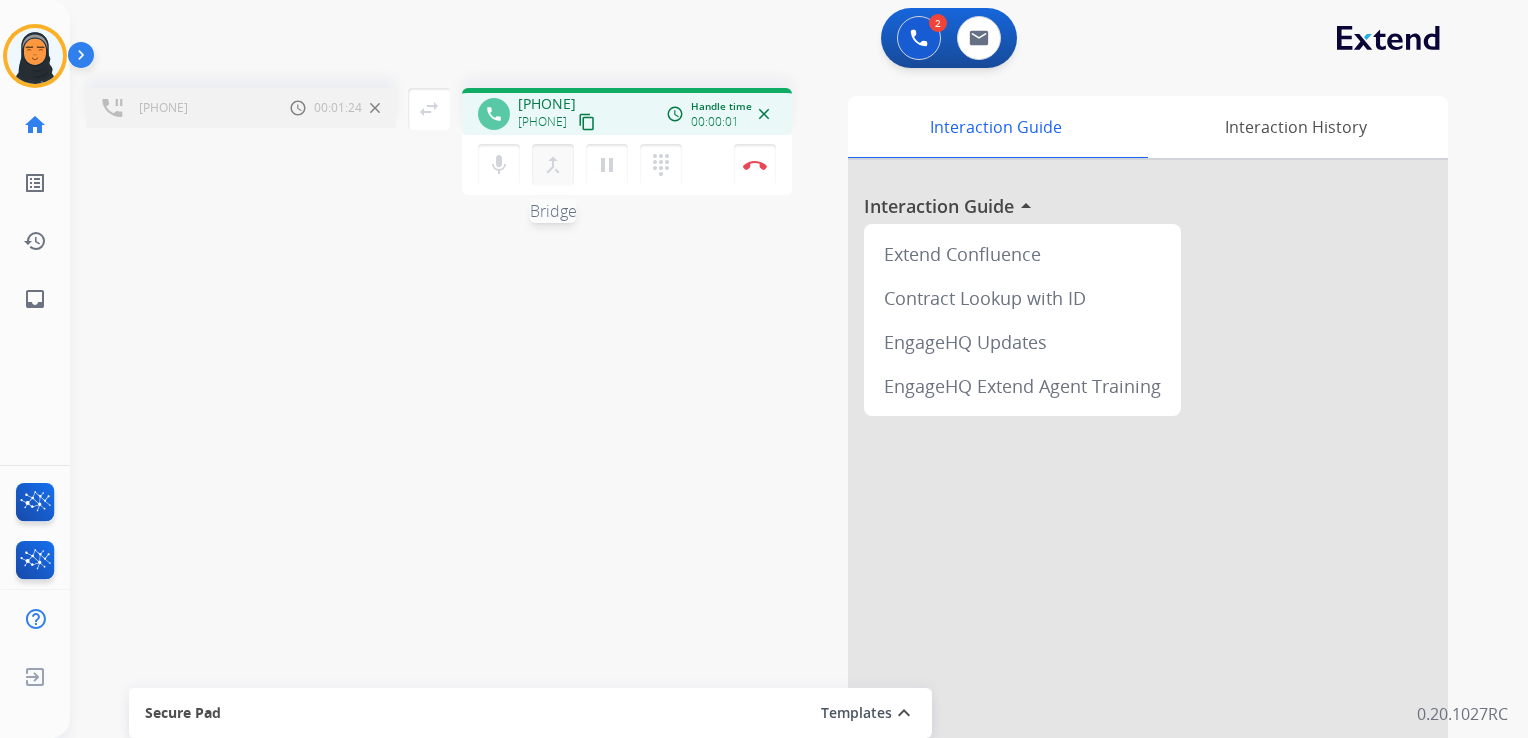 click on "merge_type" at bounding box center [553, 165] 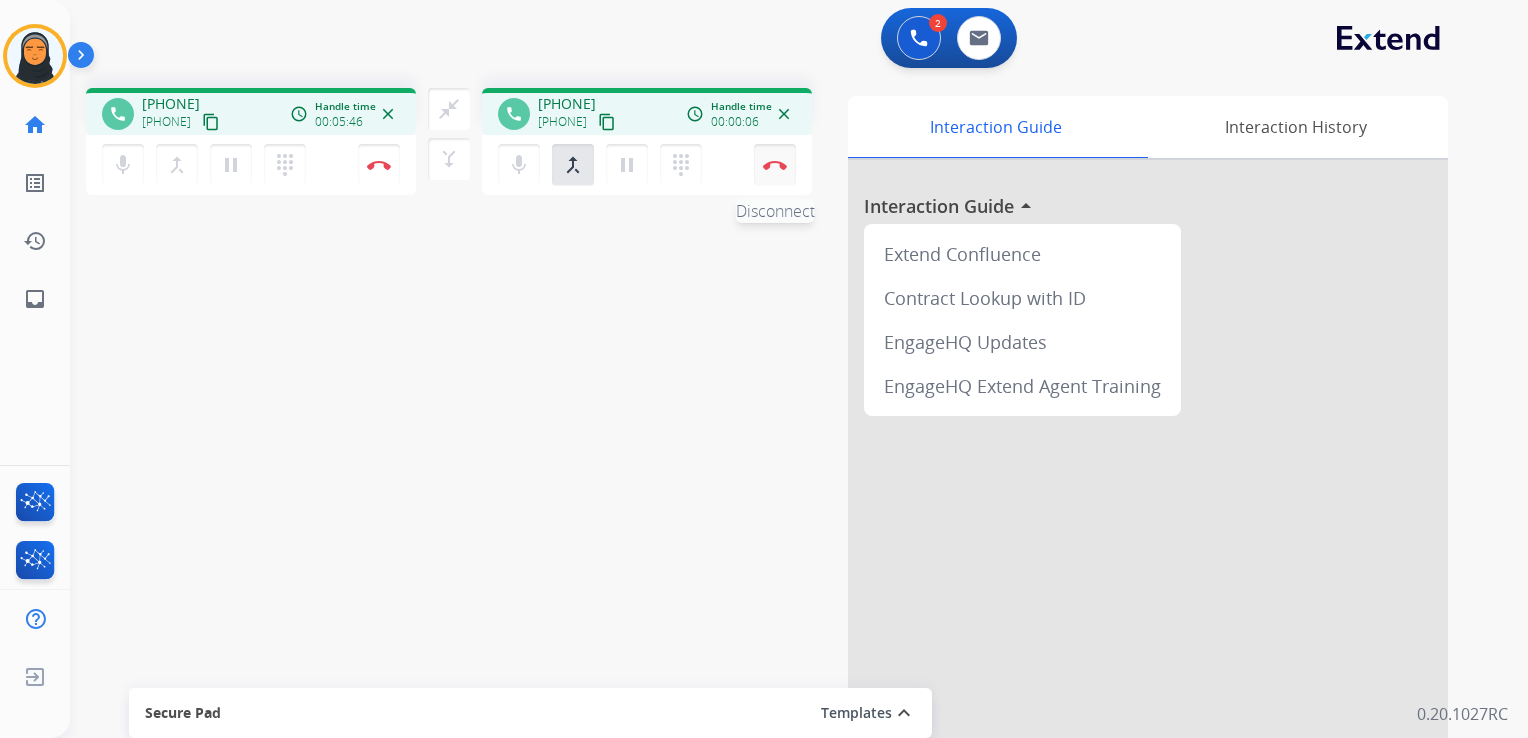 click on "Disconnect" at bounding box center (379, 165) 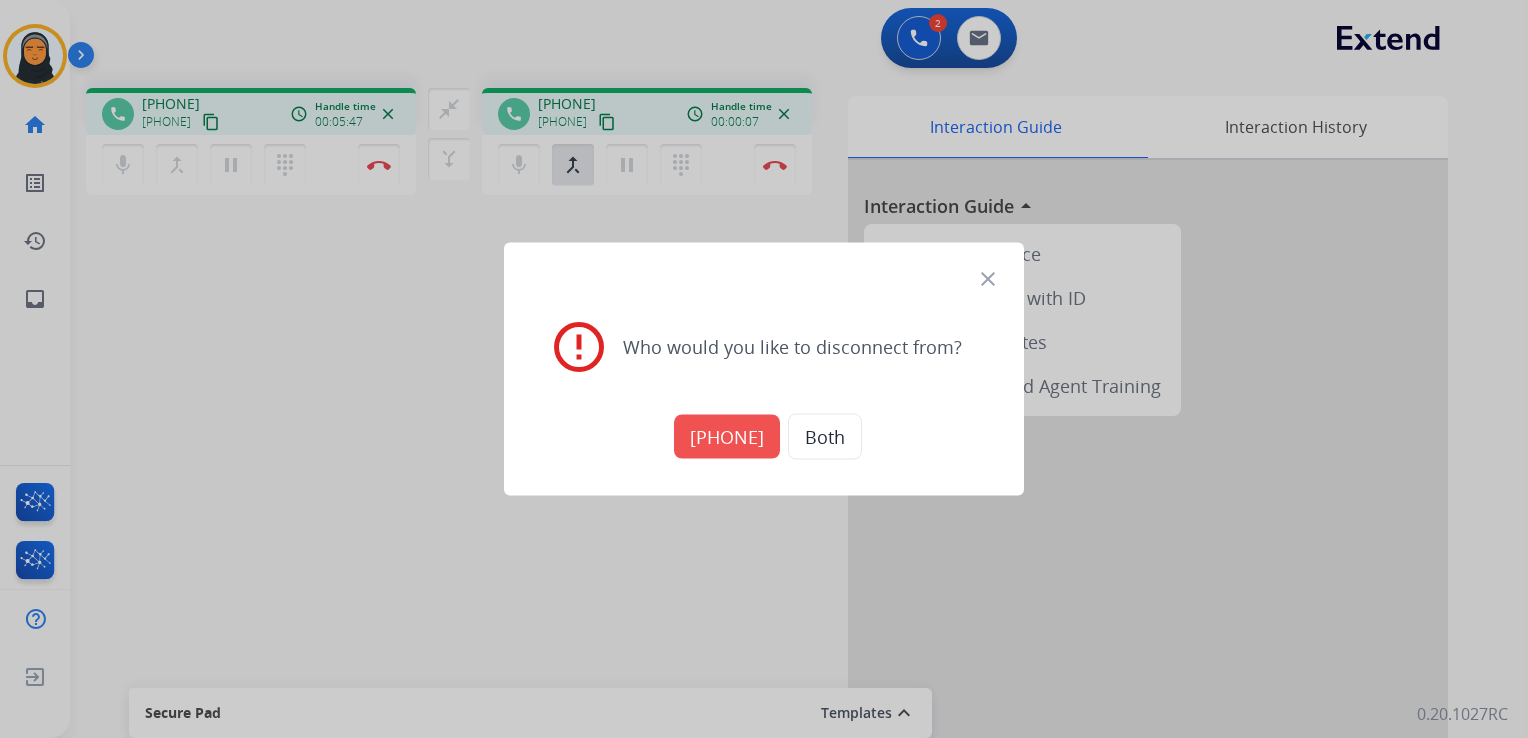 click on "[PHONE]" at bounding box center (727, 437) 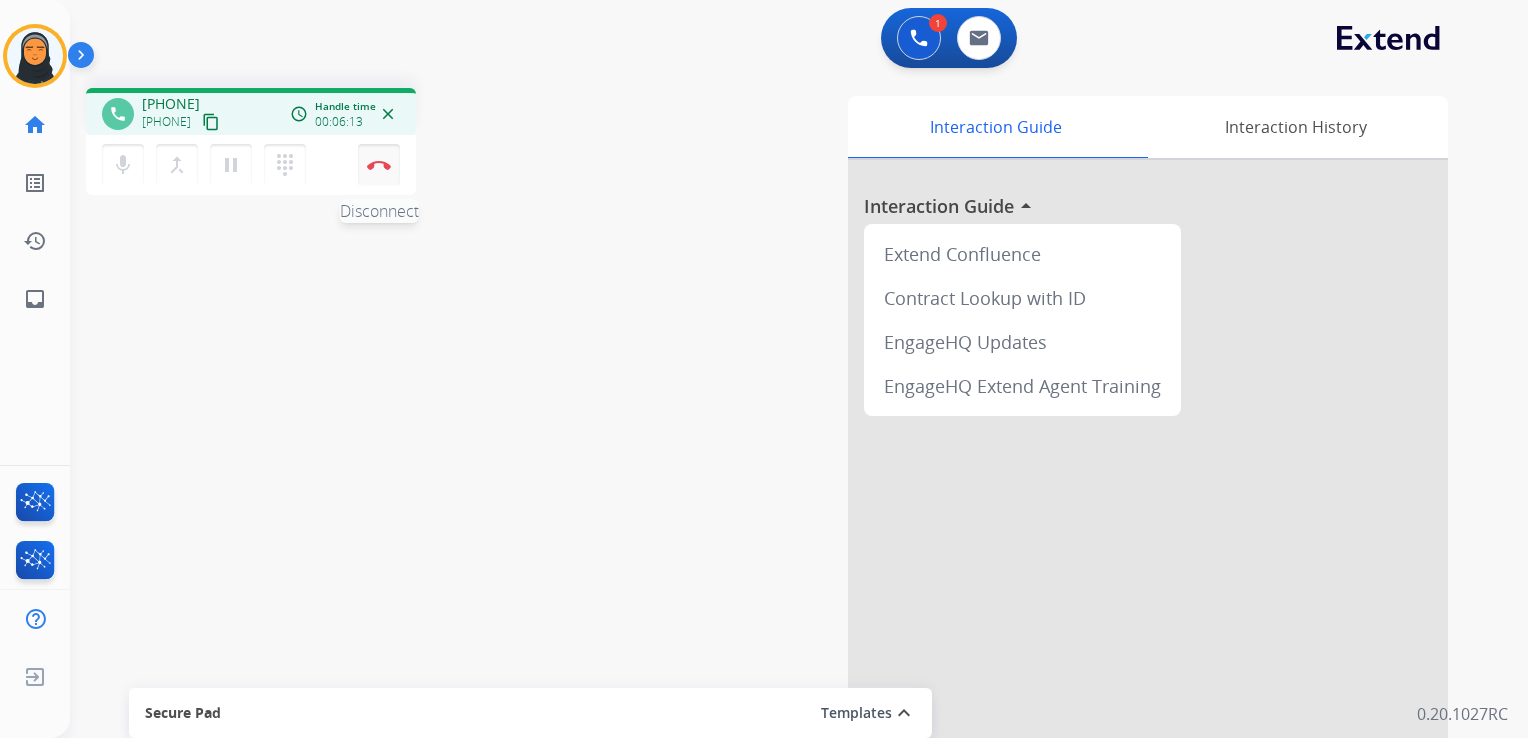 click at bounding box center (379, 165) 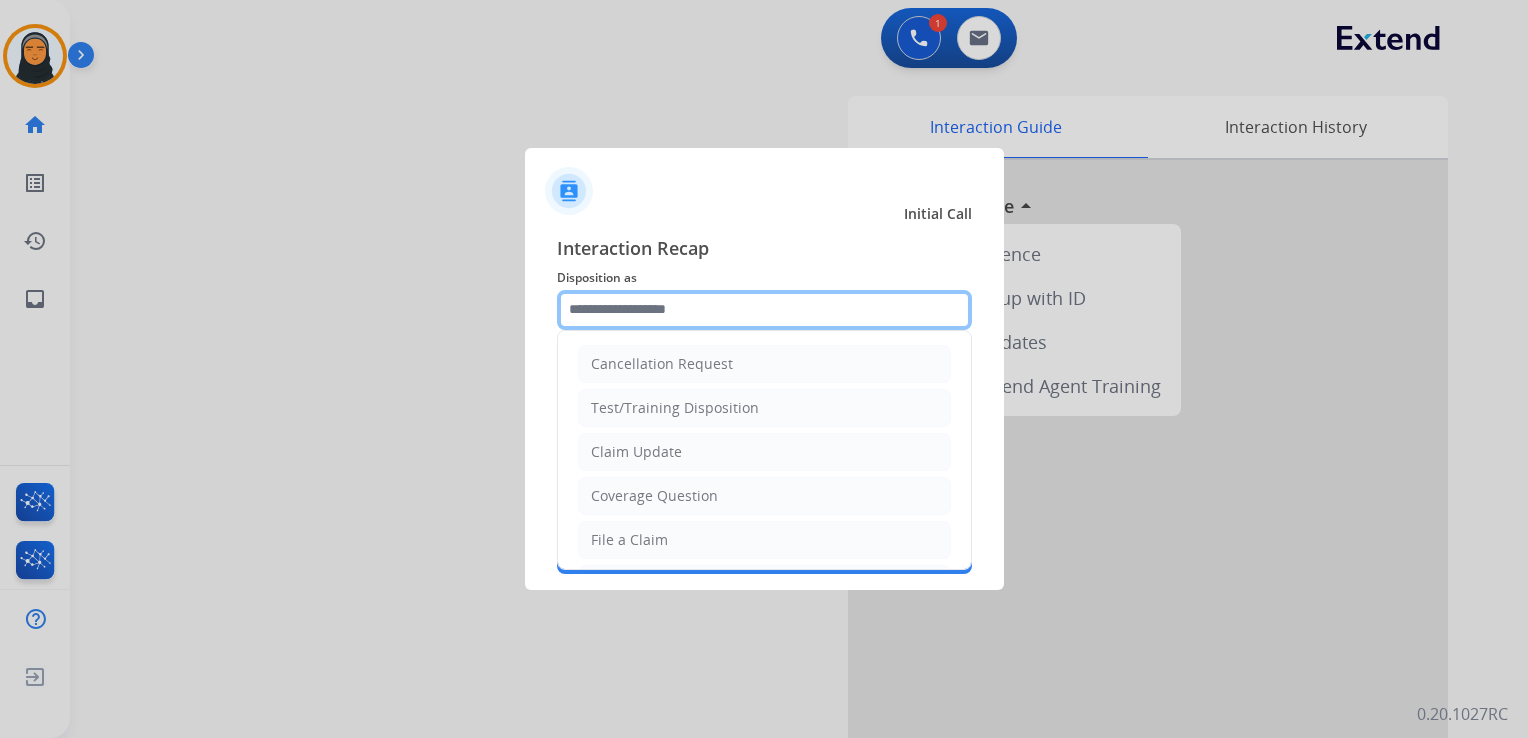 click 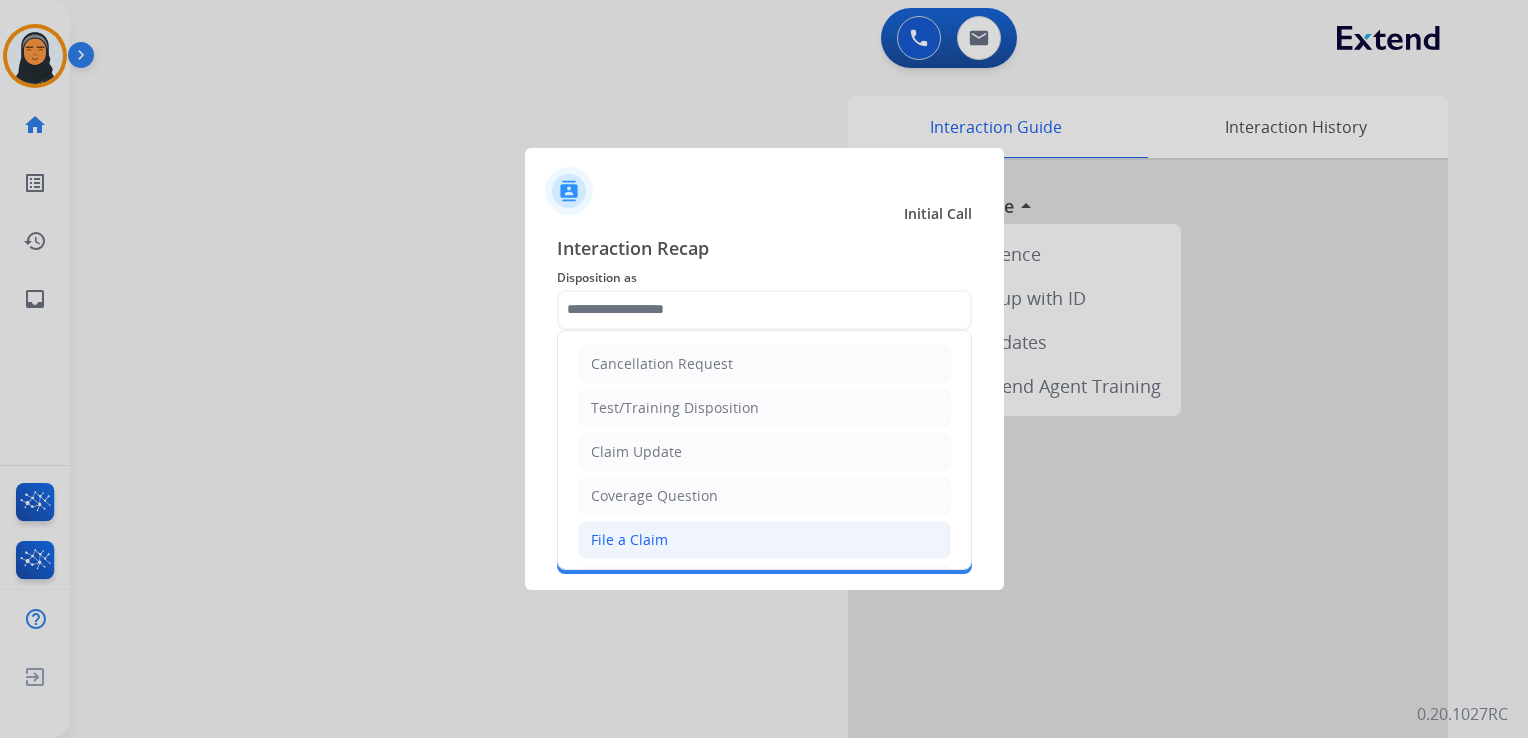 click on "File a Claim" 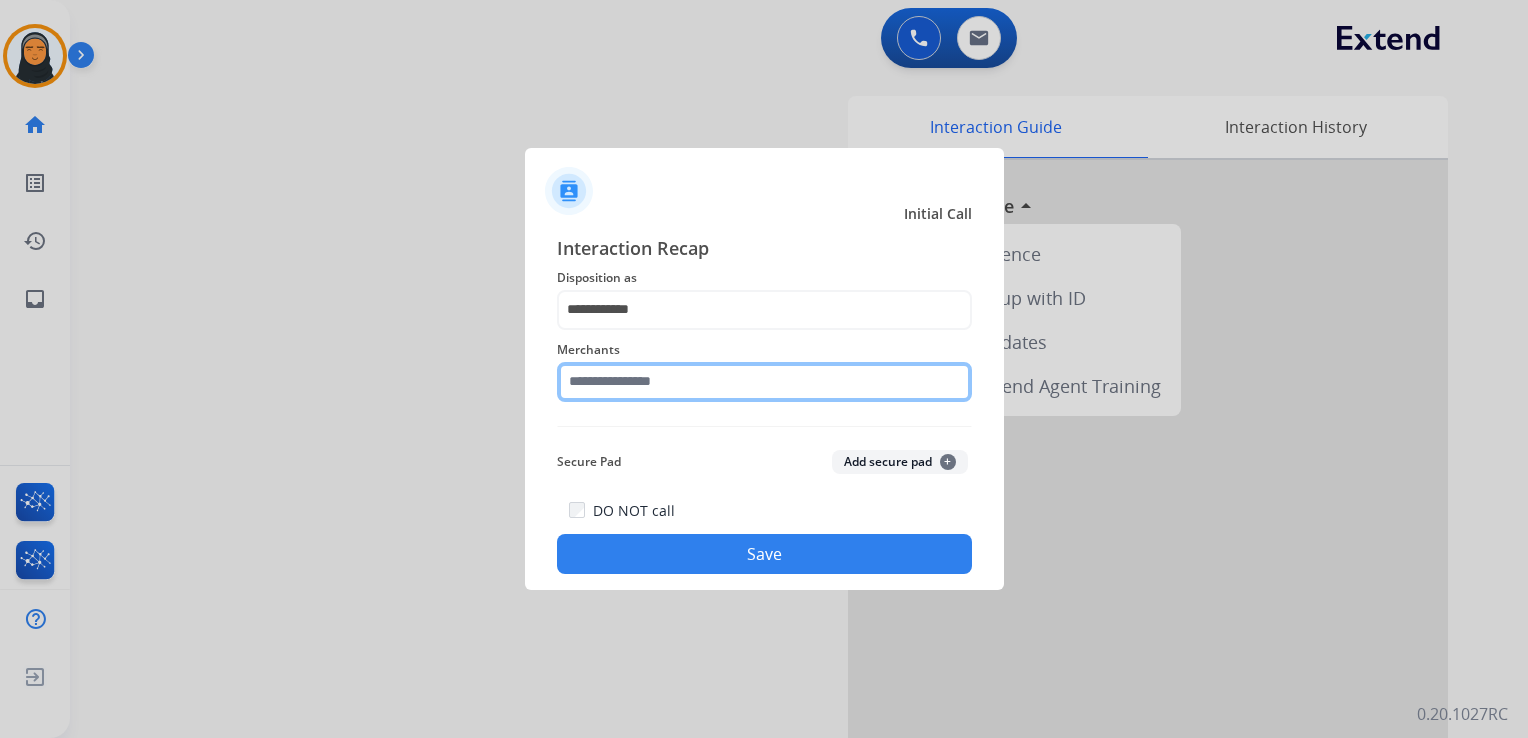 click 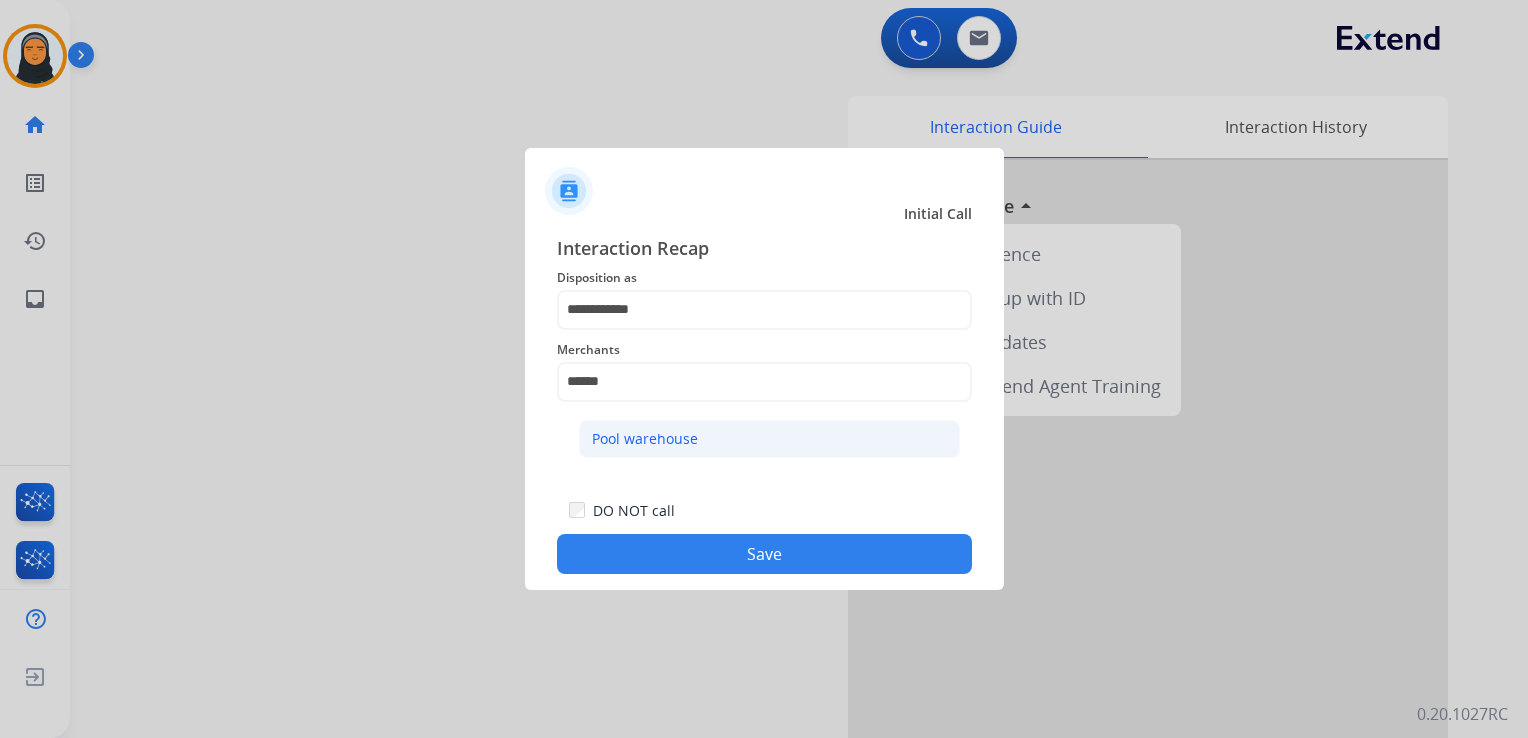 click on "Pool warehouse" 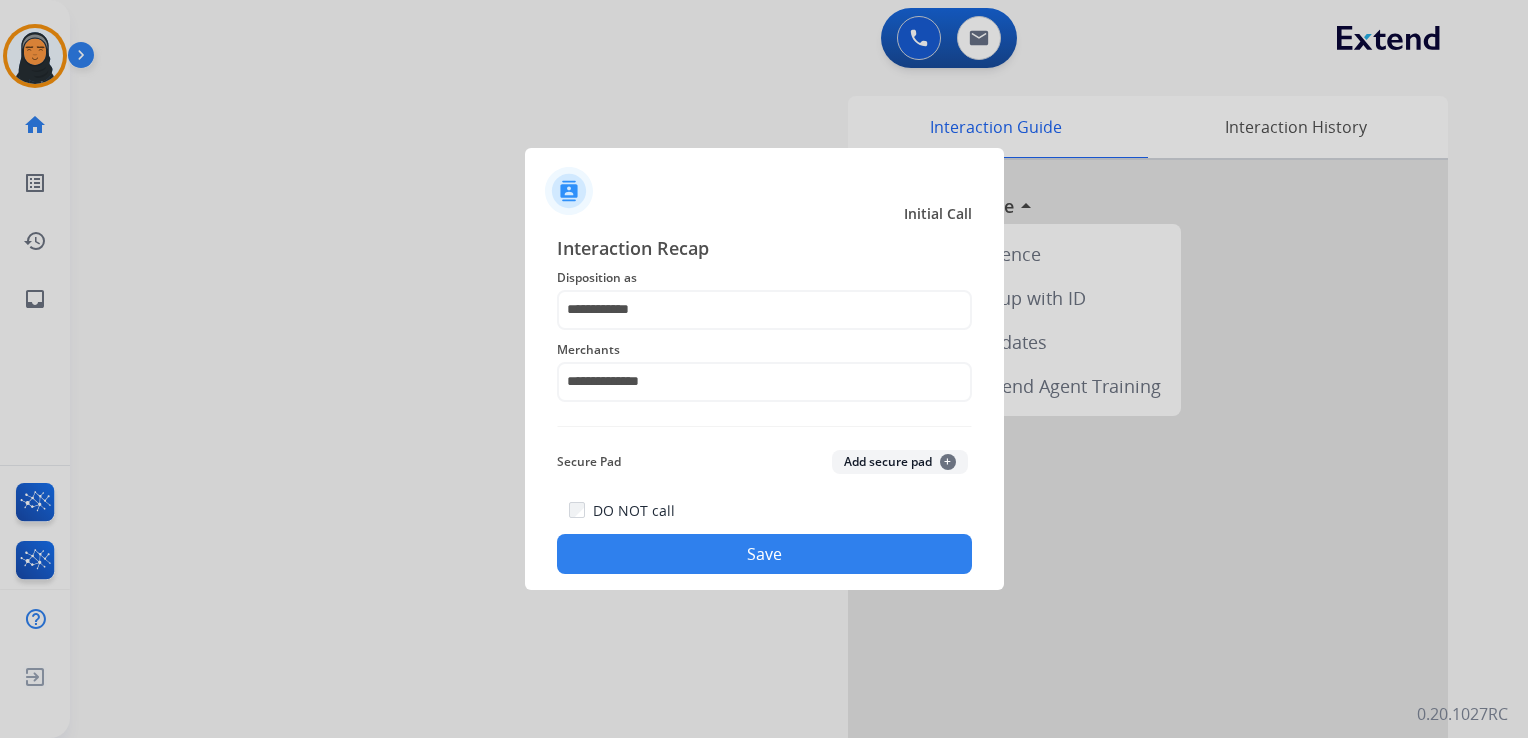 click on "Save" 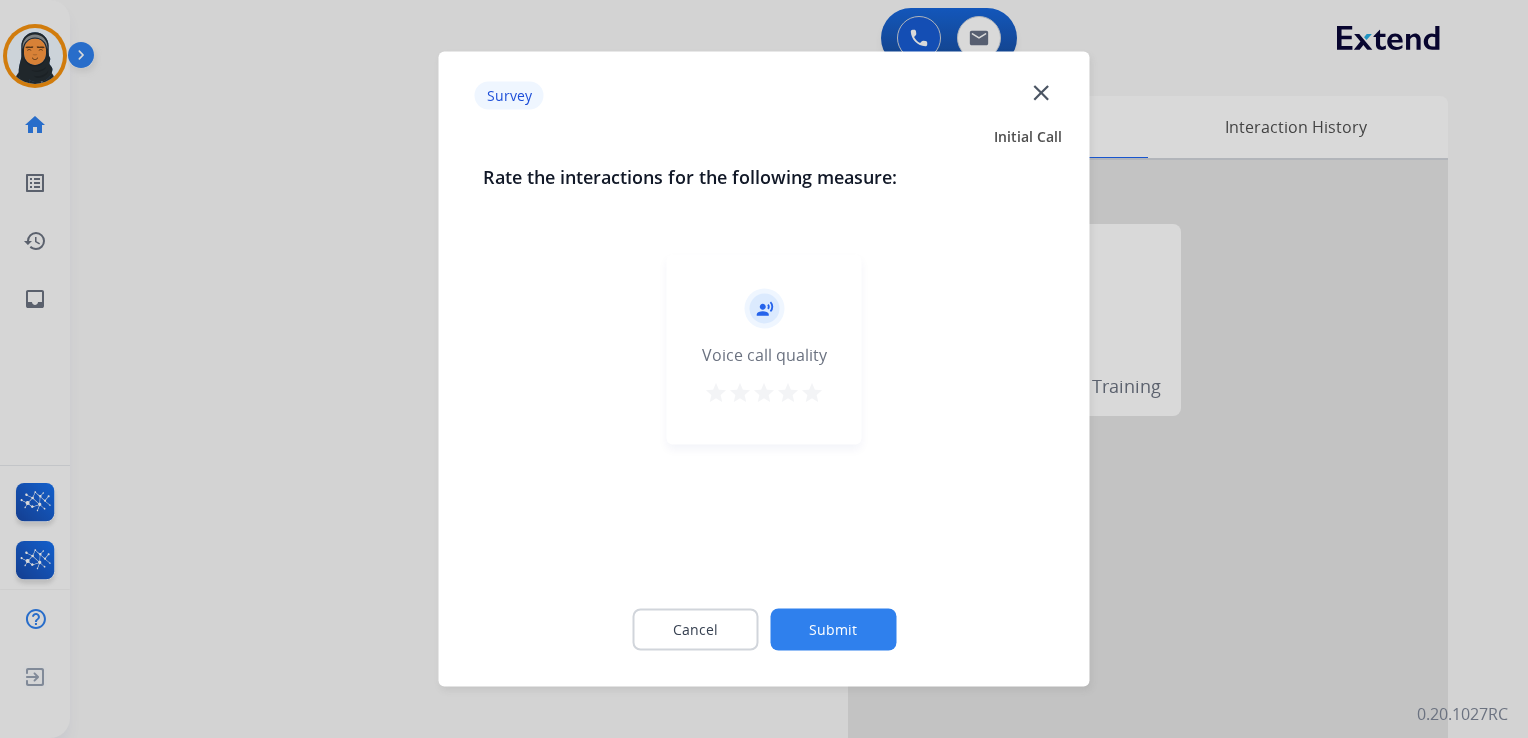 click on "star" at bounding box center (812, 393) 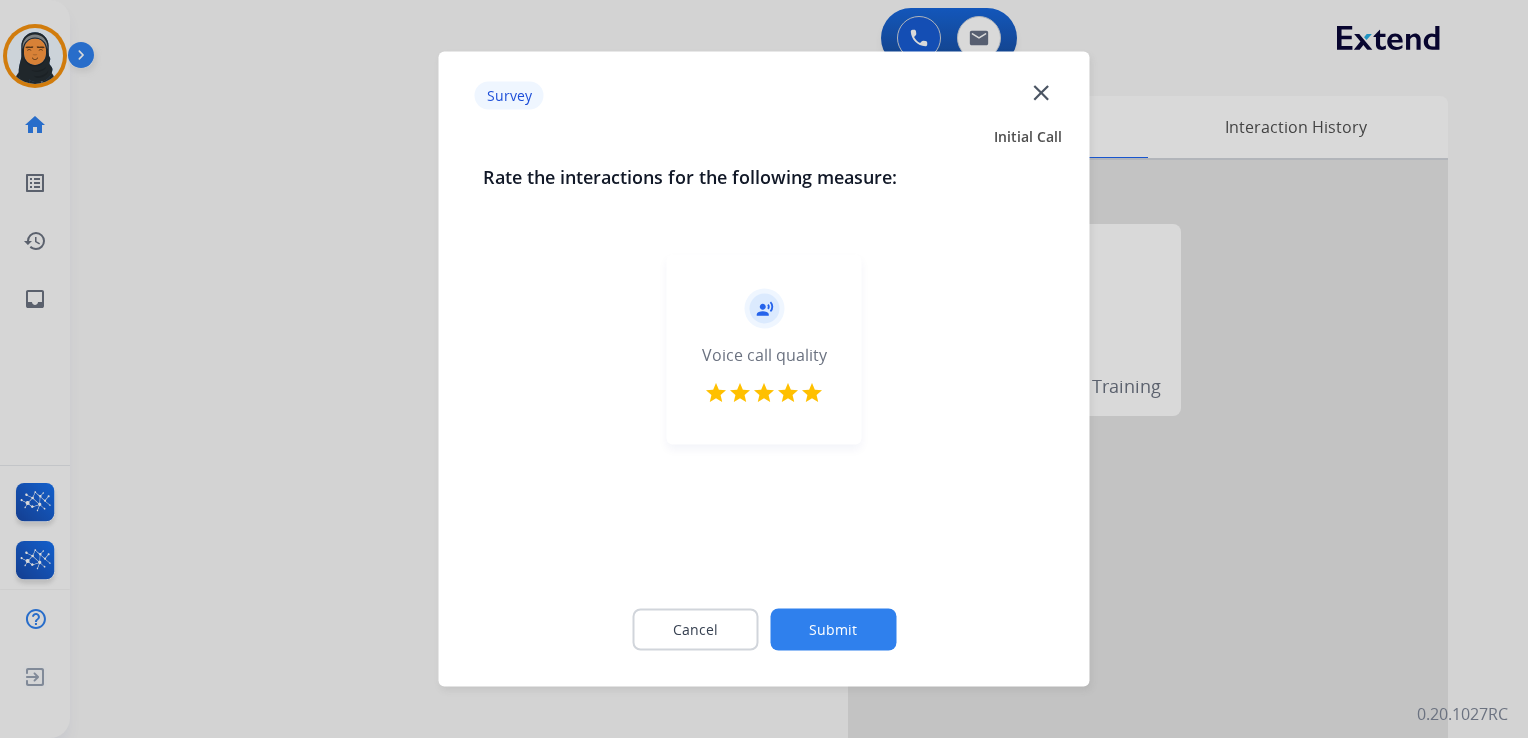 click on "Submit" 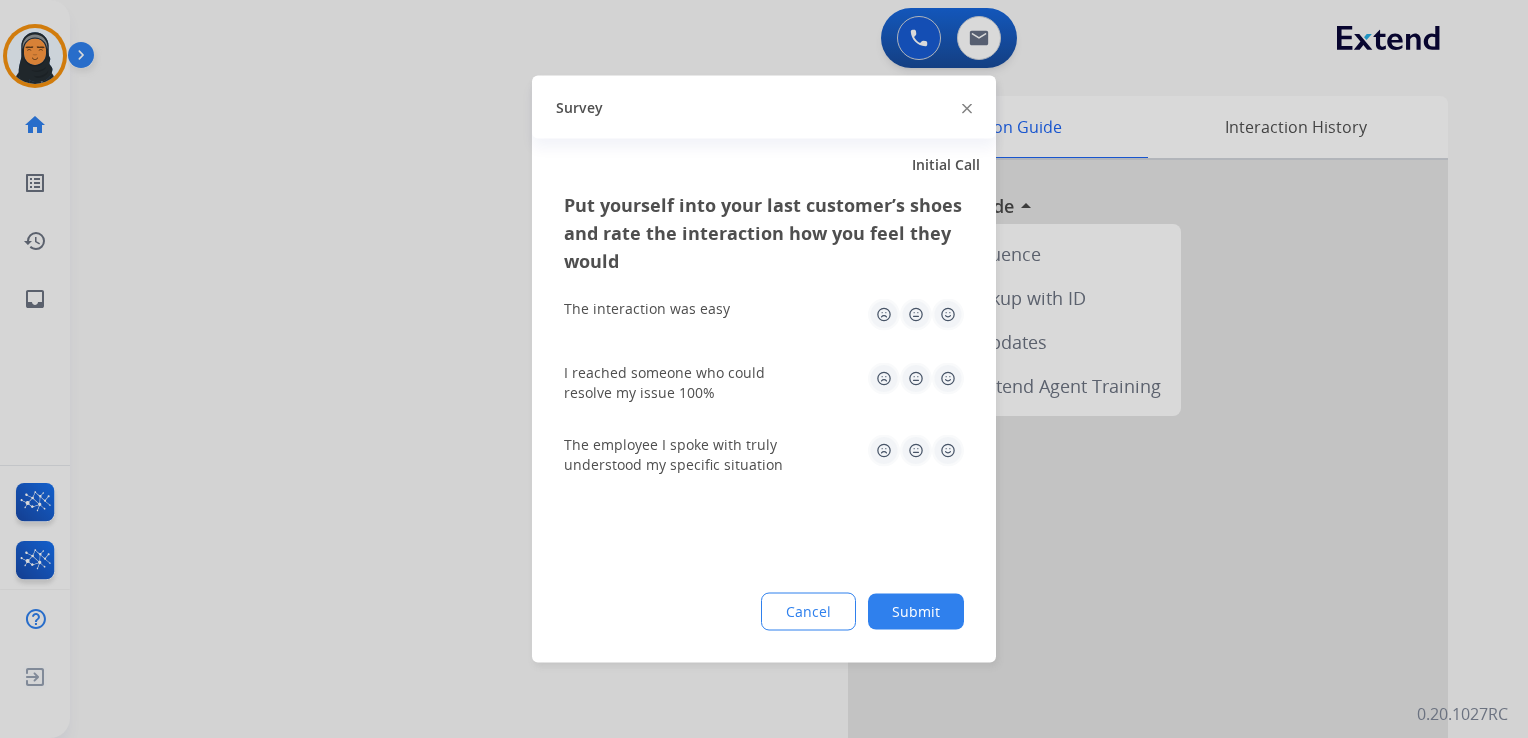click 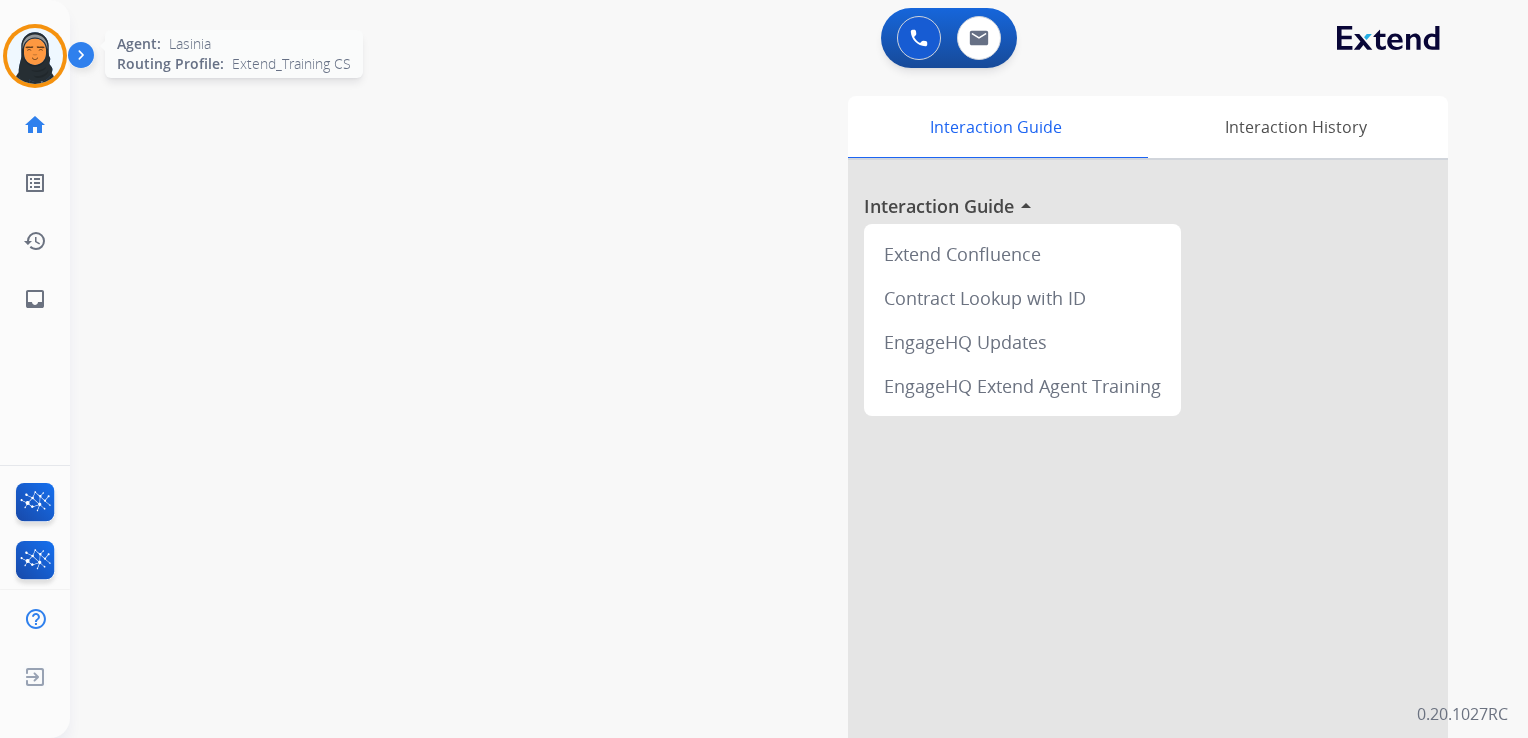 click at bounding box center [35, 56] 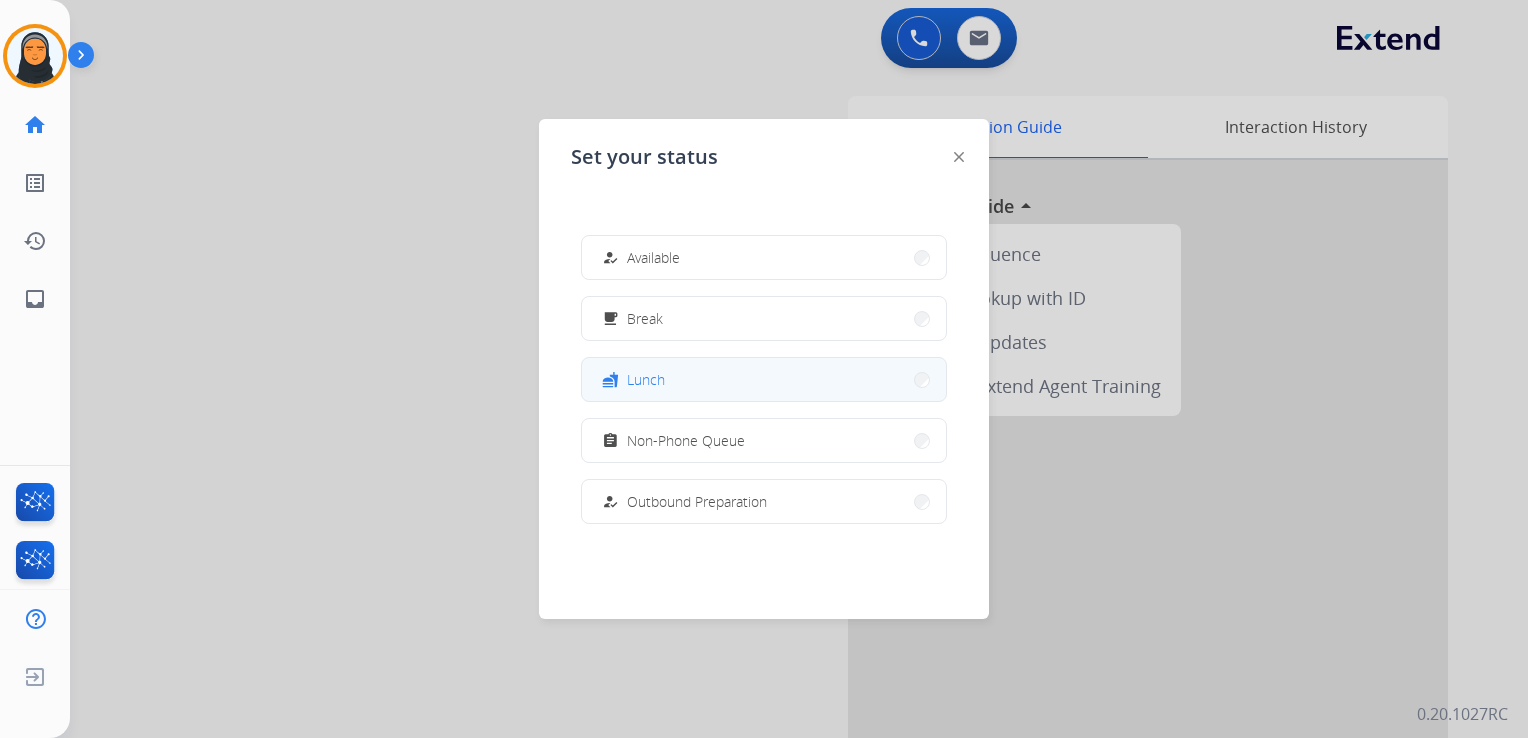 click on "Lunch" at bounding box center (646, 379) 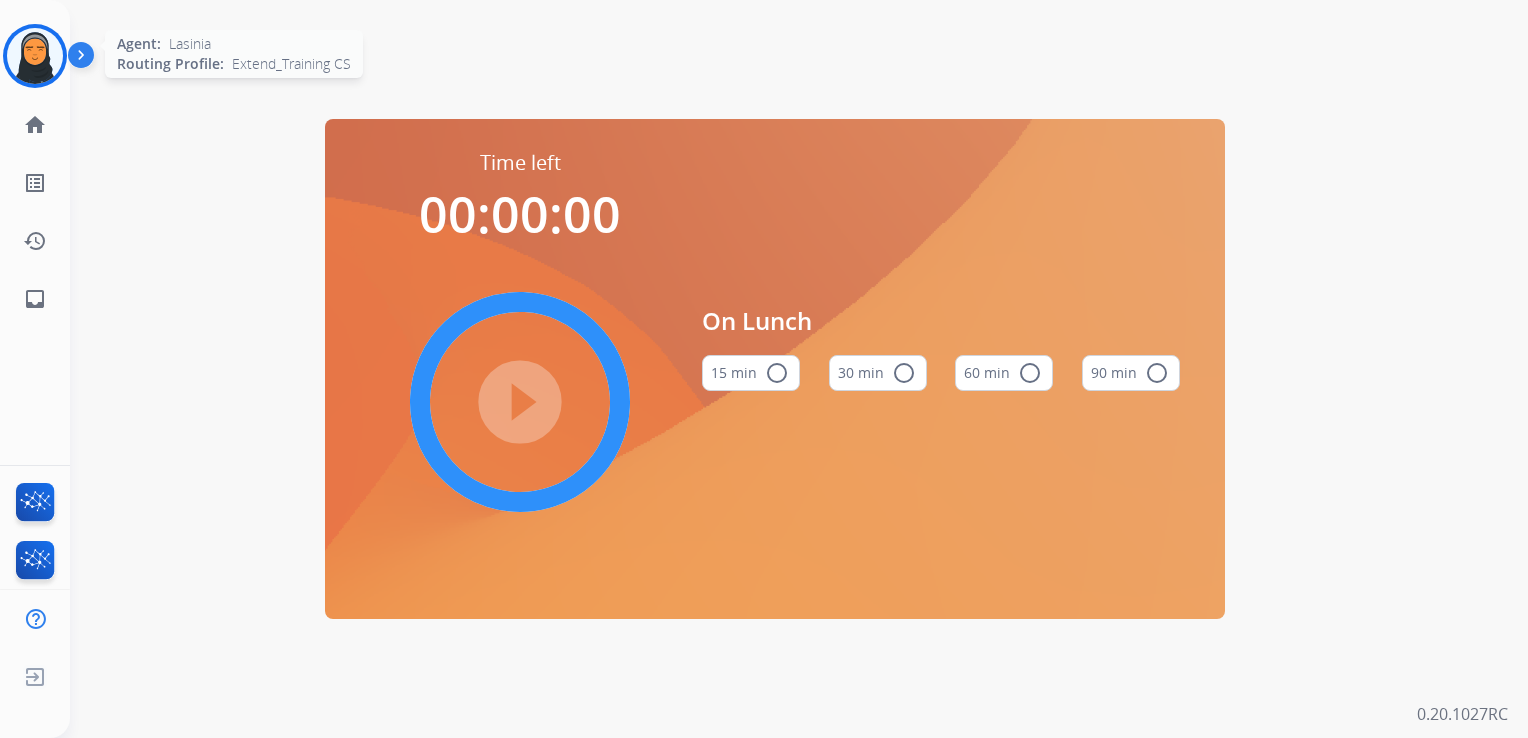 click at bounding box center (35, 56) 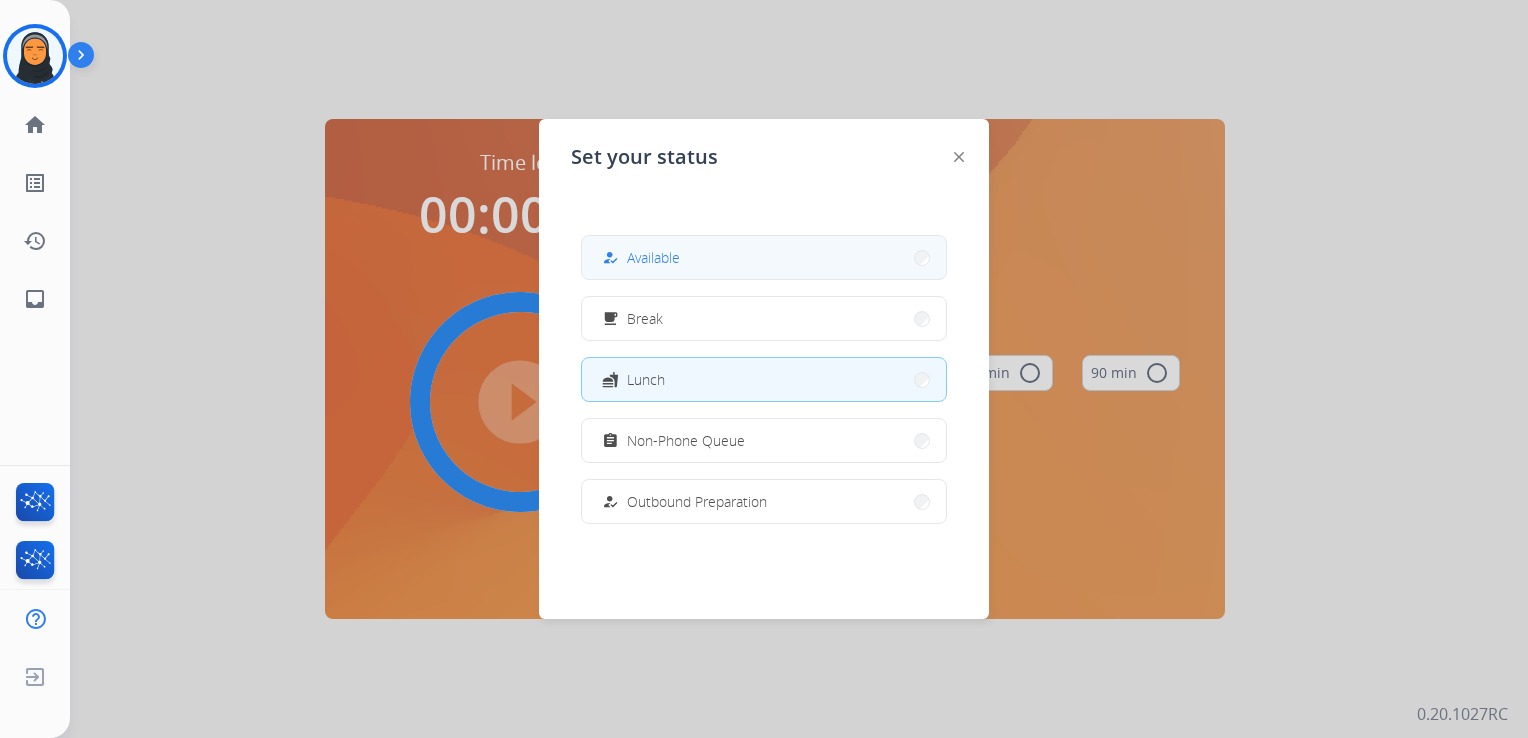 click on "how_to_reg Available" at bounding box center (764, 257) 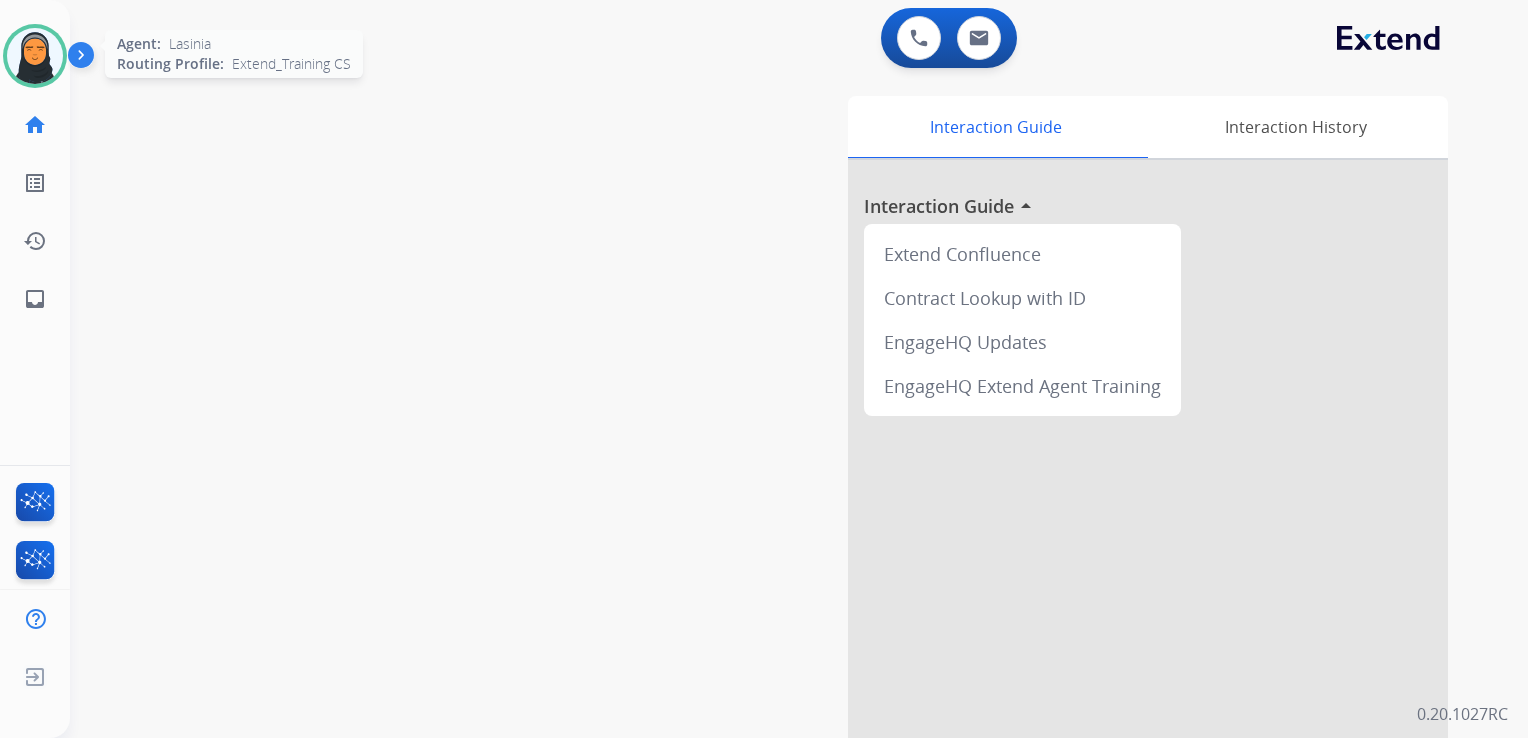 click at bounding box center [35, 56] 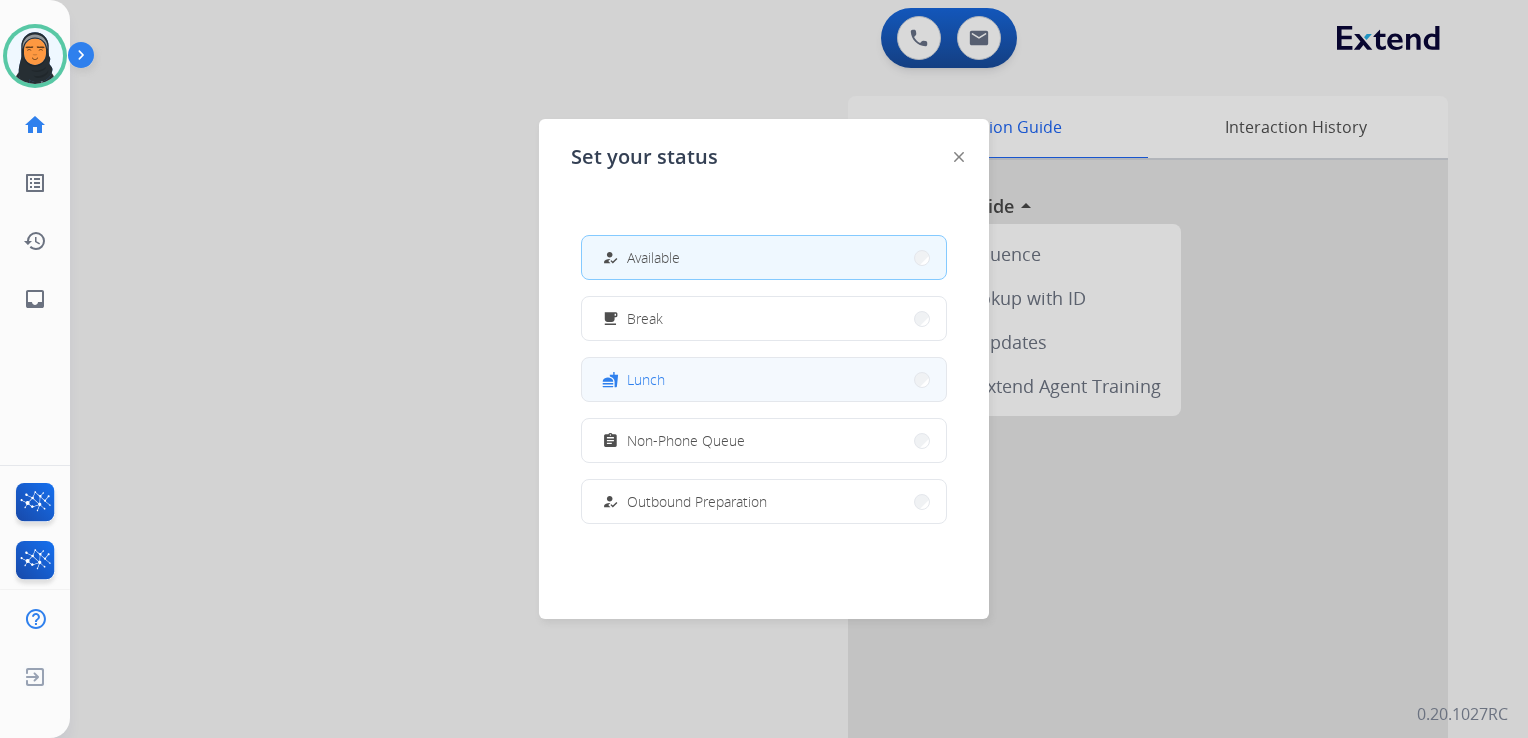 click on "Lunch" at bounding box center [646, 379] 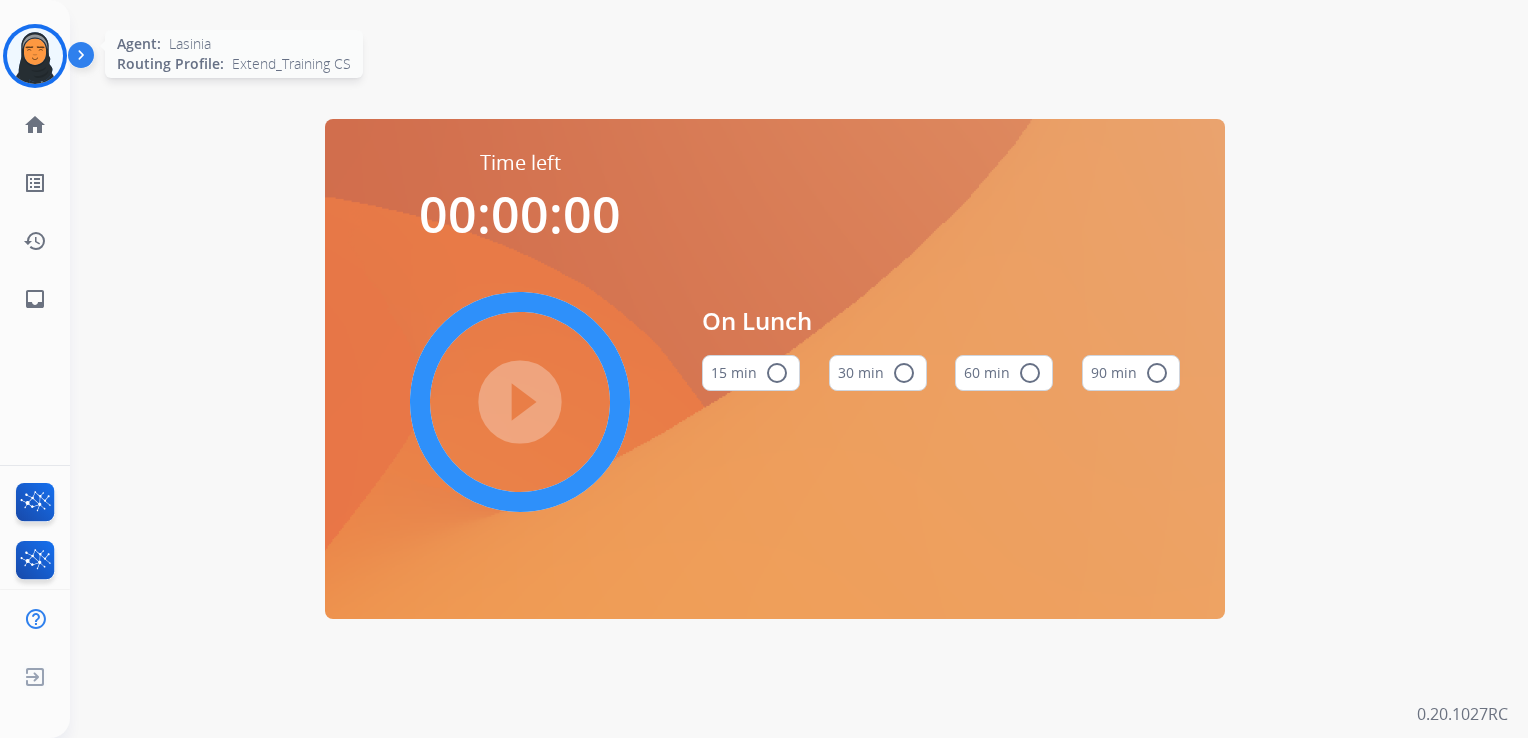 click at bounding box center (35, 56) 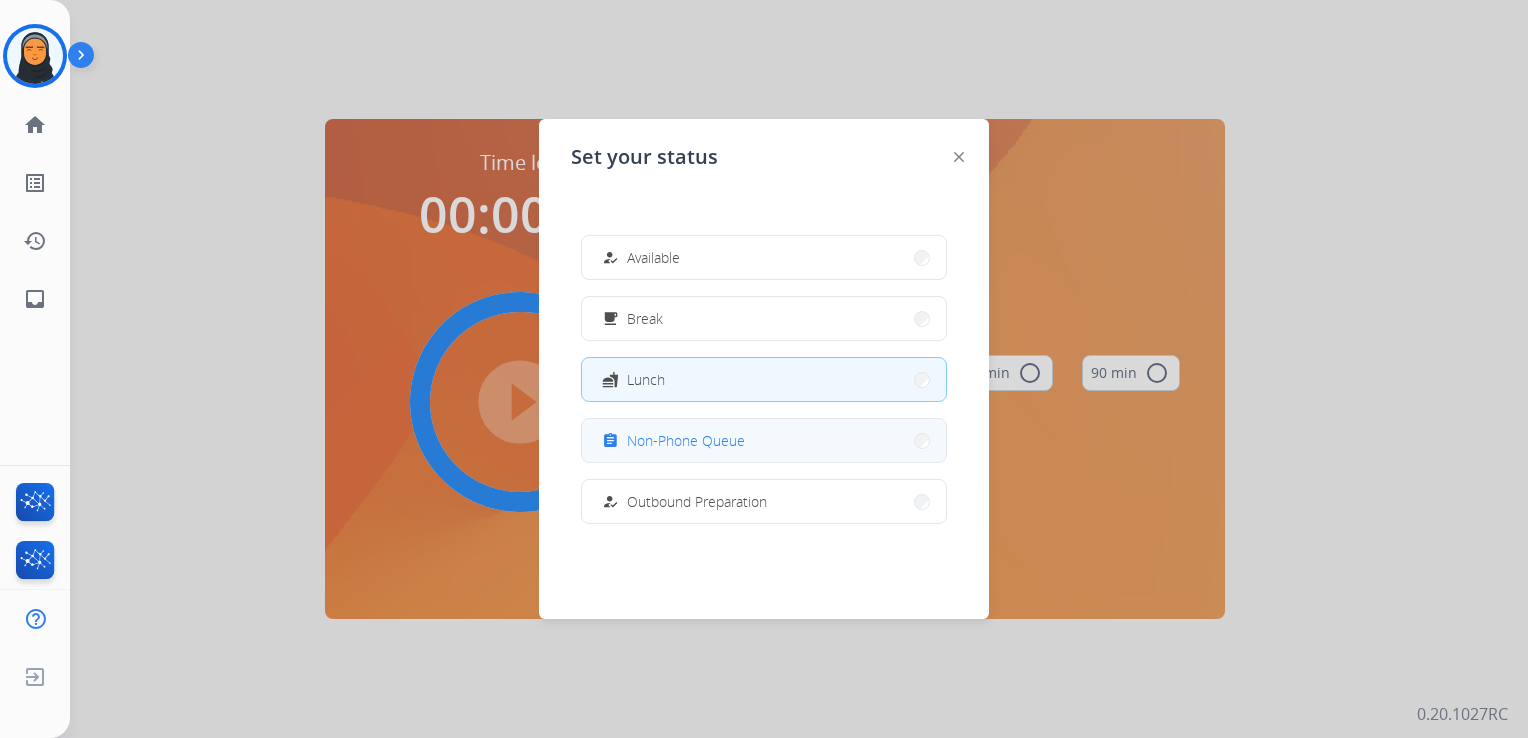click on "assignment Non-Phone Queue" at bounding box center [764, 440] 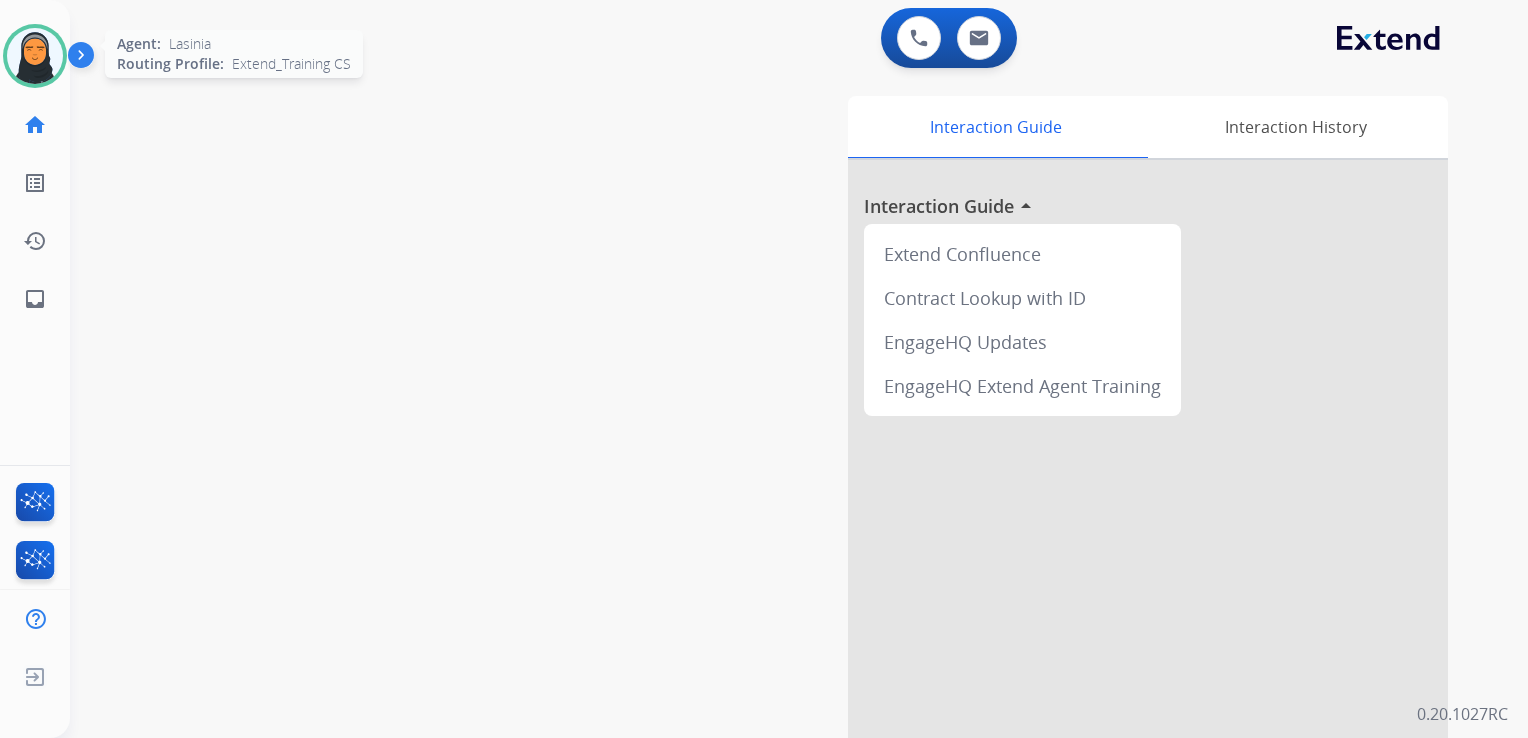 click at bounding box center (35, 56) 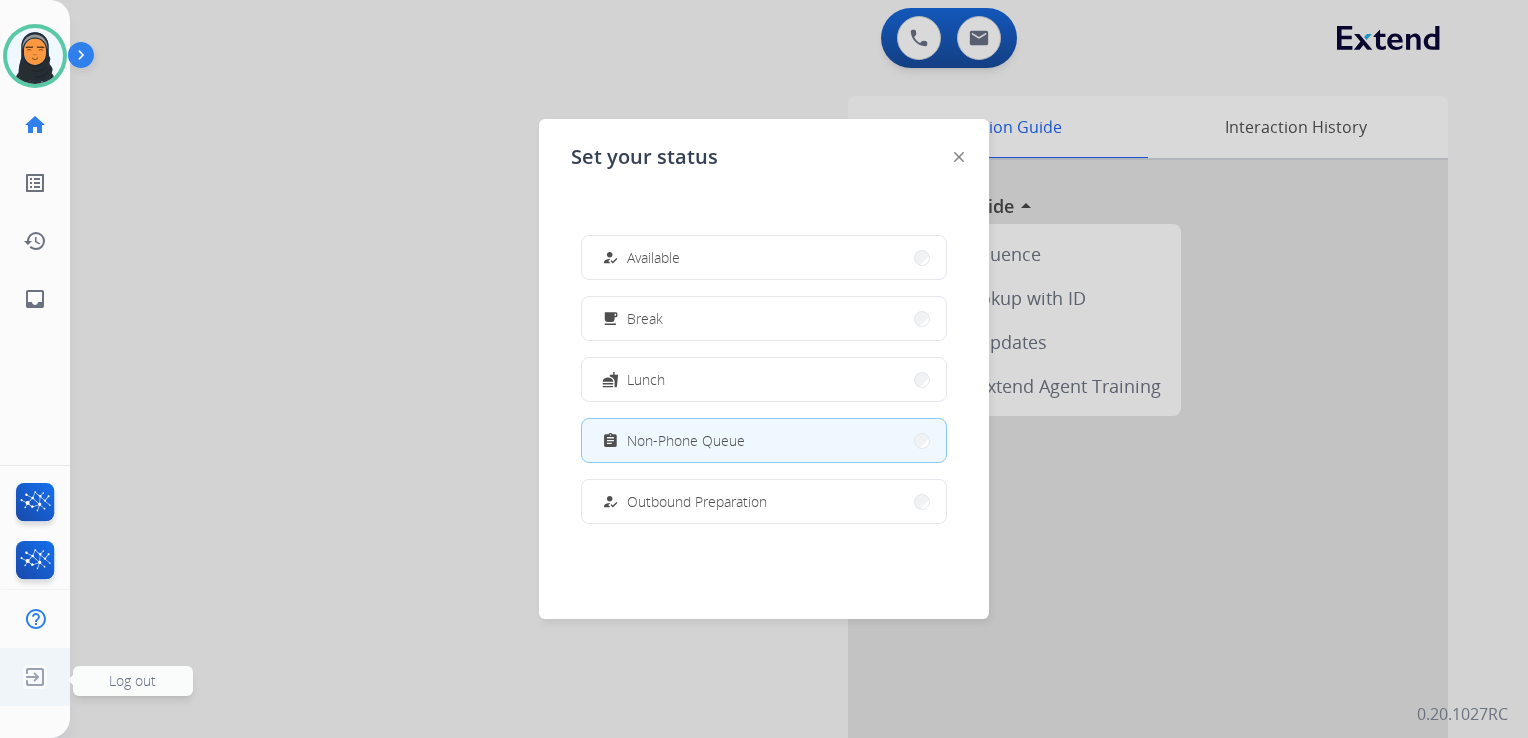 click on "Log out" 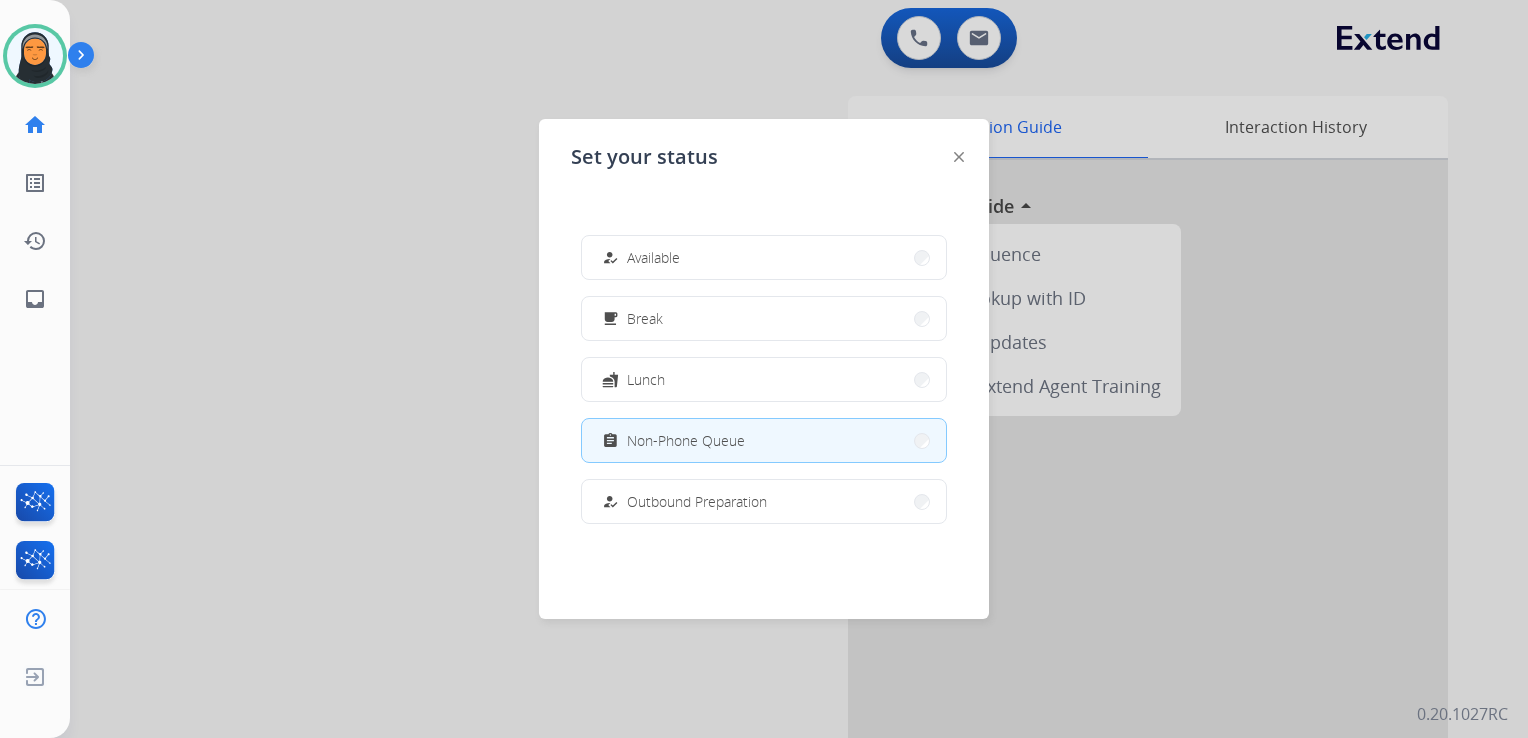 scroll, scrollTop: 0, scrollLeft: 4, axis: horizontal 